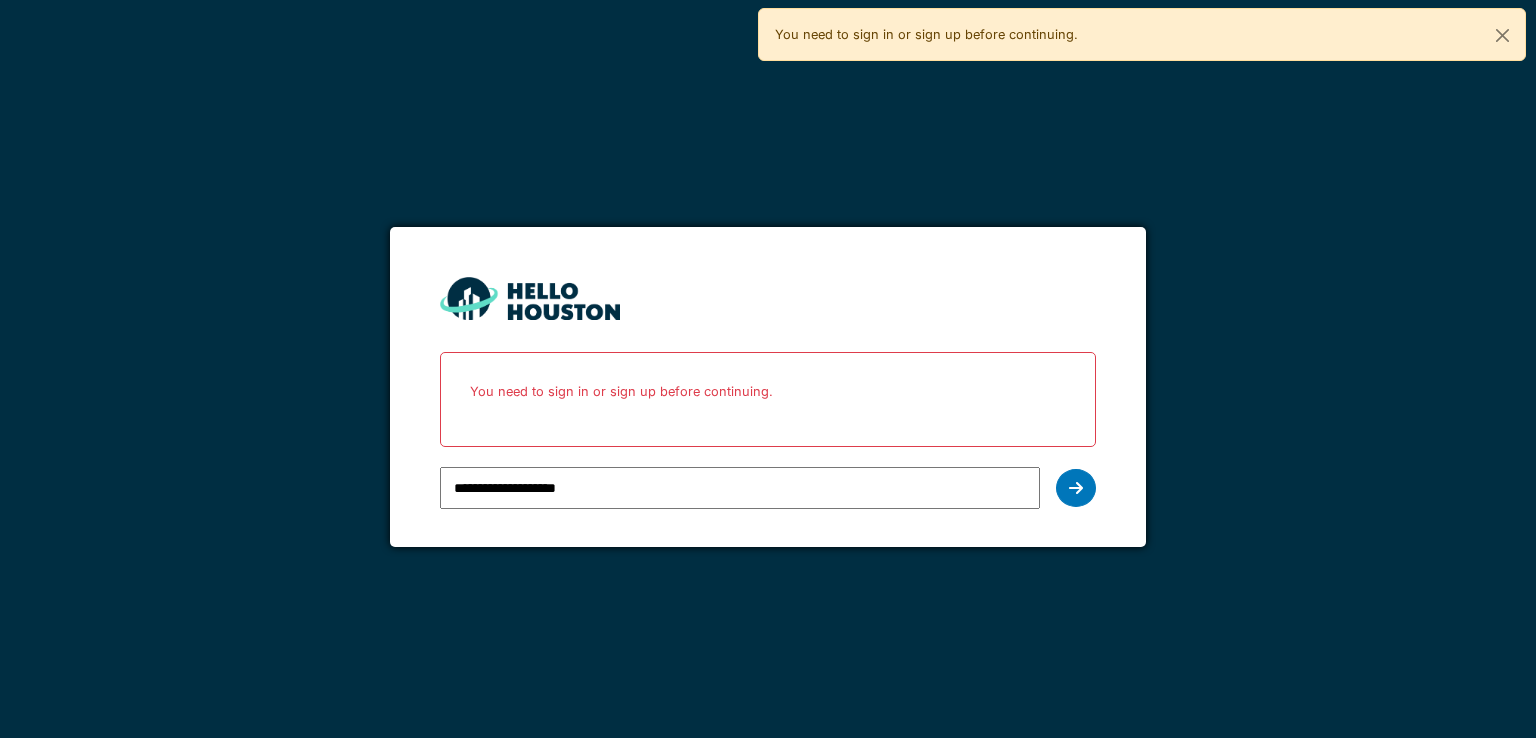 scroll, scrollTop: 0, scrollLeft: 0, axis: both 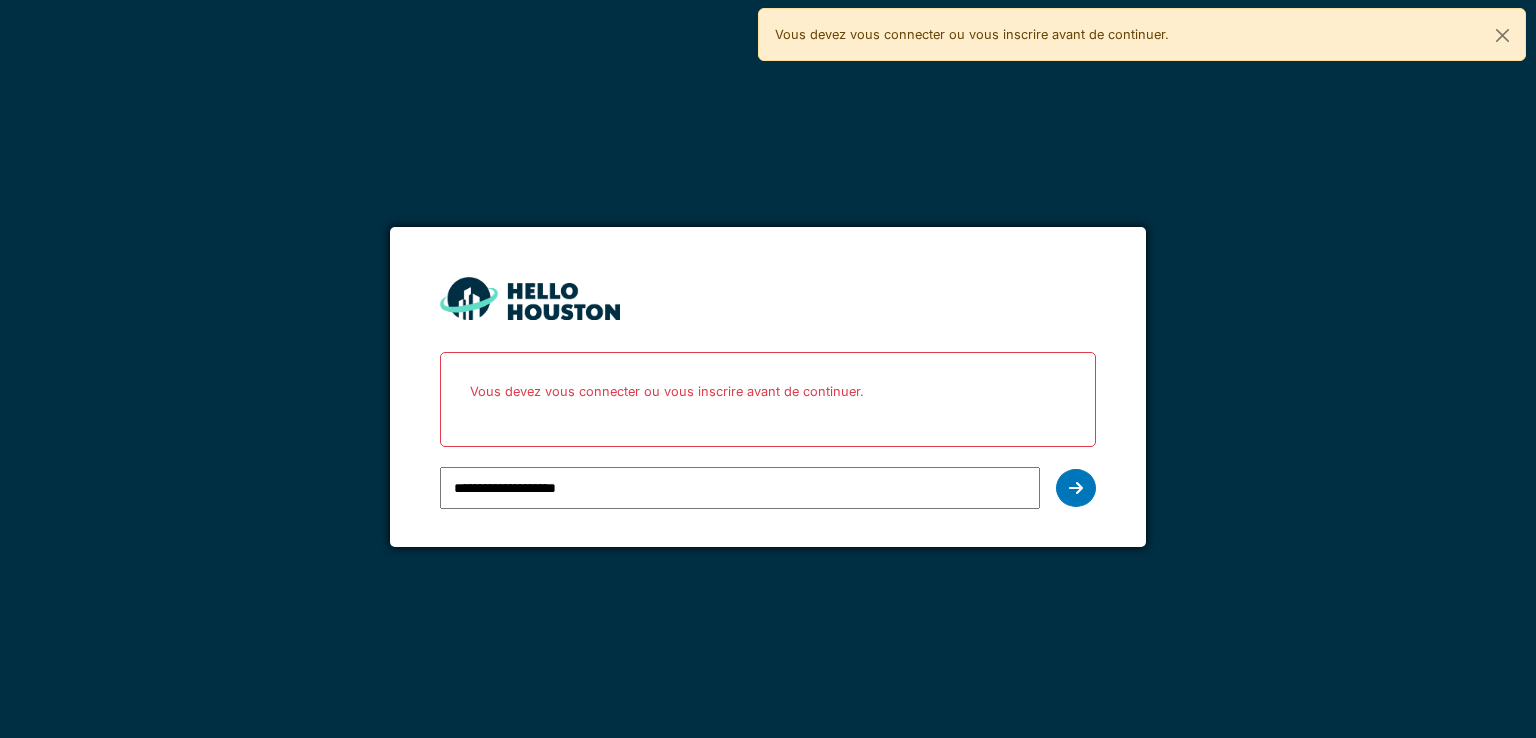 click on "Vous devez vous connecter ou vous inscrire avant de continuer." at bounding box center [667, 391] 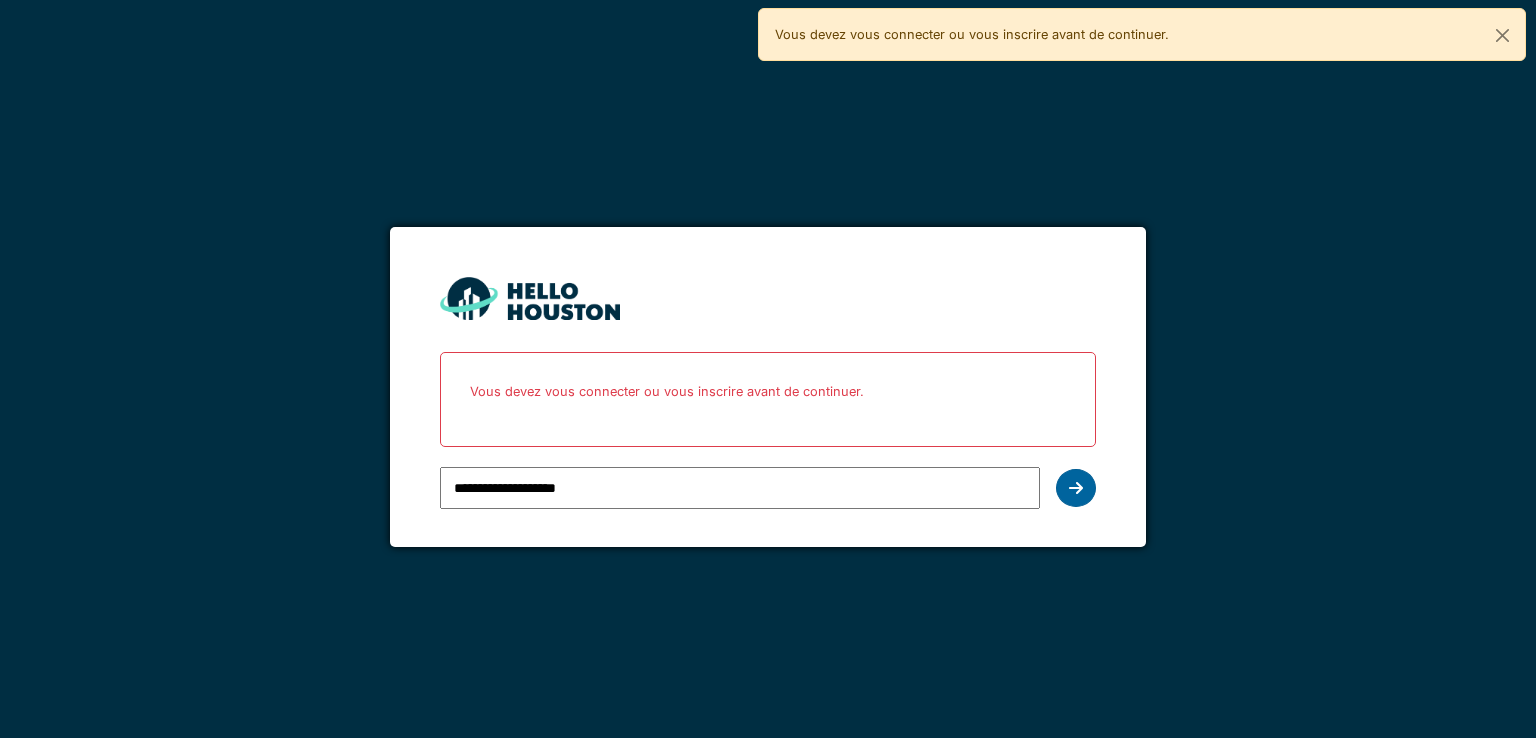 click at bounding box center [1076, 488] 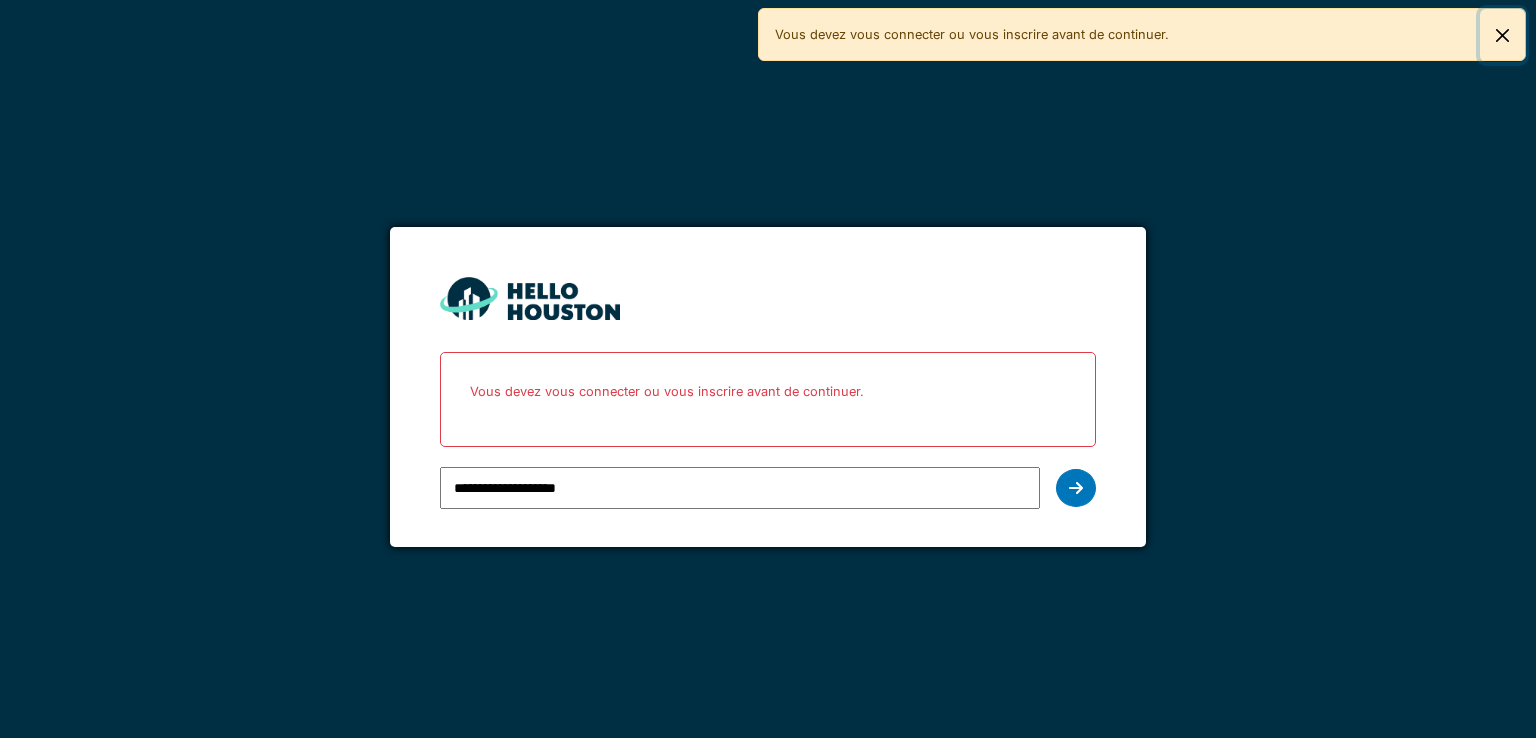 click at bounding box center (1502, 35) 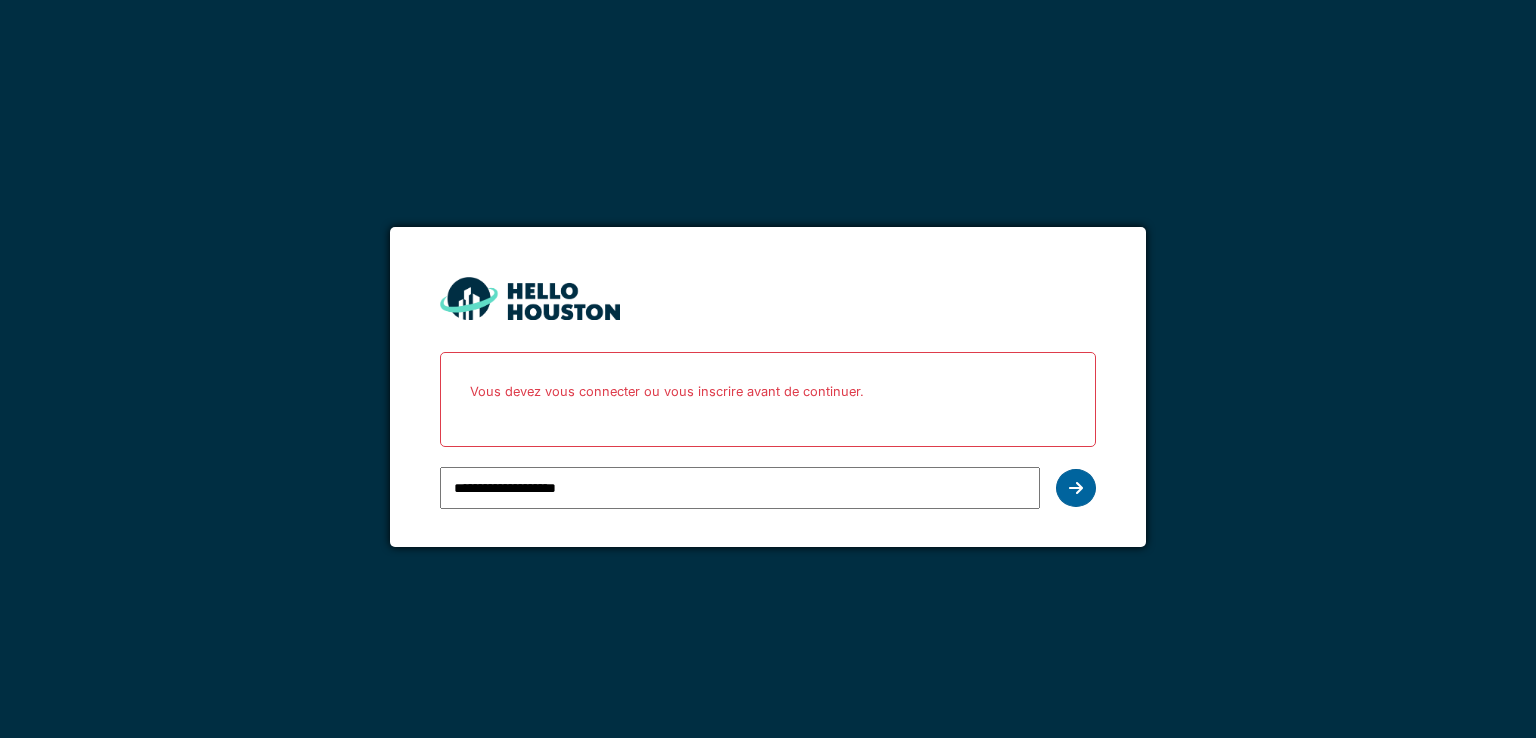 click at bounding box center [1076, 488] 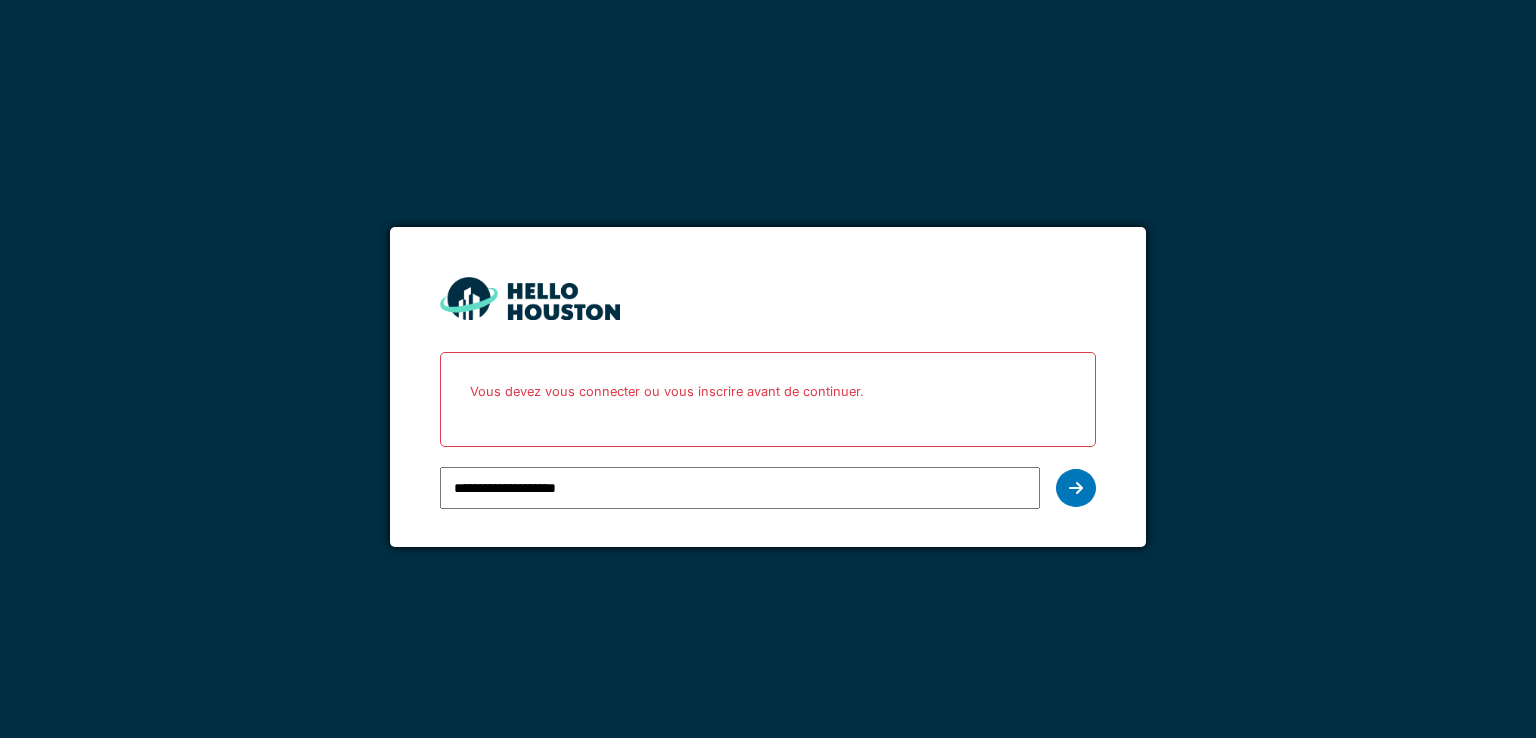 click on "Vous devez vous connecter ou vous inscrire avant de continuer." at bounding box center [667, 391] 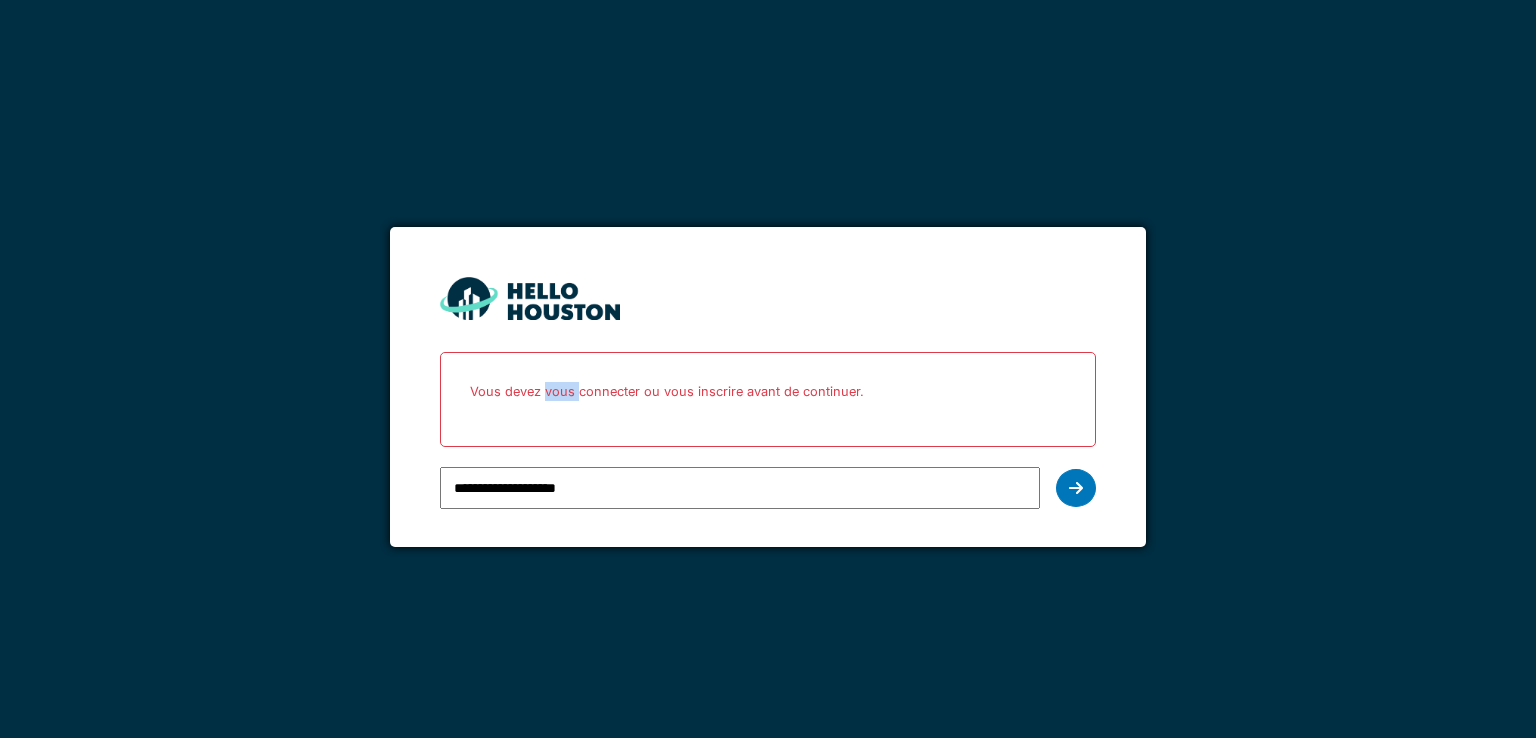 click on "Vous devez vous connecter ou vous inscrire avant de continuer." at bounding box center [667, 391] 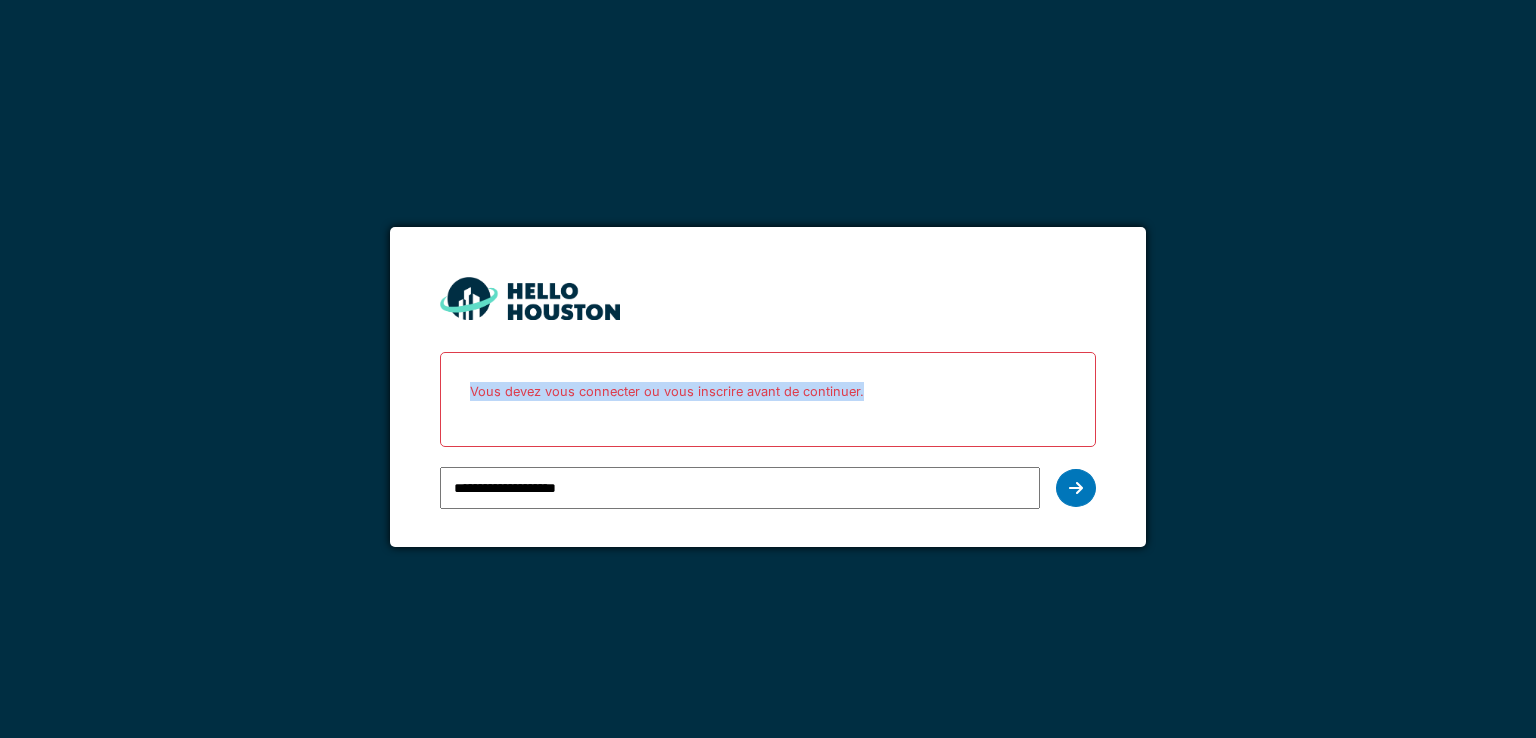 click on "Vous devez vous connecter ou vous inscrire avant de continuer." at bounding box center [667, 391] 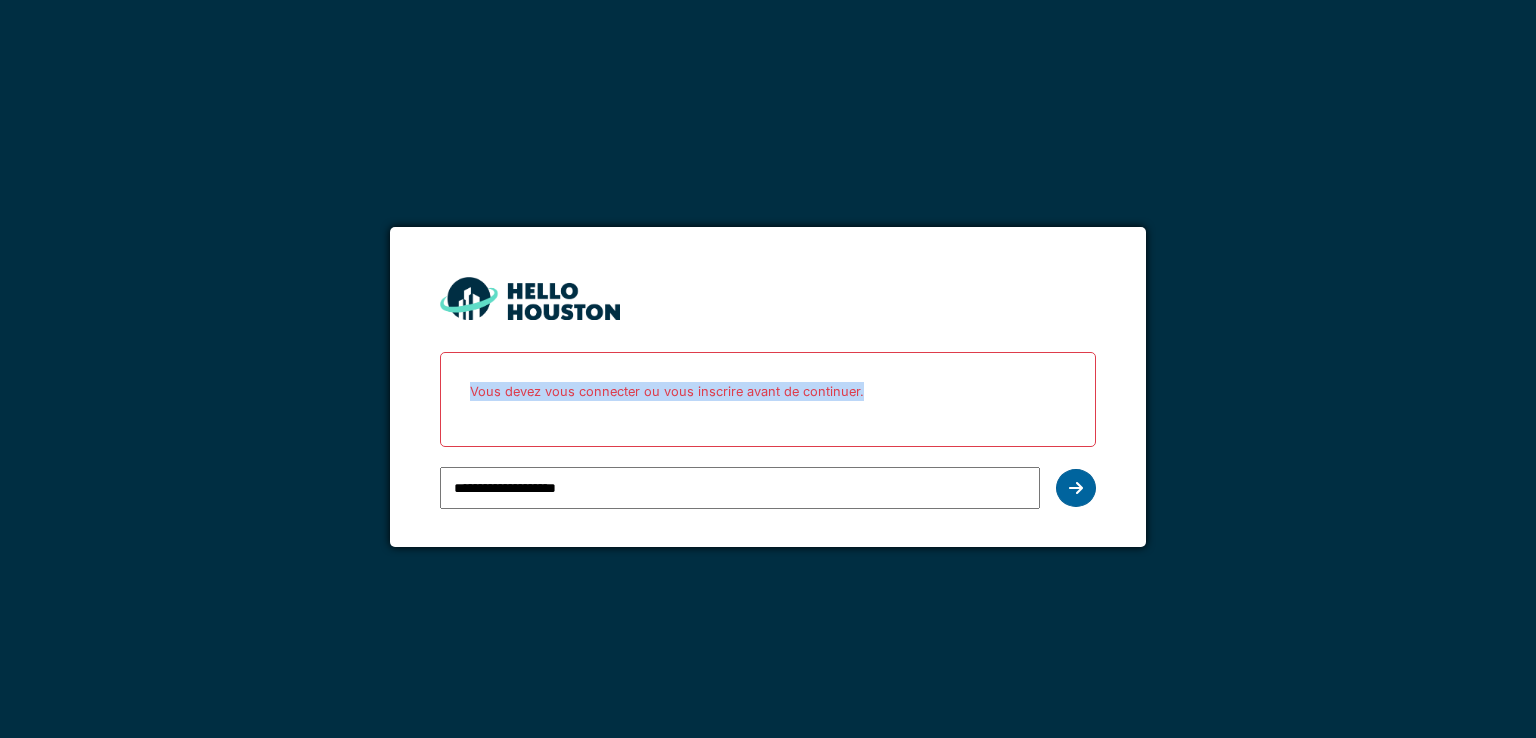 click at bounding box center (1076, 488) 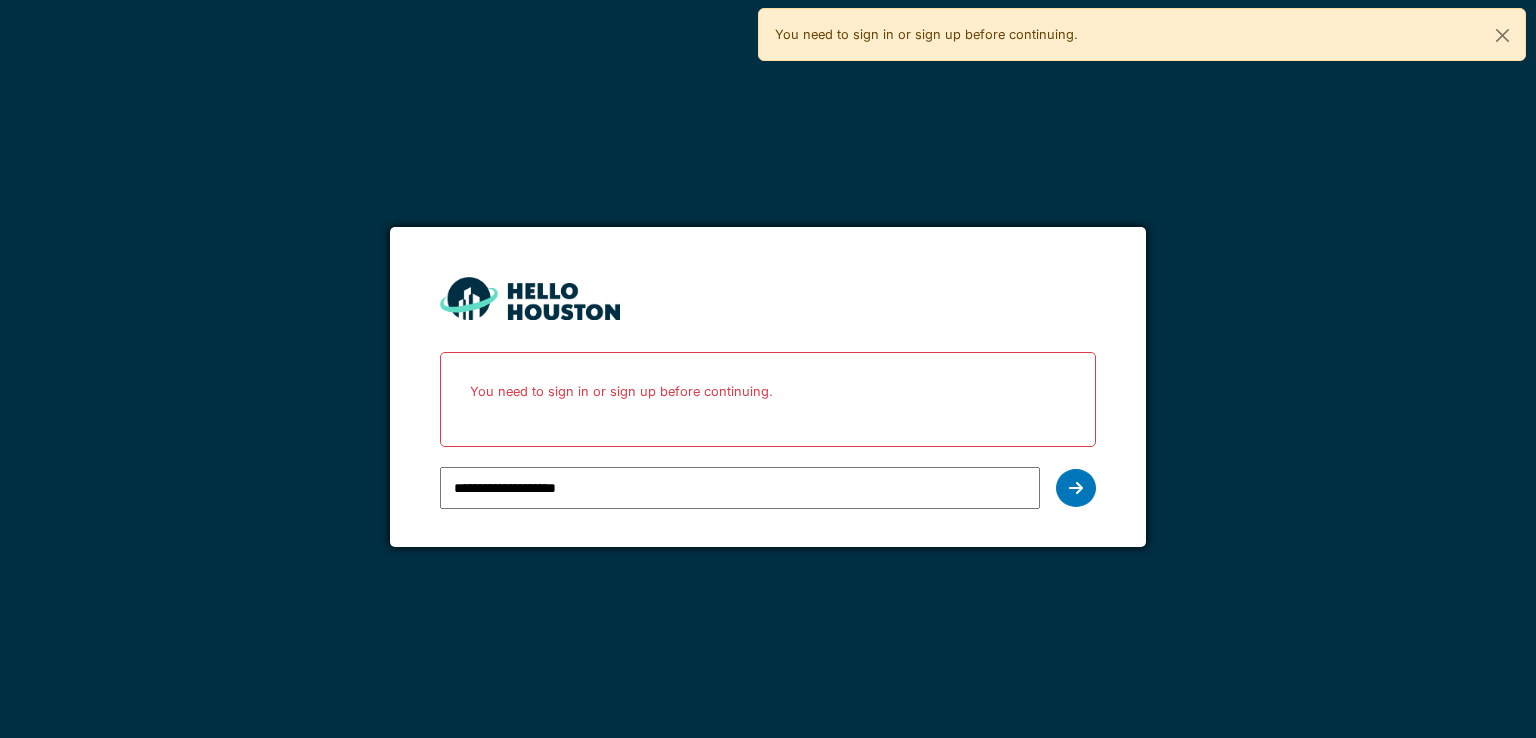 scroll, scrollTop: 0, scrollLeft: 0, axis: both 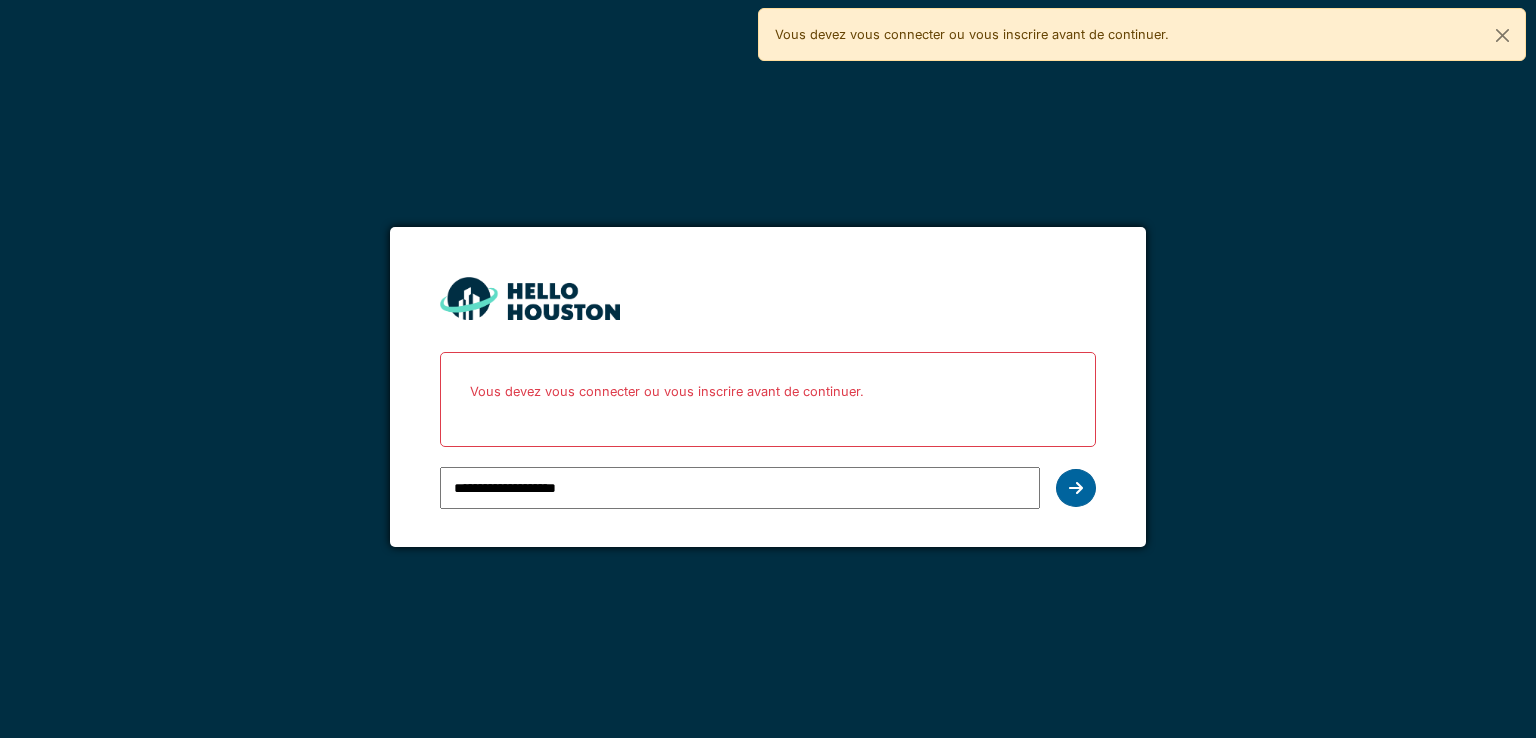 click at bounding box center (1076, 488) 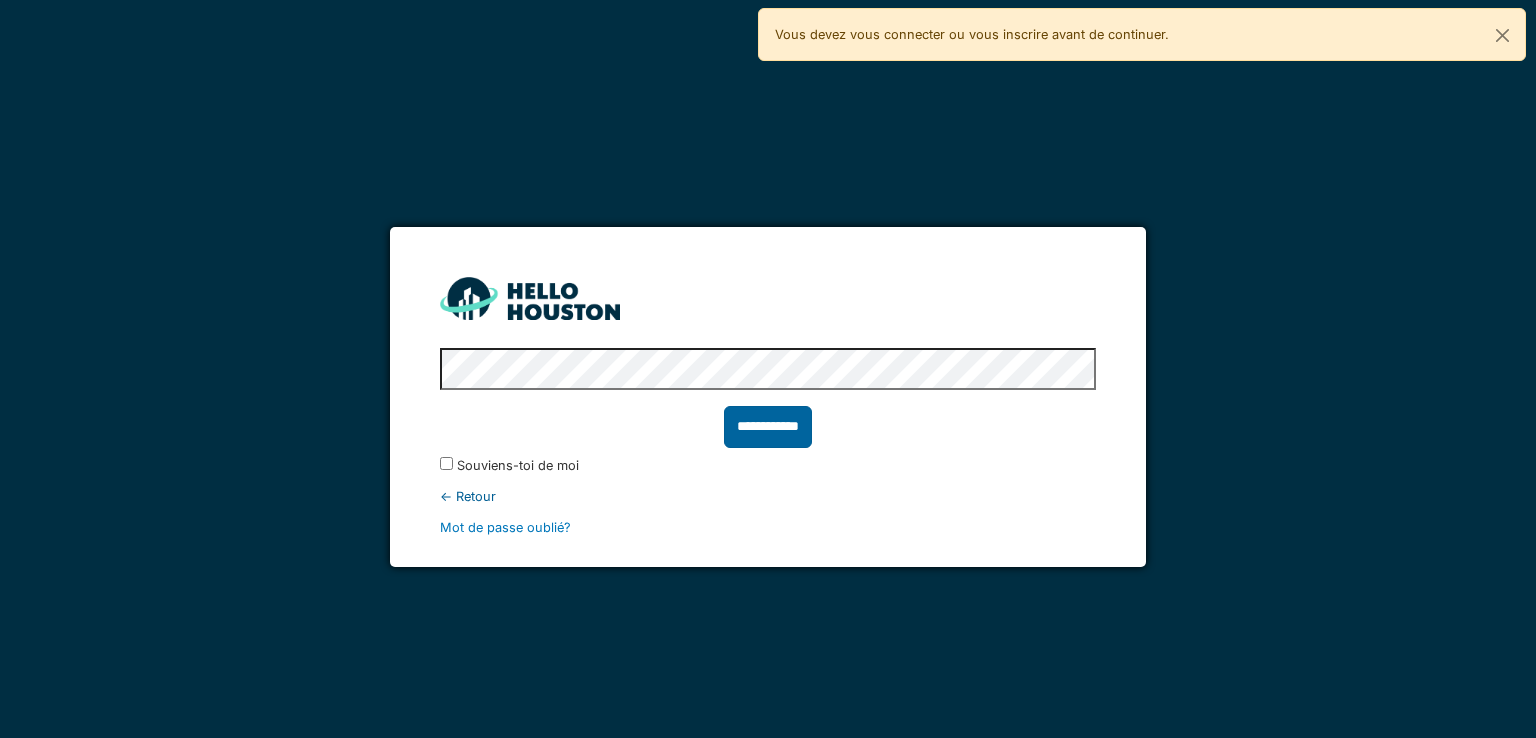 click on "**********" at bounding box center [768, 427] 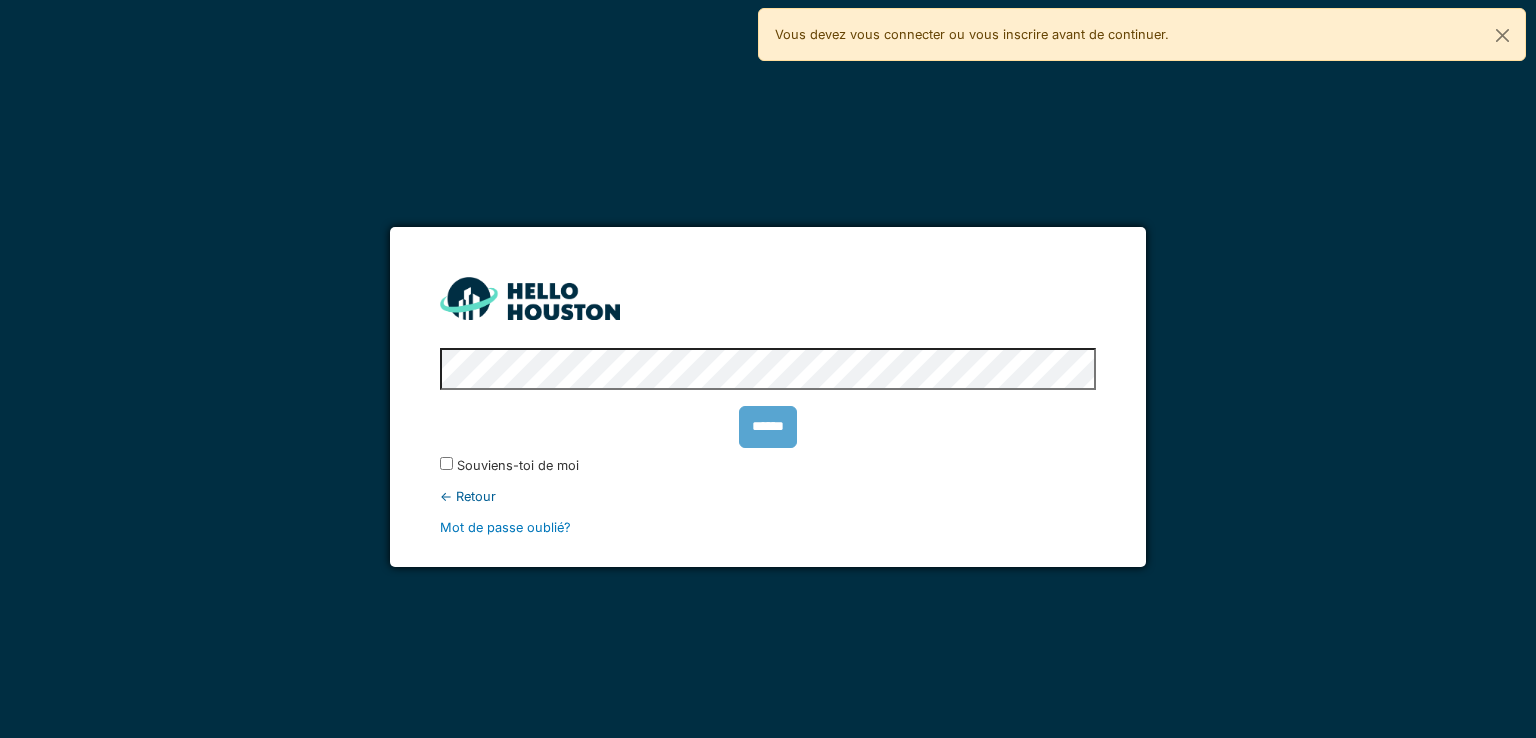 click on "******" at bounding box center (768, 425) 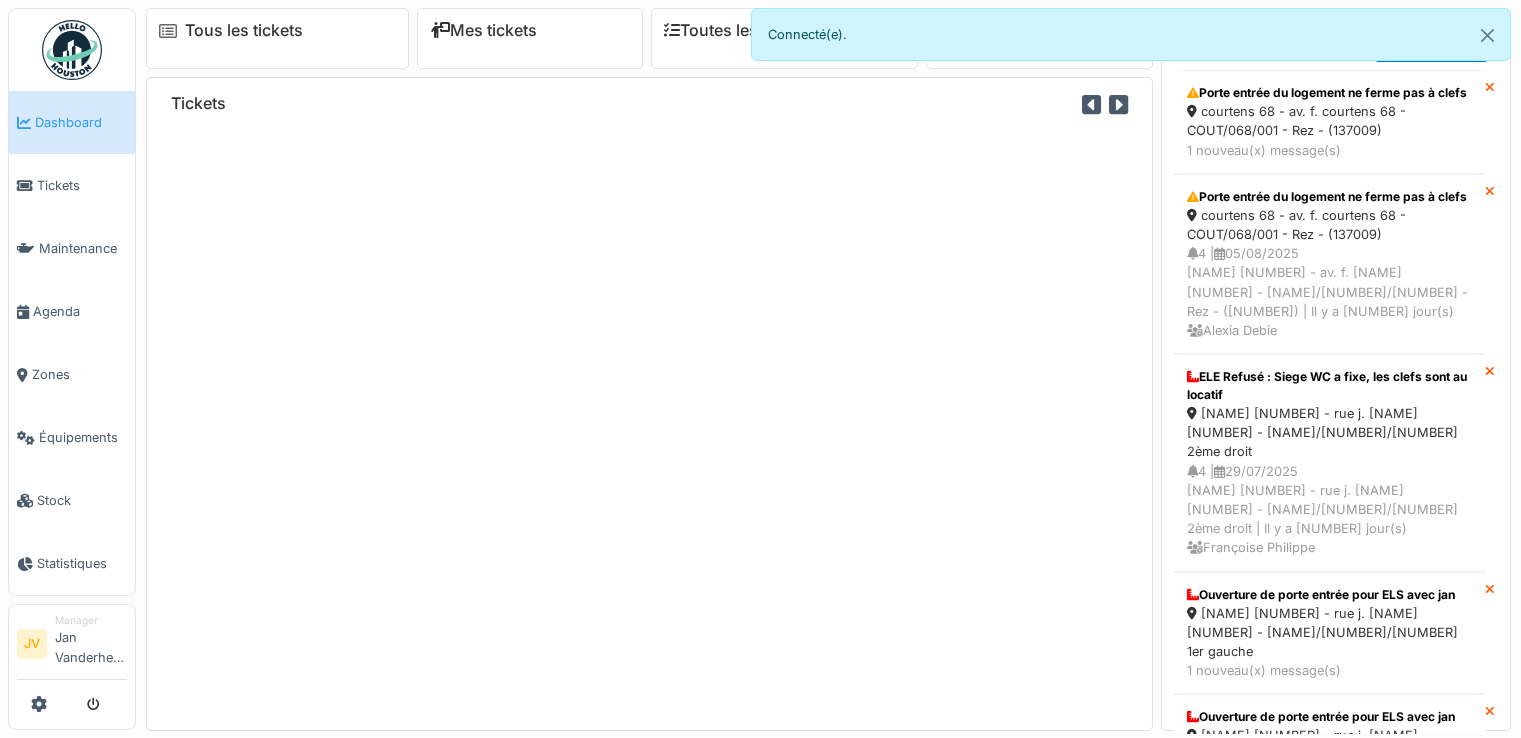 scroll, scrollTop: 0, scrollLeft: 0, axis: both 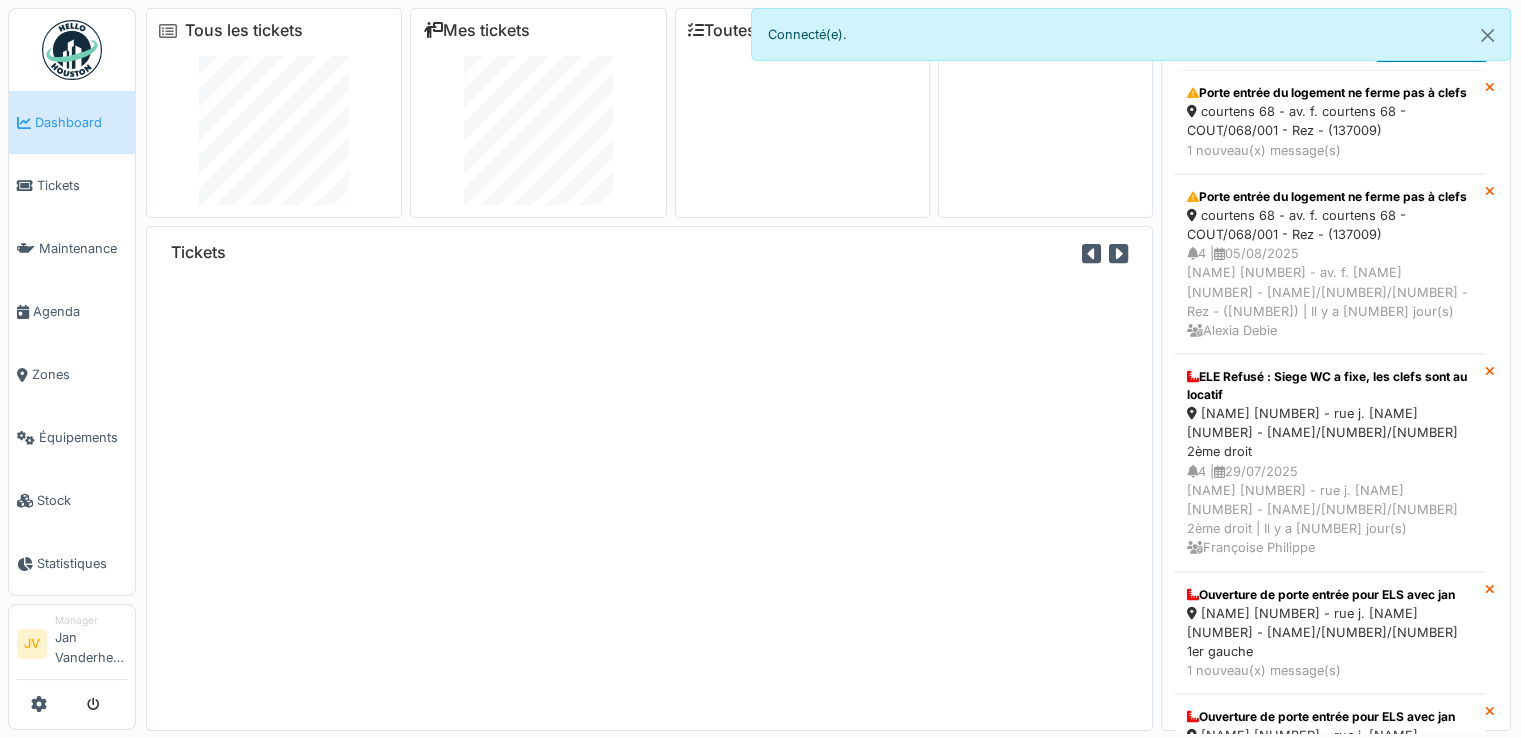 click on "Tickets" at bounding box center (82, 185) 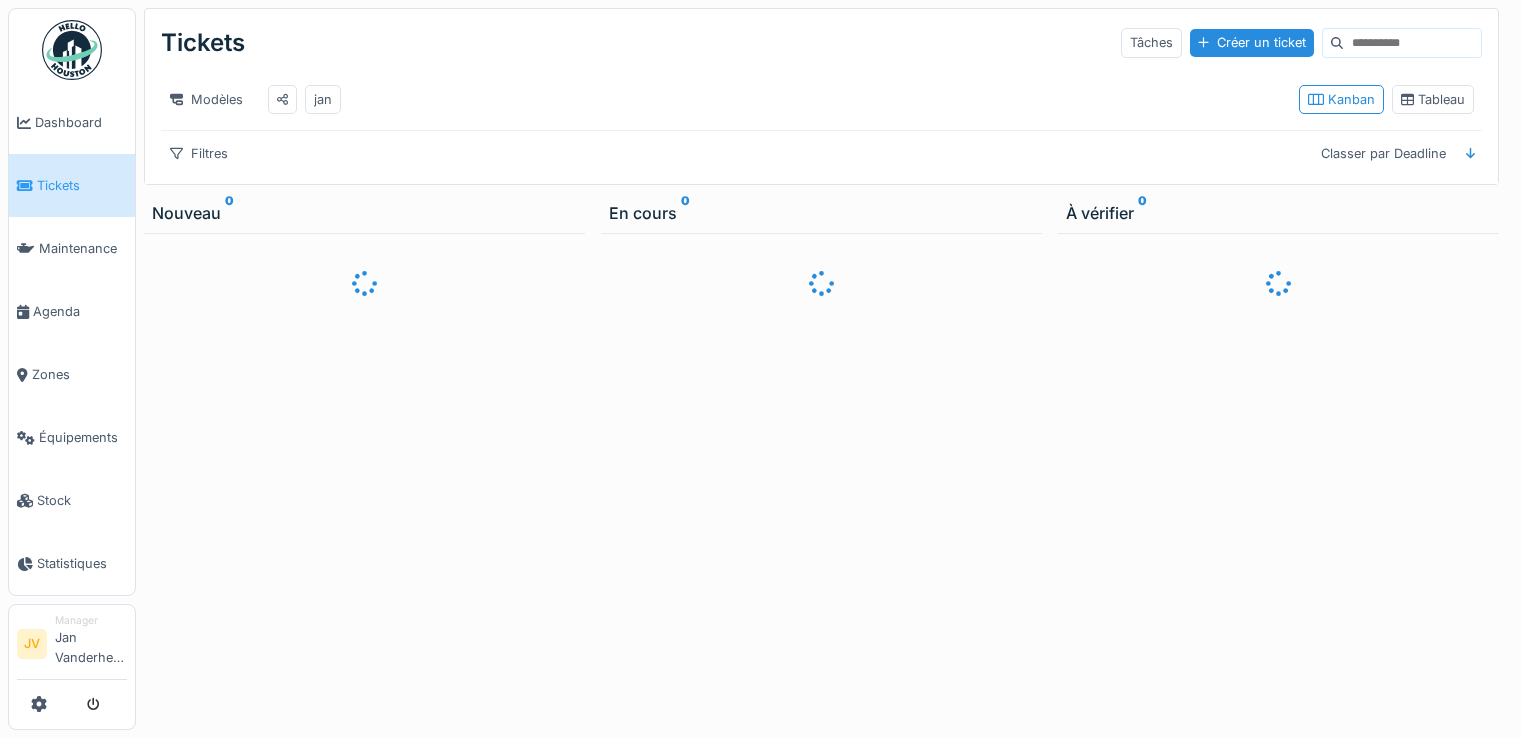 scroll, scrollTop: 0, scrollLeft: 0, axis: both 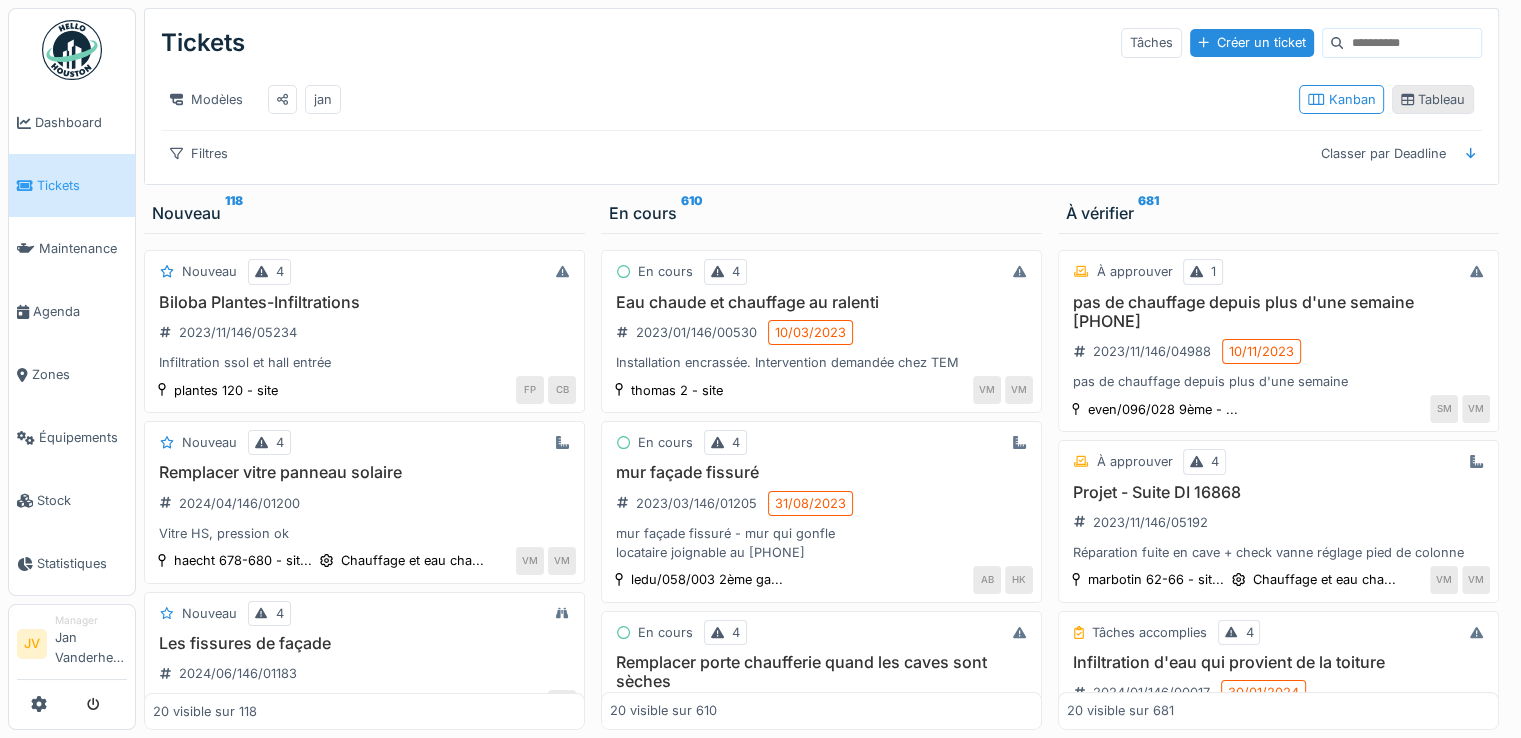 click on "Tableau" at bounding box center [1433, 99] 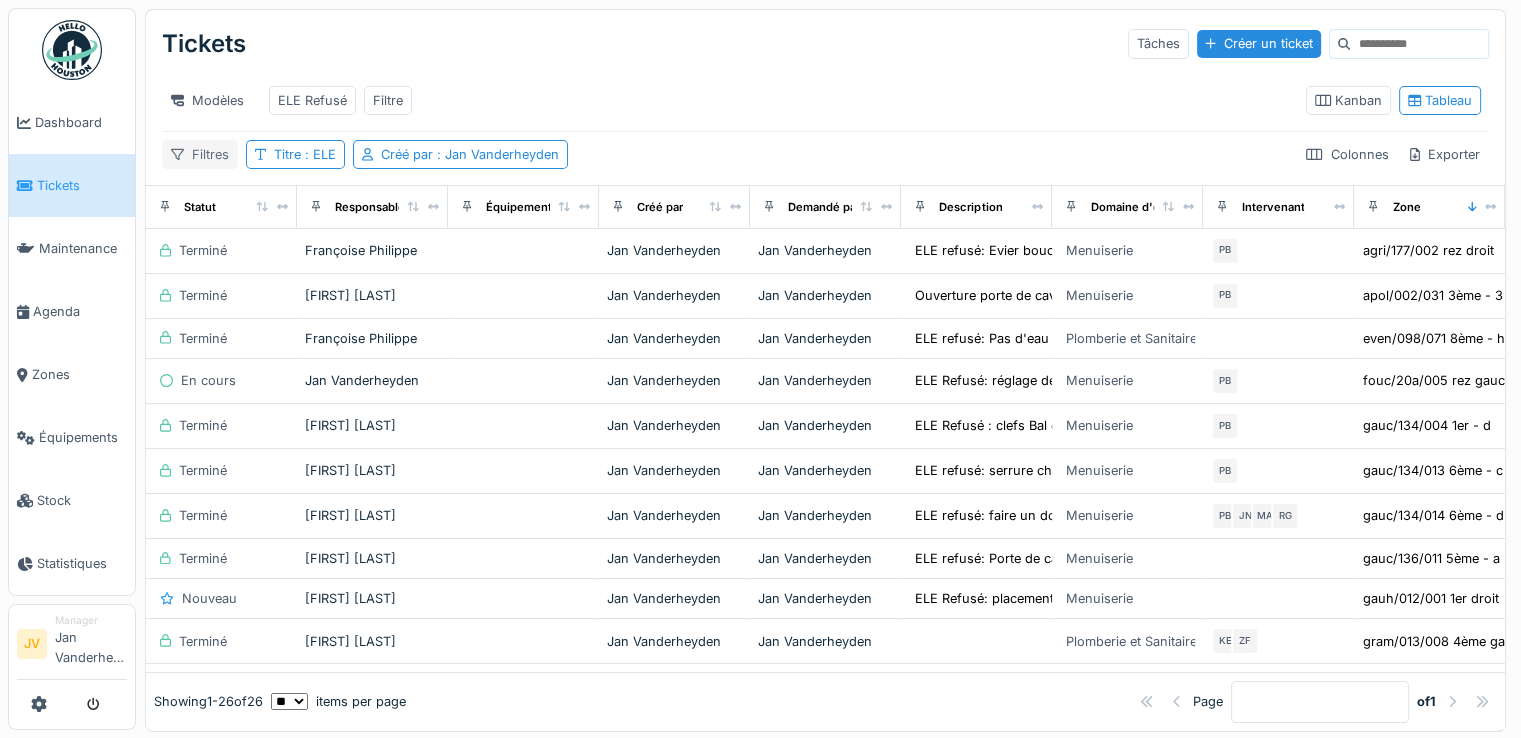 click on "Filtres" at bounding box center [200, 154] 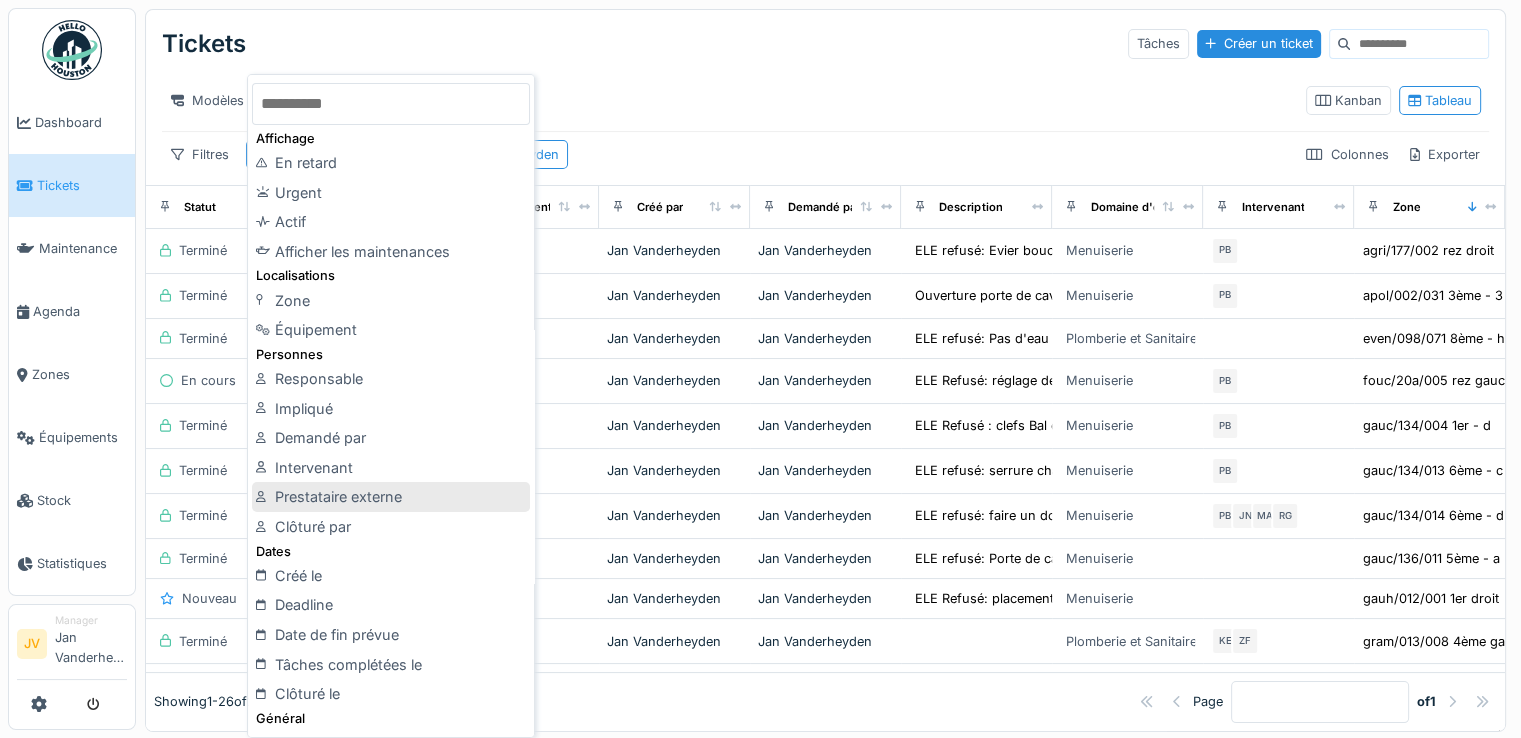 click on "Prestataire externe" at bounding box center [391, 497] 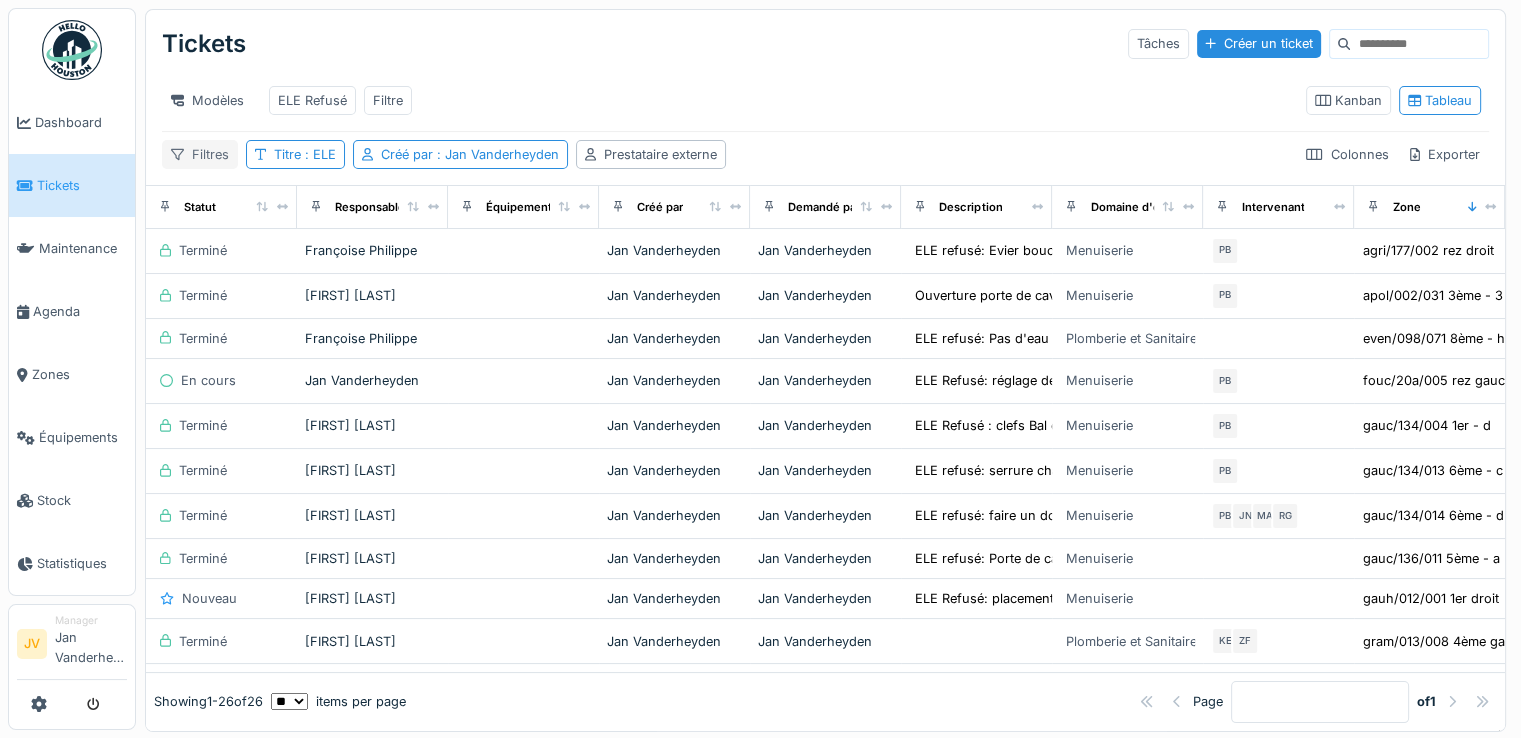 click on "Filtres" at bounding box center [200, 154] 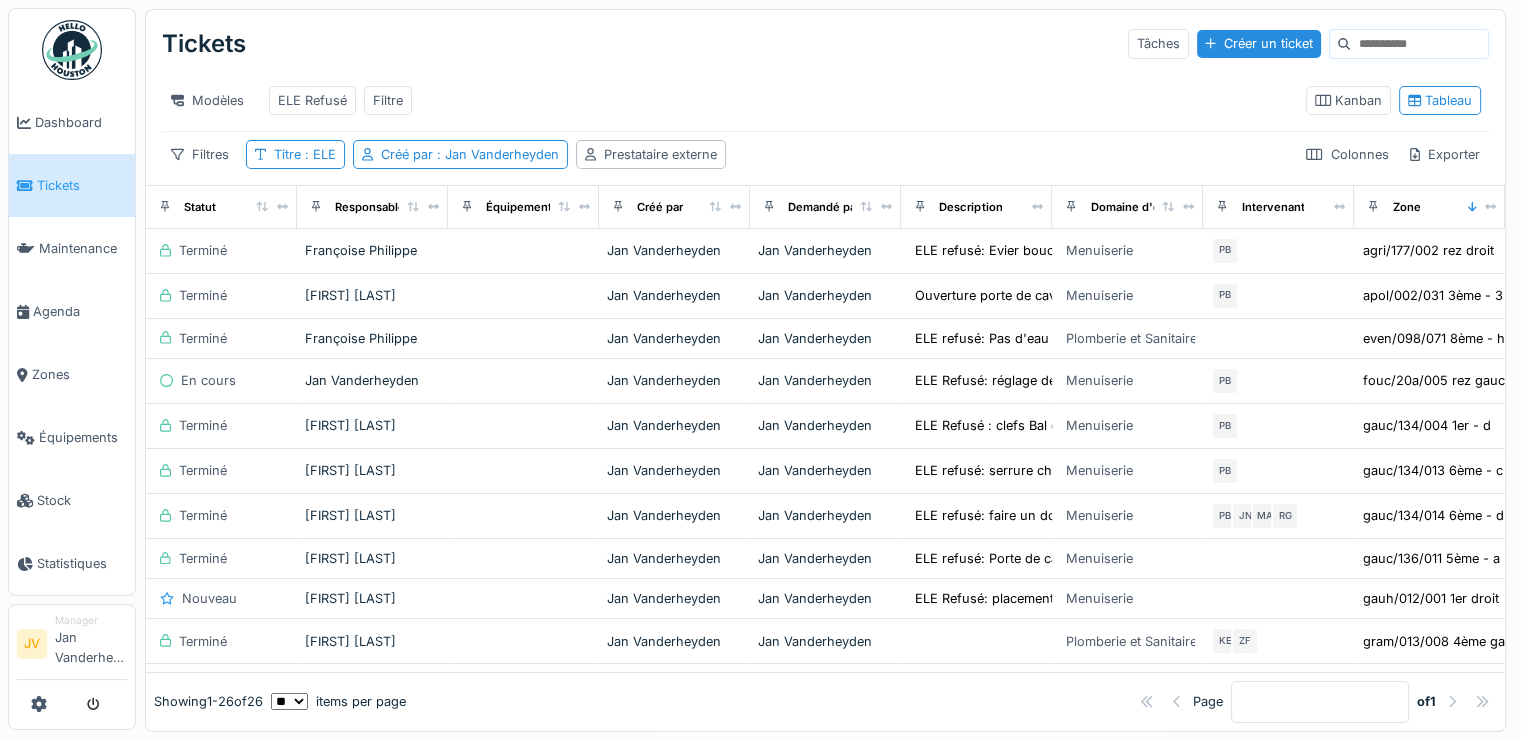 click on "Filtres Titre   :   ELE Créé par   :   Jan Vanderheyden Prestataire externe Colonnes Exporter" at bounding box center (825, 154) 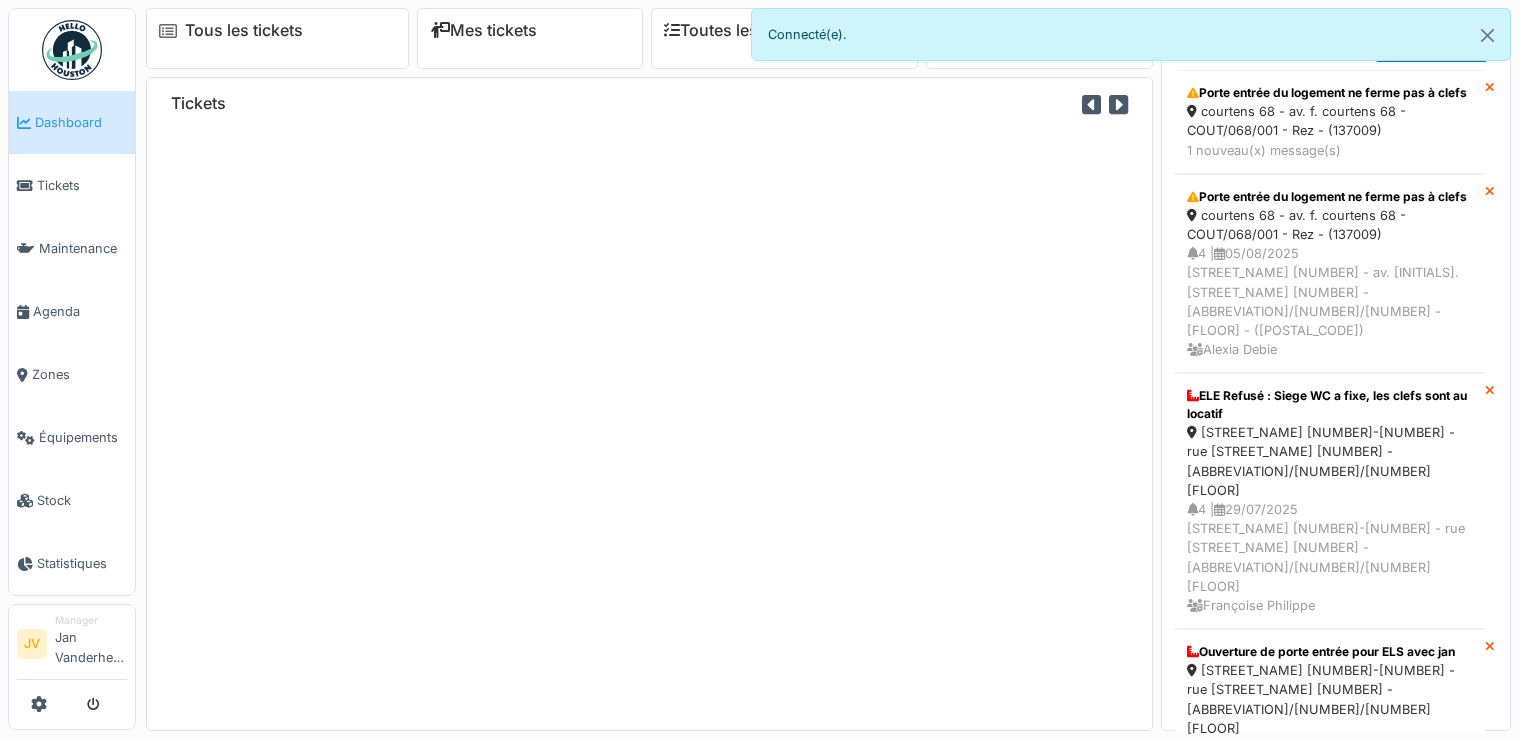 scroll, scrollTop: 0, scrollLeft: 0, axis: both 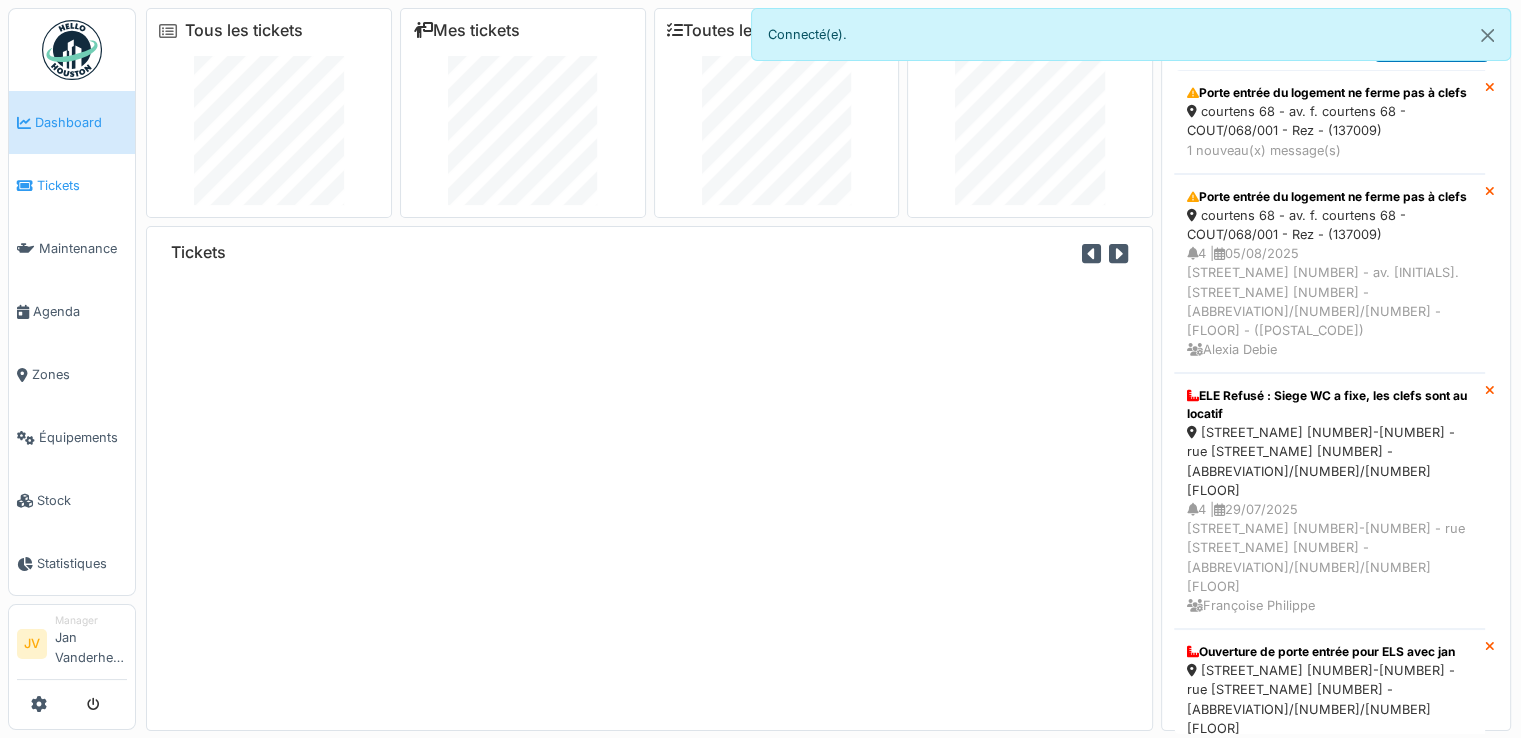 click on "Tickets" at bounding box center [82, 185] 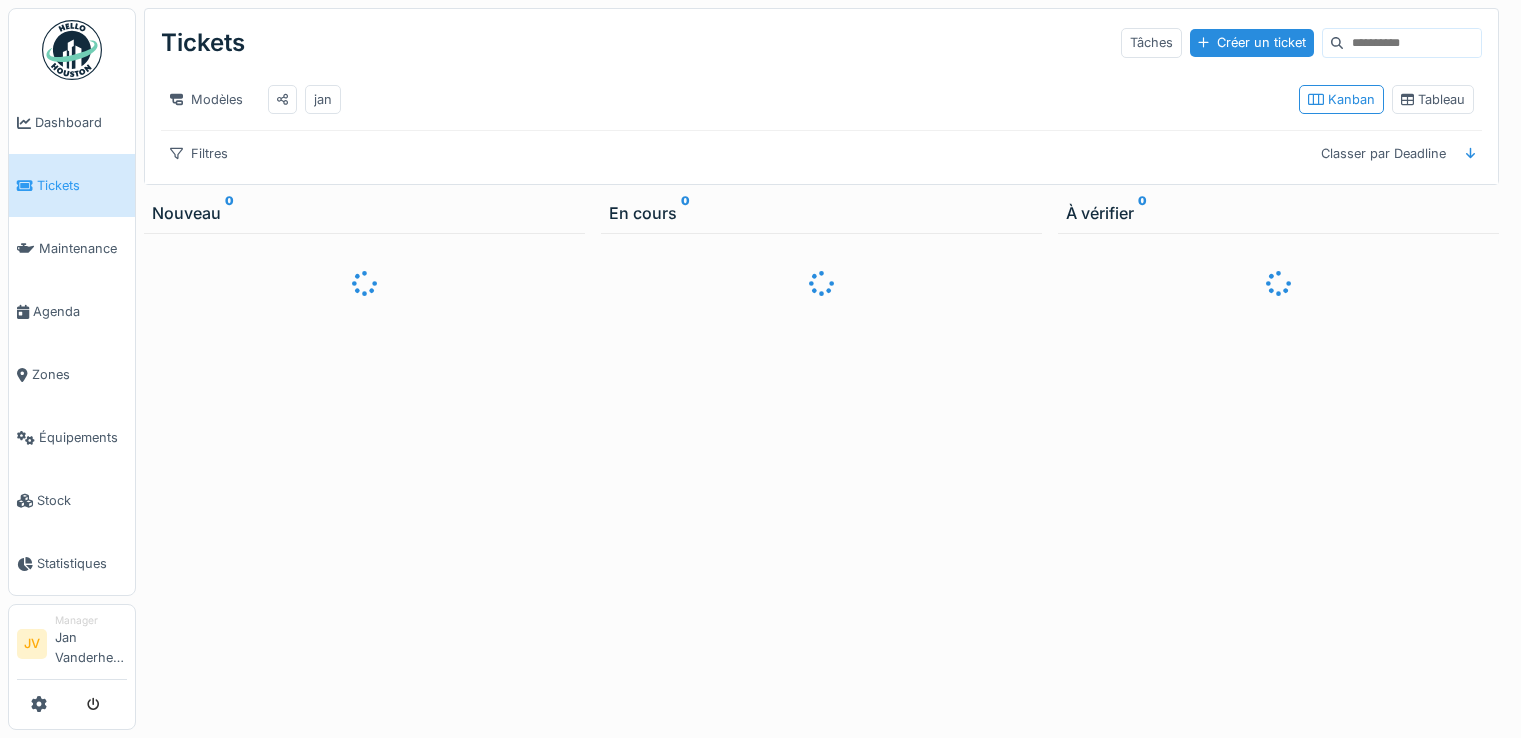 scroll, scrollTop: 0, scrollLeft: 0, axis: both 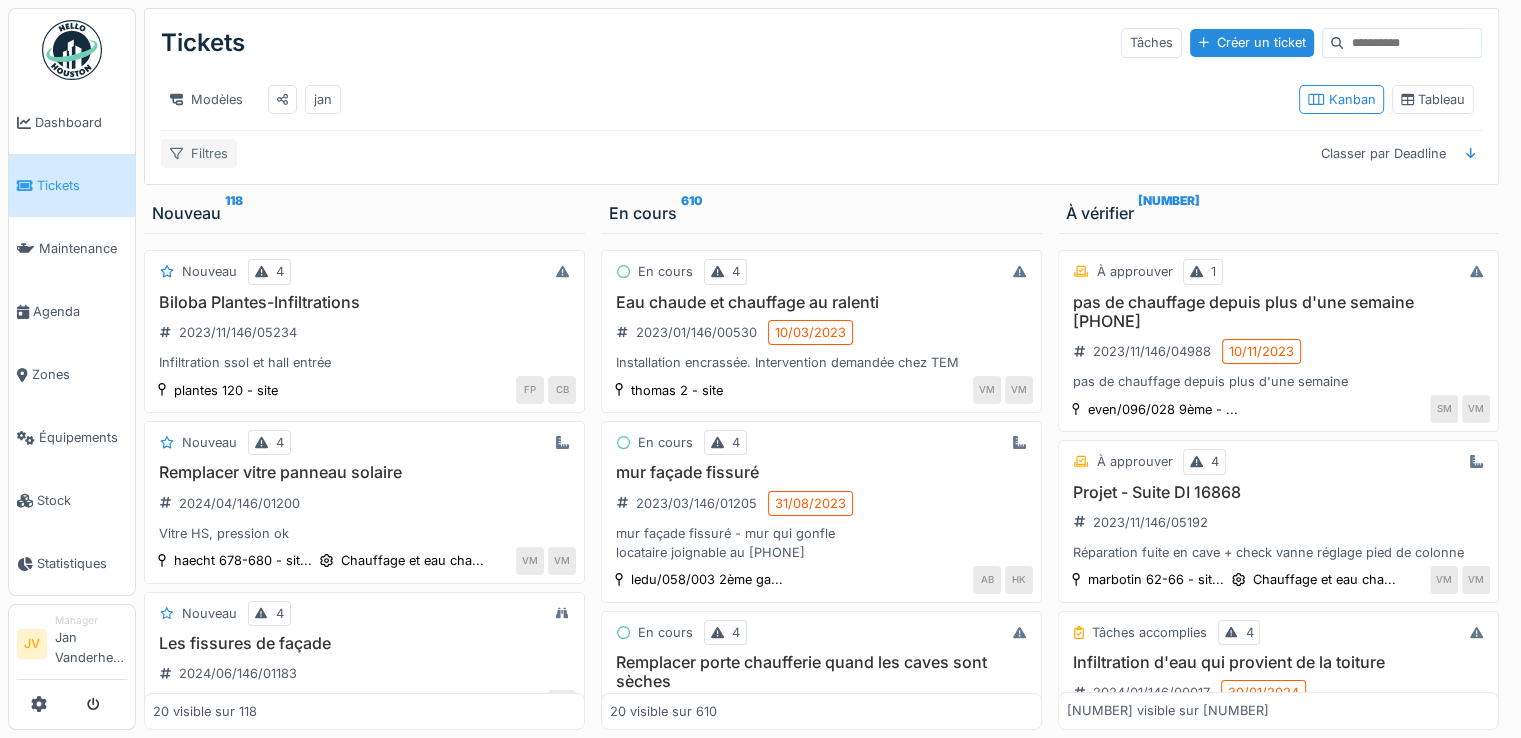 click on "Filtres" at bounding box center (199, 153) 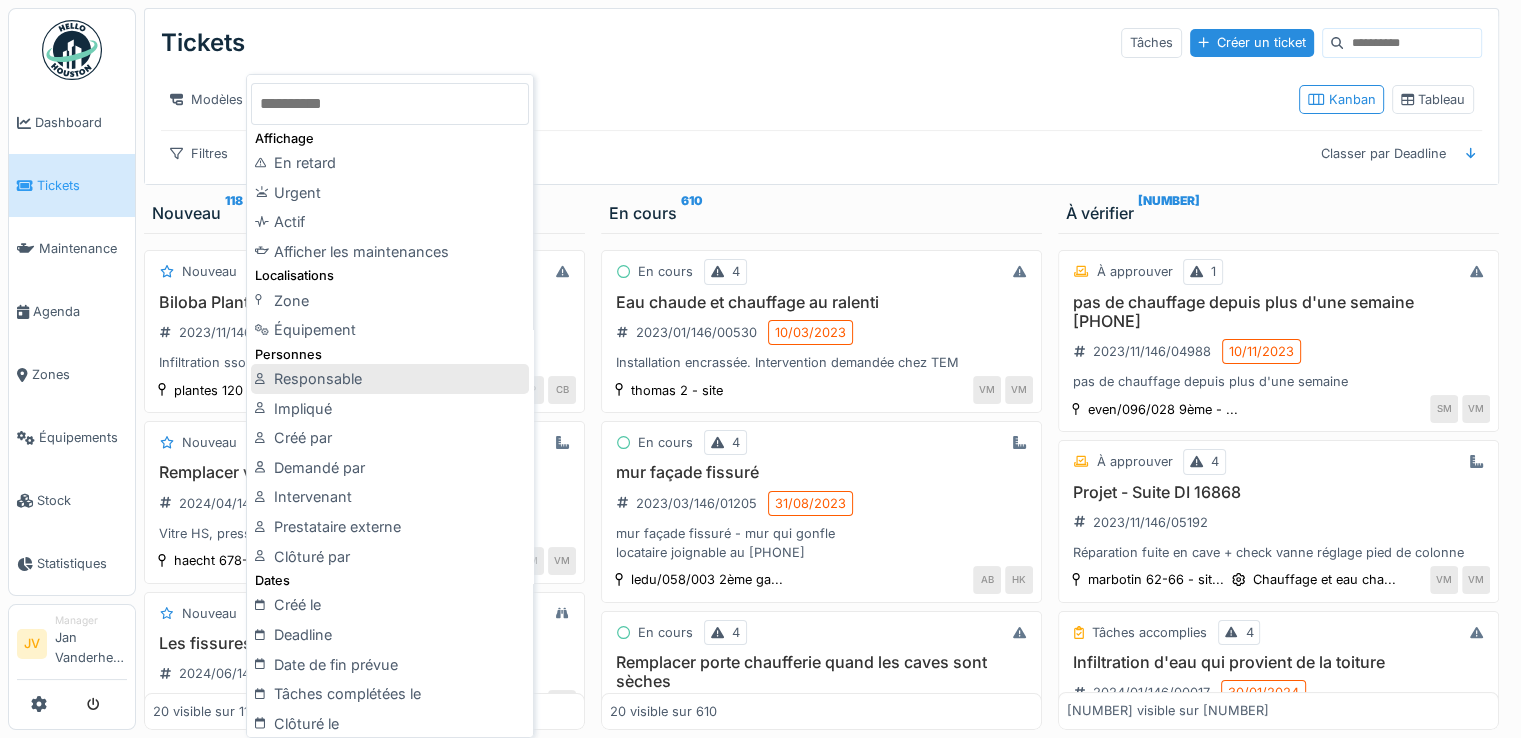 click on "Responsable" at bounding box center [390, 379] 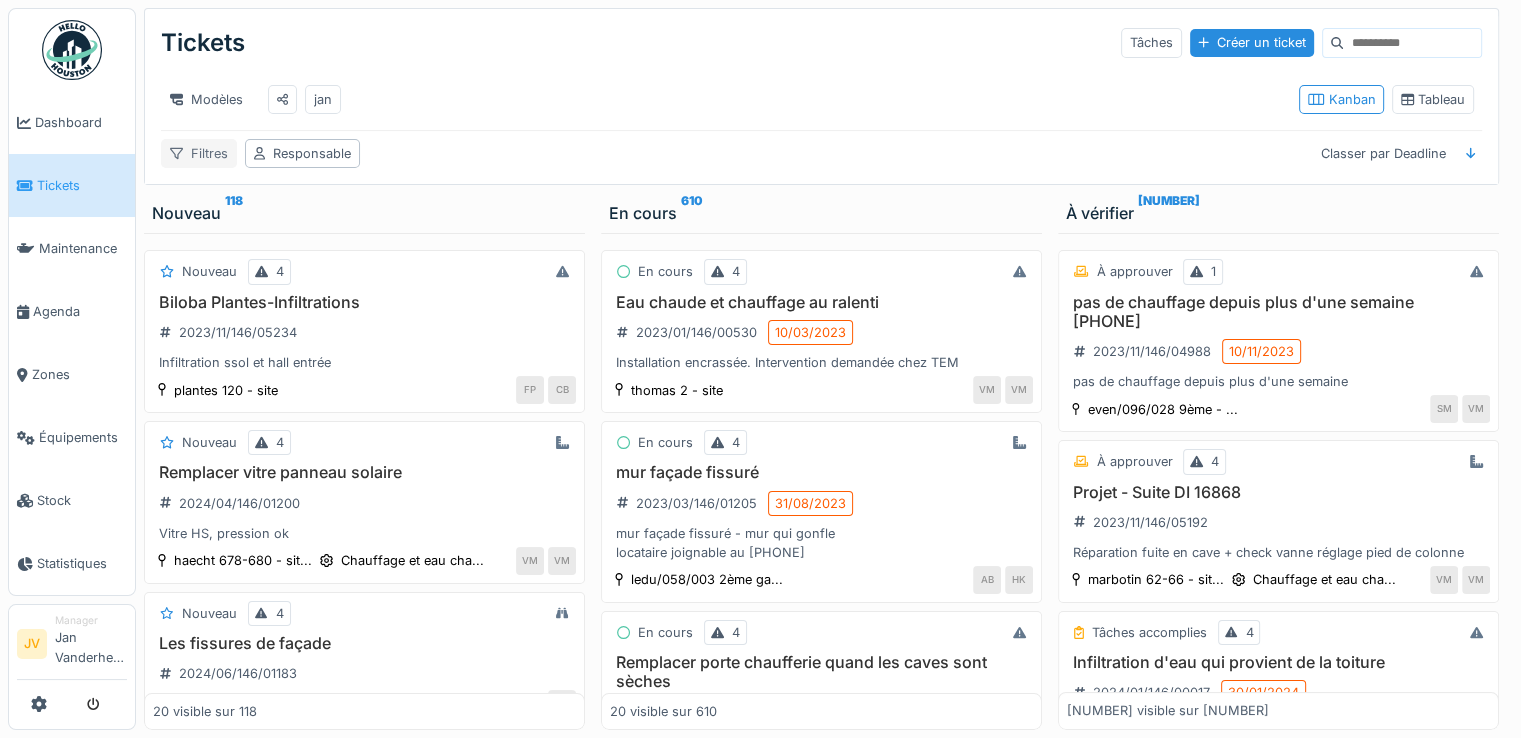 click on "Filtres" at bounding box center [199, 153] 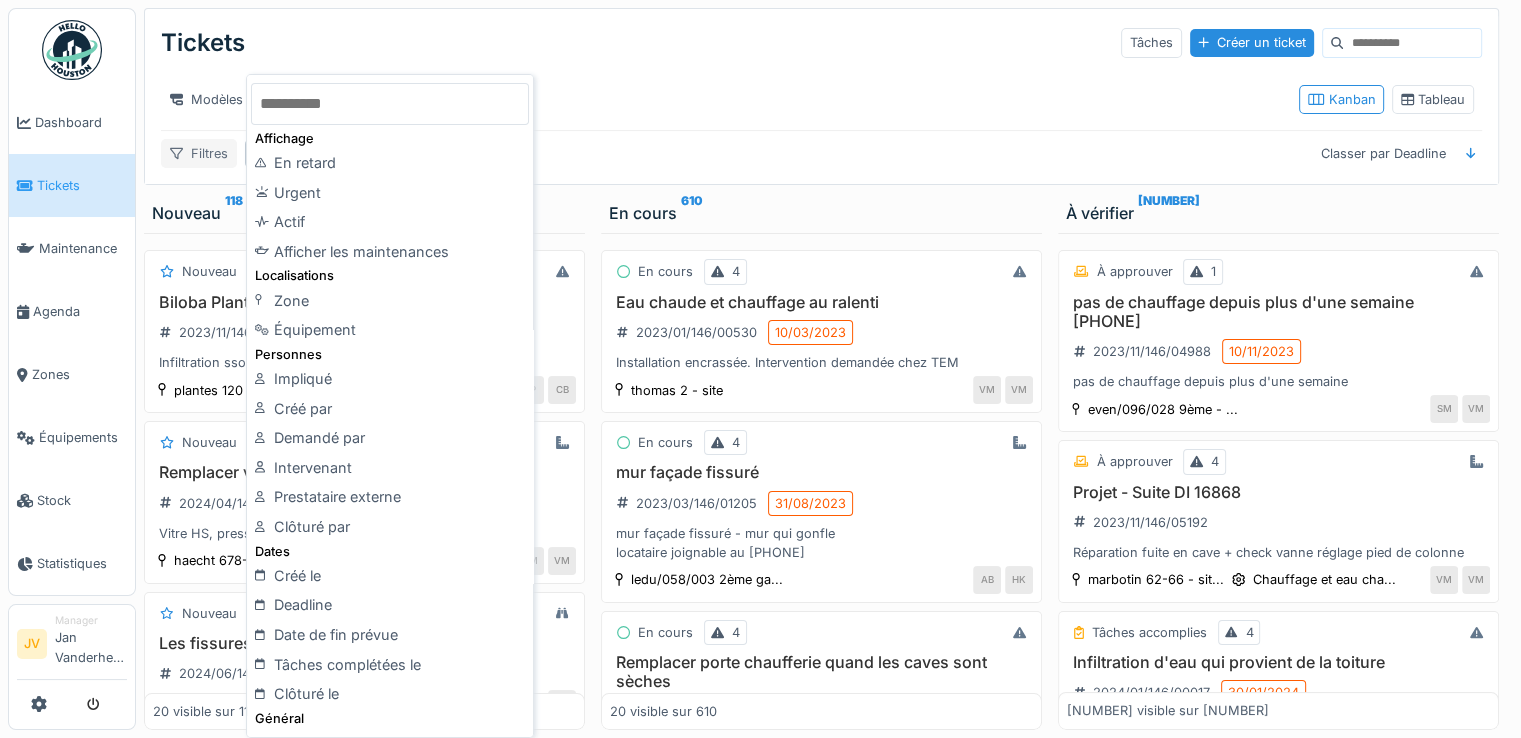 click on "Filtres" at bounding box center [199, 153] 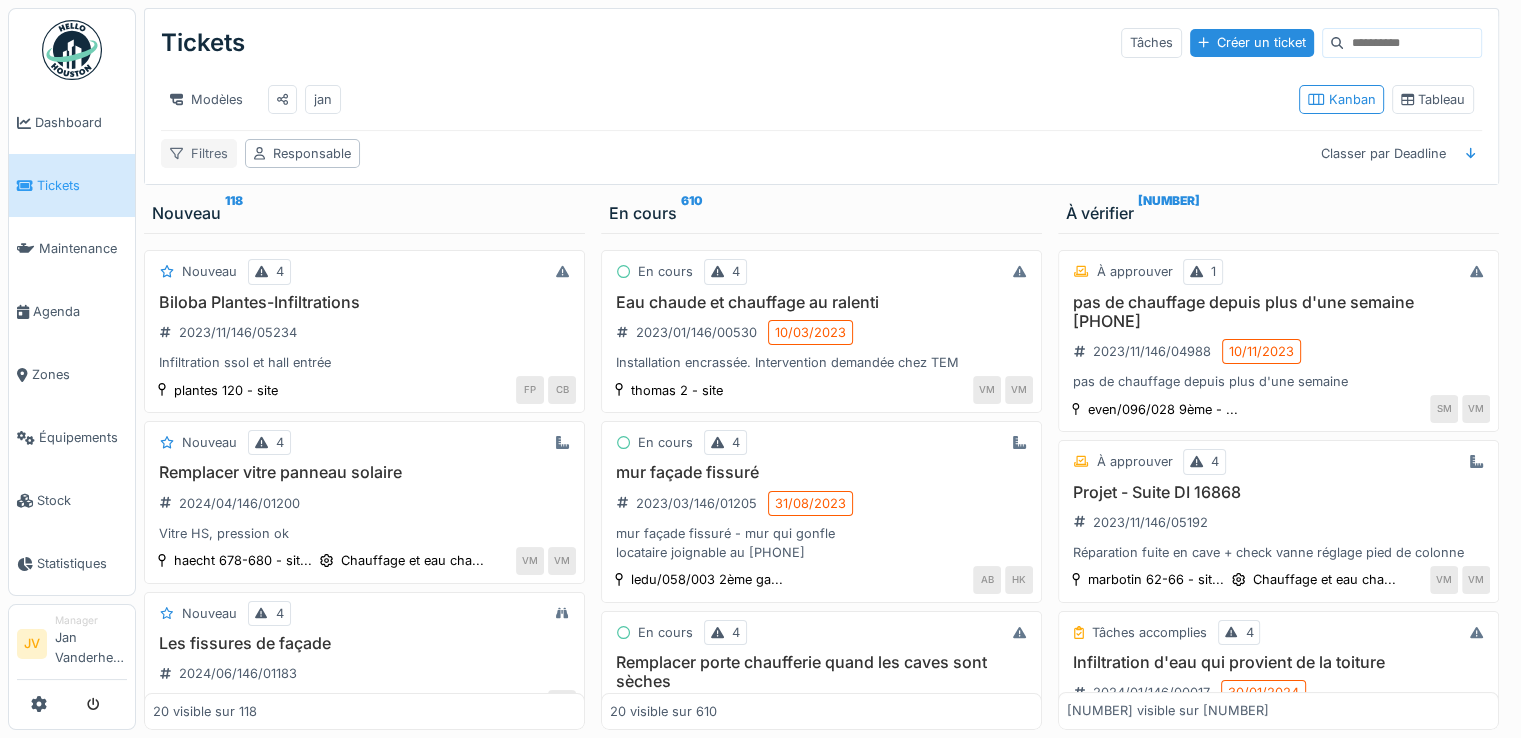 click on "Filtres" at bounding box center [199, 153] 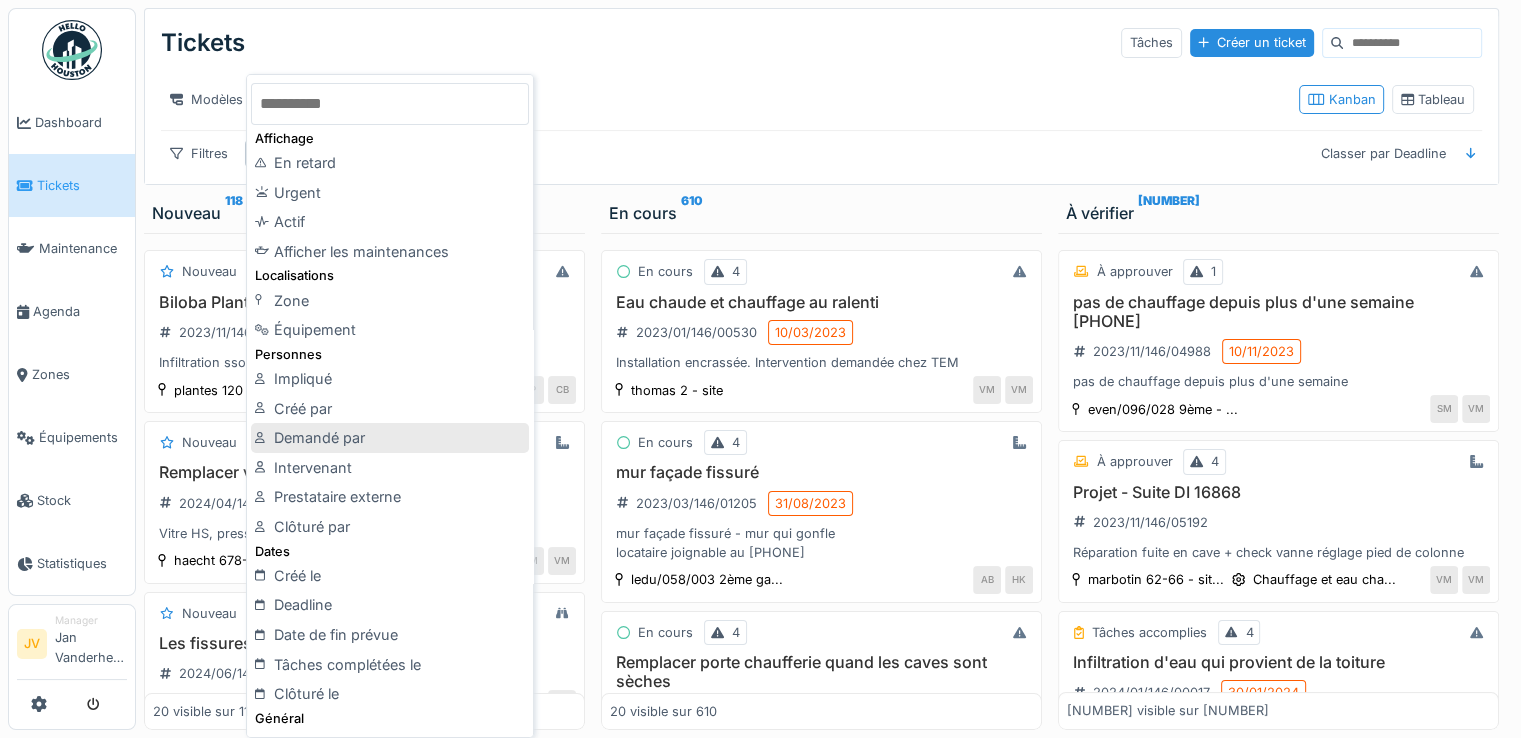 click on "Demandé par" at bounding box center [390, 438] 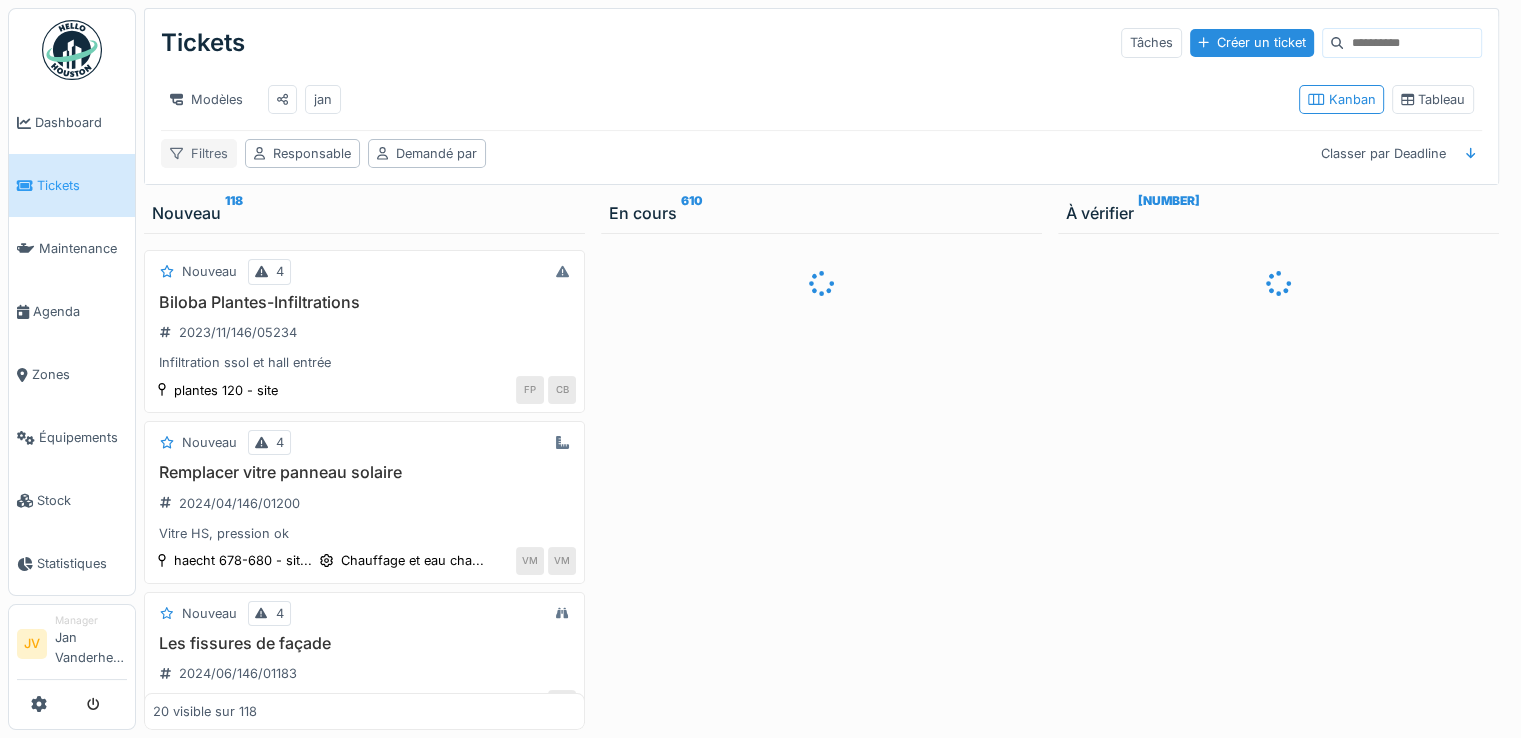 click on "Filtres" at bounding box center (199, 153) 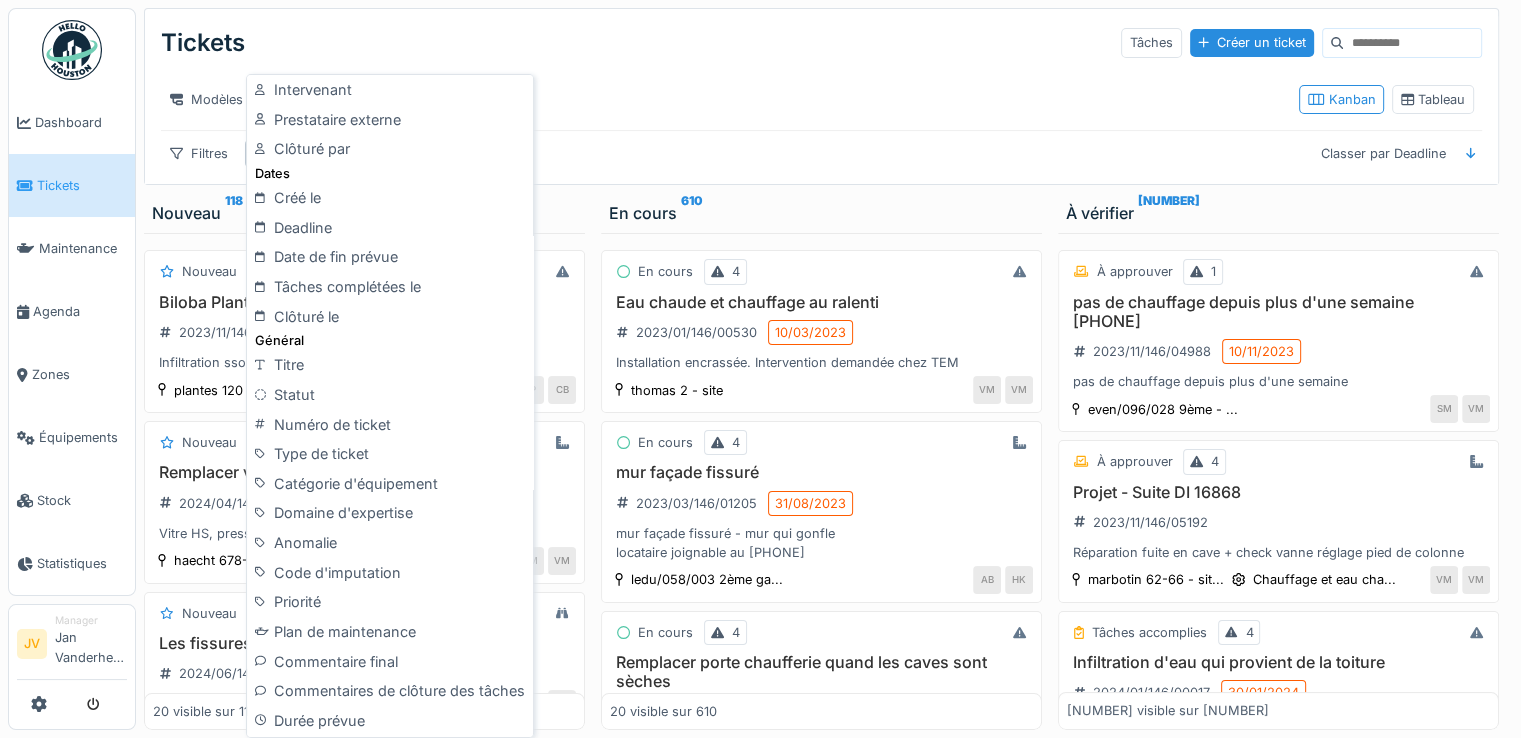 scroll, scrollTop: 371, scrollLeft: 0, axis: vertical 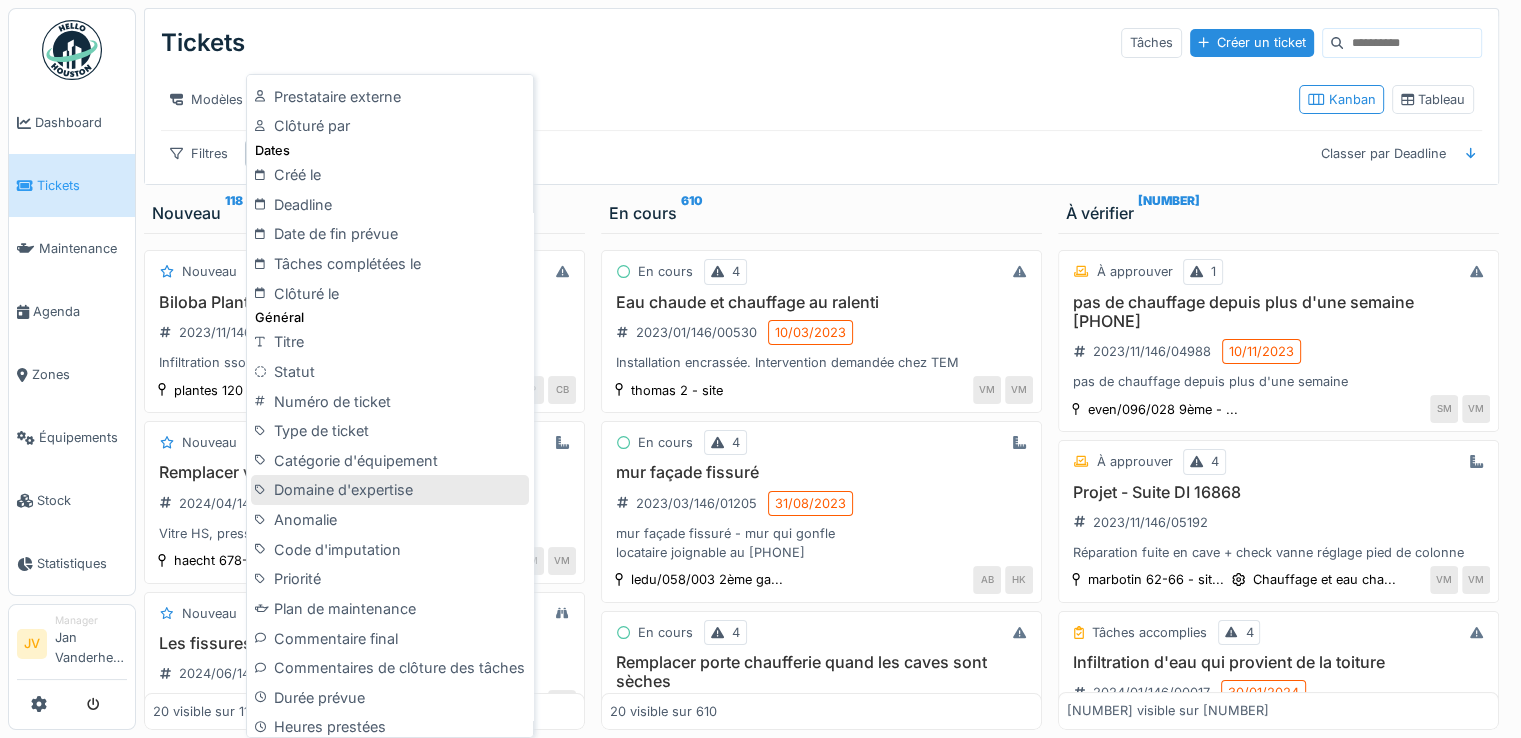 click on "Domaine d'expertise" at bounding box center [390, 490] 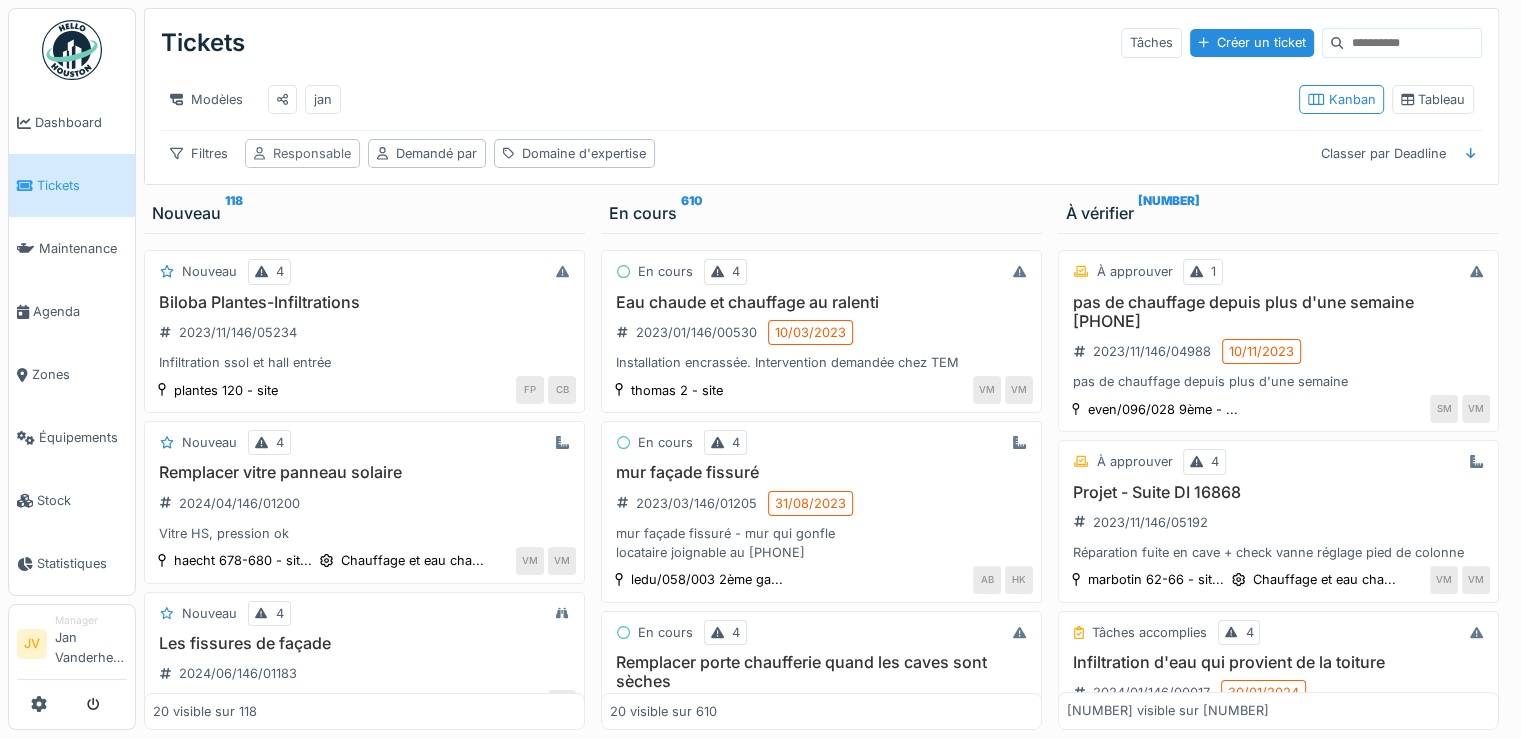click on "Responsable" at bounding box center [312, 153] 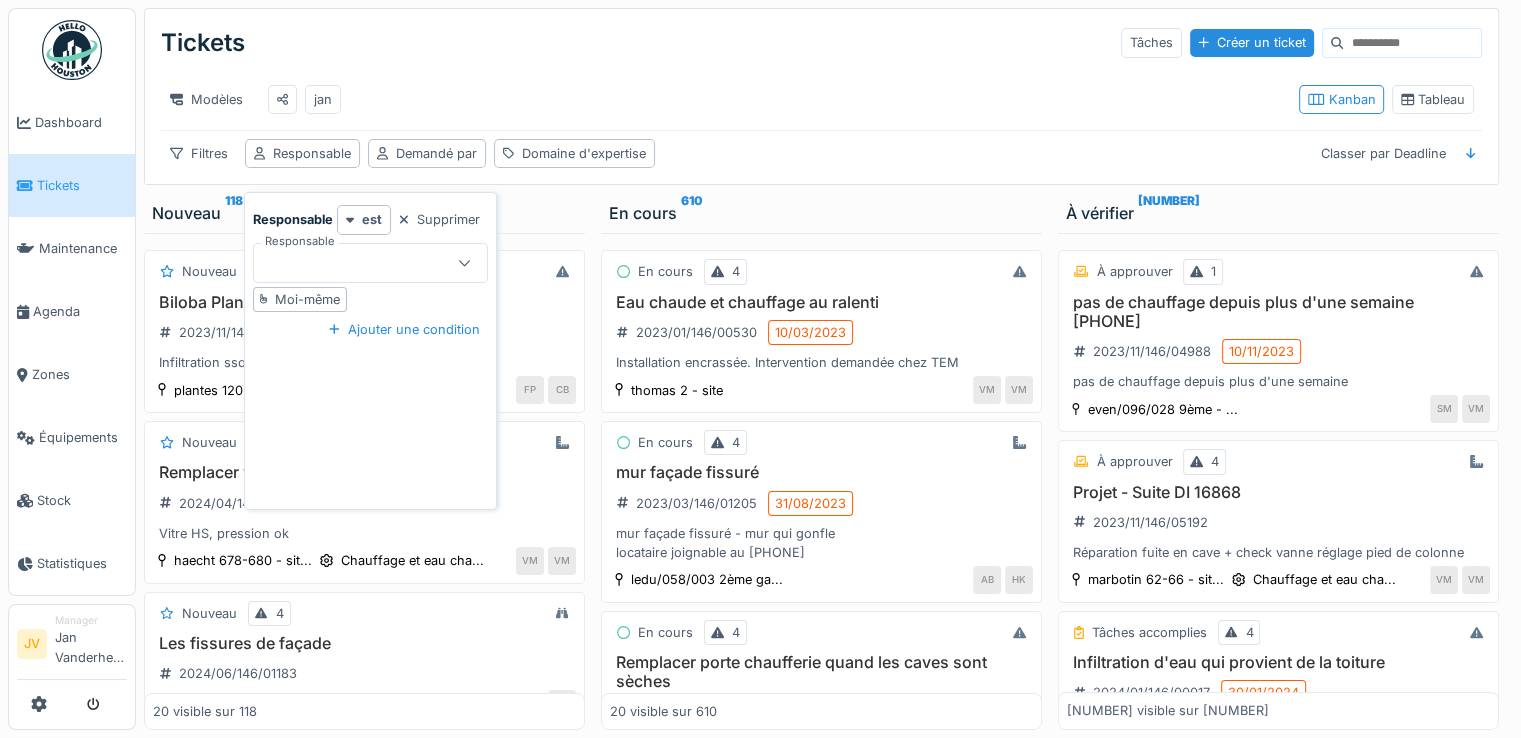 click at bounding box center [358, 263] 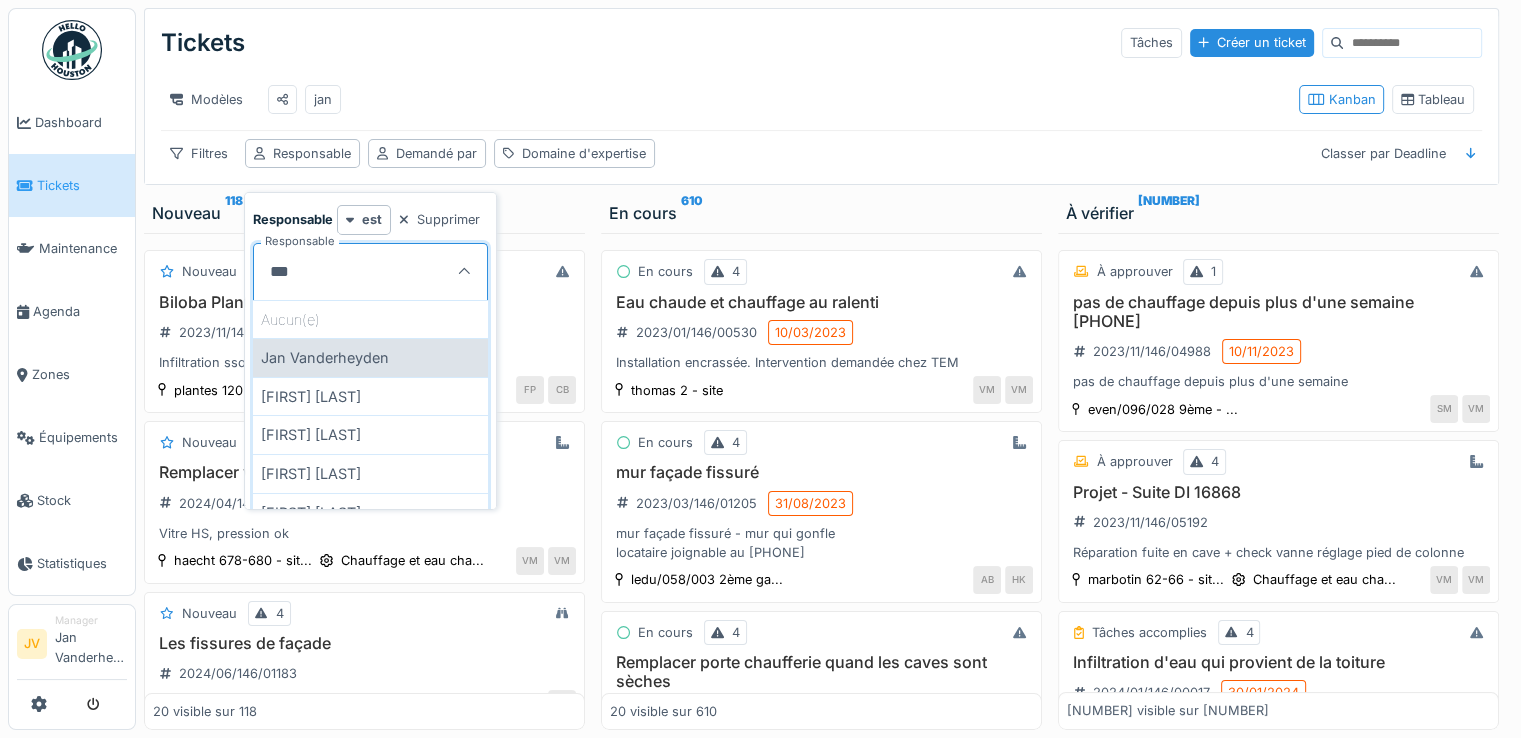type on "***" 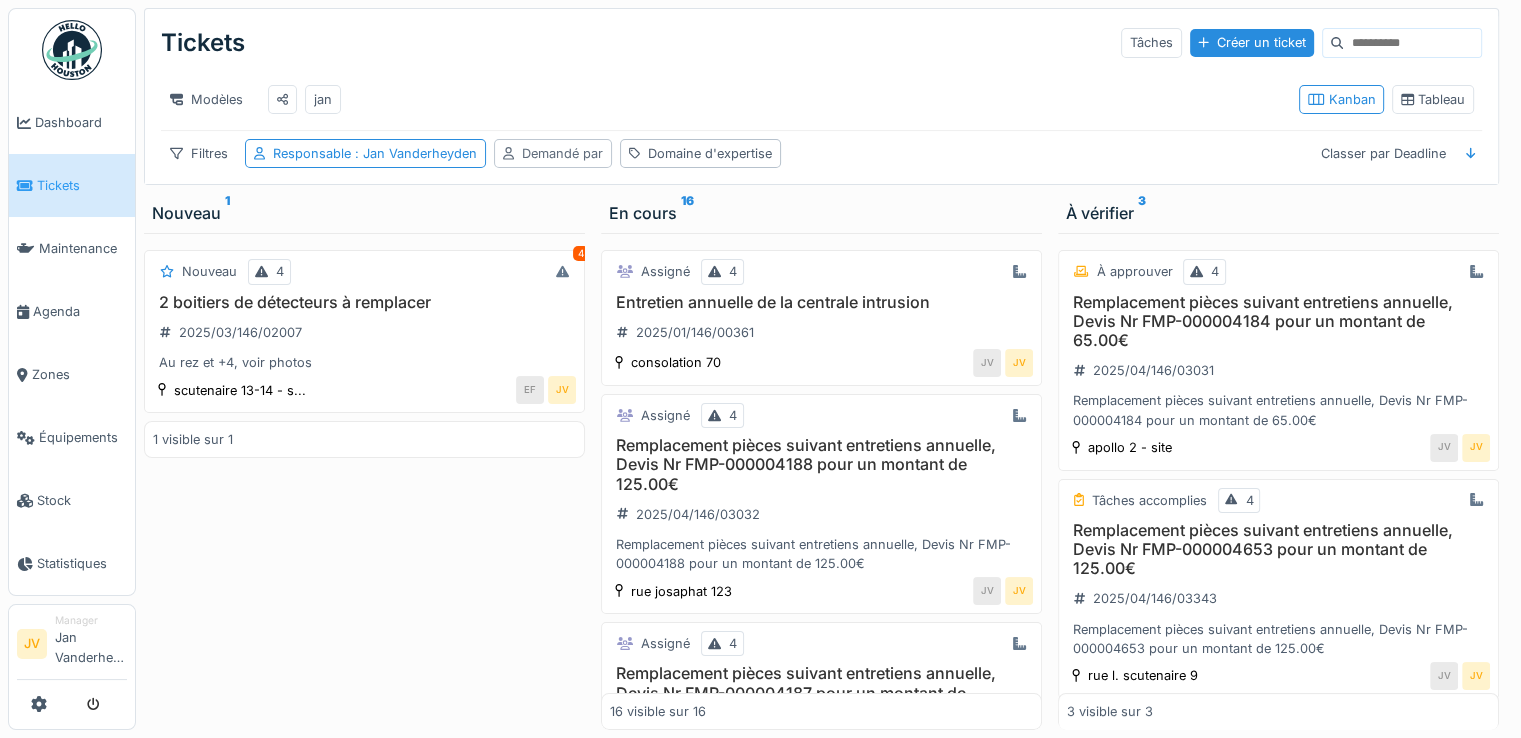 click on "Demandé par" at bounding box center [562, 153] 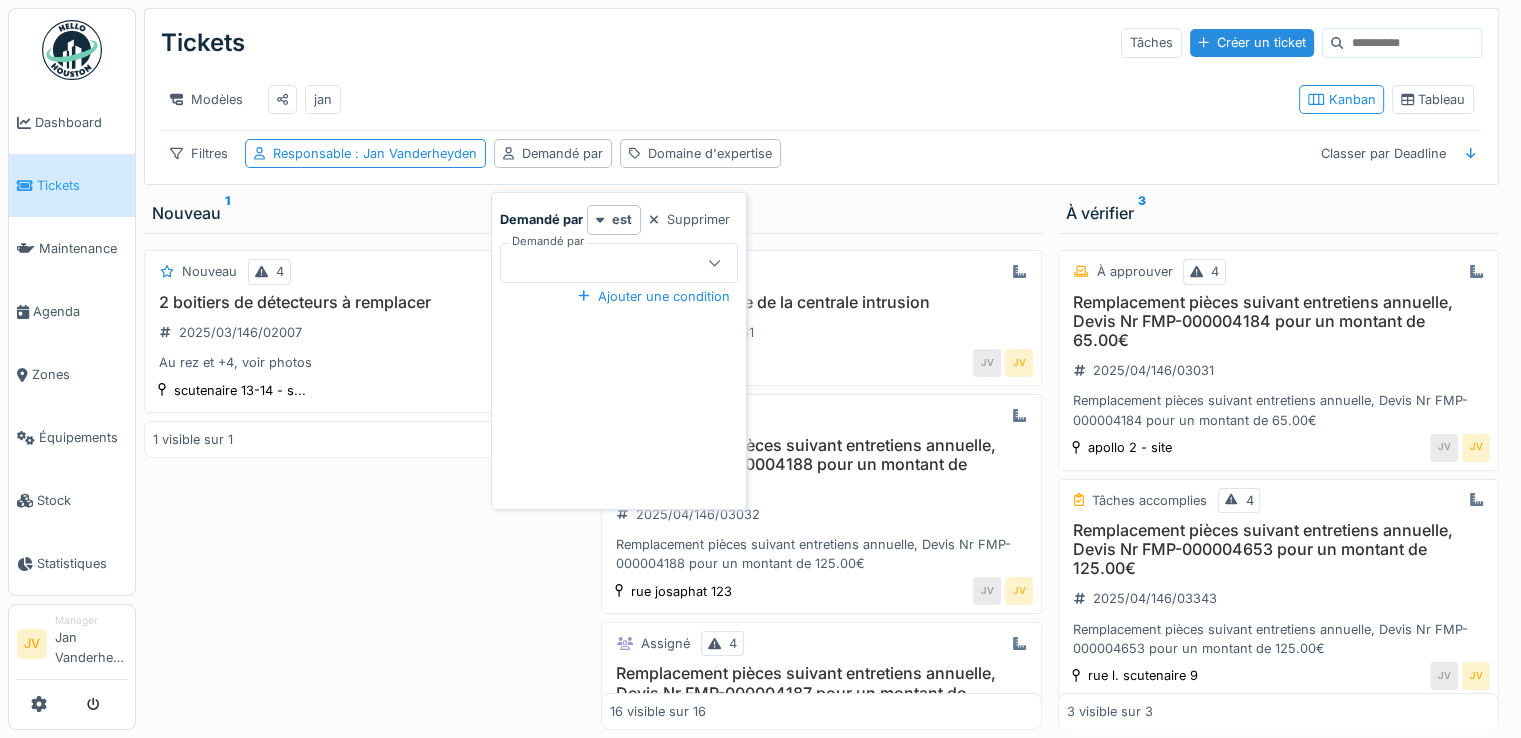 click at bounding box center [607, 263] 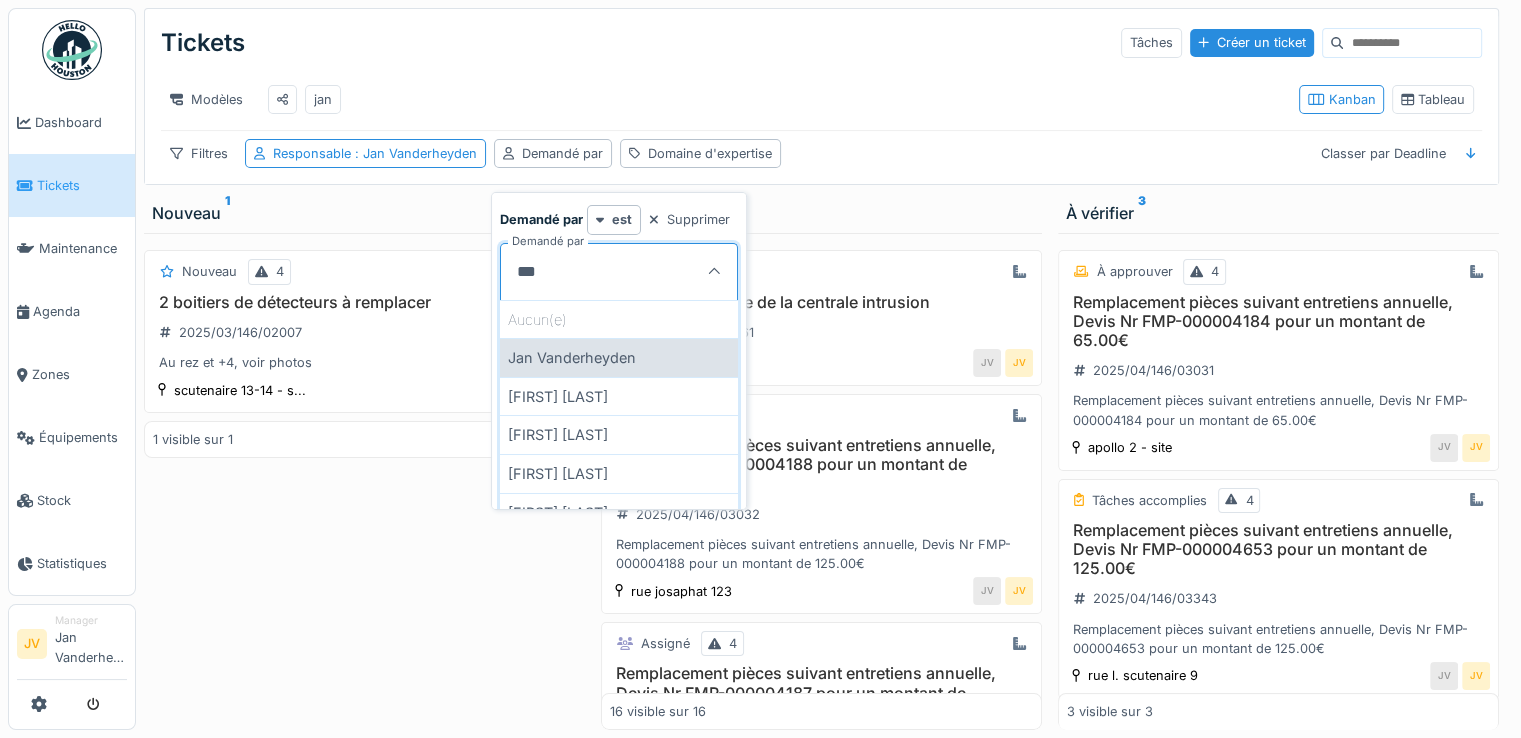 type on "***" 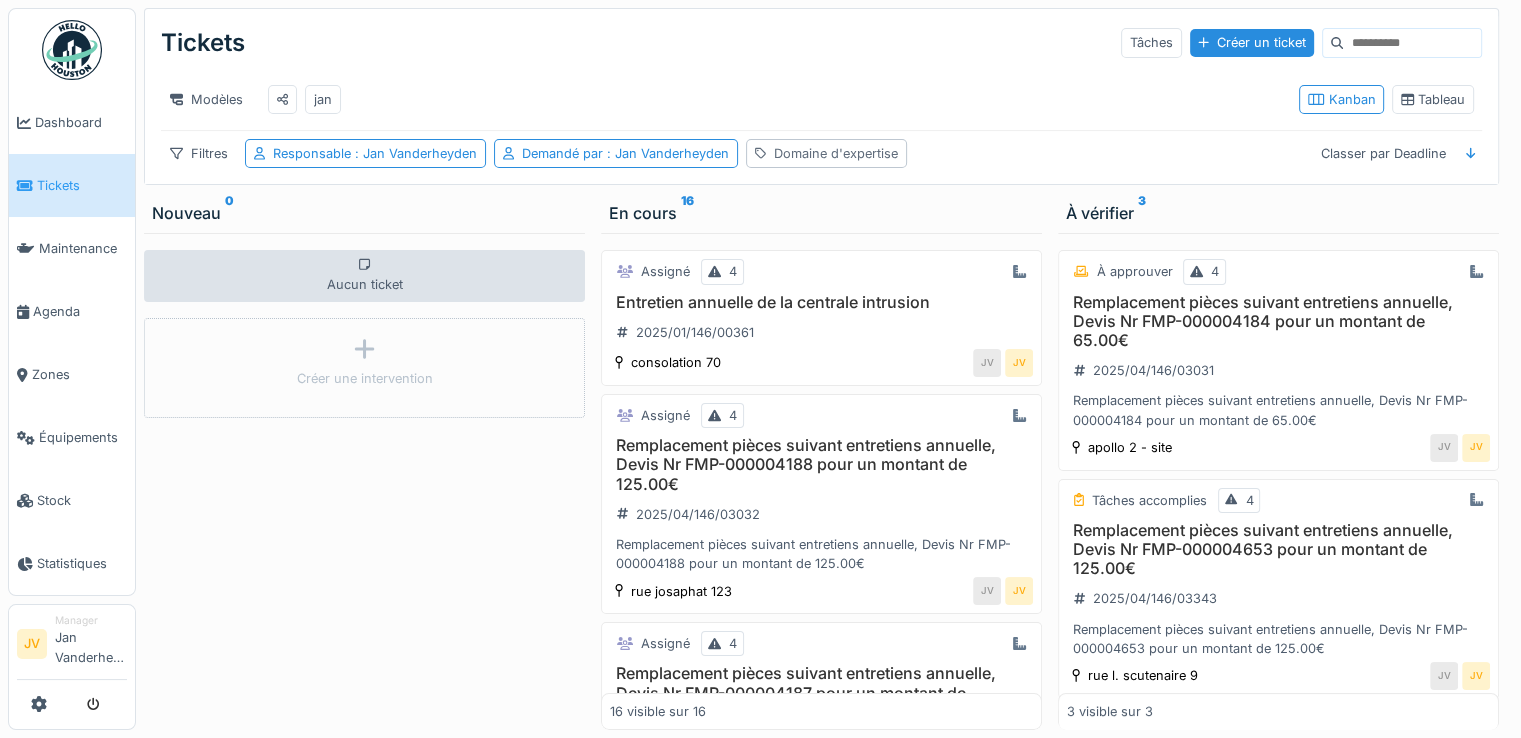 click on "Domaine d'expertise" at bounding box center (836, 153) 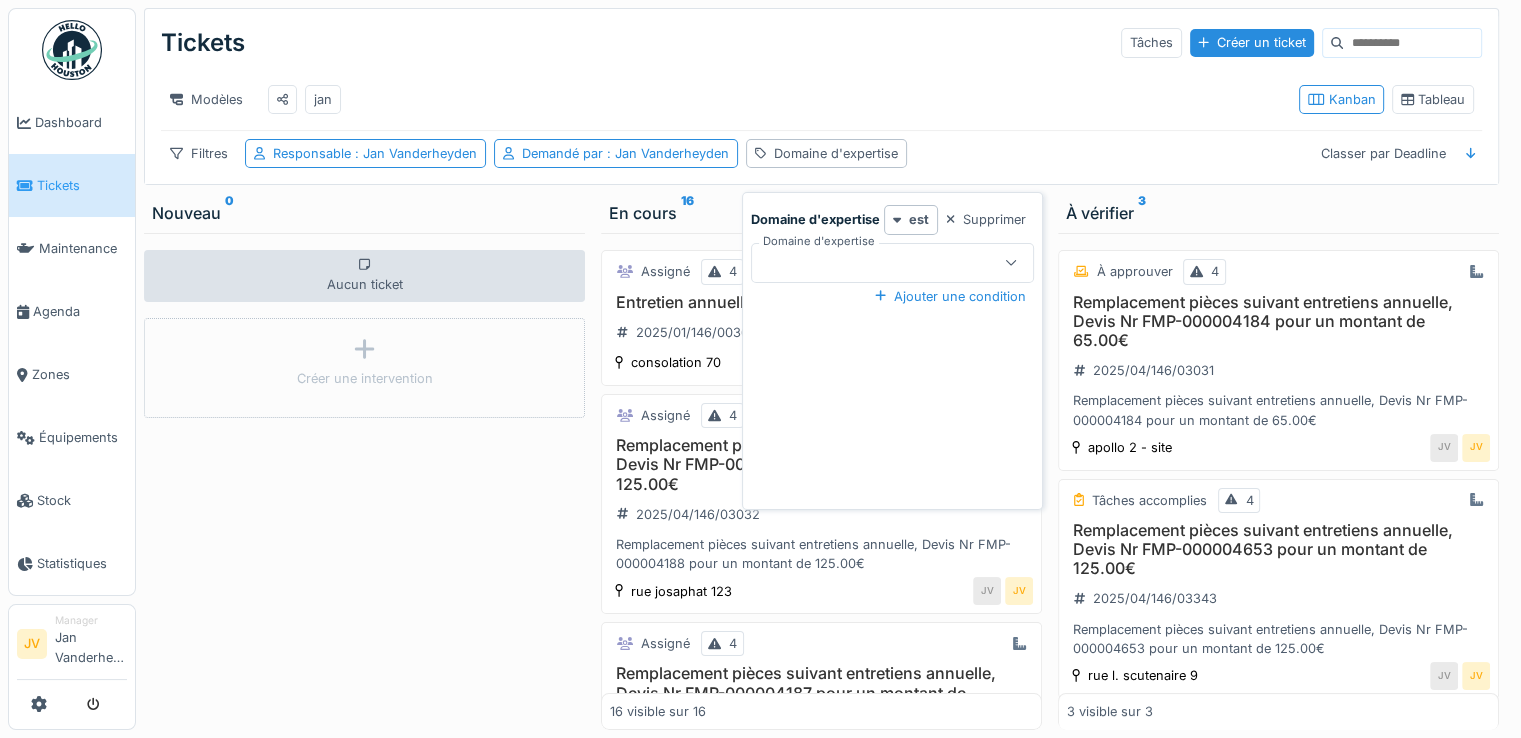 click 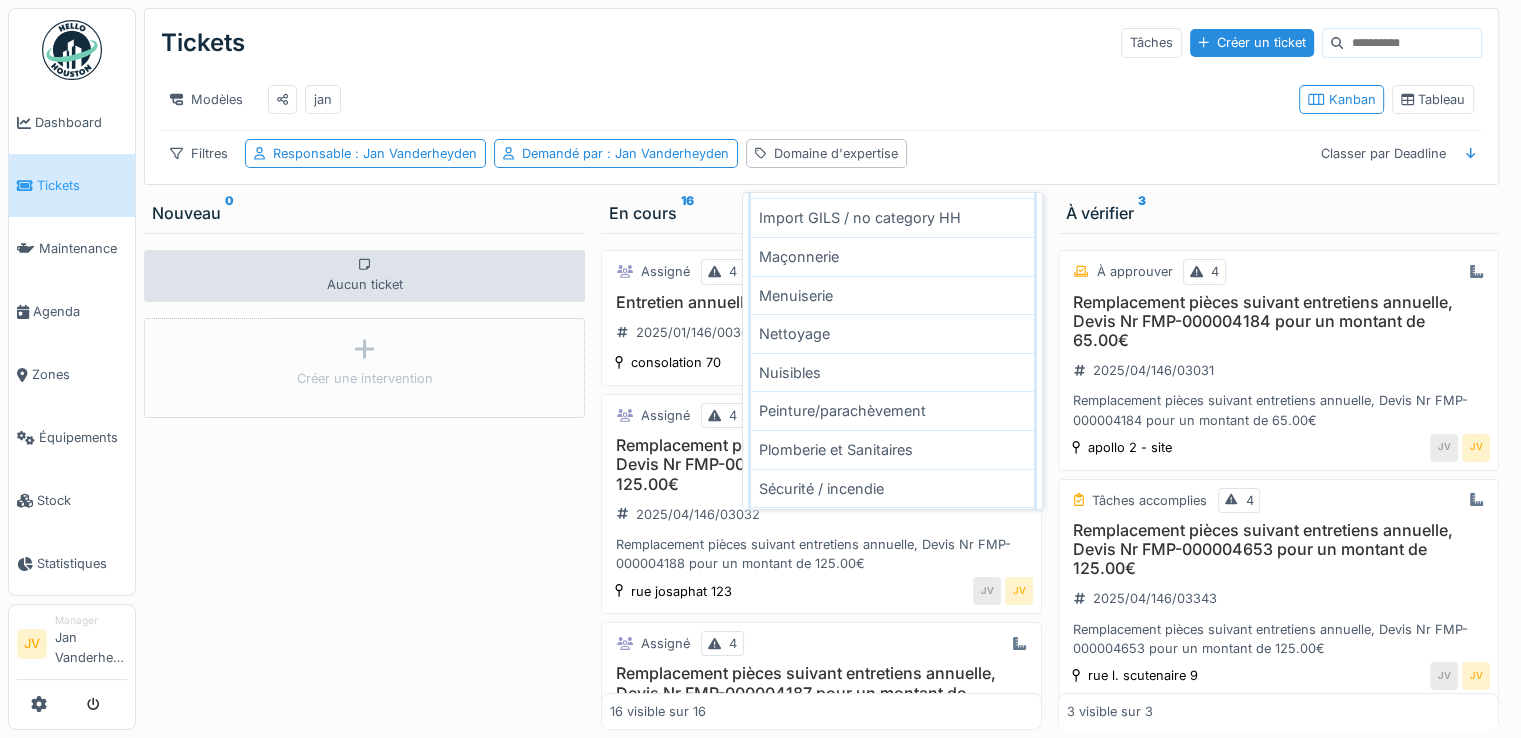 scroll, scrollTop: 535, scrollLeft: 0, axis: vertical 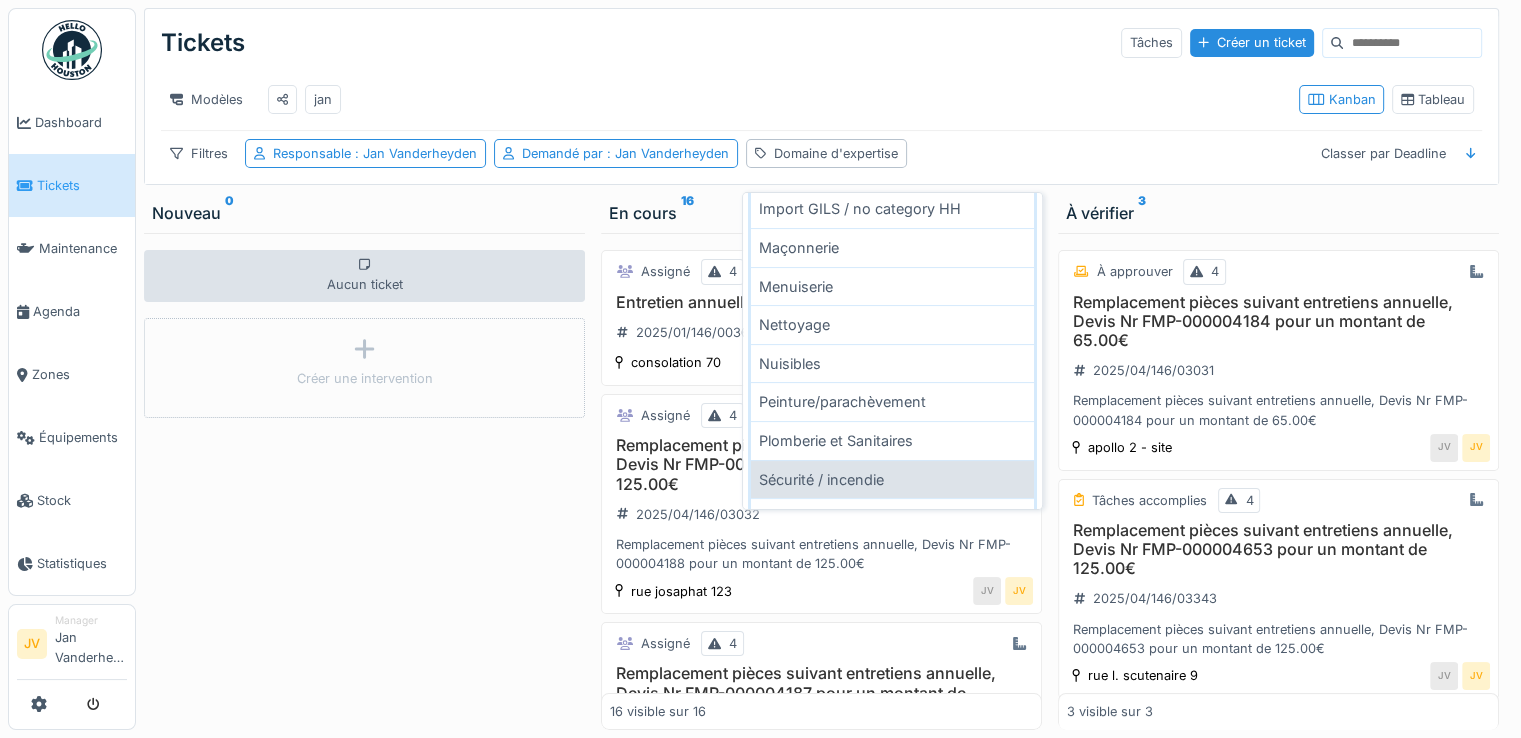 click on "Sécurité / incendie" at bounding box center (893, 479) 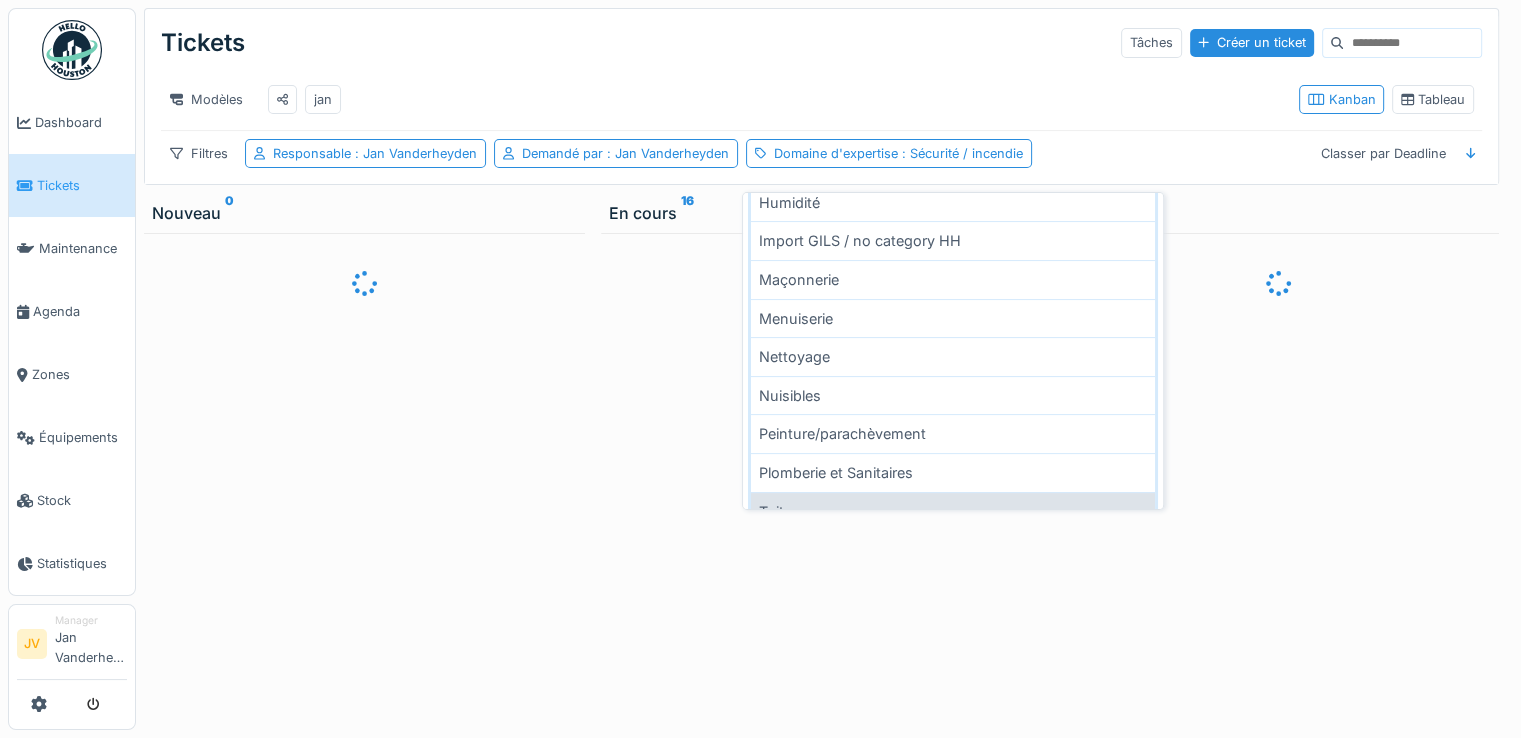 scroll, scrollTop: 567, scrollLeft: 0, axis: vertical 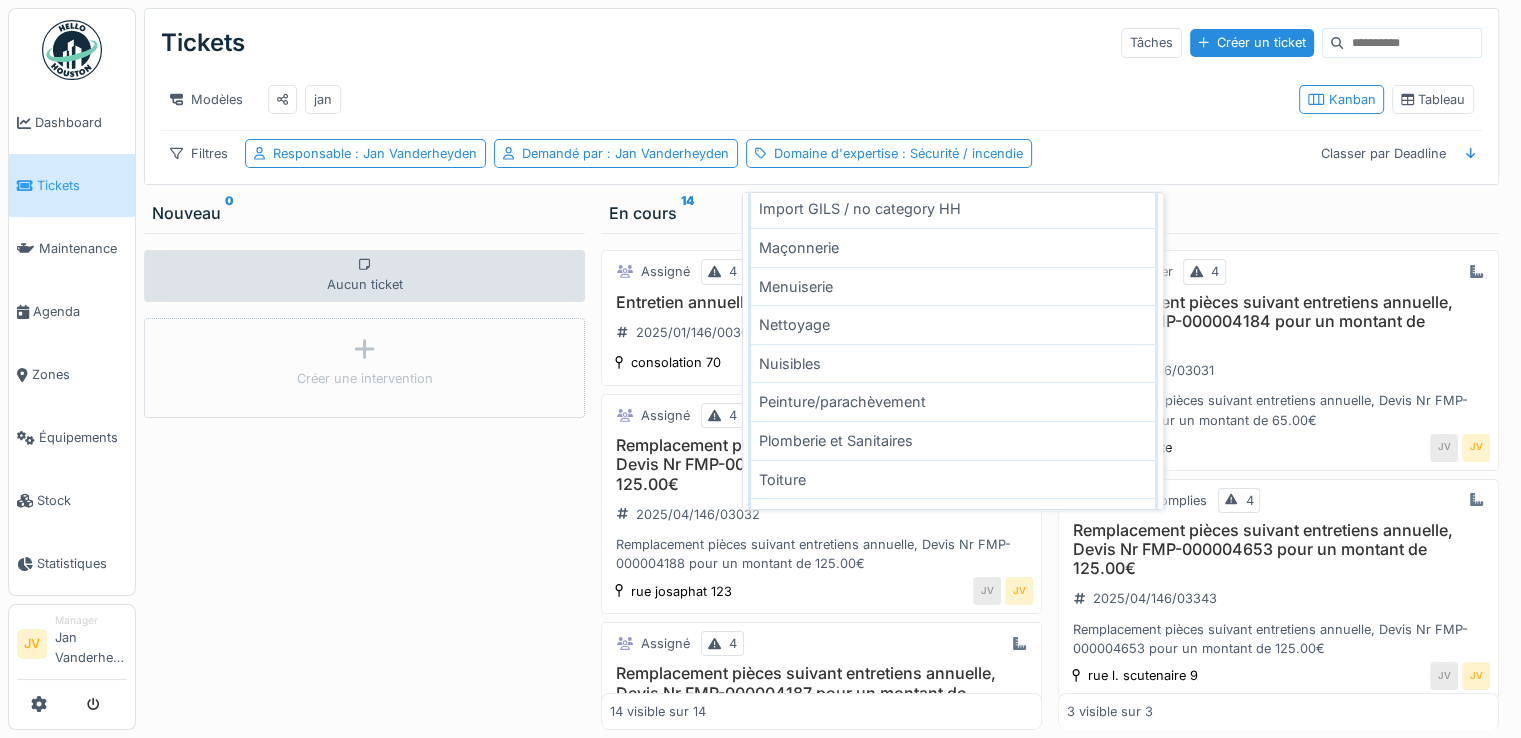click on "Aucun ticket Créer une intervention" at bounding box center [364, 481] 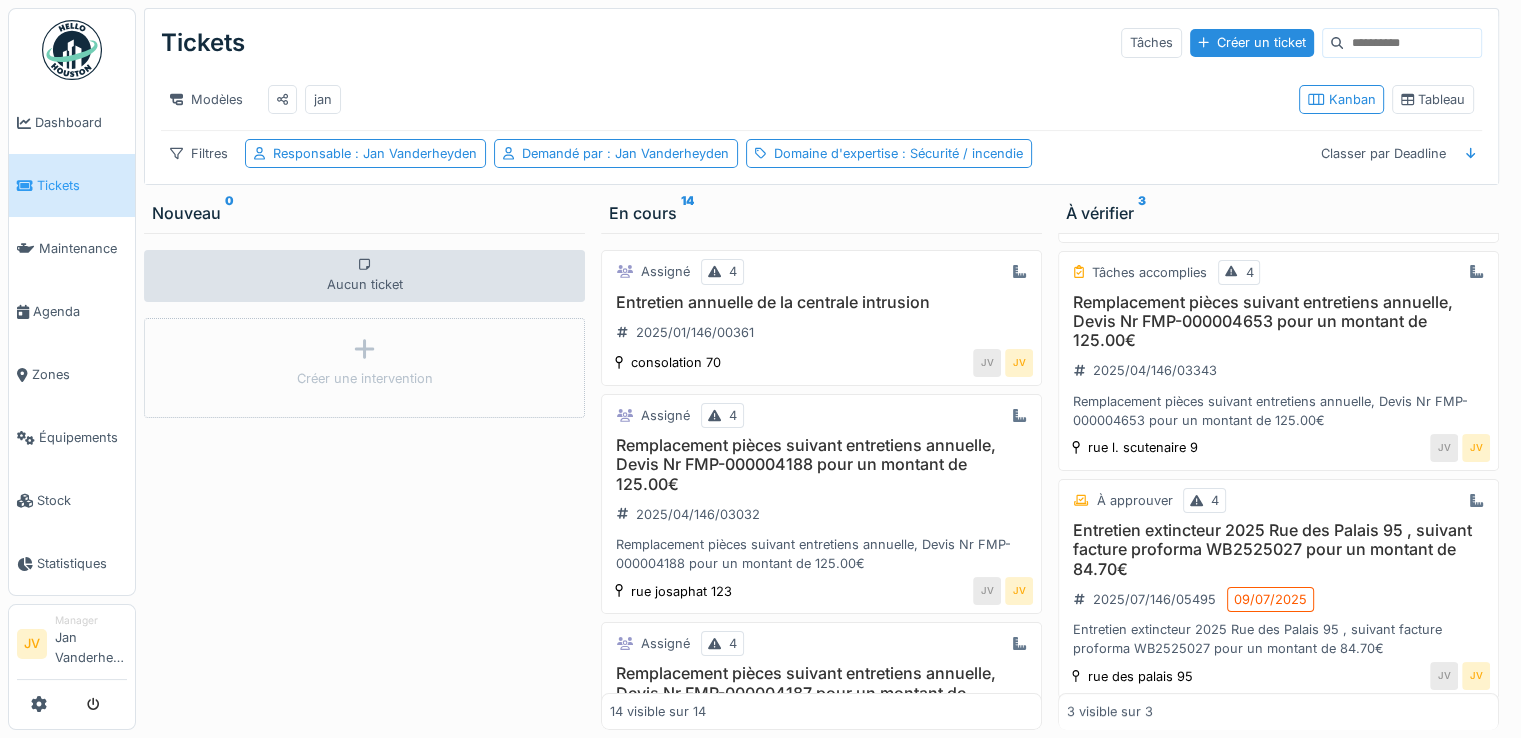 scroll, scrollTop: 252, scrollLeft: 0, axis: vertical 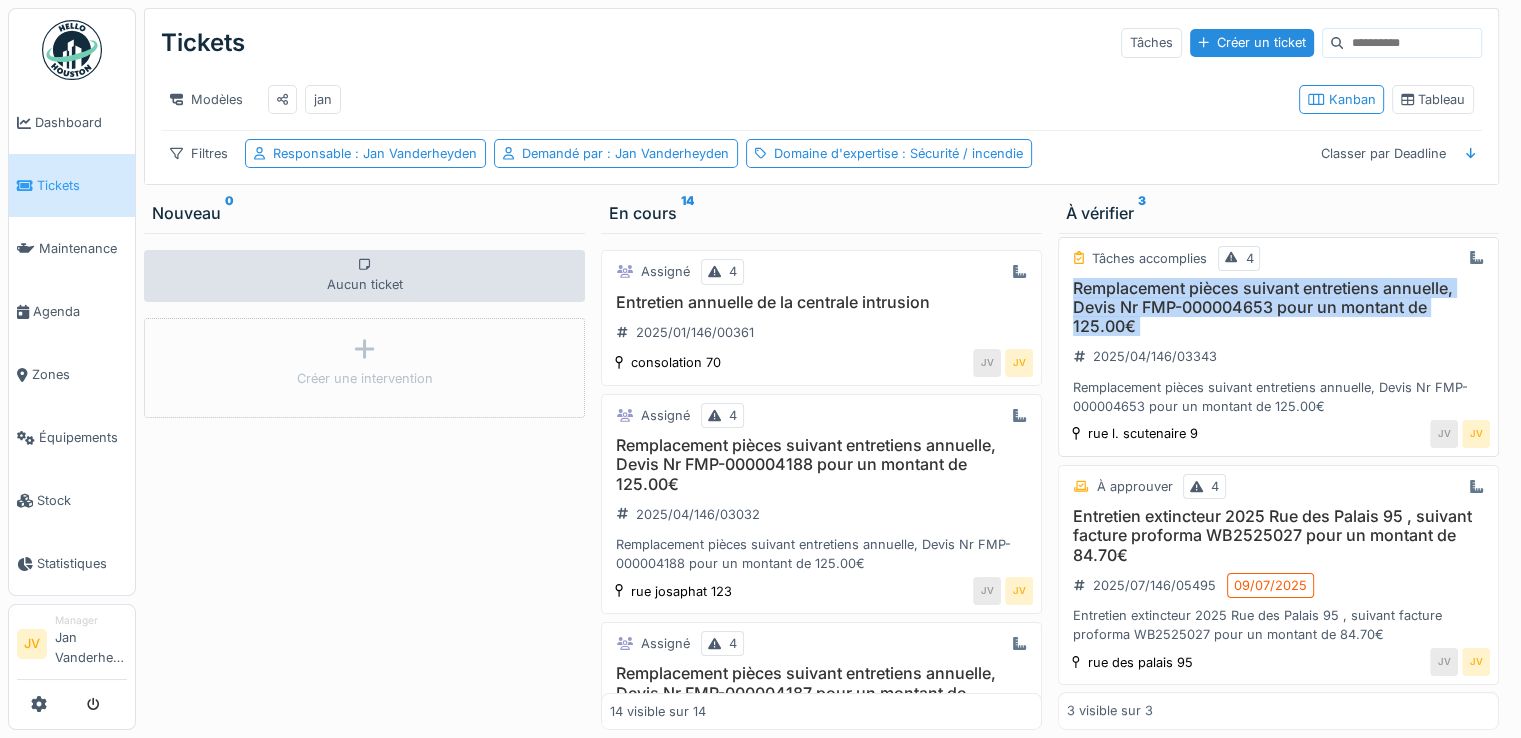 drag, startPoint x: 1062, startPoint y: 289, endPoint x: 1341, endPoint y: 339, distance: 283.4449 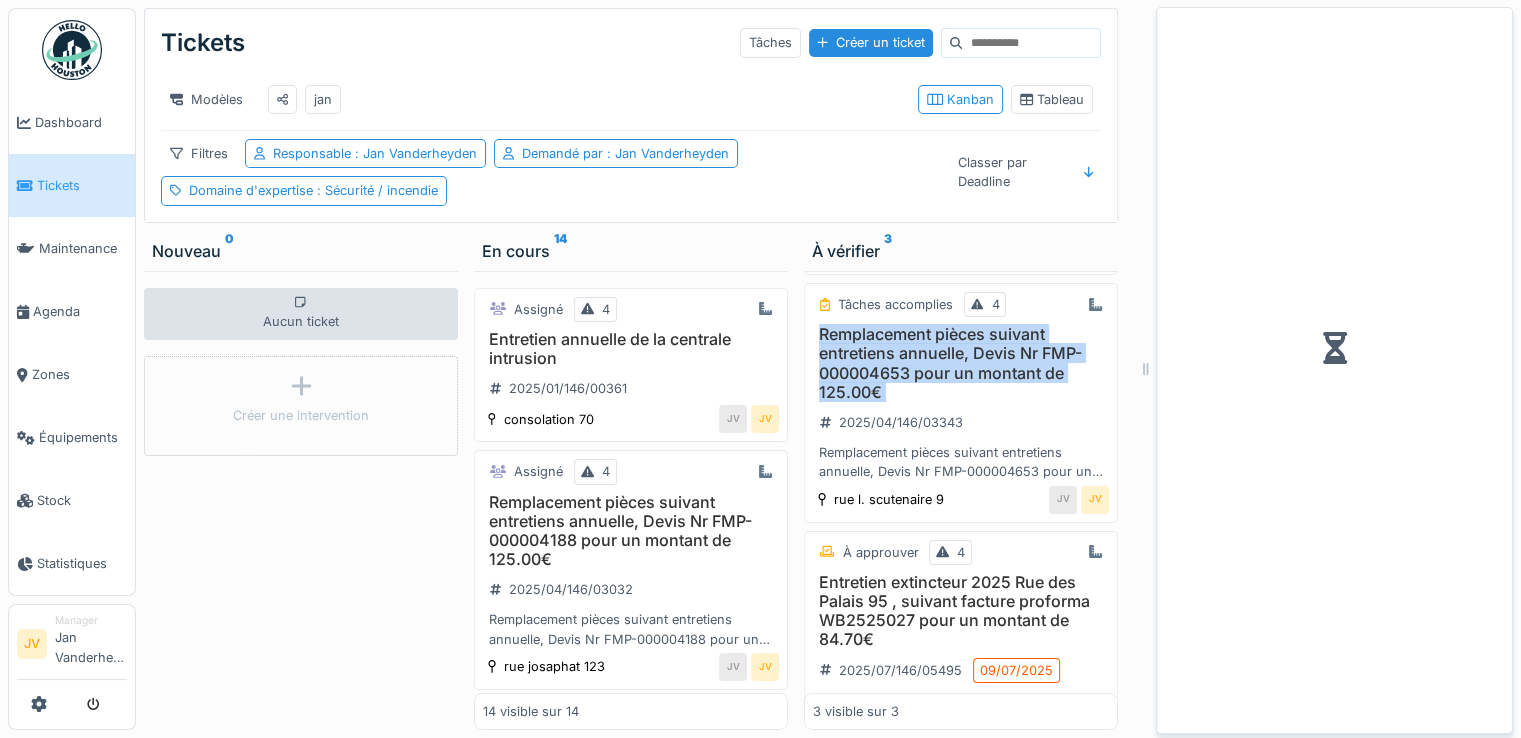 scroll, scrollTop: 272, scrollLeft: 0, axis: vertical 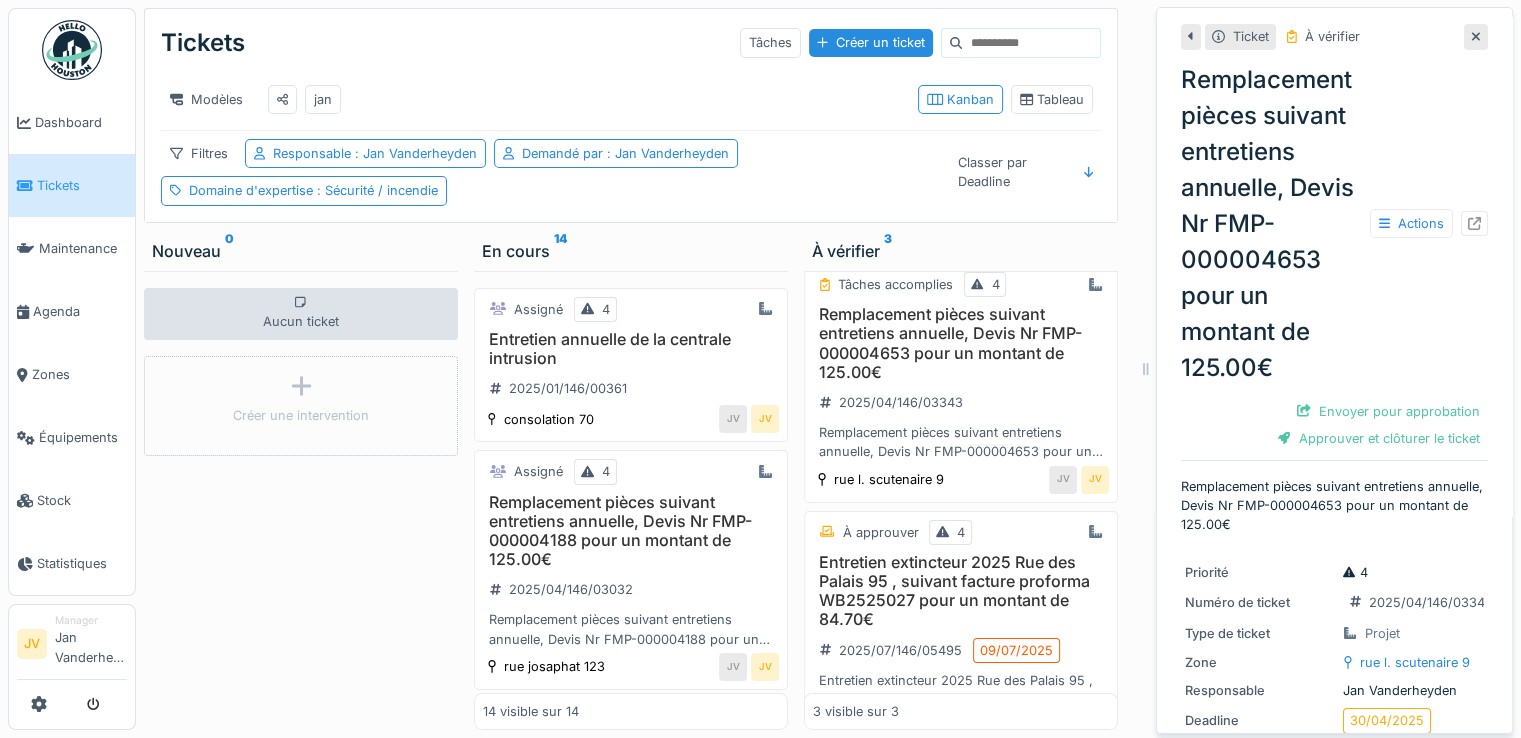 drag, startPoint x: 1218, startPoint y: 295, endPoint x: 372, endPoint y: 554, distance: 884.7582 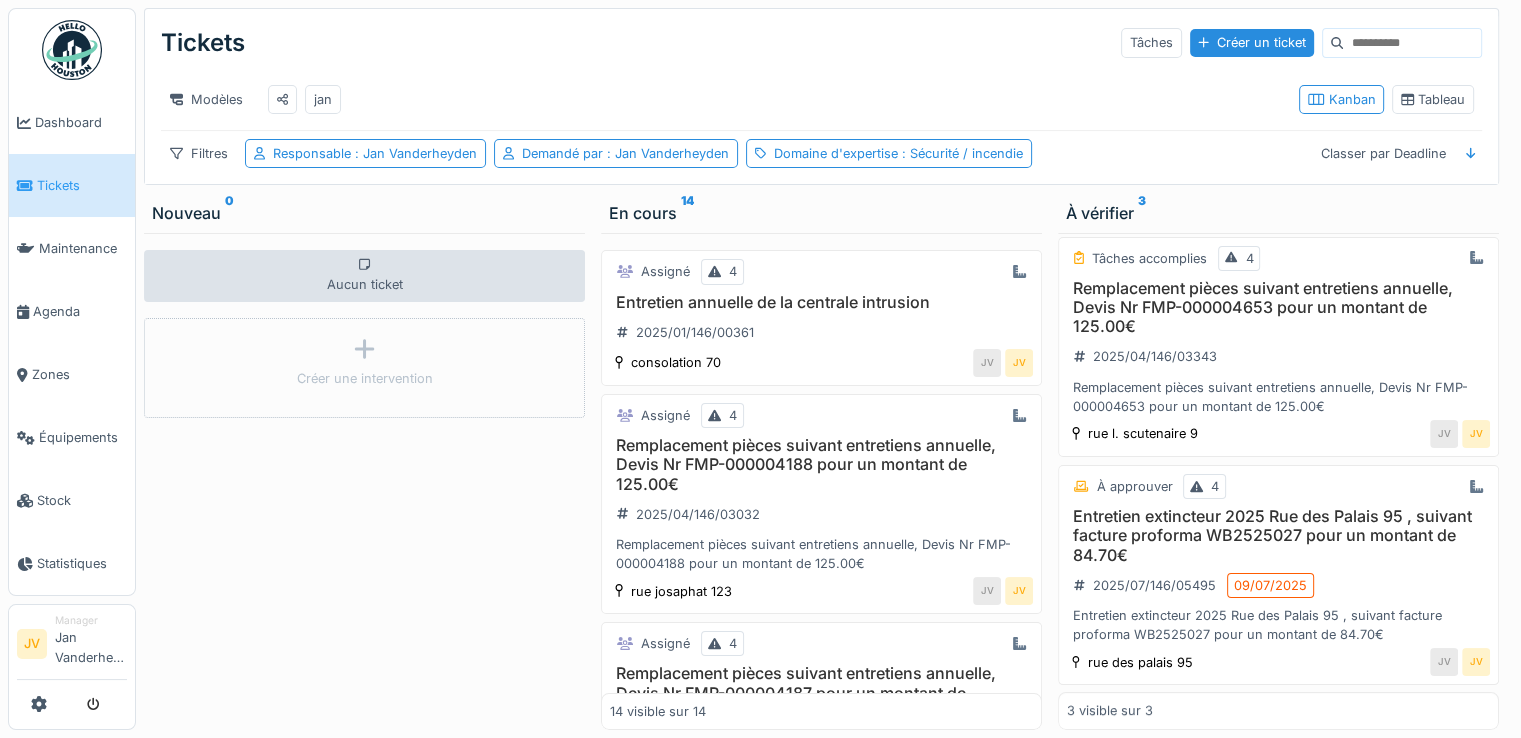 scroll, scrollTop: 252, scrollLeft: 0, axis: vertical 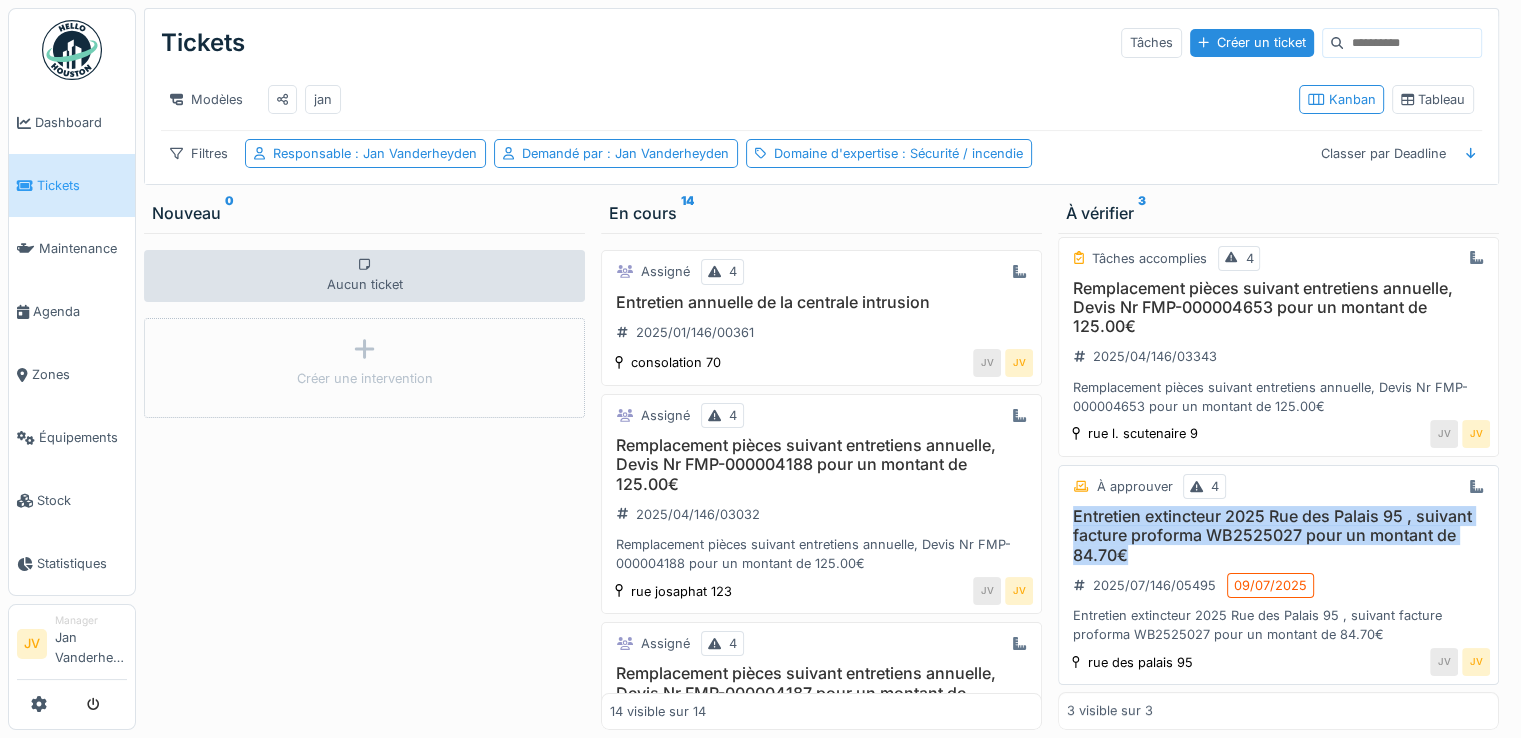 drag, startPoint x: 1063, startPoint y: 509, endPoint x: 1248, endPoint y: 558, distance: 191.37921 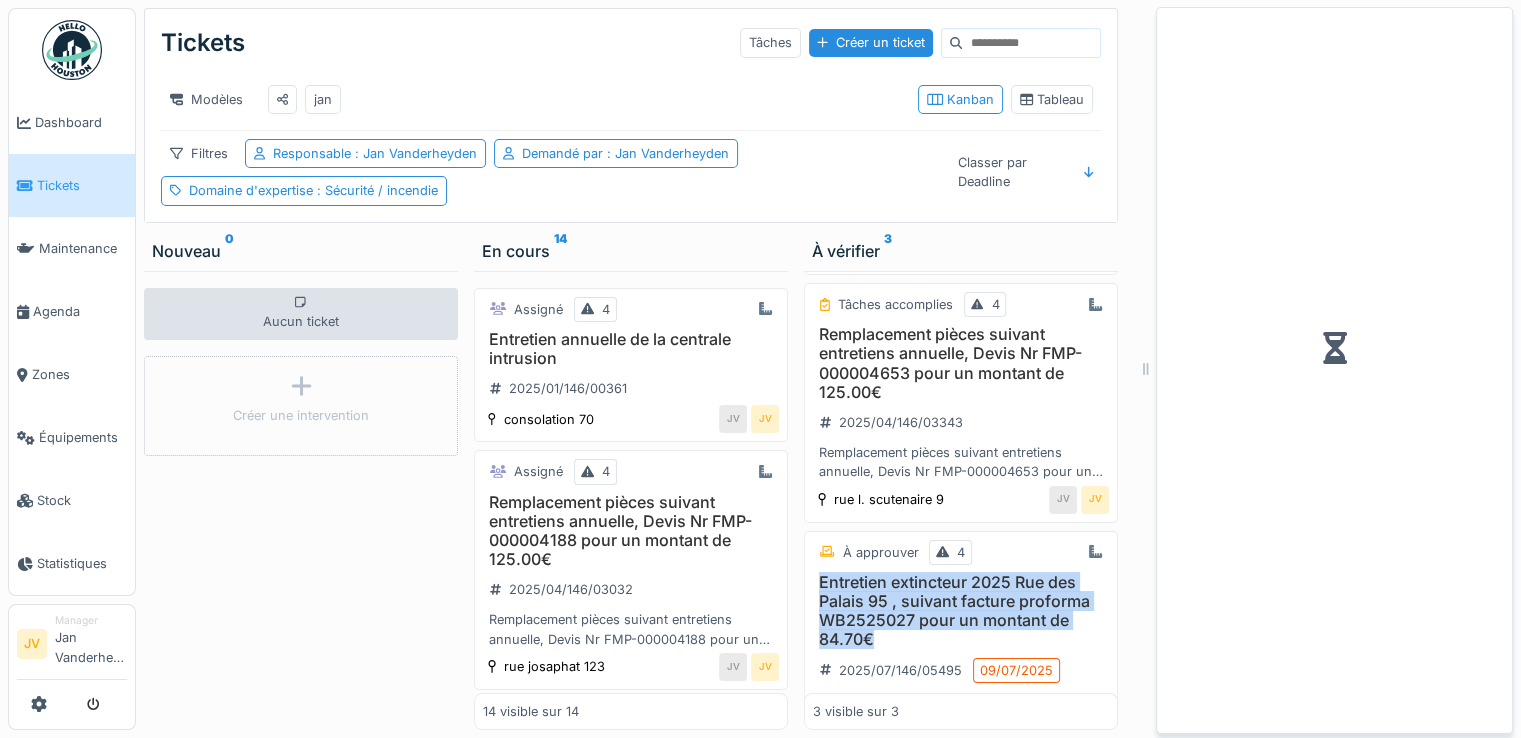 scroll, scrollTop: 272, scrollLeft: 0, axis: vertical 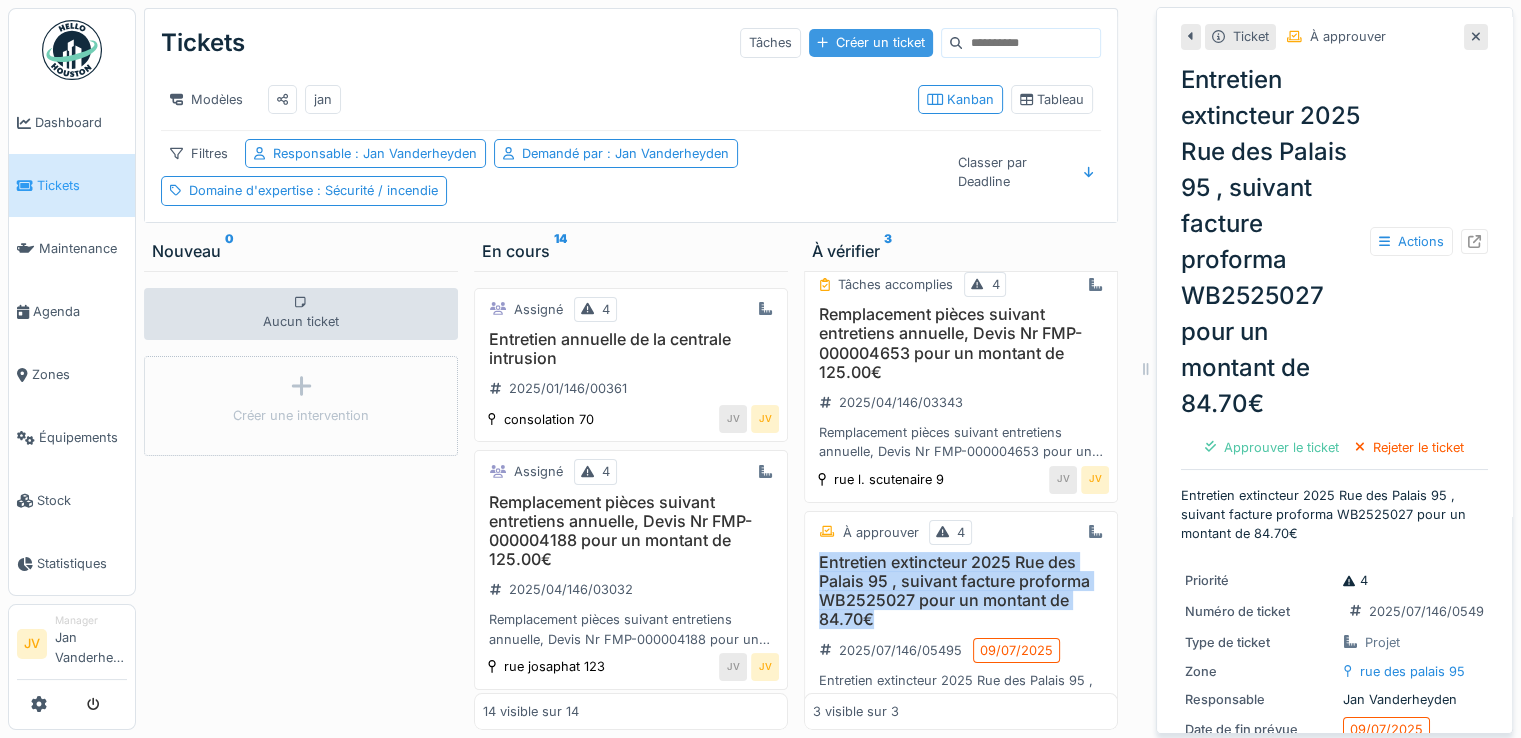 click on "Créer un ticket" at bounding box center (871, 42) 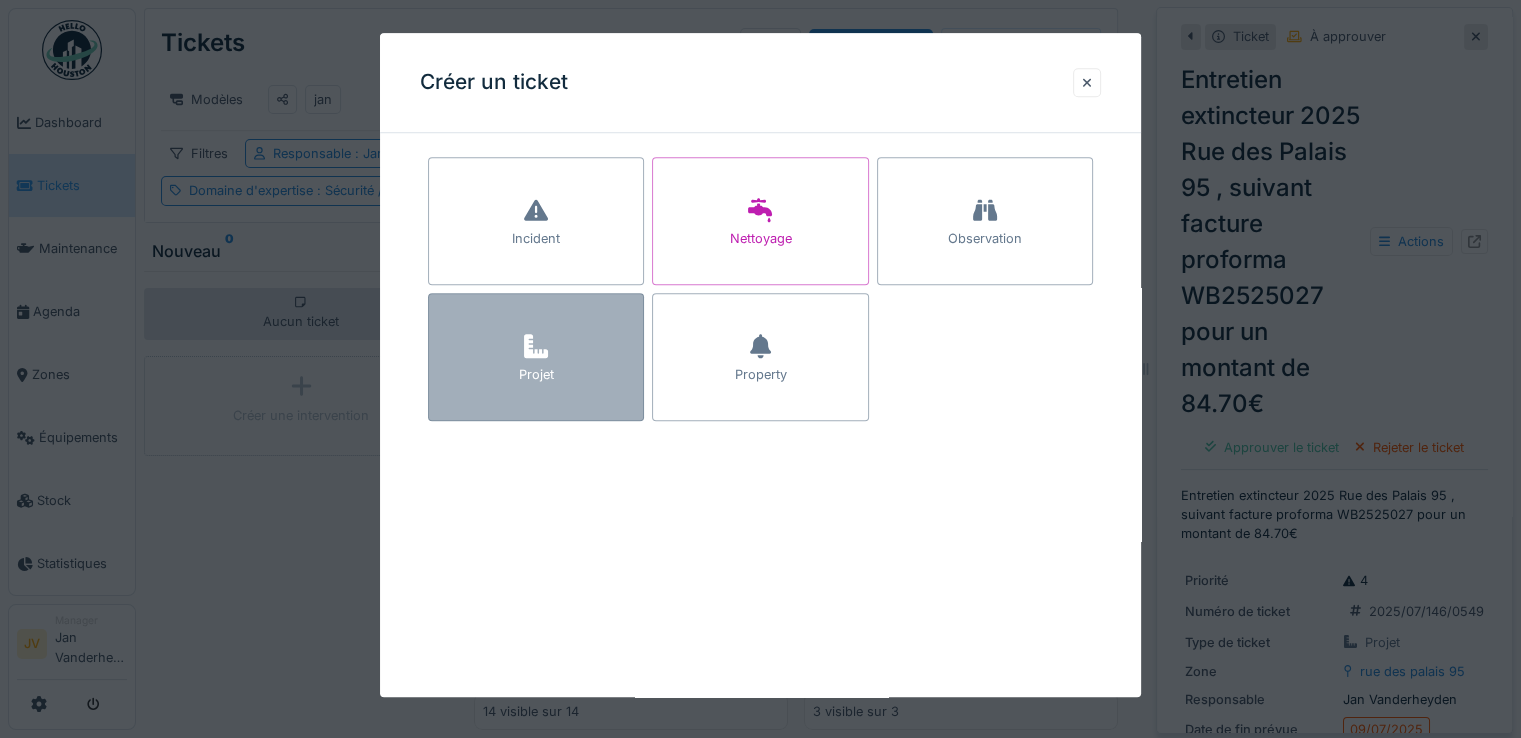 click 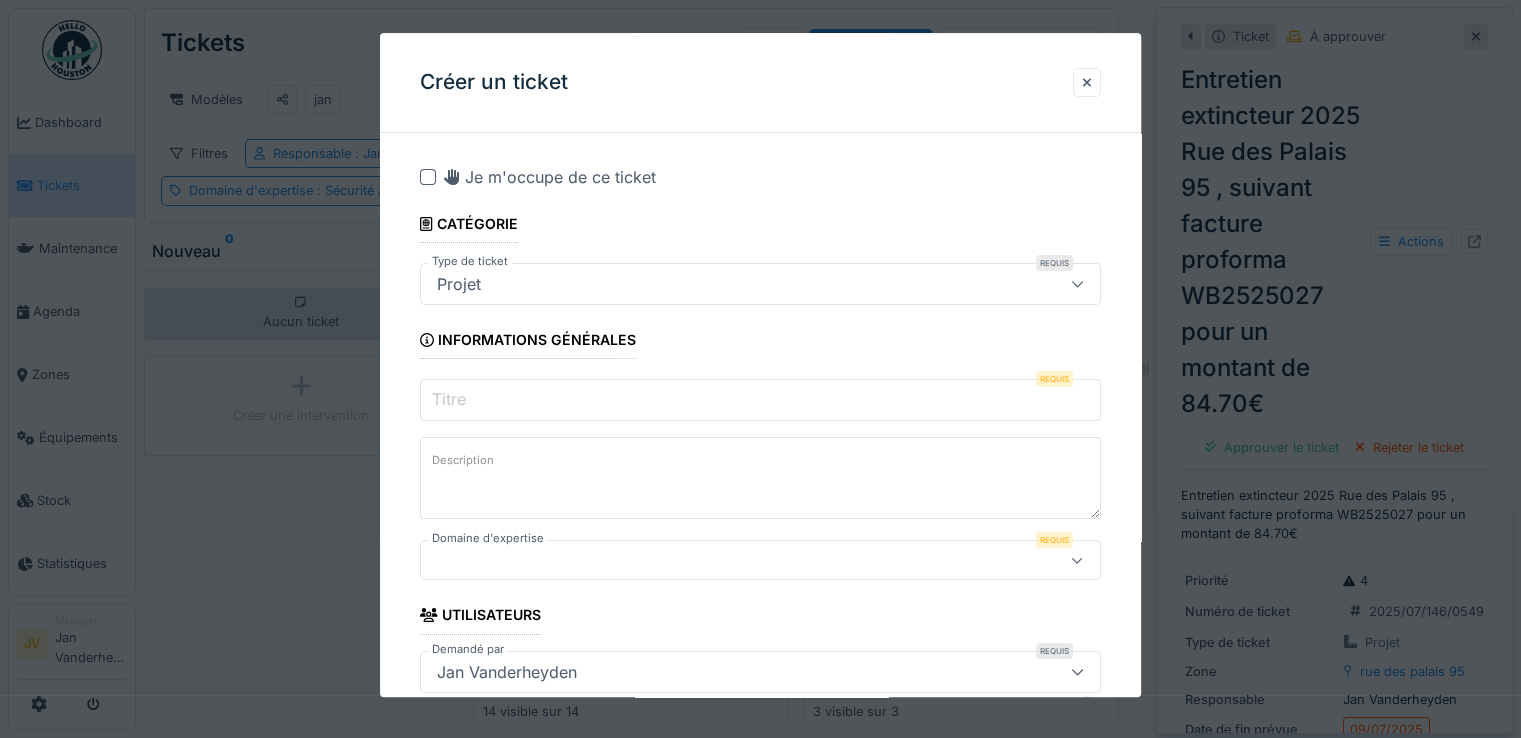 click on "Titre" at bounding box center [760, 400] 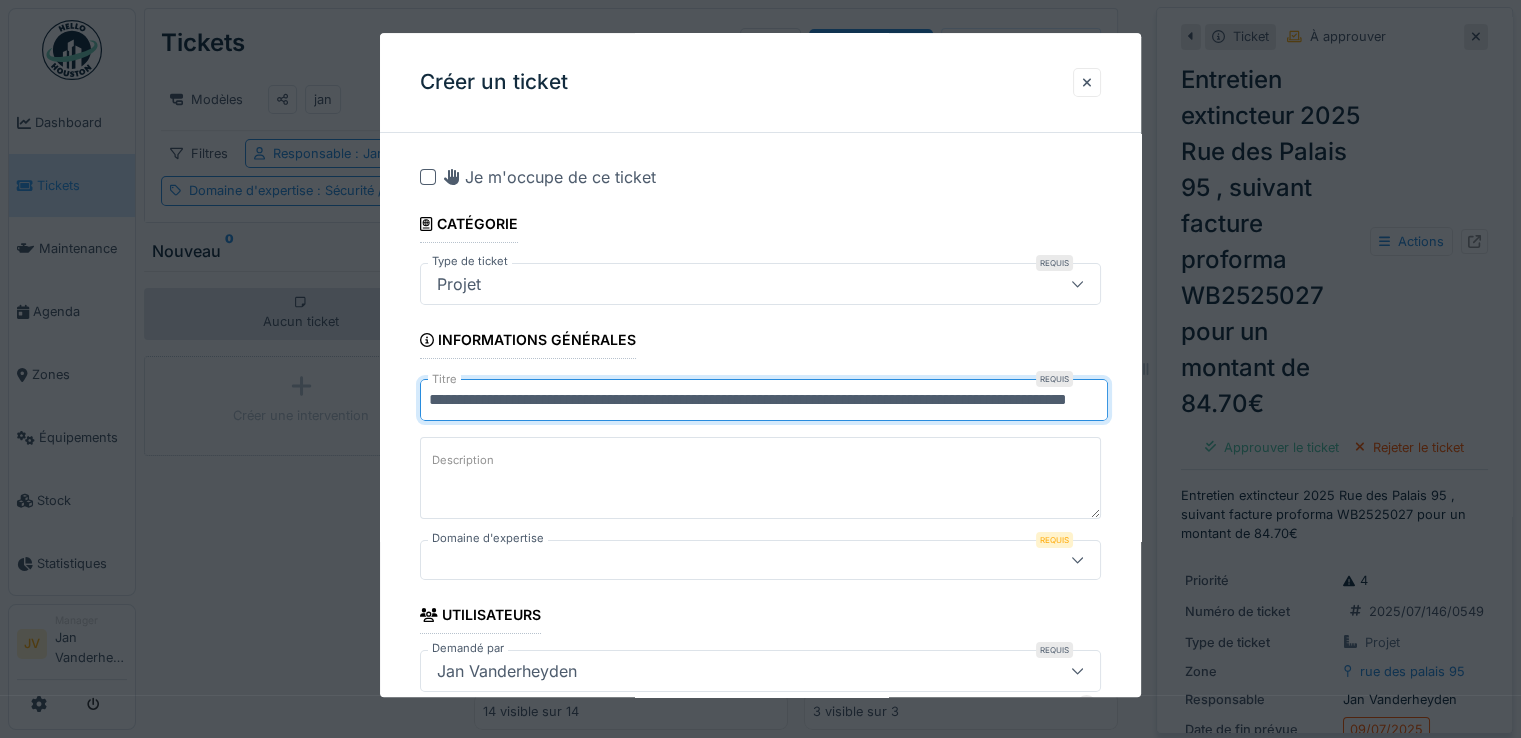 scroll, scrollTop: 0, scrollLeft: 0, axis: both 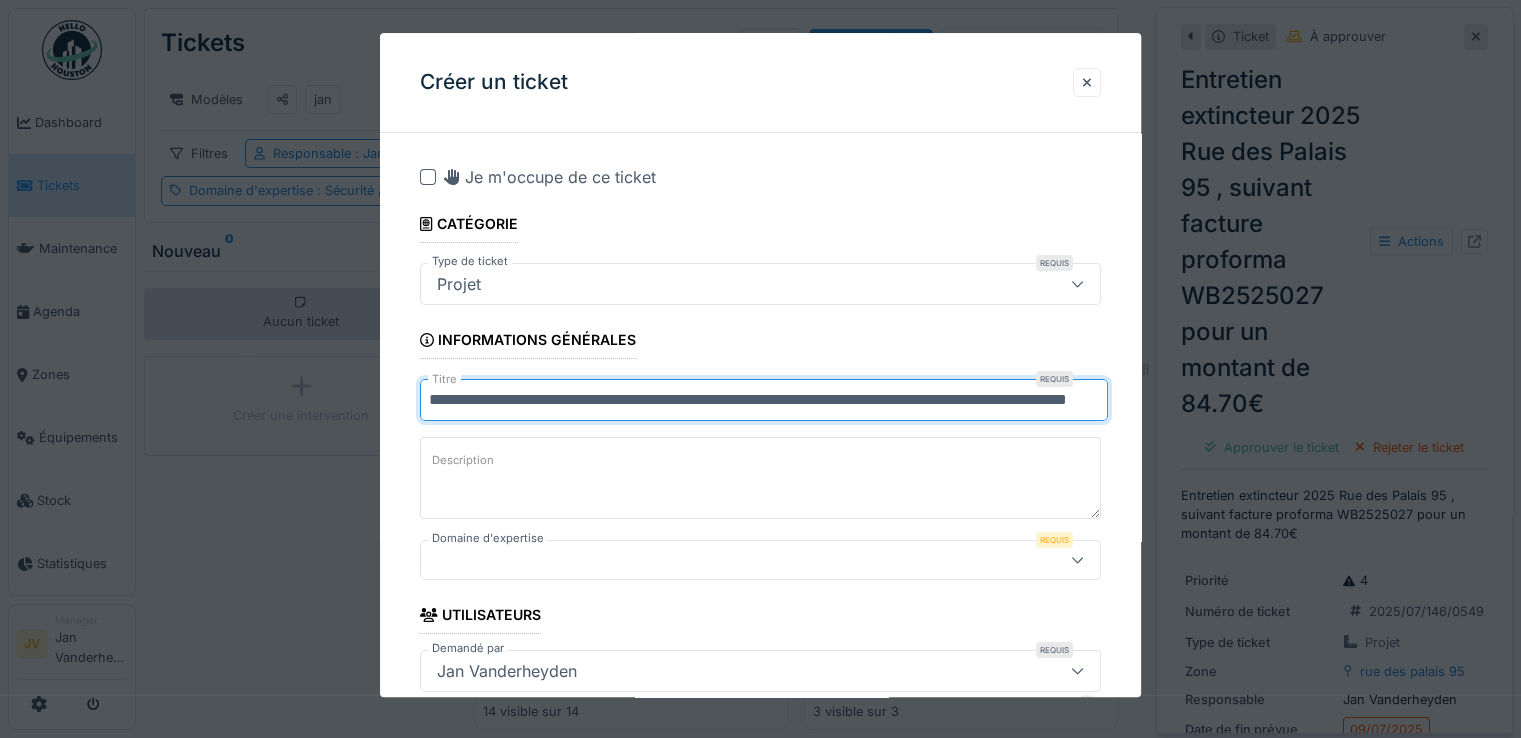 click on "**********" at bounding box center [764, 400] 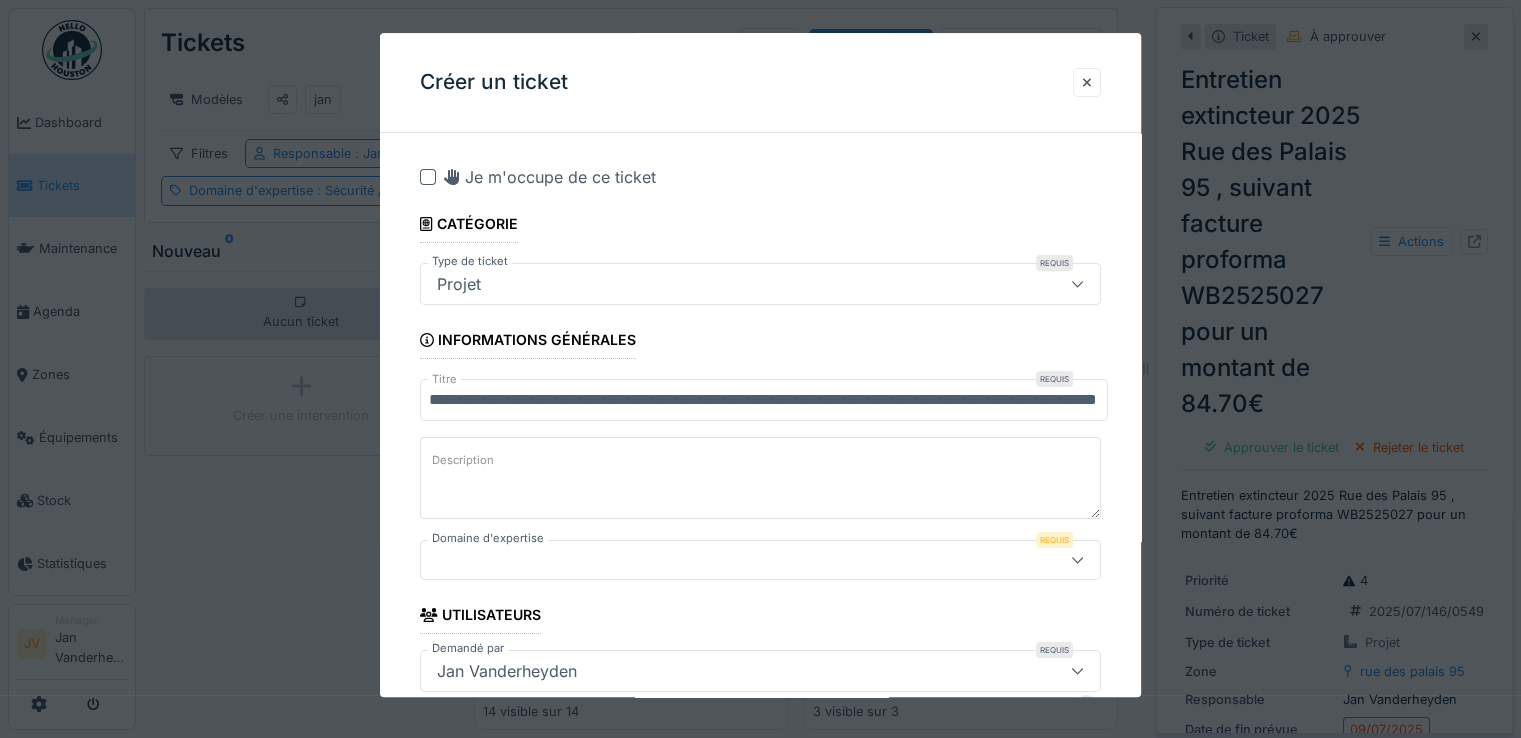 scroll, scrollTop: 0, scrollLeft: 0, axis: both 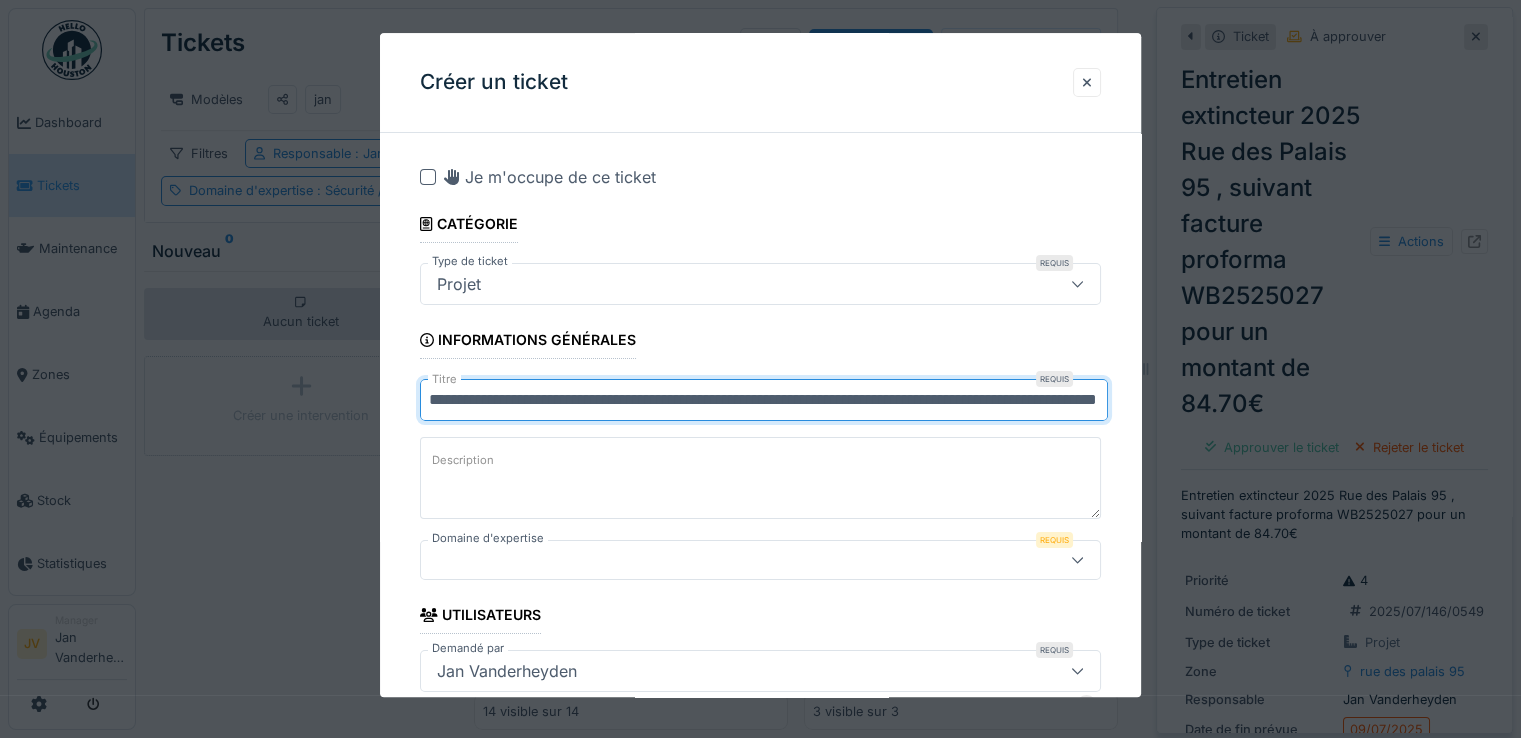 click on "**********" at bounding box center [764, 400] 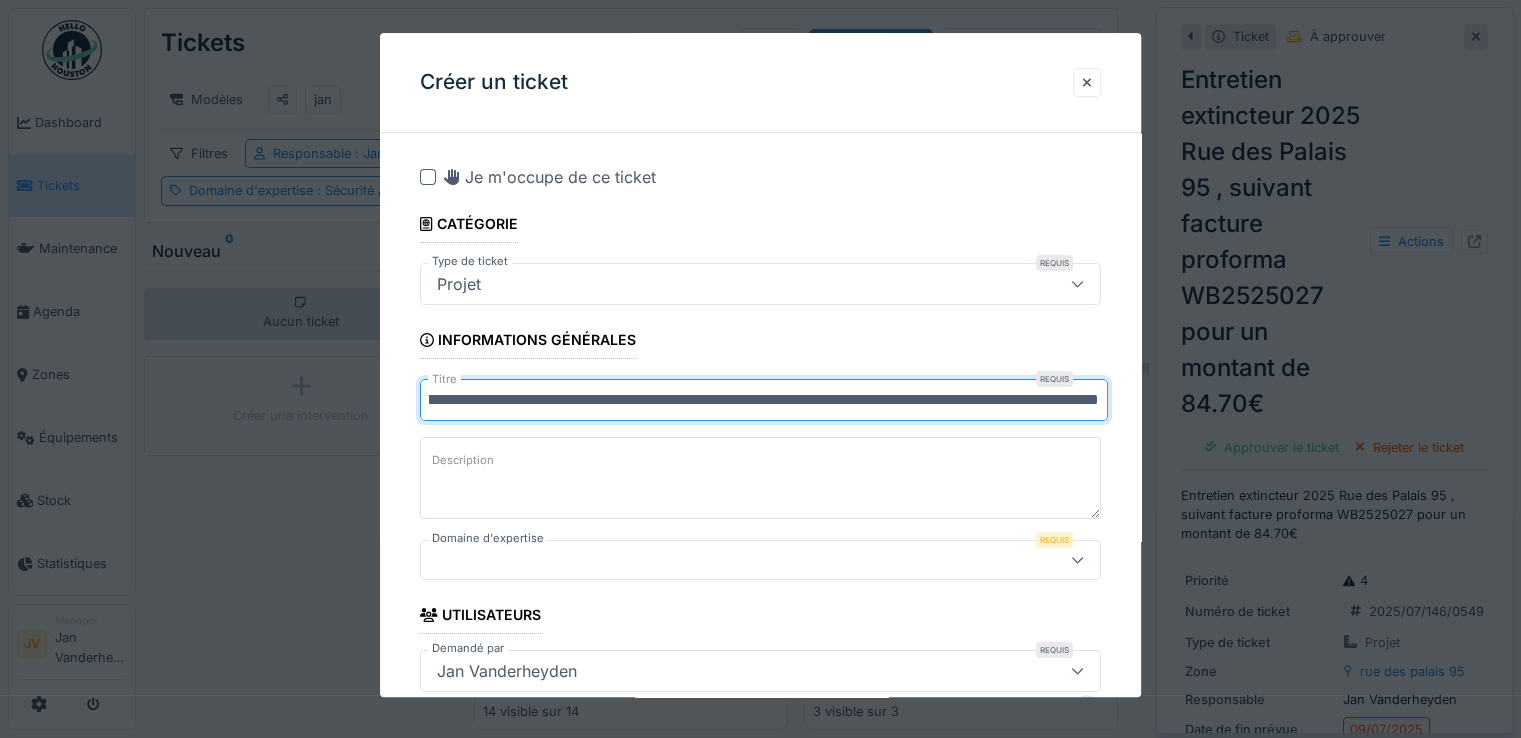 scroll, scrollTop: 0, scrollLeft: 246, axis: horizontal 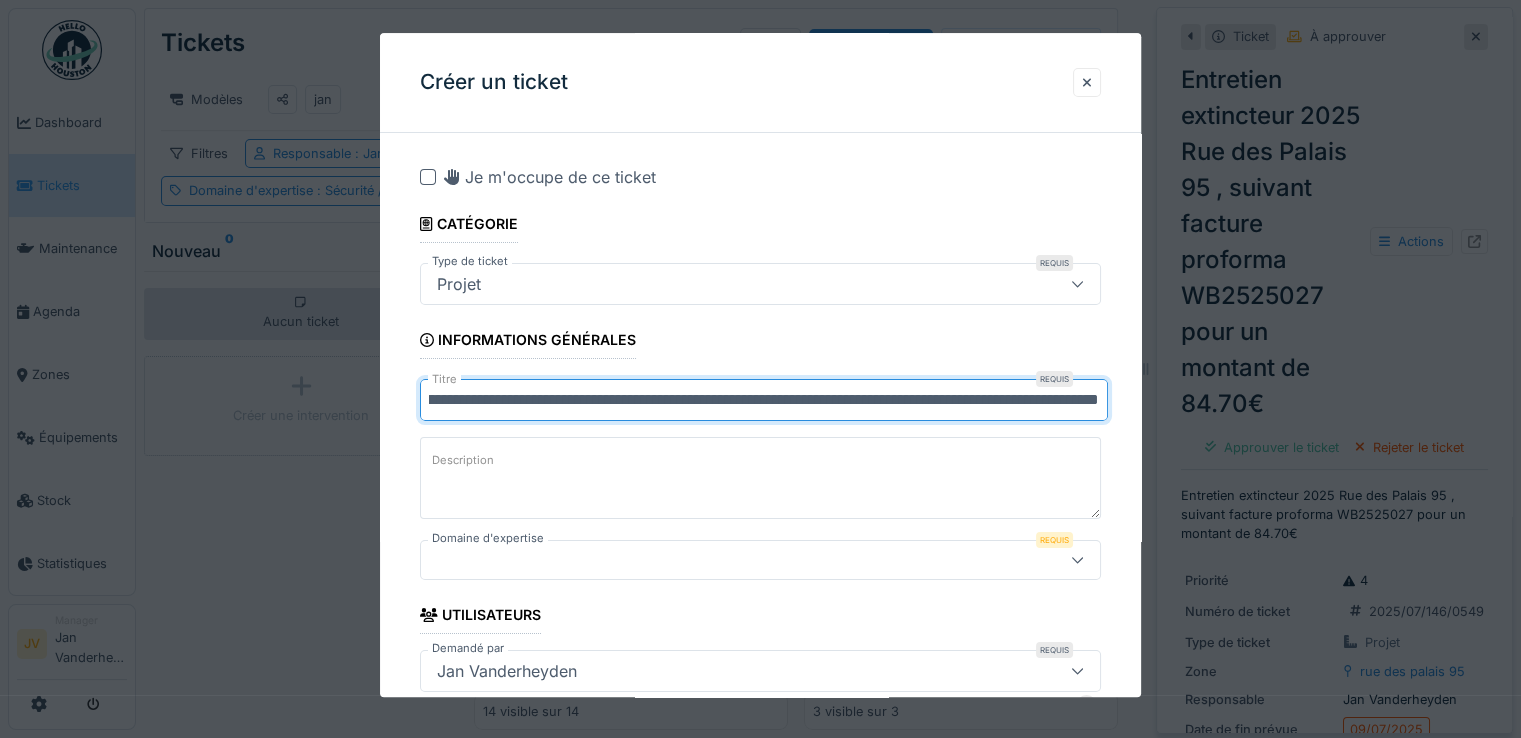 click on "**********" at bounding box center [764, 400] 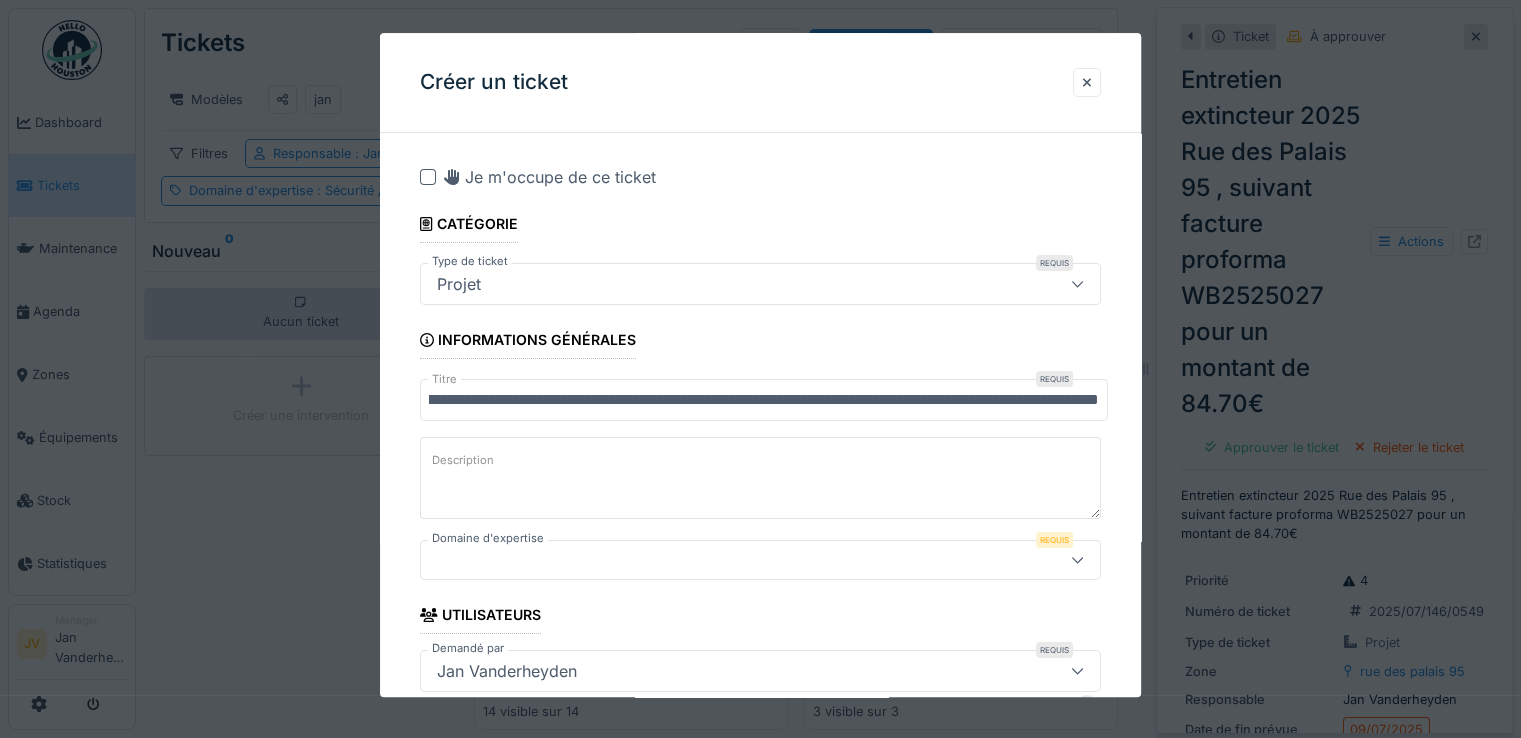 scroll, scrollTop: 0, scrollLeft: 0, axis: both 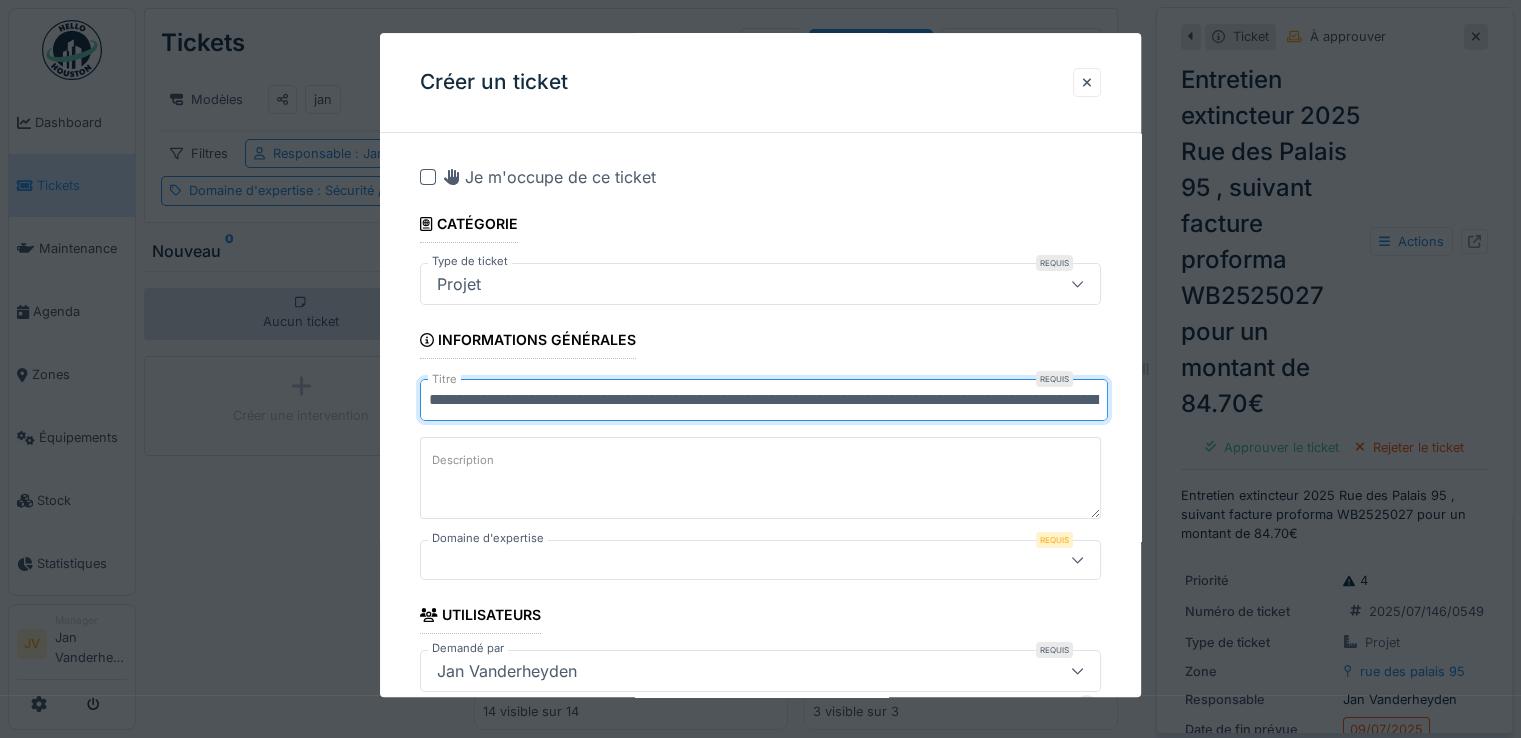 click on "**********" at bounding box center (764, 400) 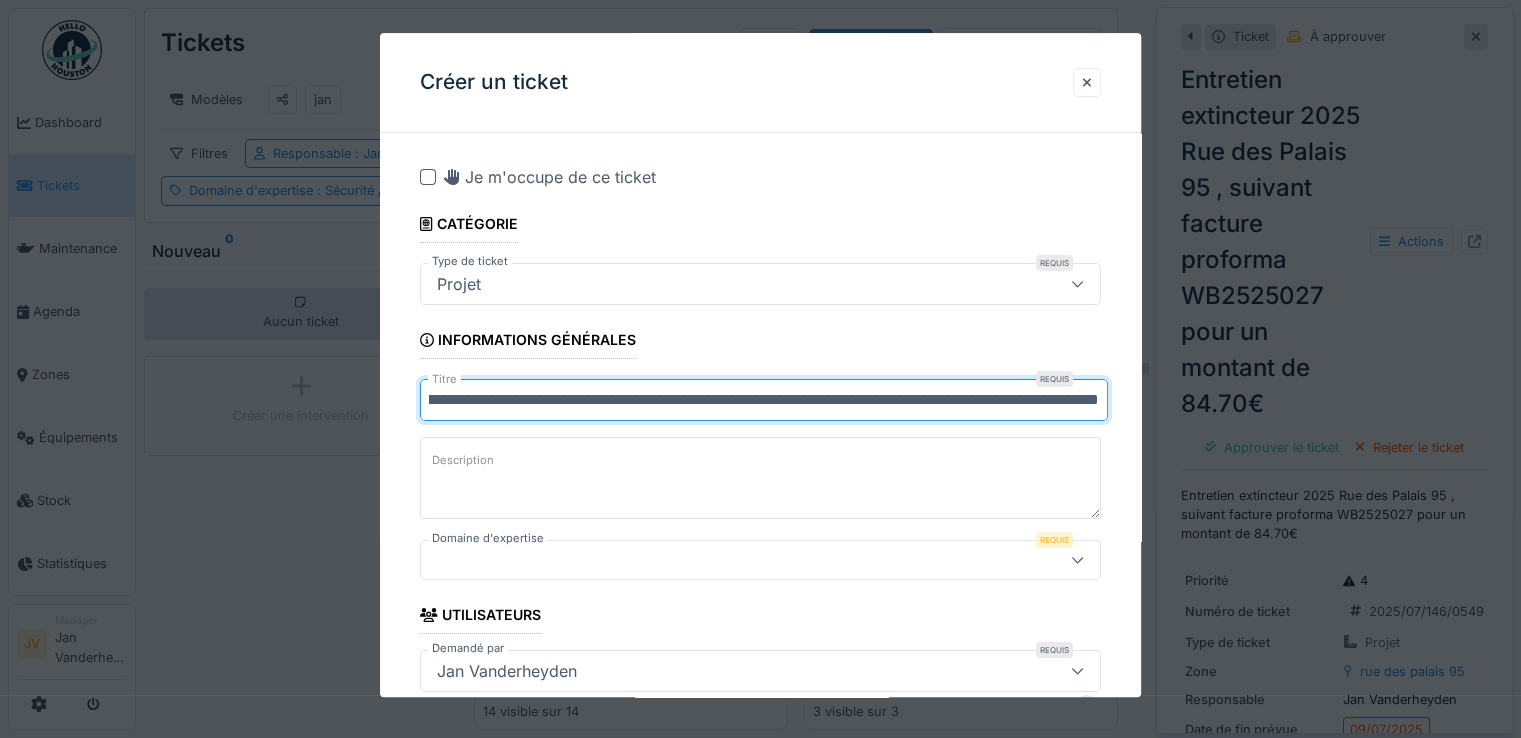scroll, scrollTop: 0, scrollLeft: 248, axis: horizontal 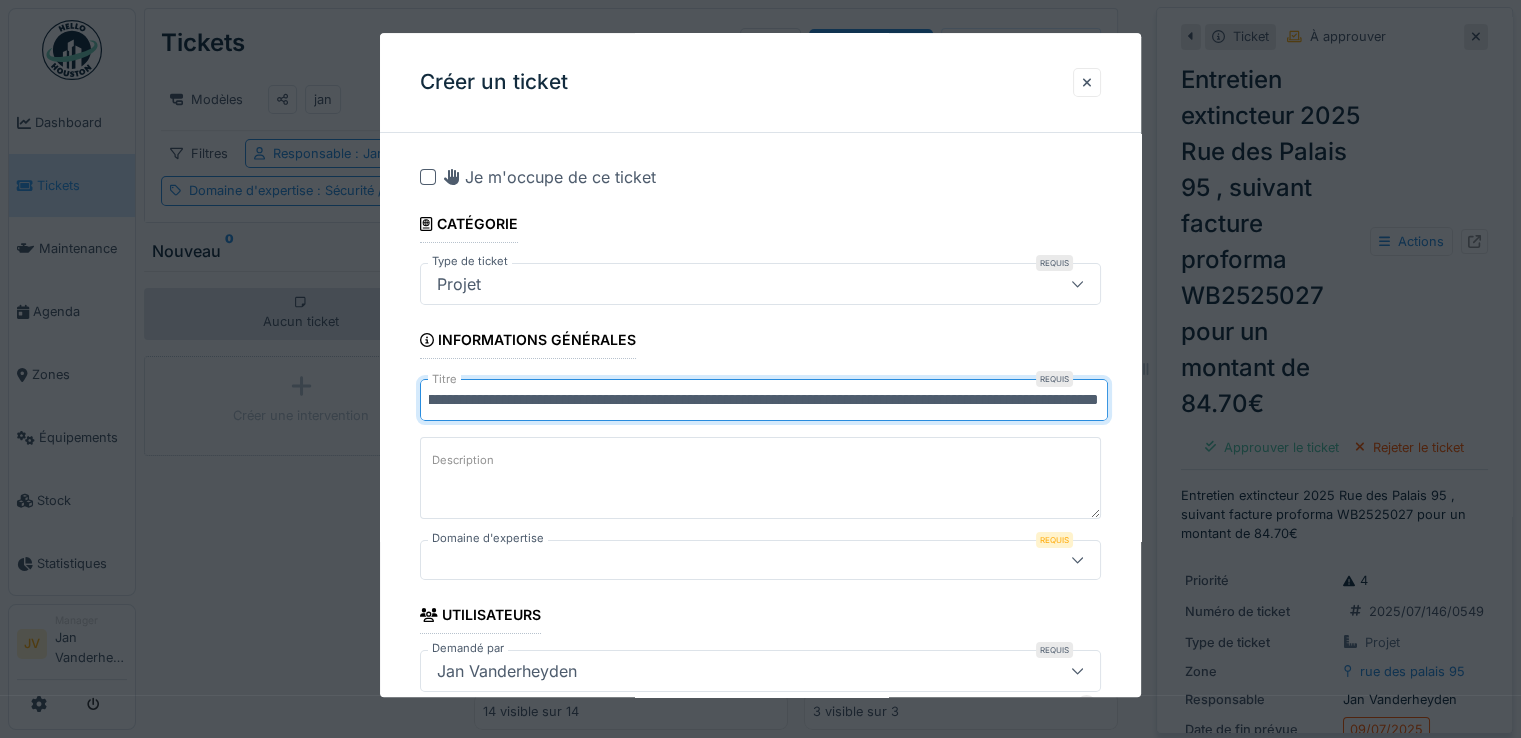 drag, startPoint x: 429, startPoint y: 398, endPoint x: 1176, endPoint y: 432, distance: 747.7734 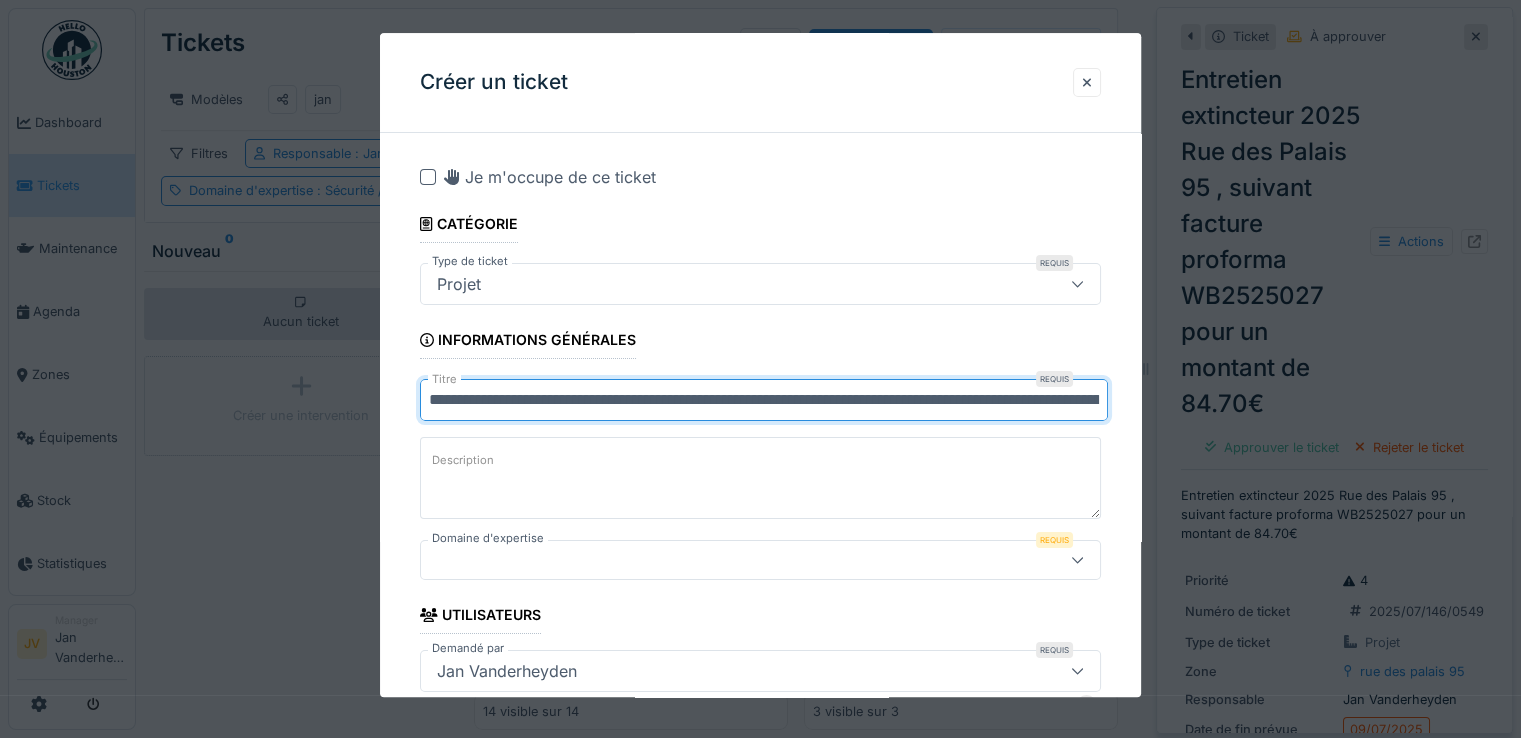 click on "Description" at bounding box center [760, 478] 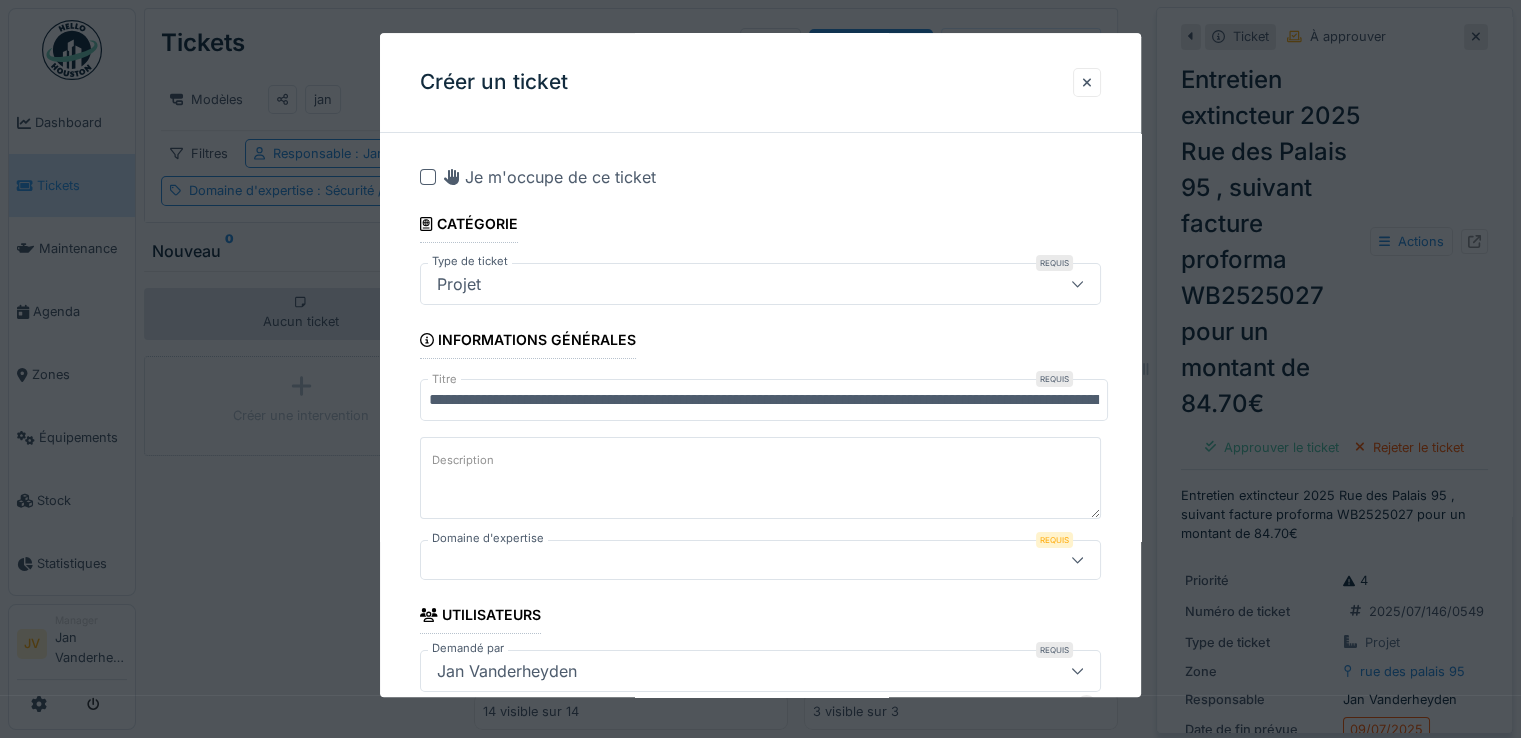 paste on "**********" 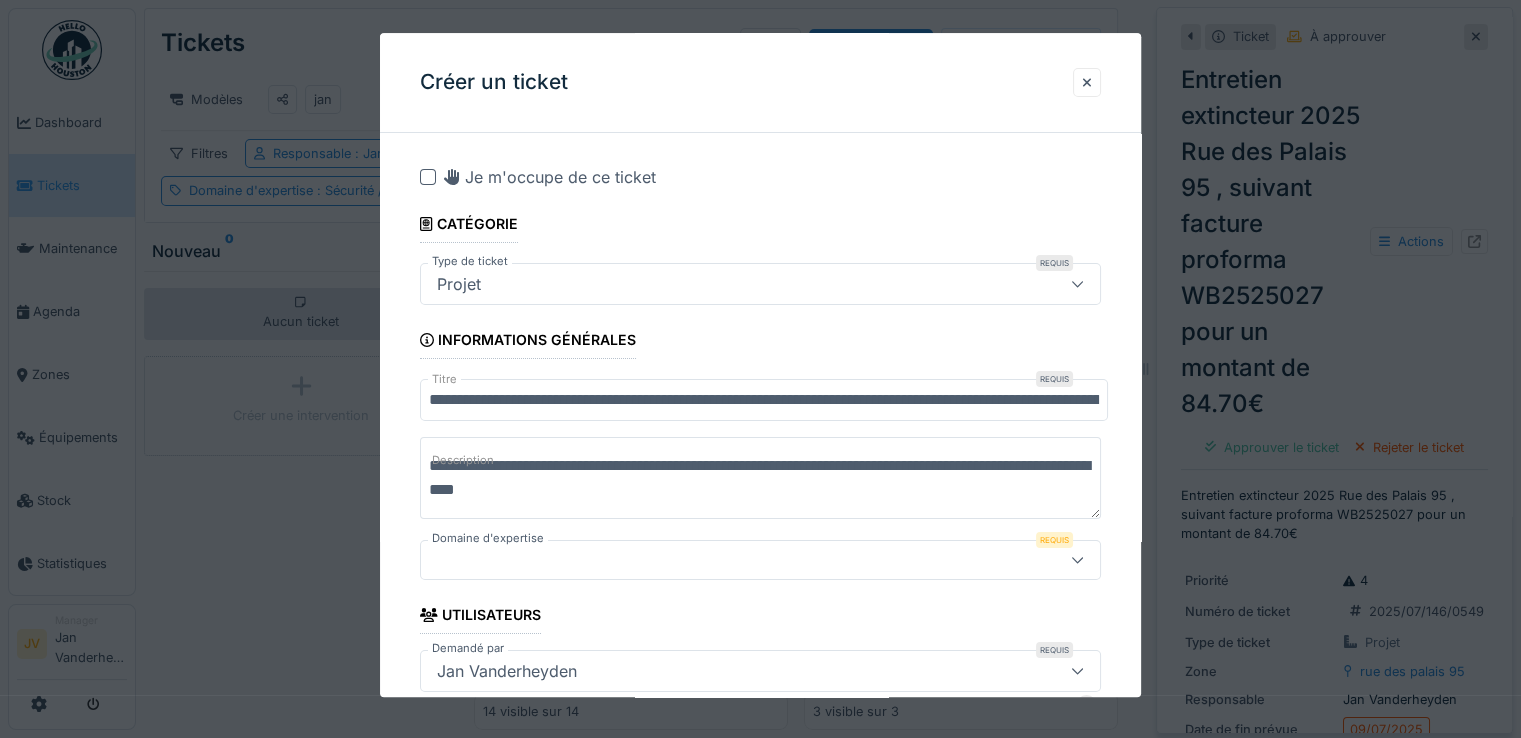 scroll, scrollTop: 200, scrollLeft: 0, axis: vertical 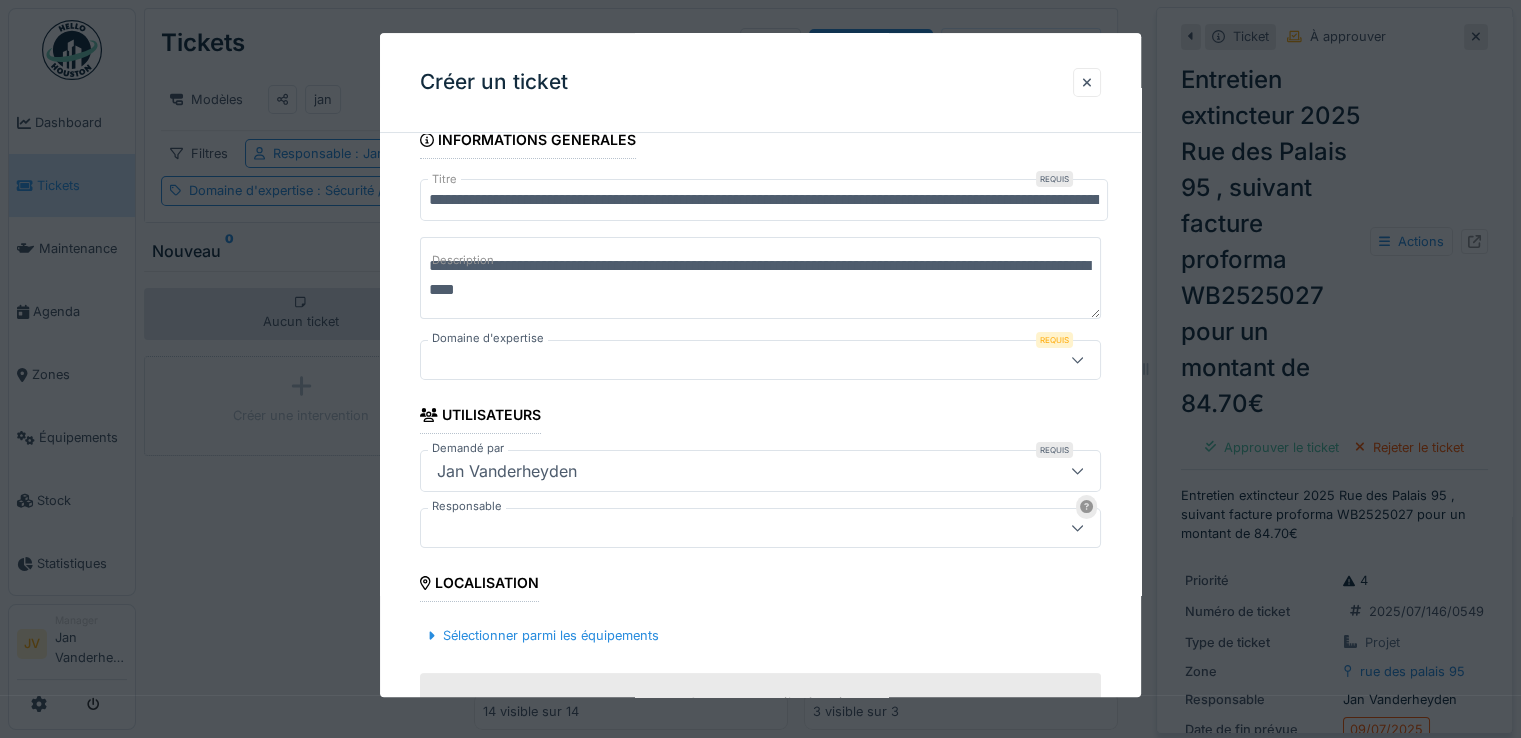 type on "**********" 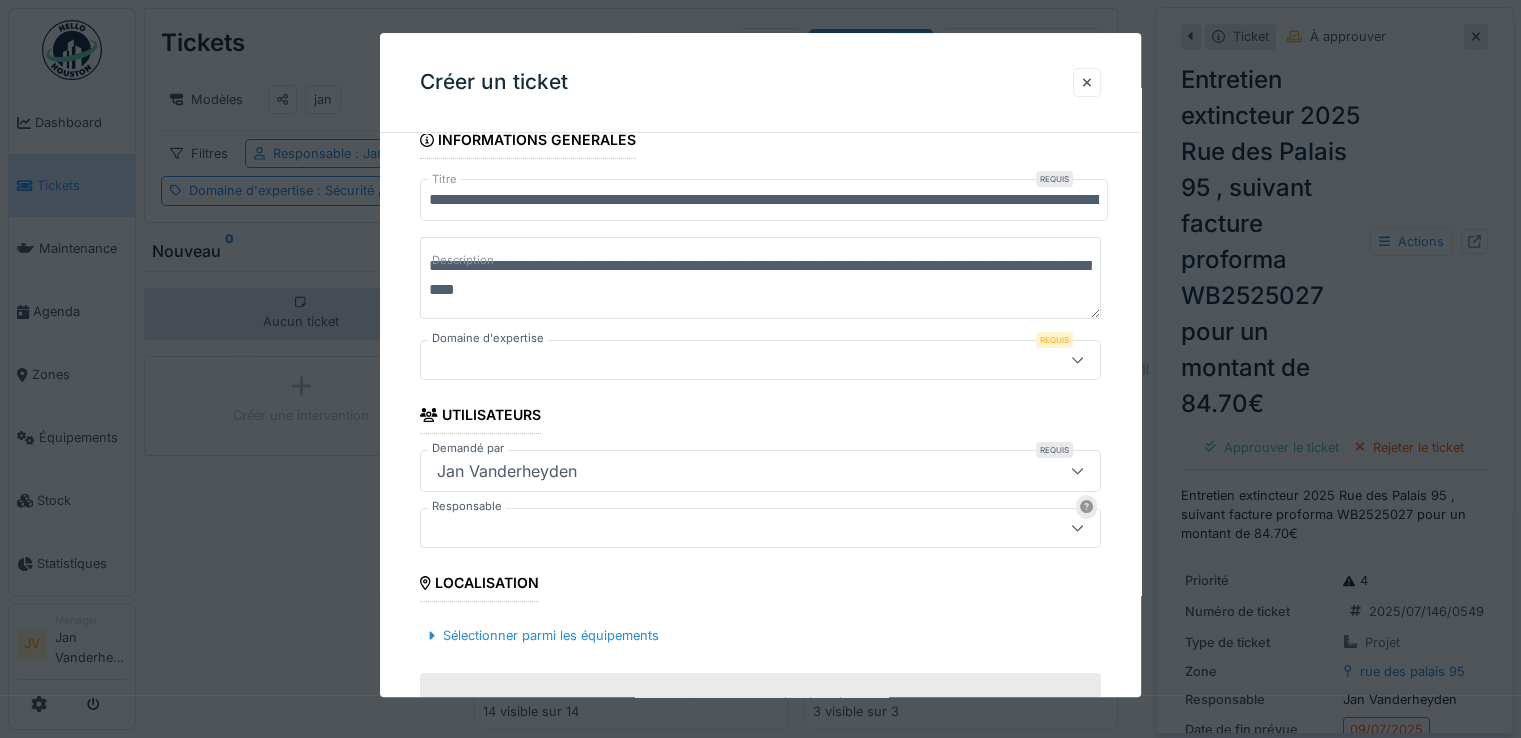 click at bounding box center [726, 360] 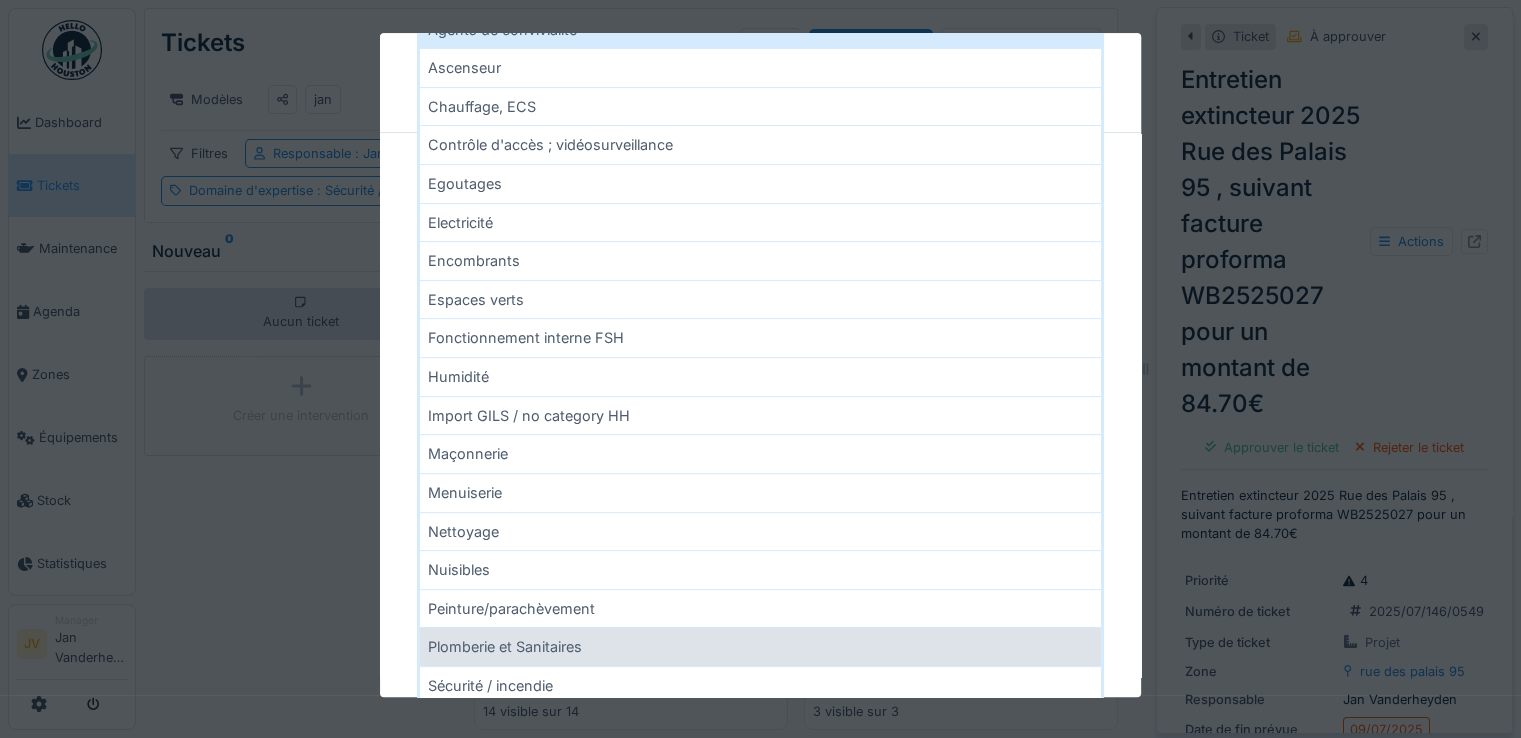 scroll, scrollTop: 700, scrollLeft: 0, axis: vertical 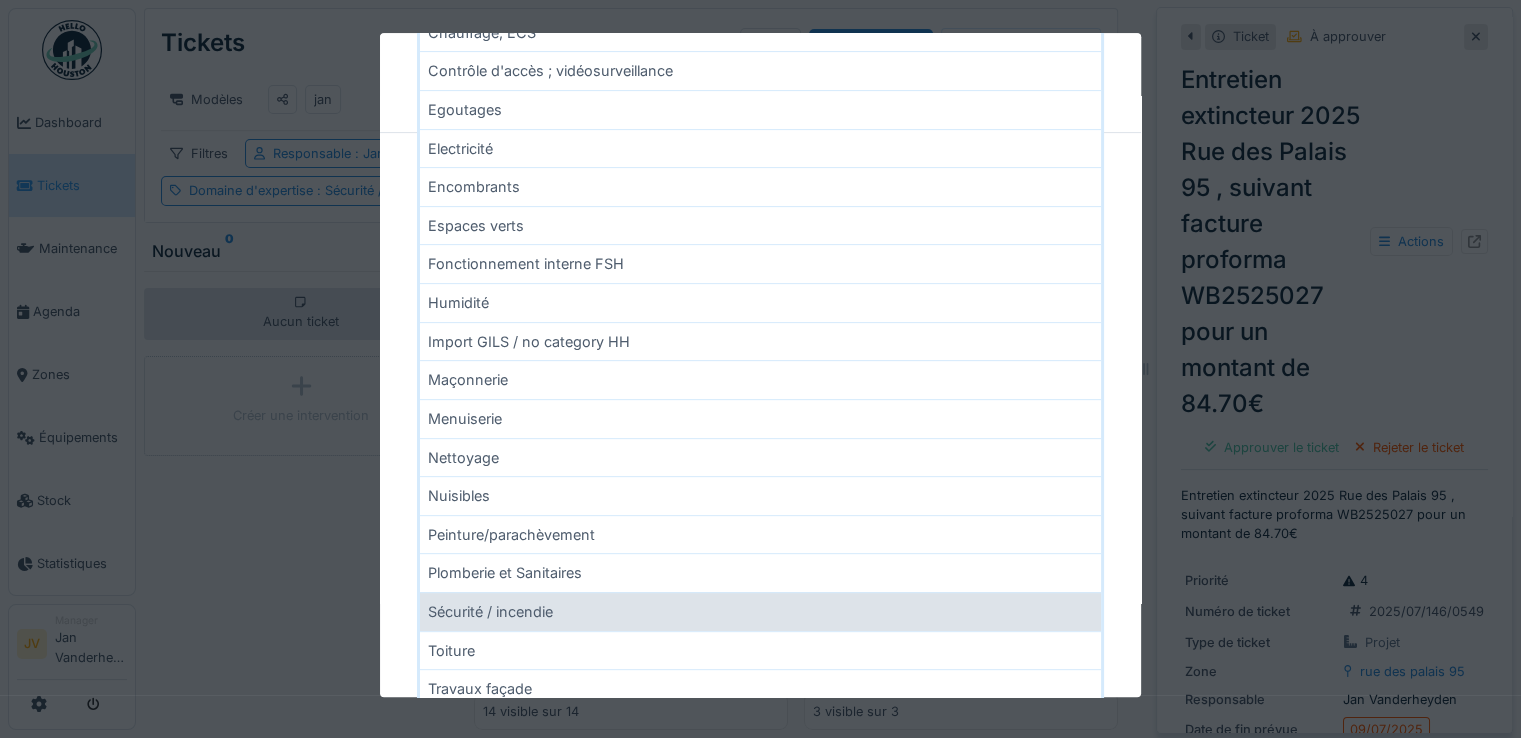 click on "Sécurité / incendie" at bounding box center [760, 611] 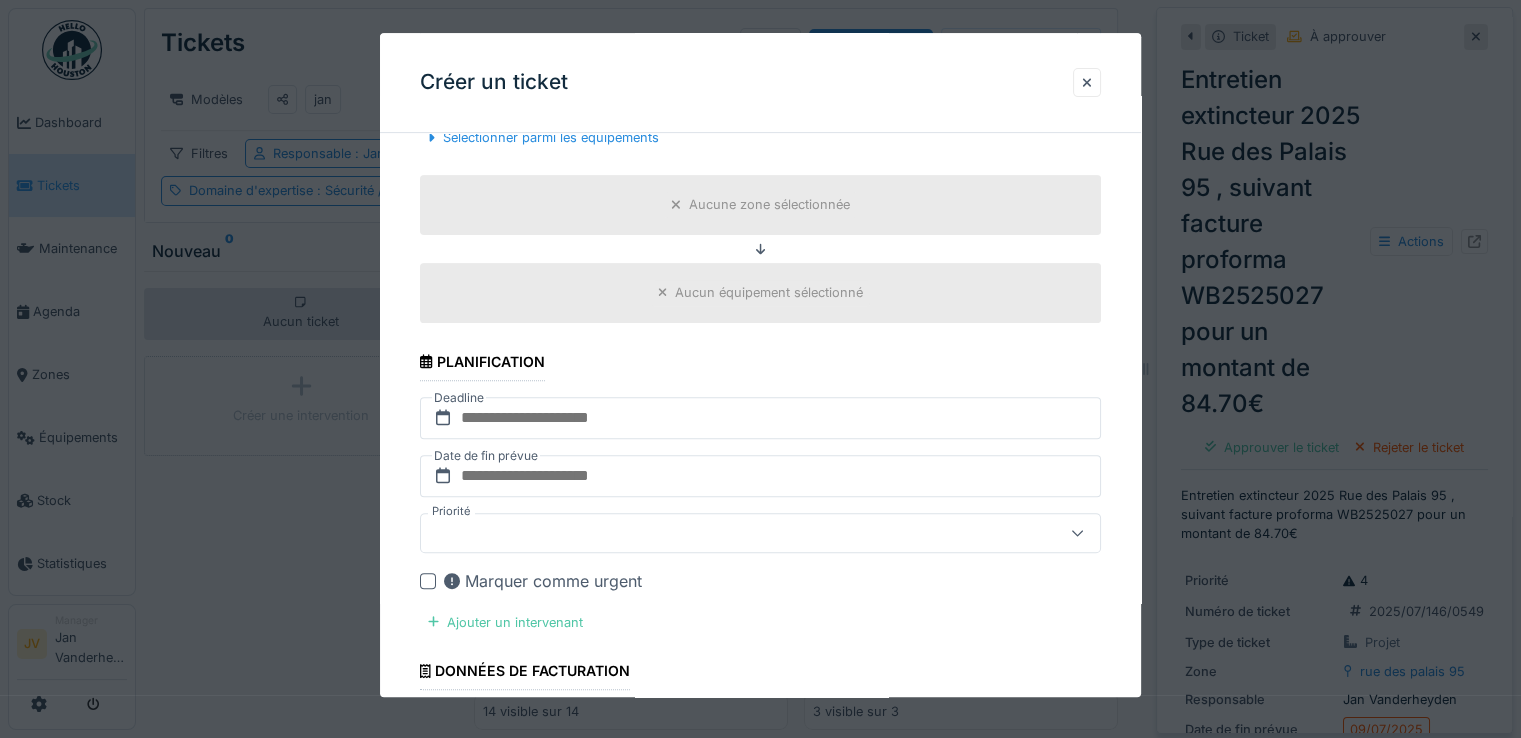 scroll, scrollTop: 400, scrollLeft: 0, axis: vertical 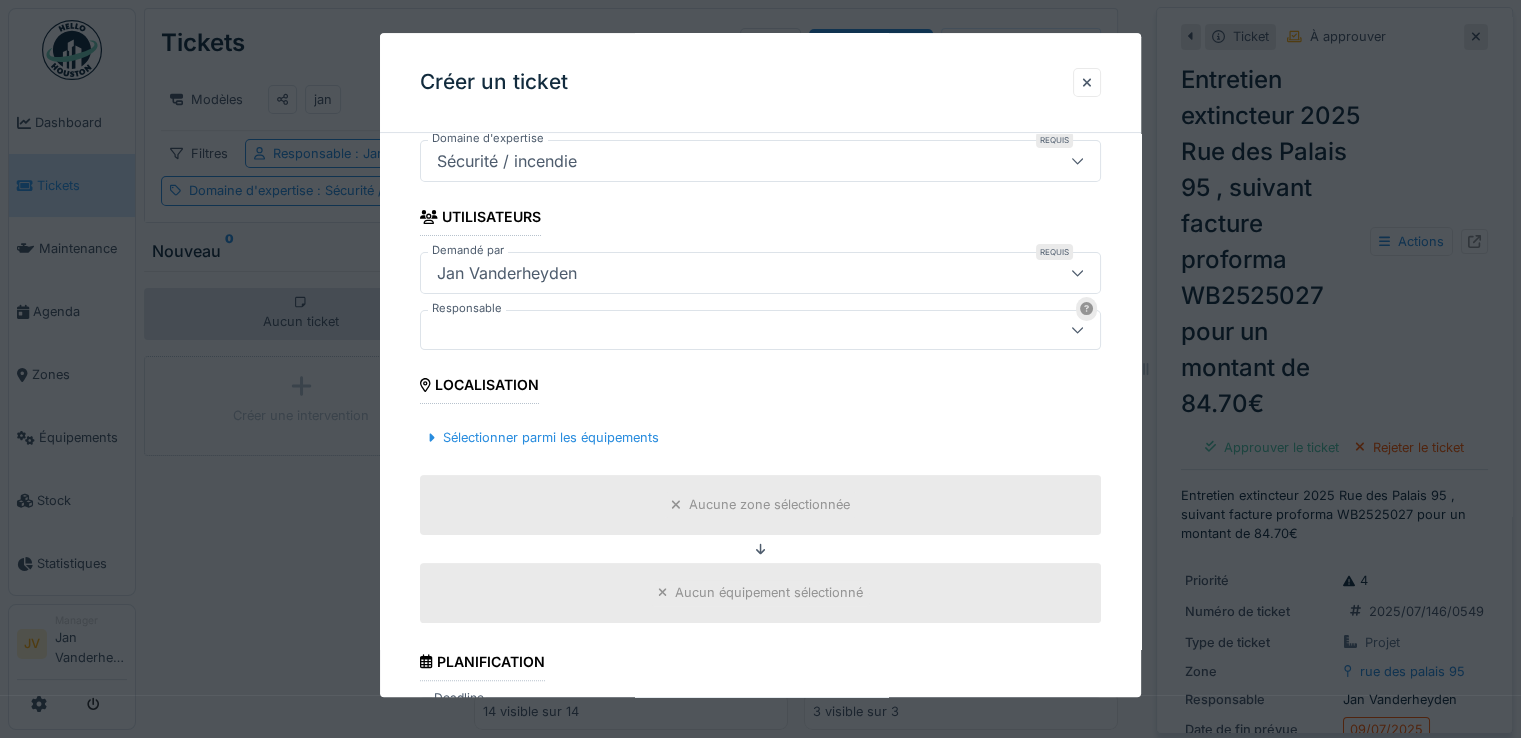 click 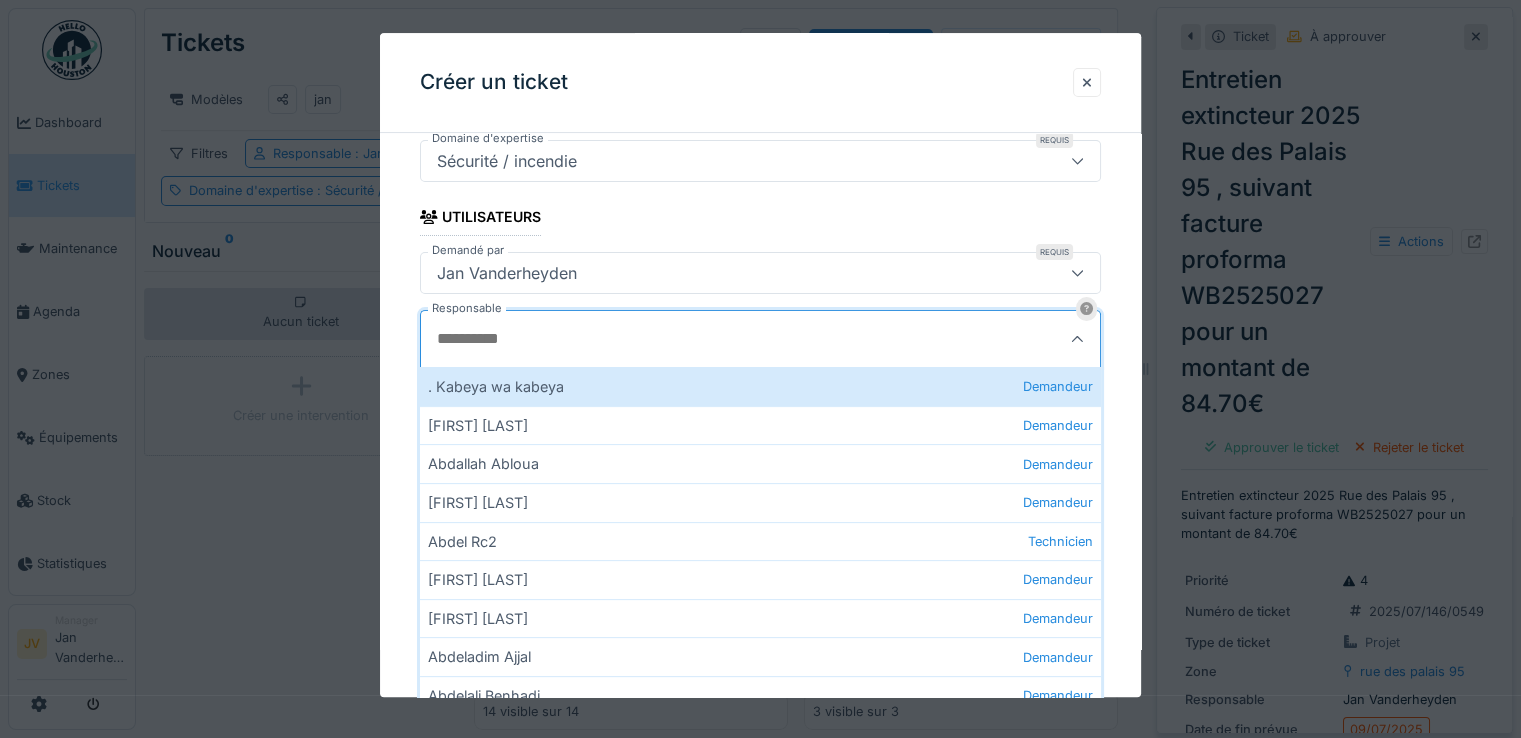 click on "Responsable" at bounding box center [714, 339] 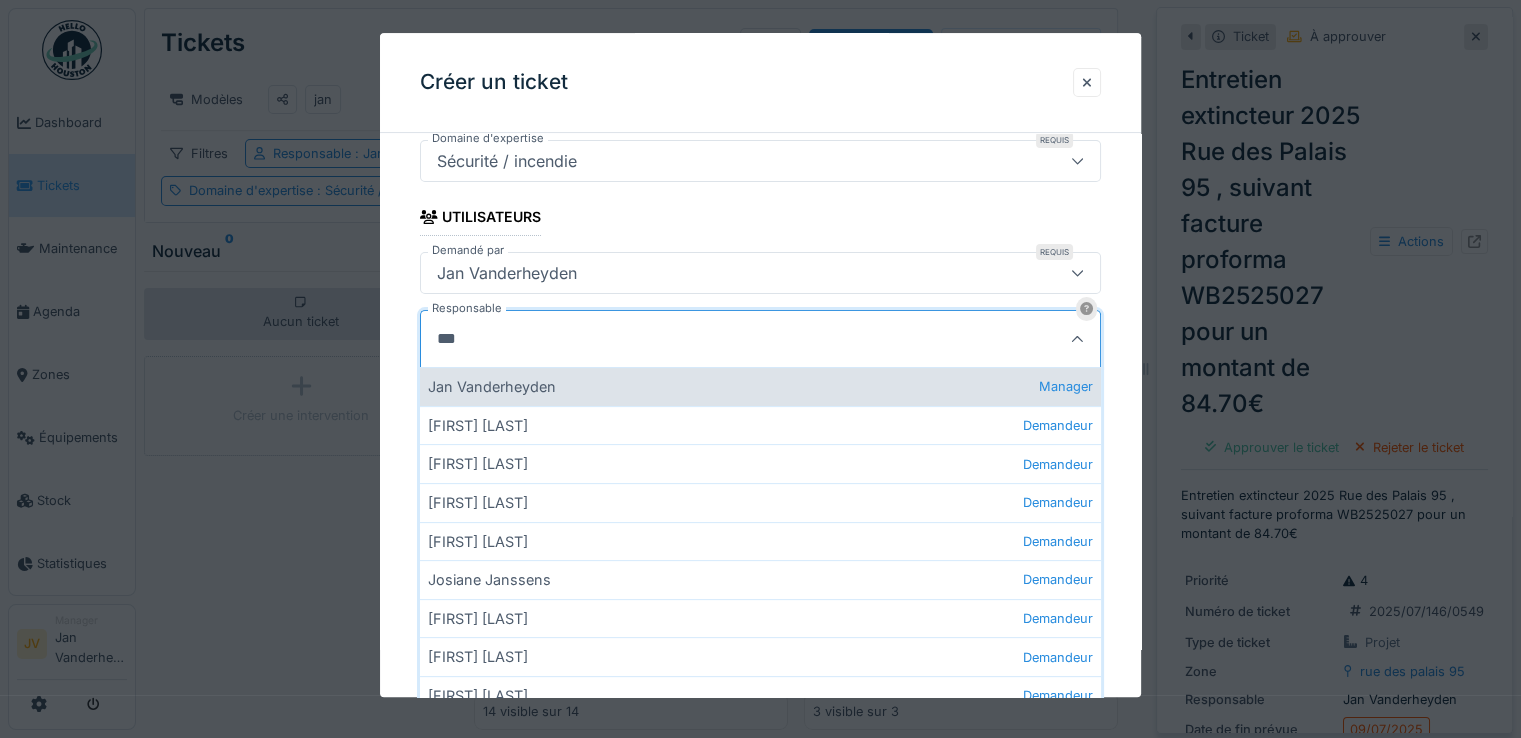 type on "***" 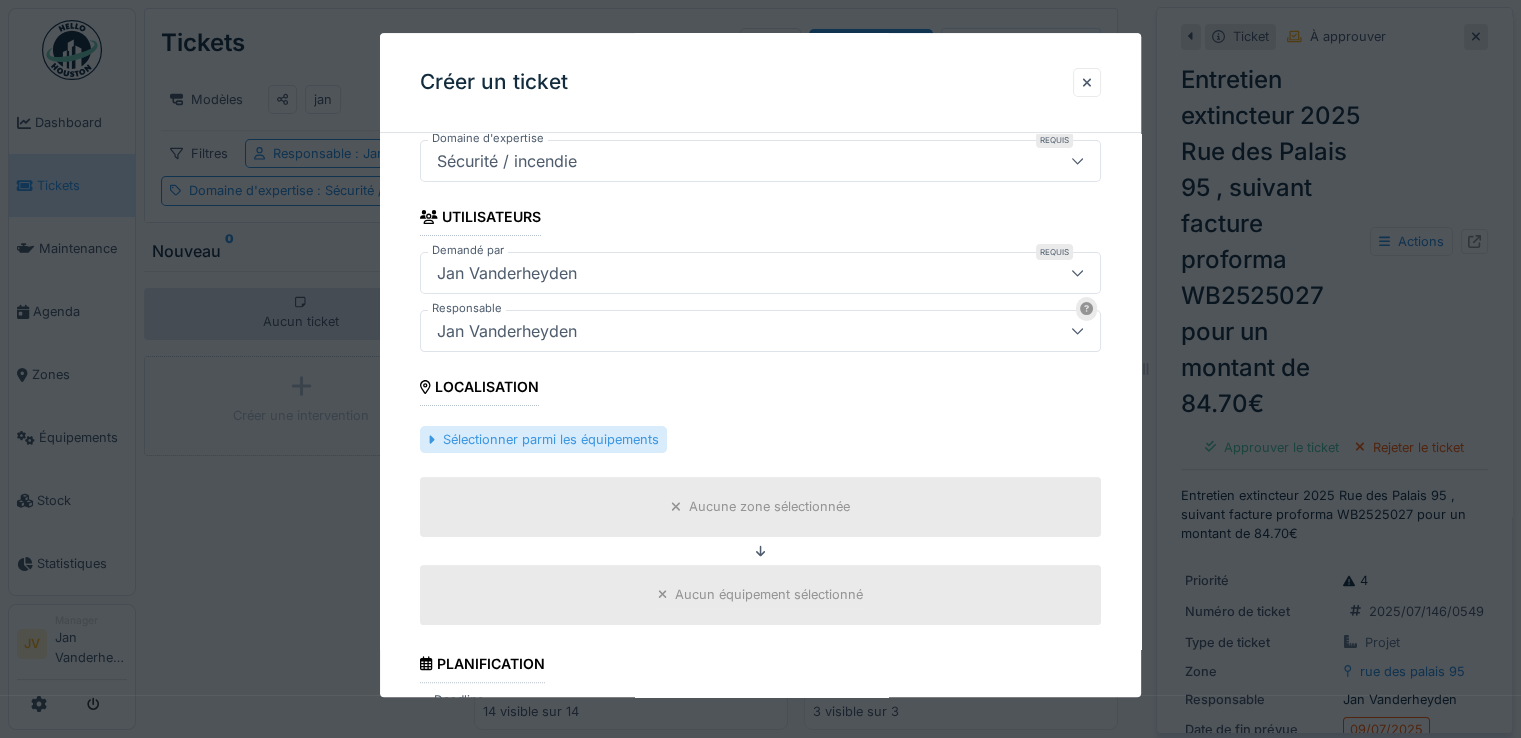click on "Sélectionner parmi les équipements" at bounding box center (543, 439) 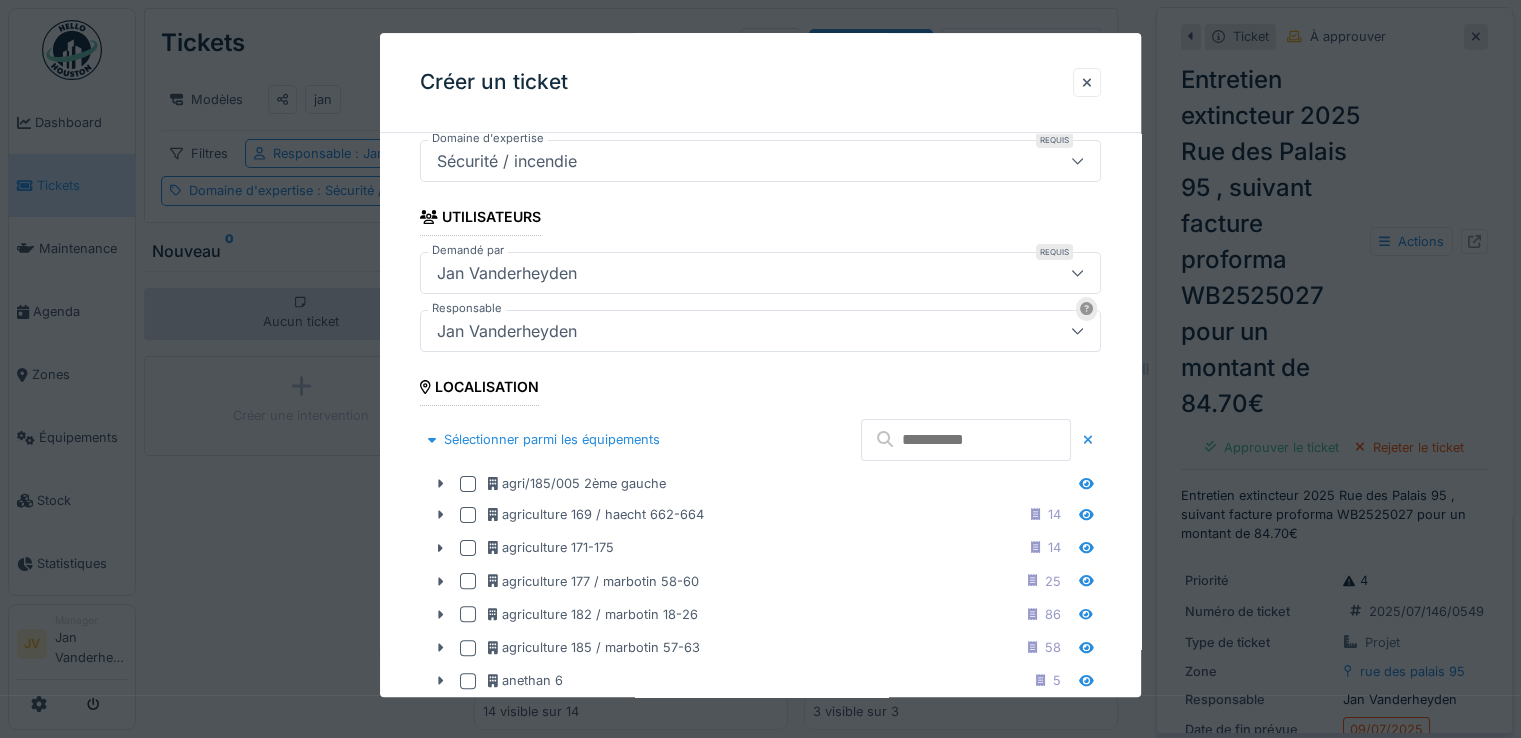 click at bounding box center (966, 440) 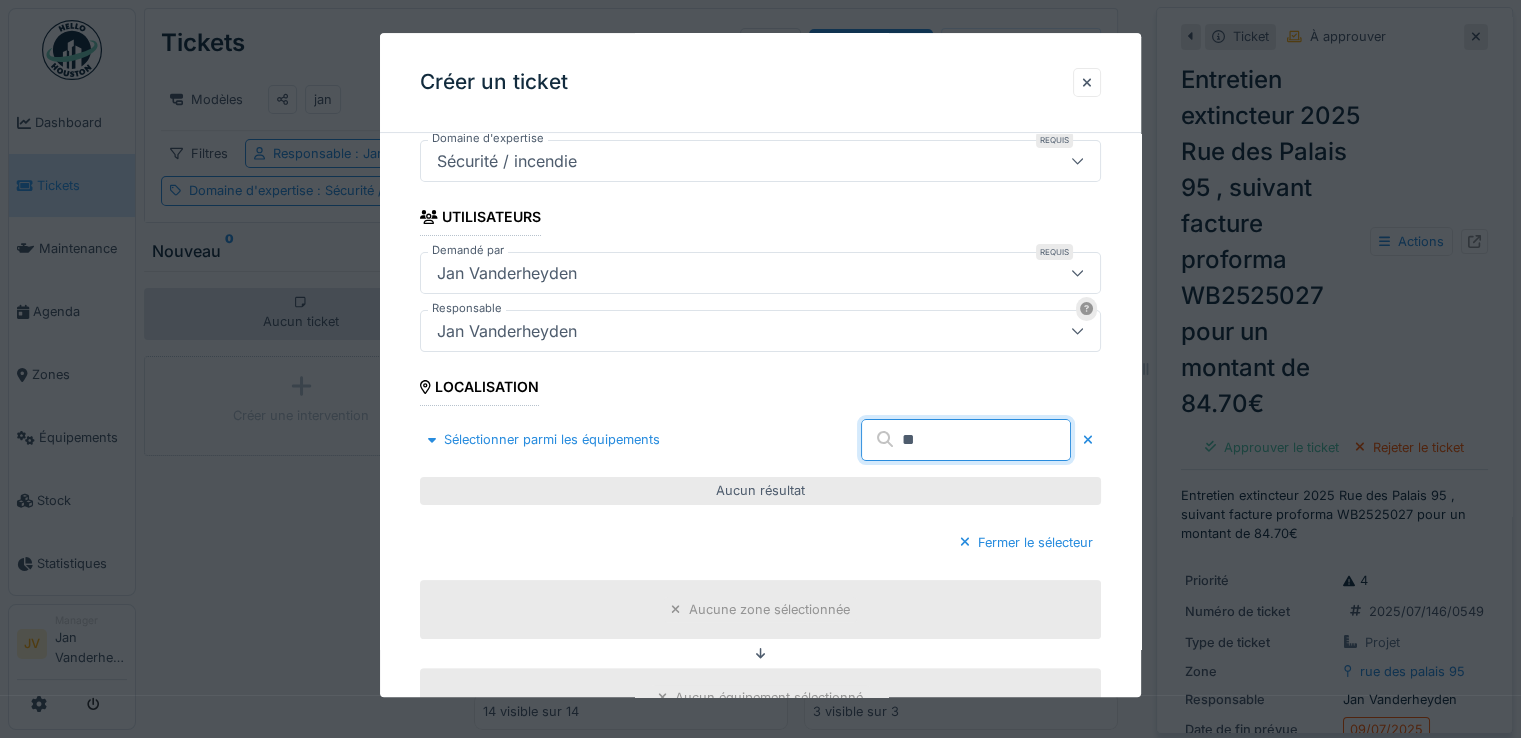 type on "*" 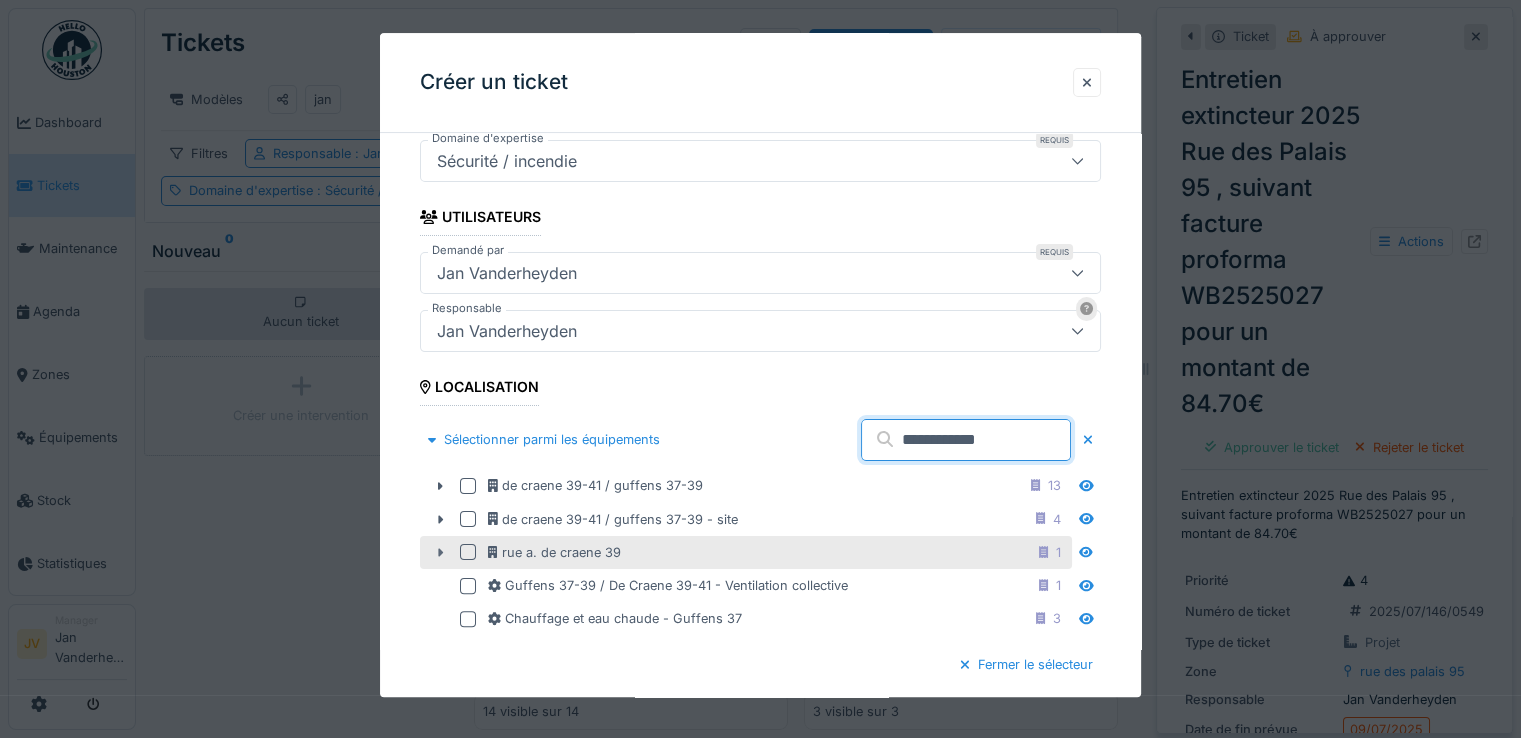 type on "**********" 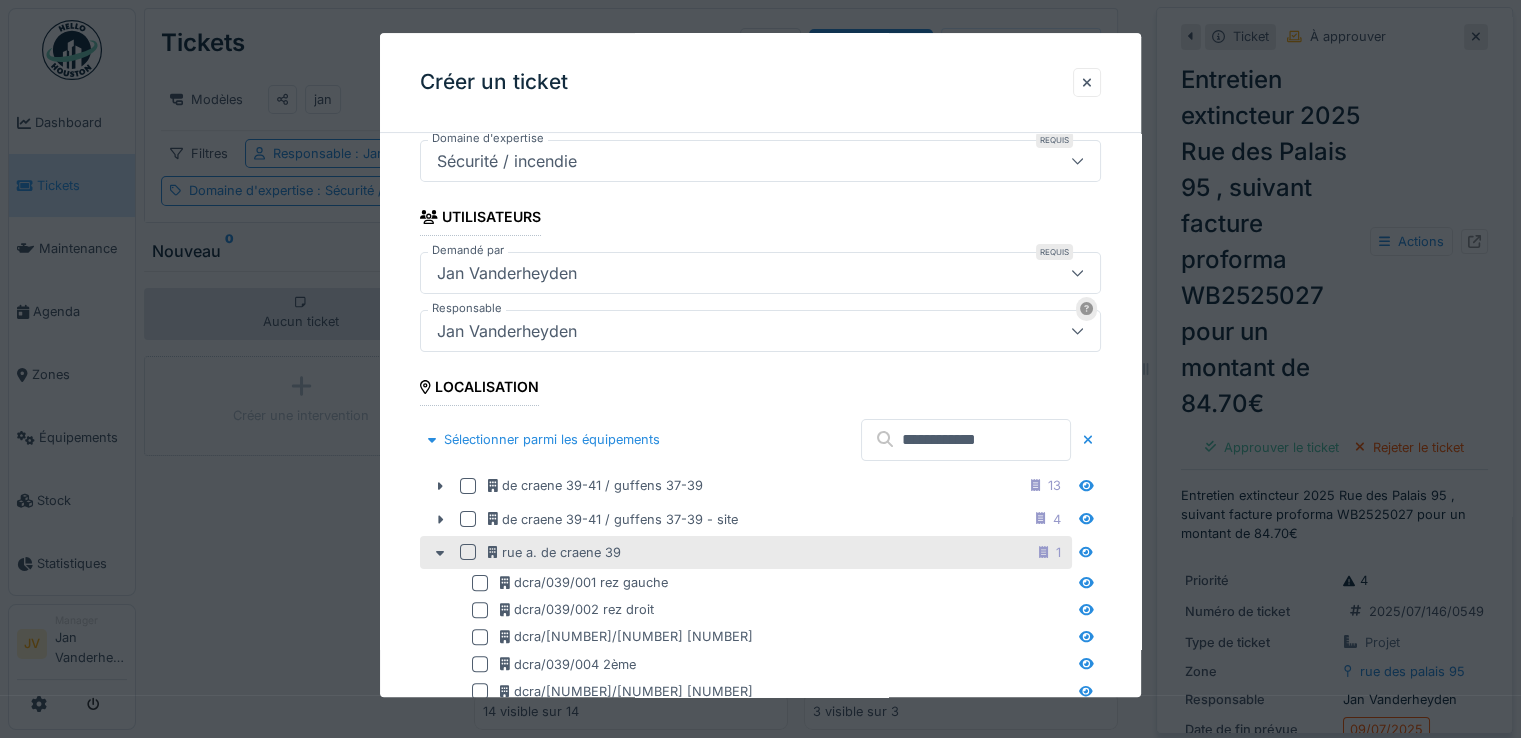 click at bounding box center [468, 553] 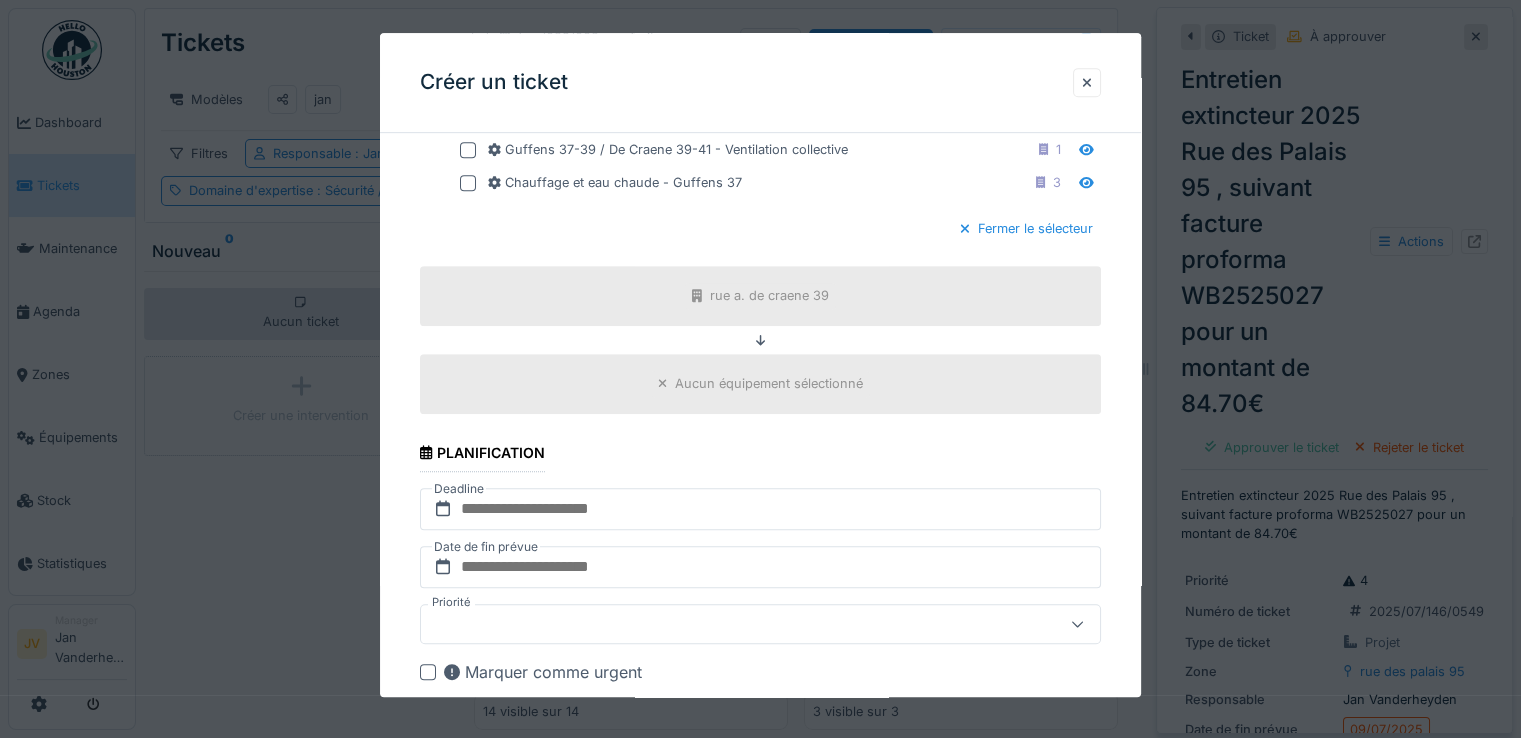 scroll, scrollTop: 1100, scrollLeft: 0, axis: vertical 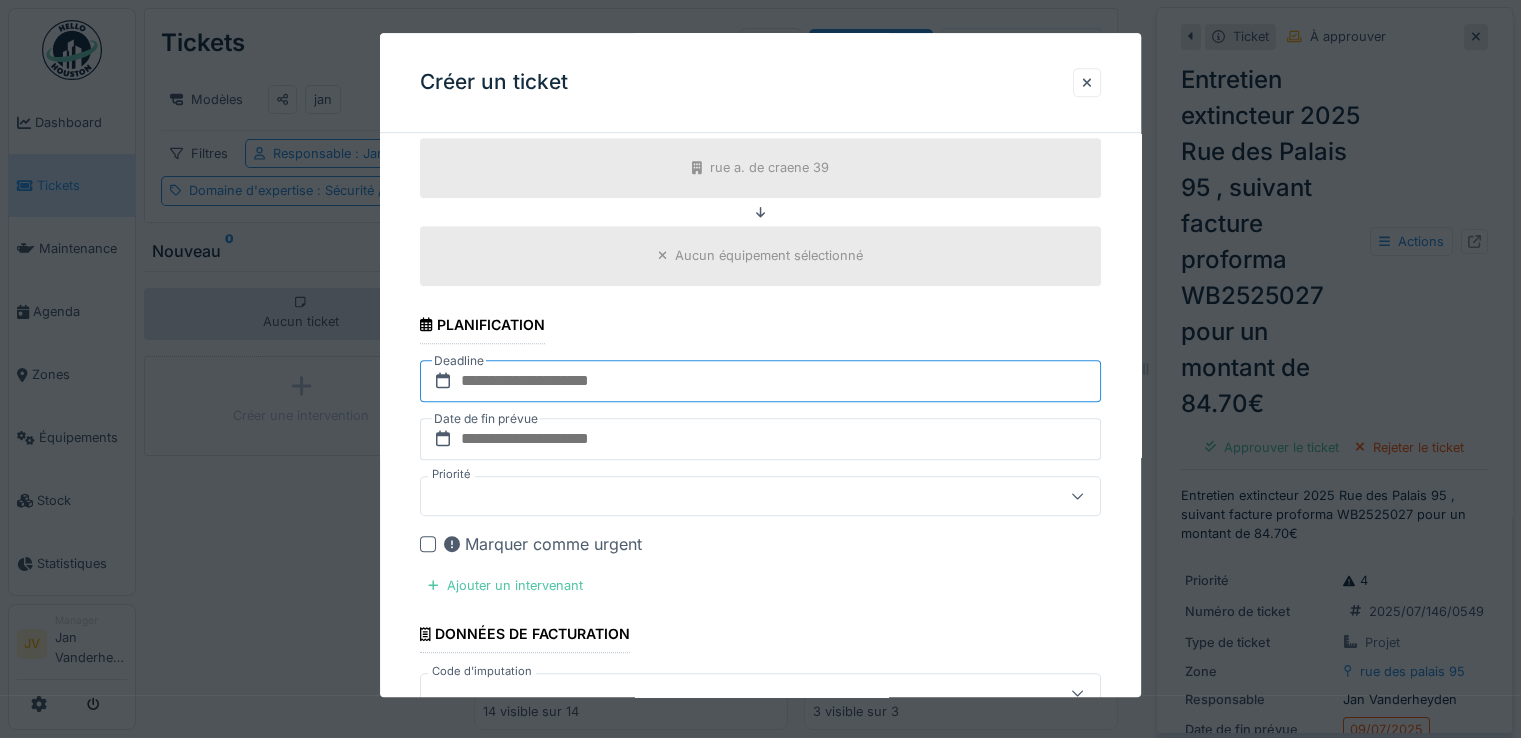 drag, startPoint x: 555, startPoint y: 362, endPoint x: 599, endPoint y: 385, distance: 49.648766 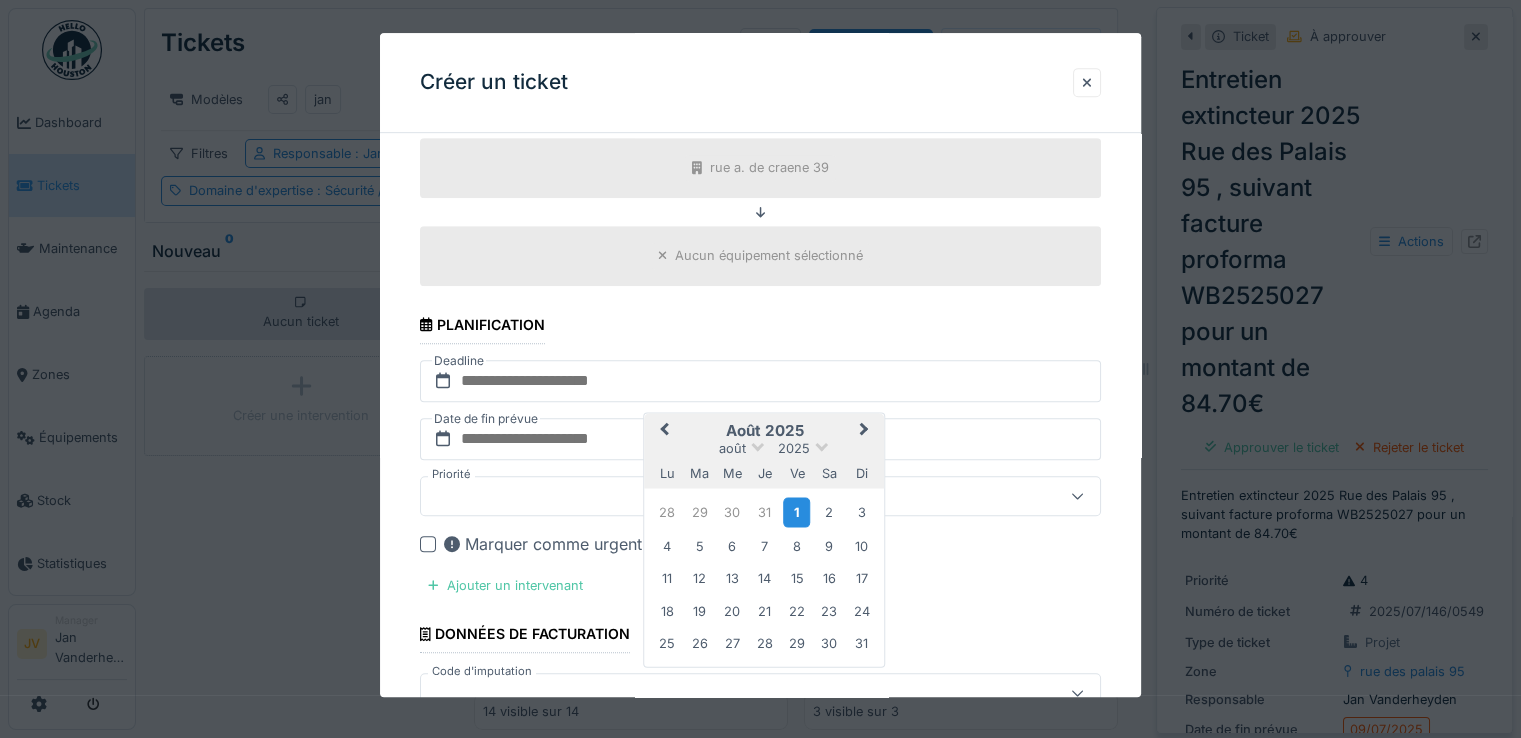click on "1" at bounding box center (796, 512) 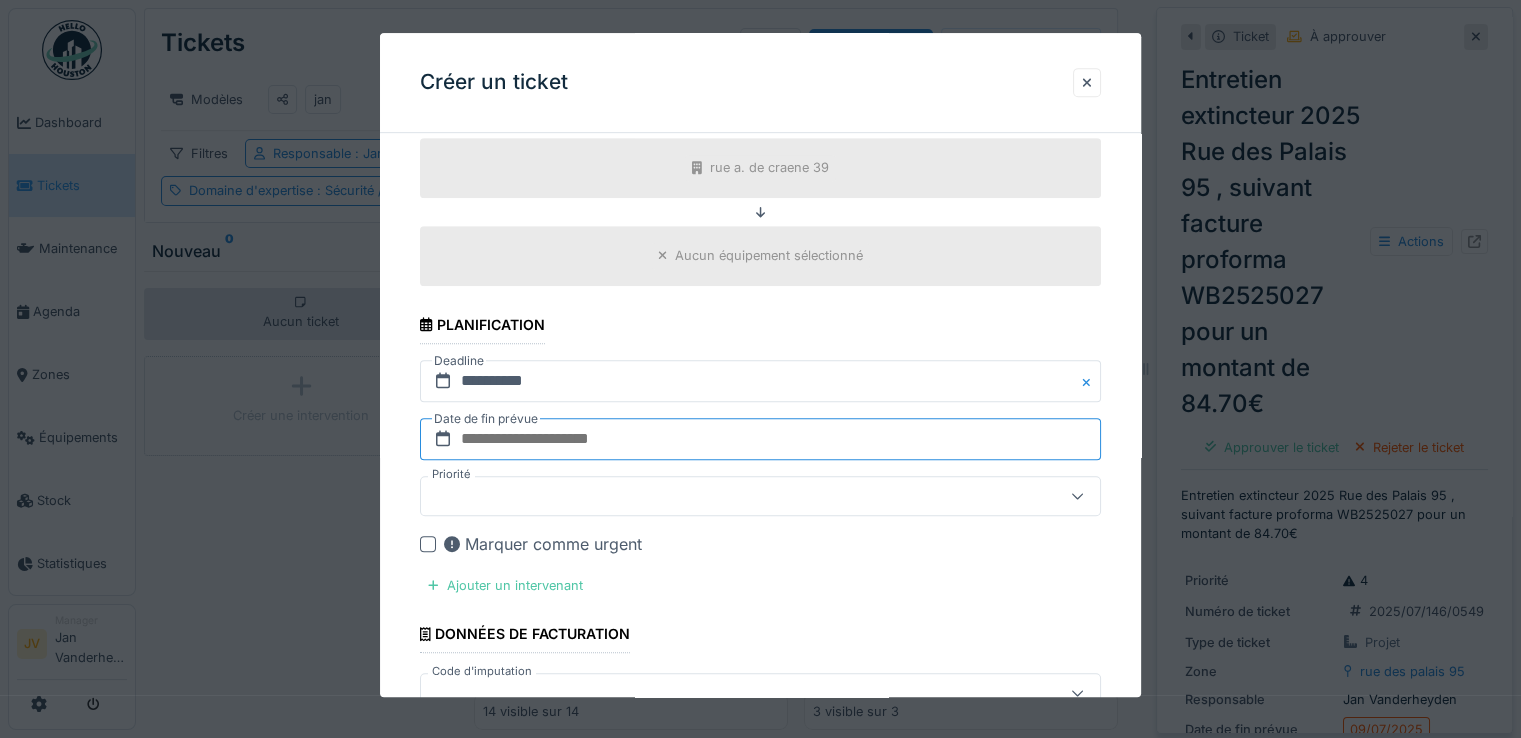 click at bounding box center (760, 439) 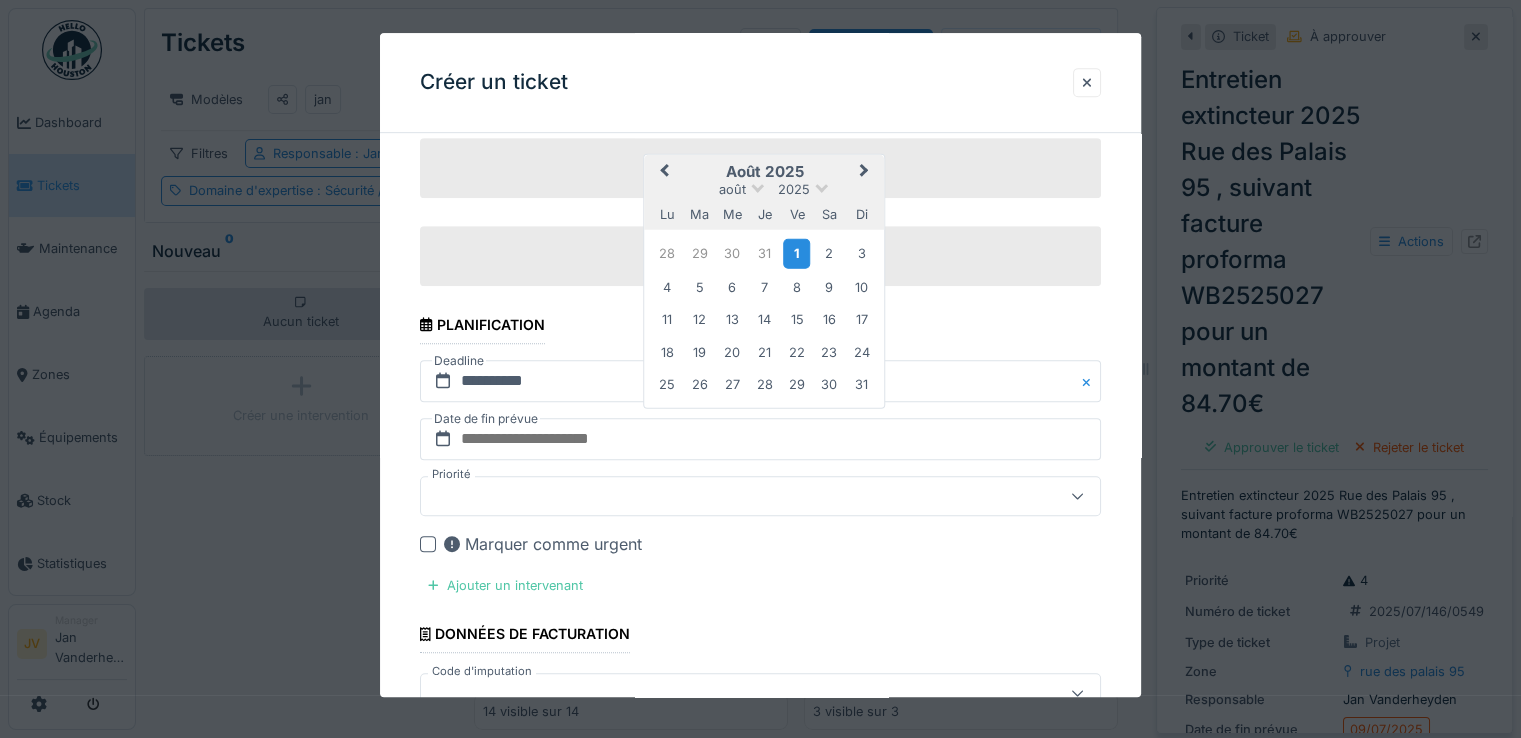 click on "1" at bounding box center [796, 253] 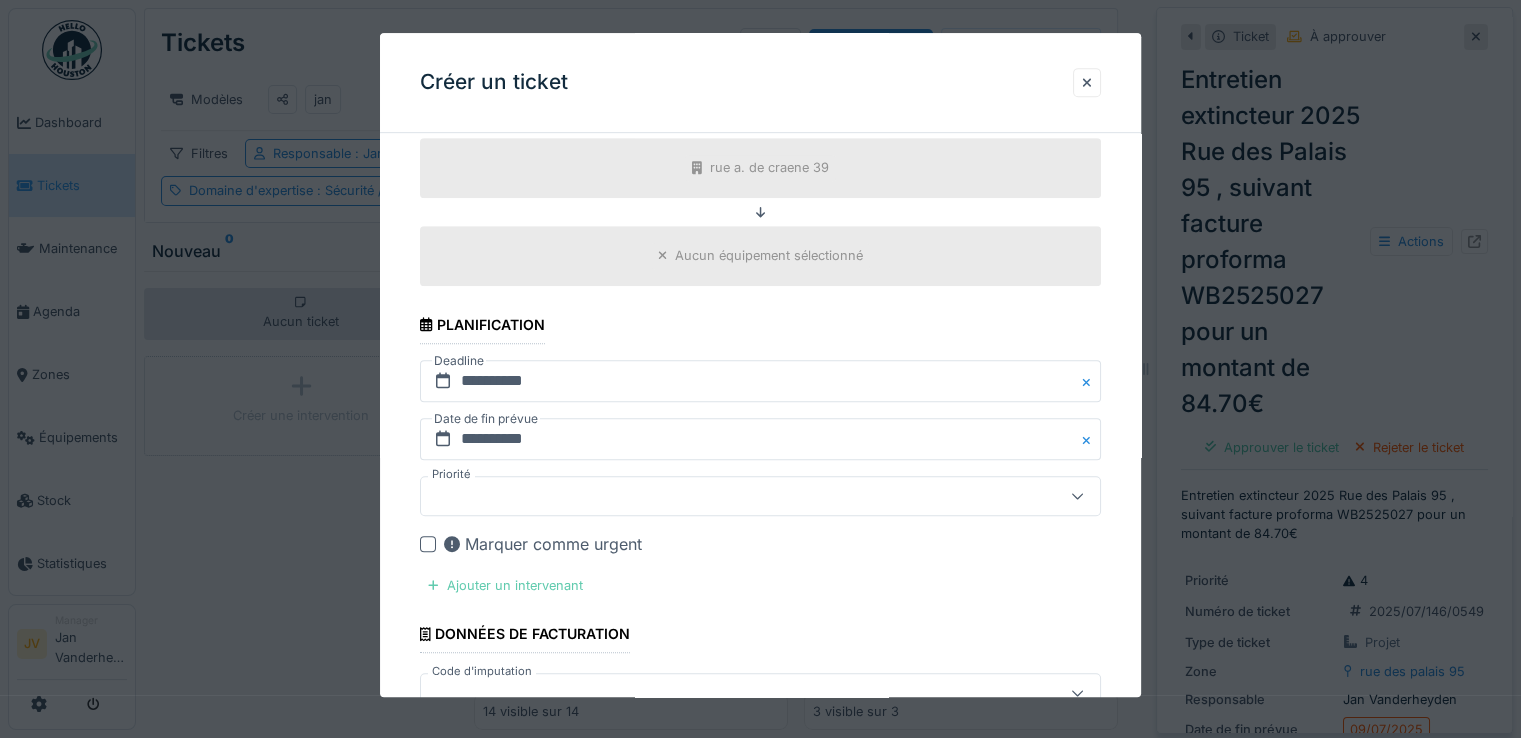 click on "Ajouter un intervenant" at bounding box center (505, 585) 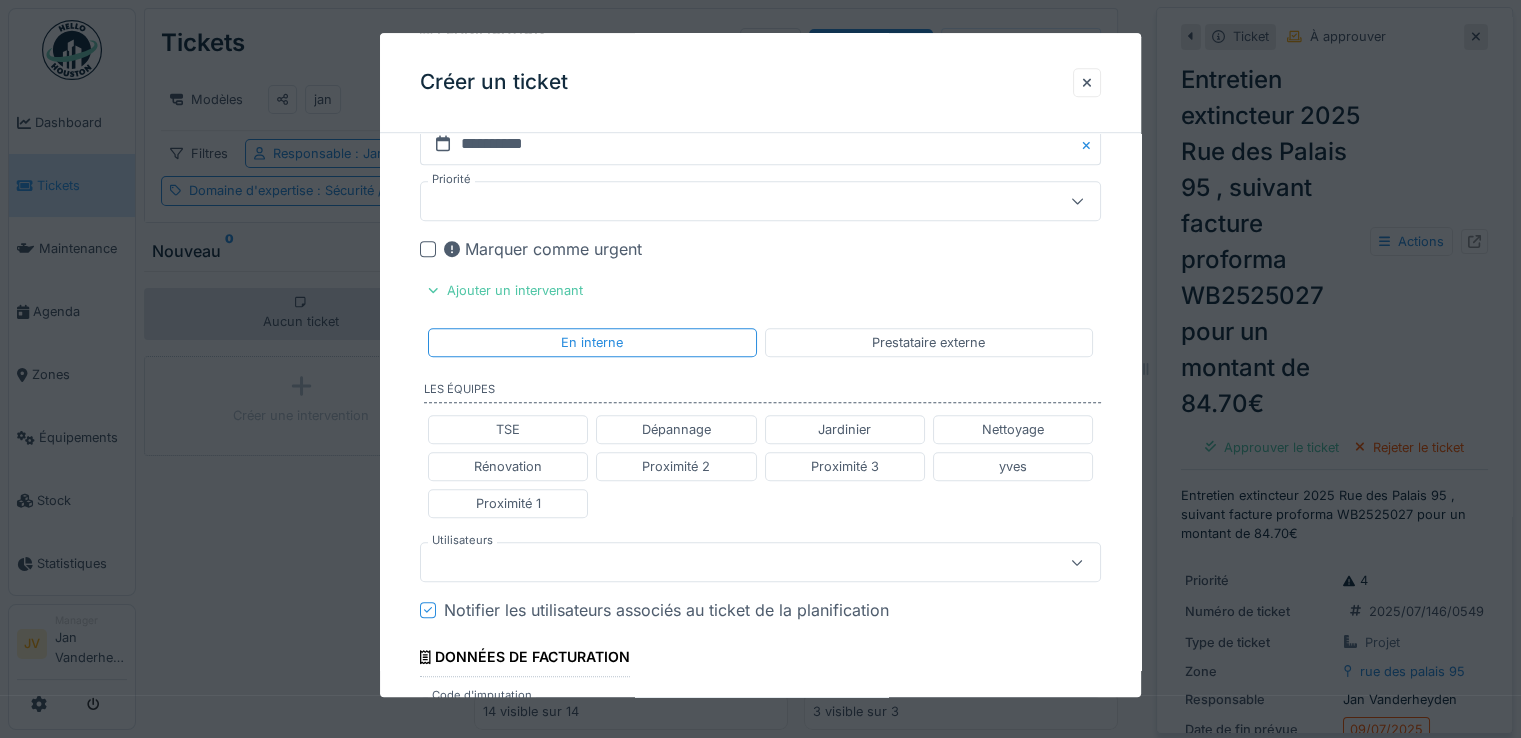 scroll, scrollTop: 1400, scrollLeft: 0, axis: vertical 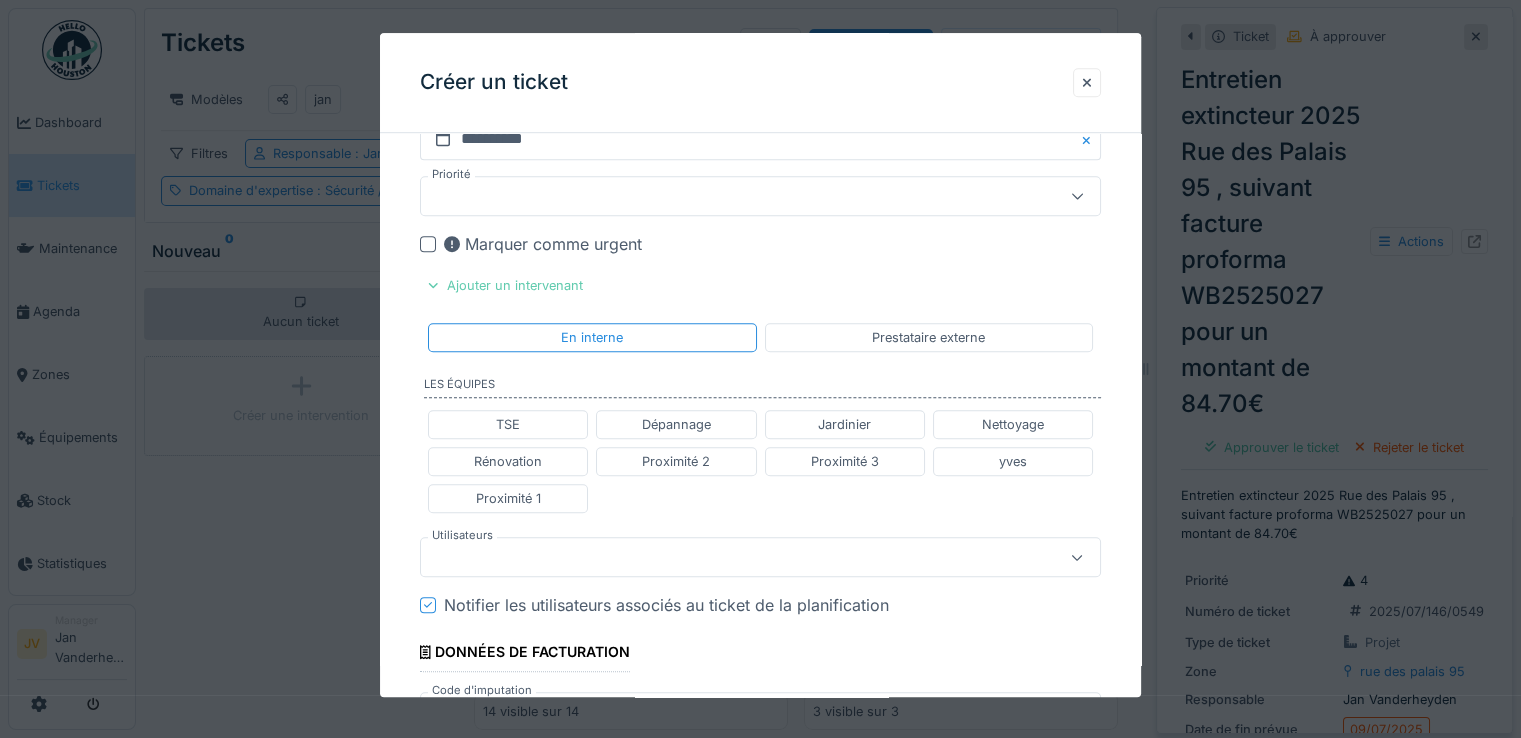 click on "Ajouter un intervenant" at bounding box center (505, 285) 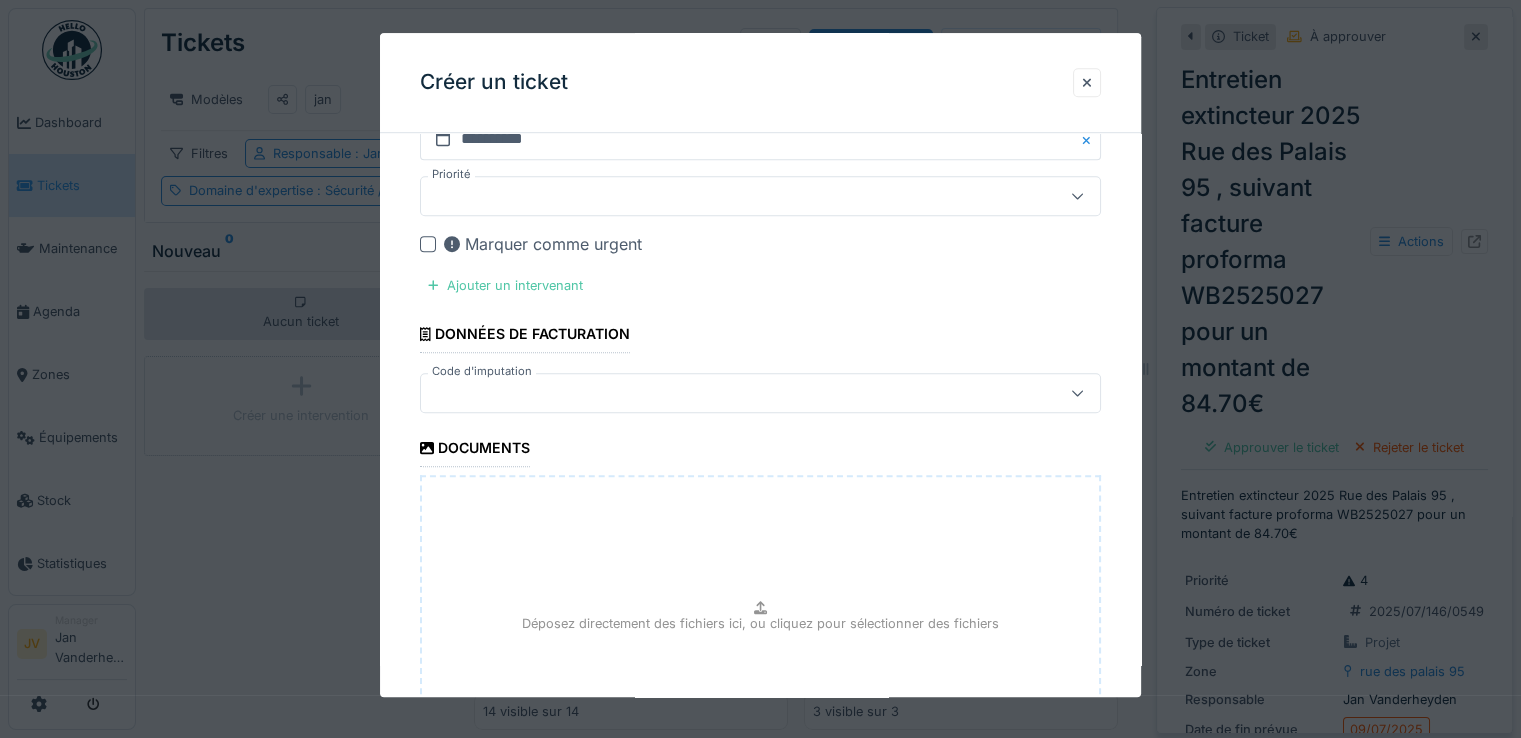 scroll, scrollTop: 1200, scrollLeft: 0, axis: vertical 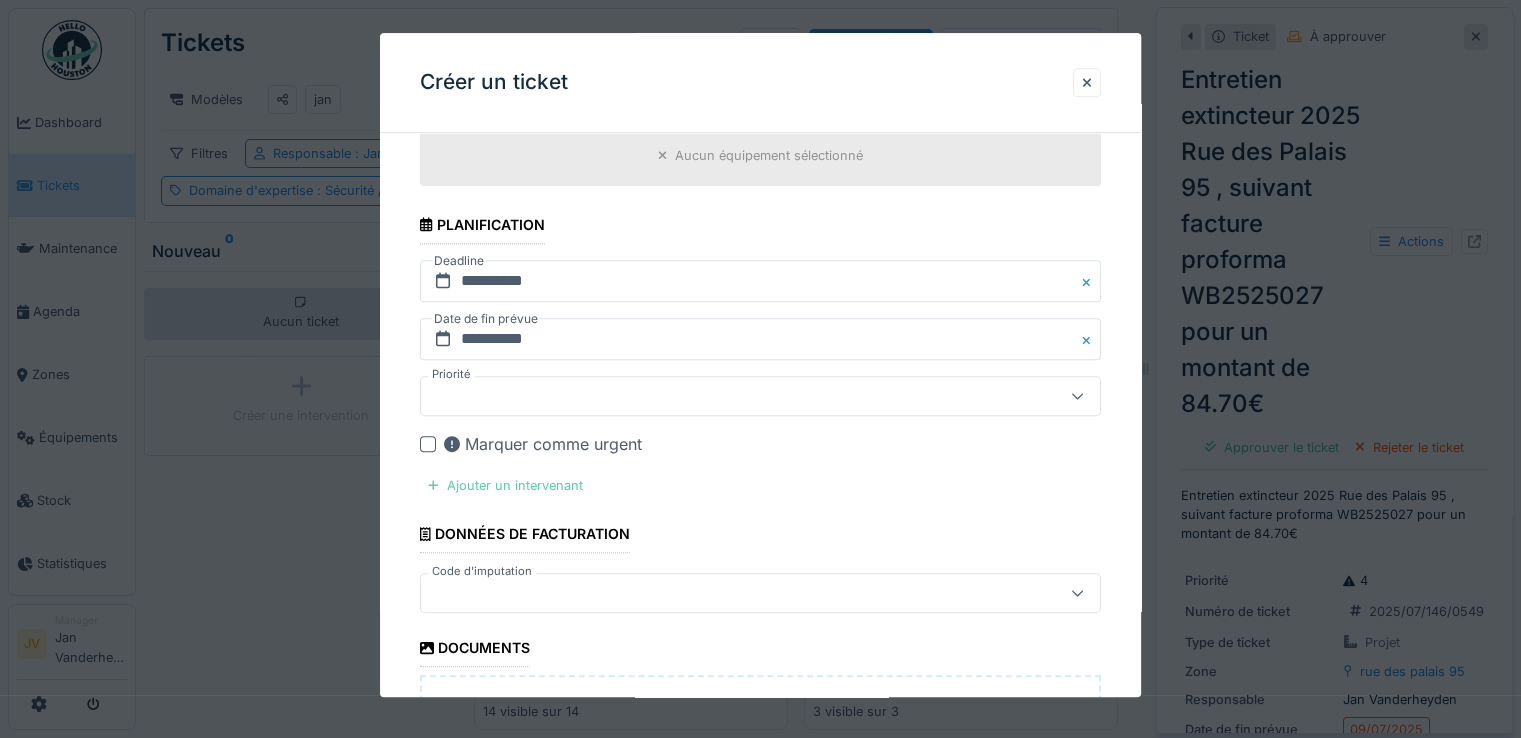 click on "Ajouter un intervenant" at bounding box center [505, 485] 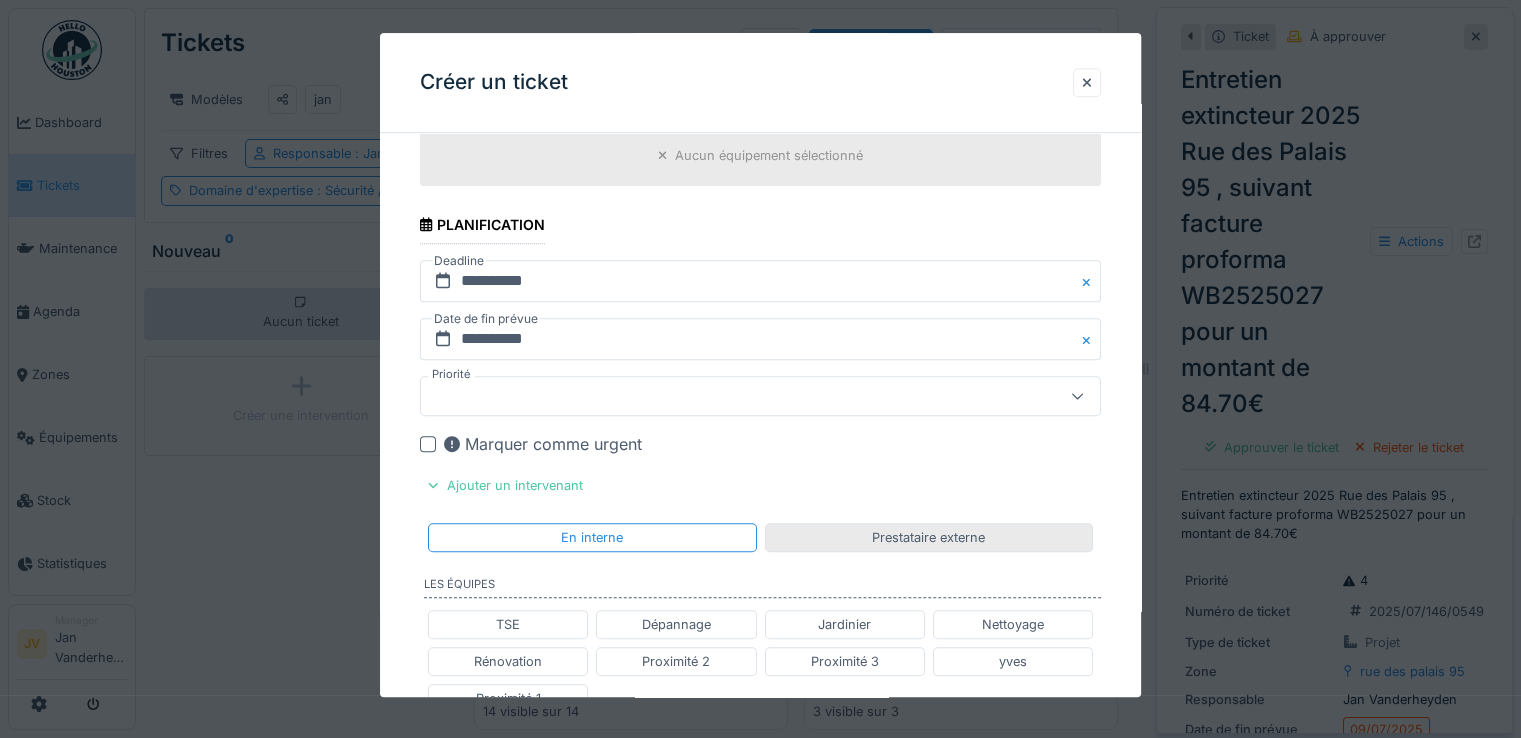 click on "Prestataire externe" at bounding box center (928, 537) 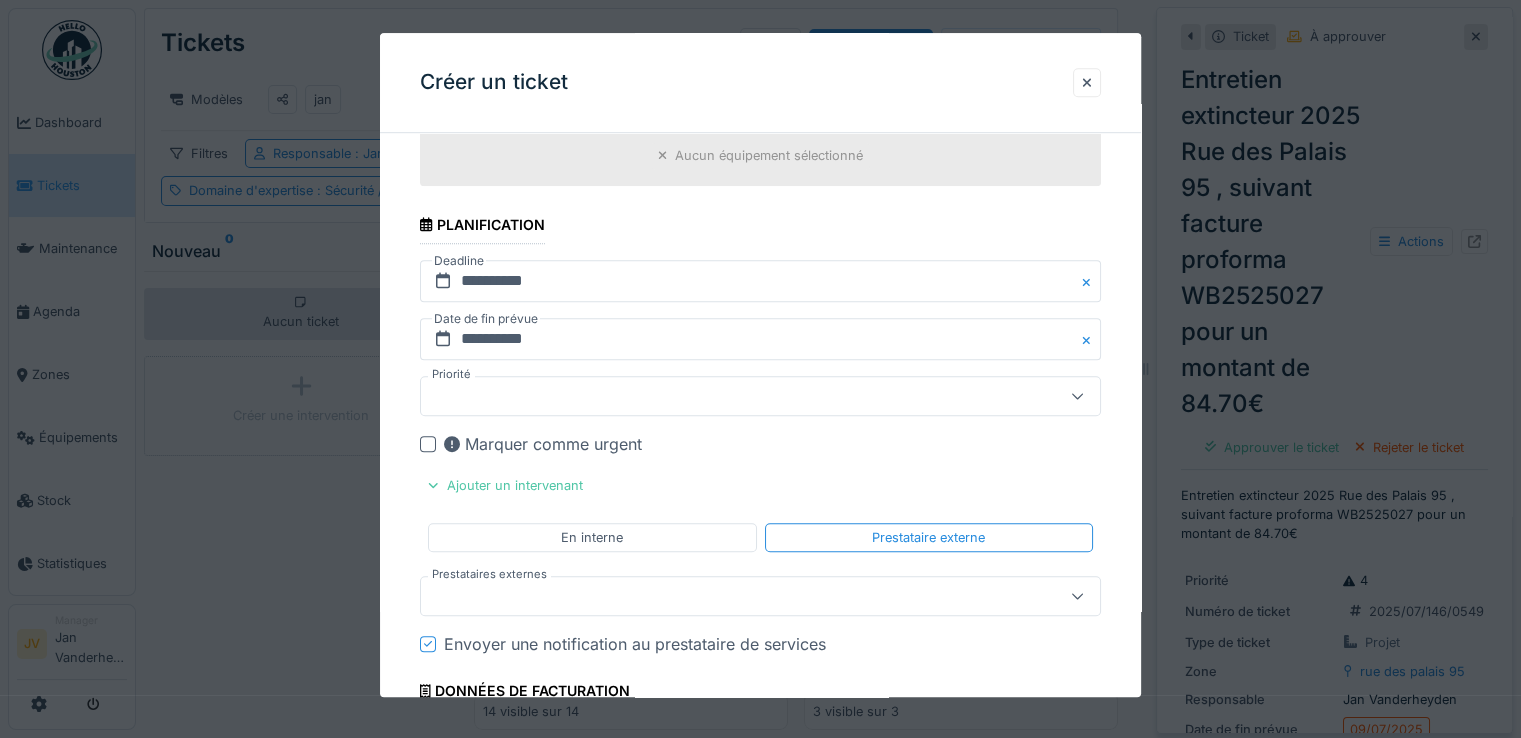 click at bounding box center (726, 596) 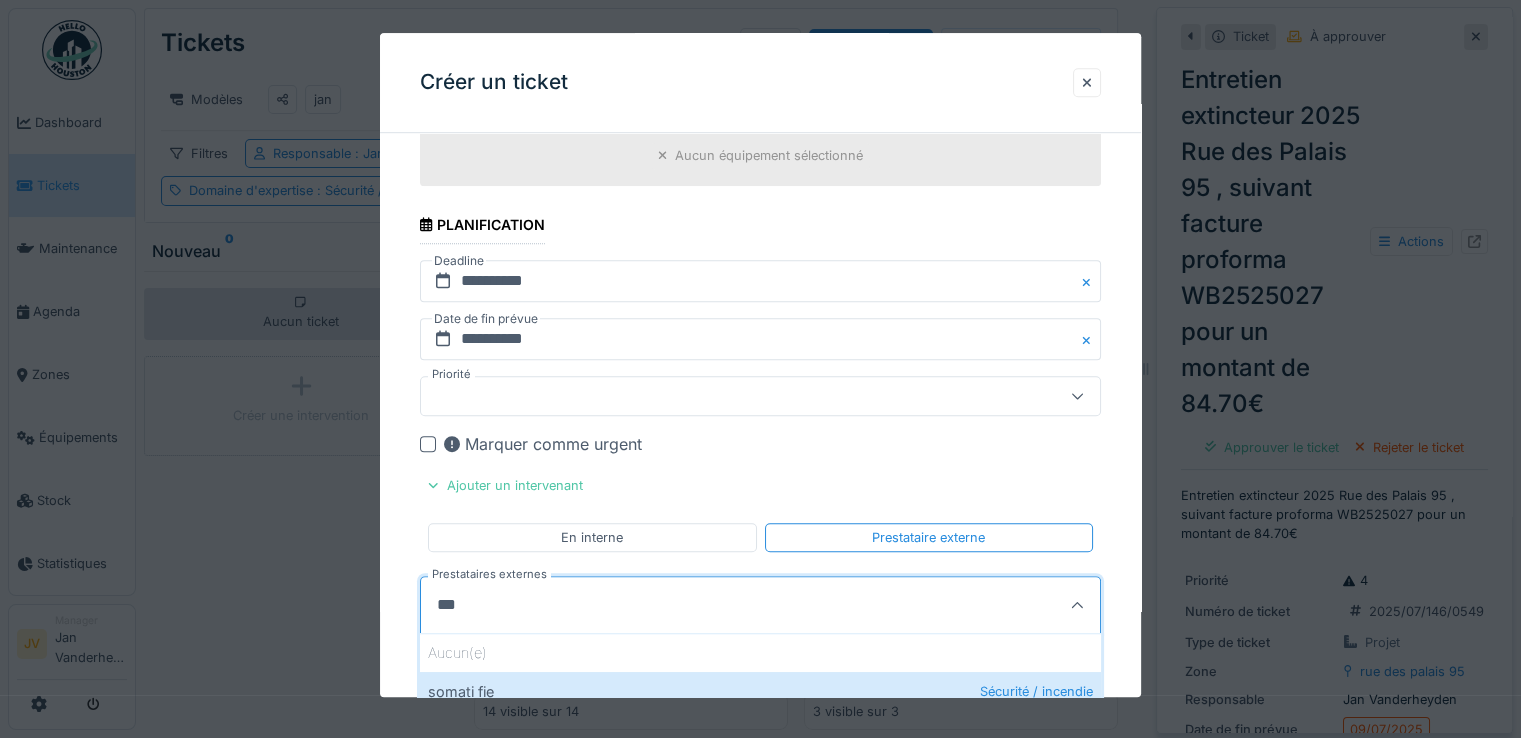 scroll, scrollTop: 1400, scrollLeft: 0, axis: vertical 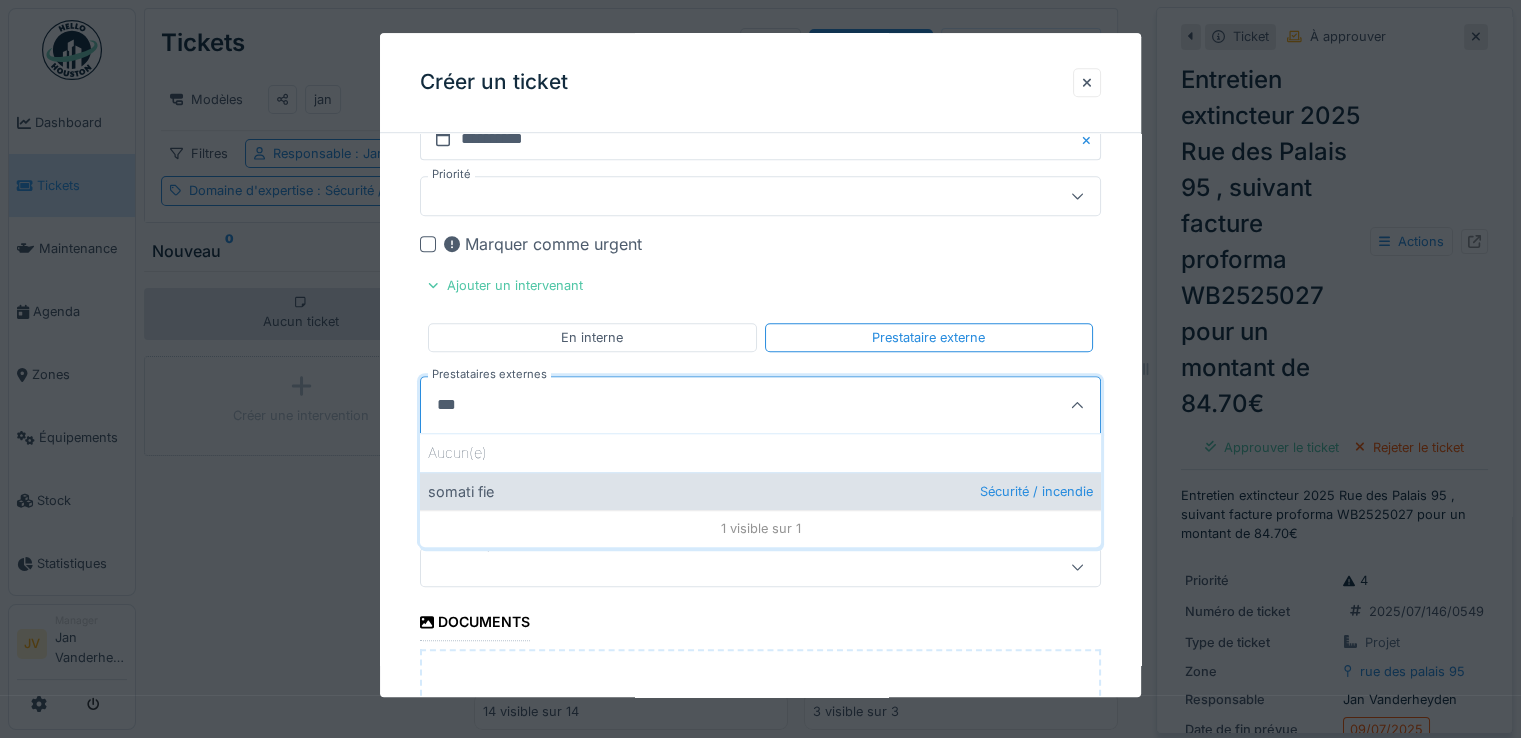 type on "***" 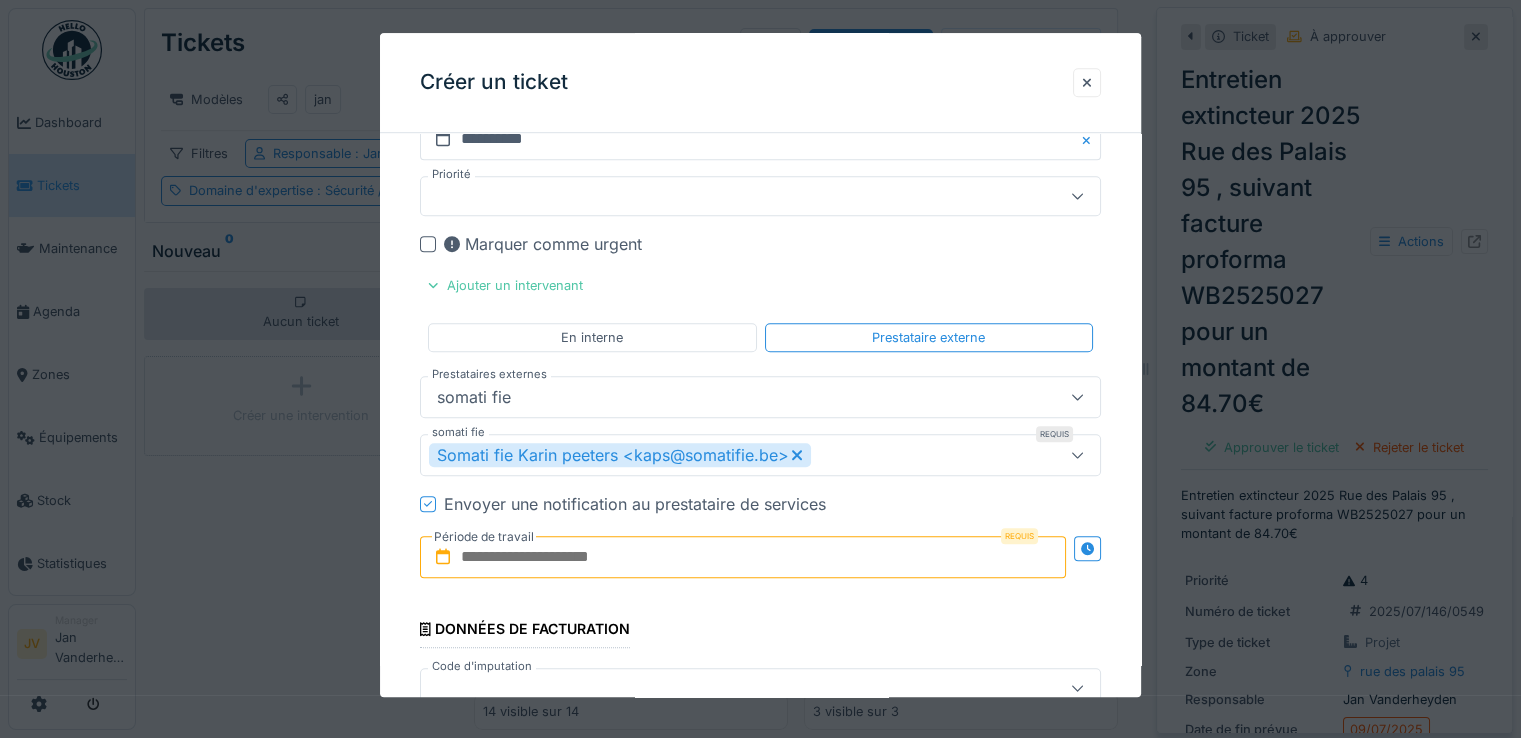 drag, startPoint x: 540, startPoint y: 542, endPoint x: 572, endPoint y: 556, distance: 34.928497 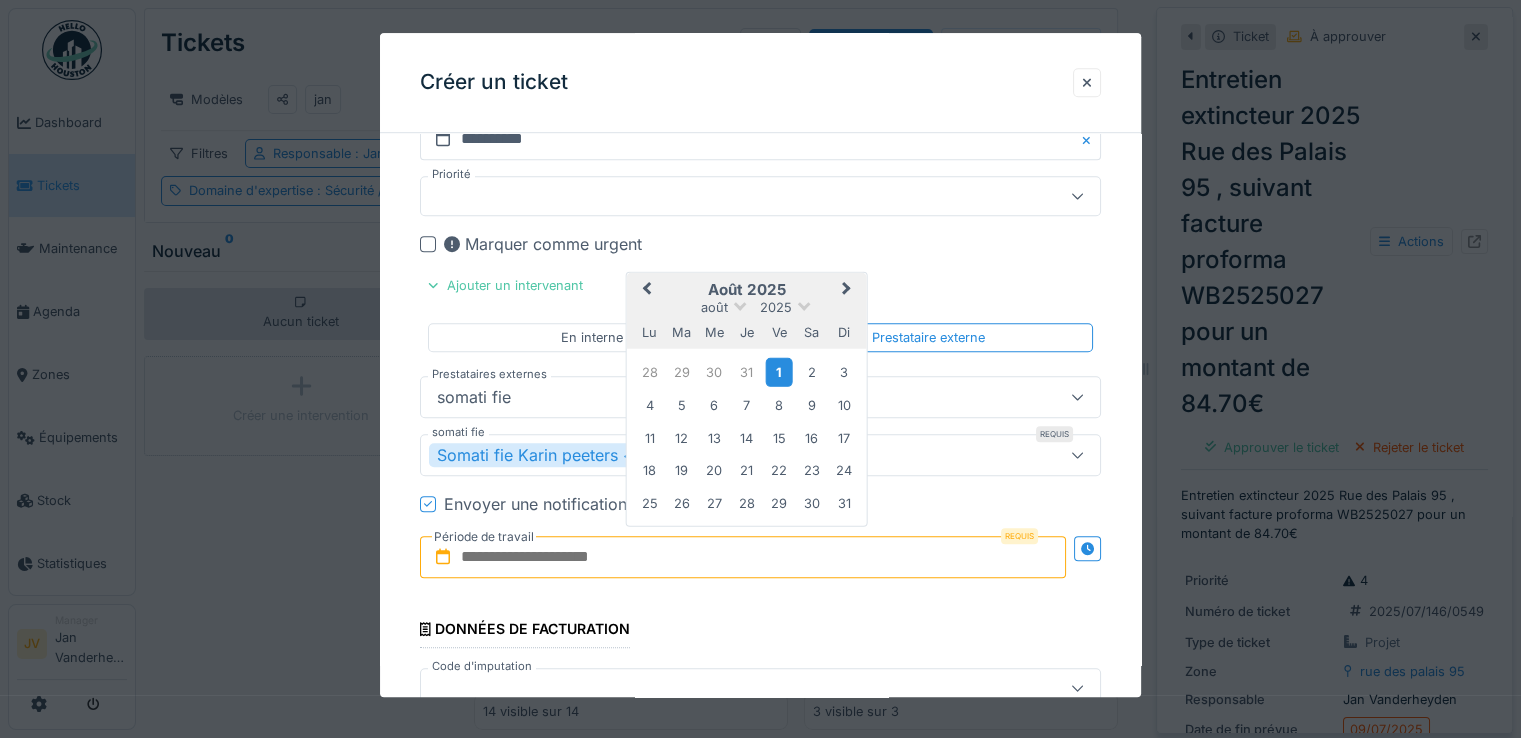 click on "1" at bounding box center (779, 372) 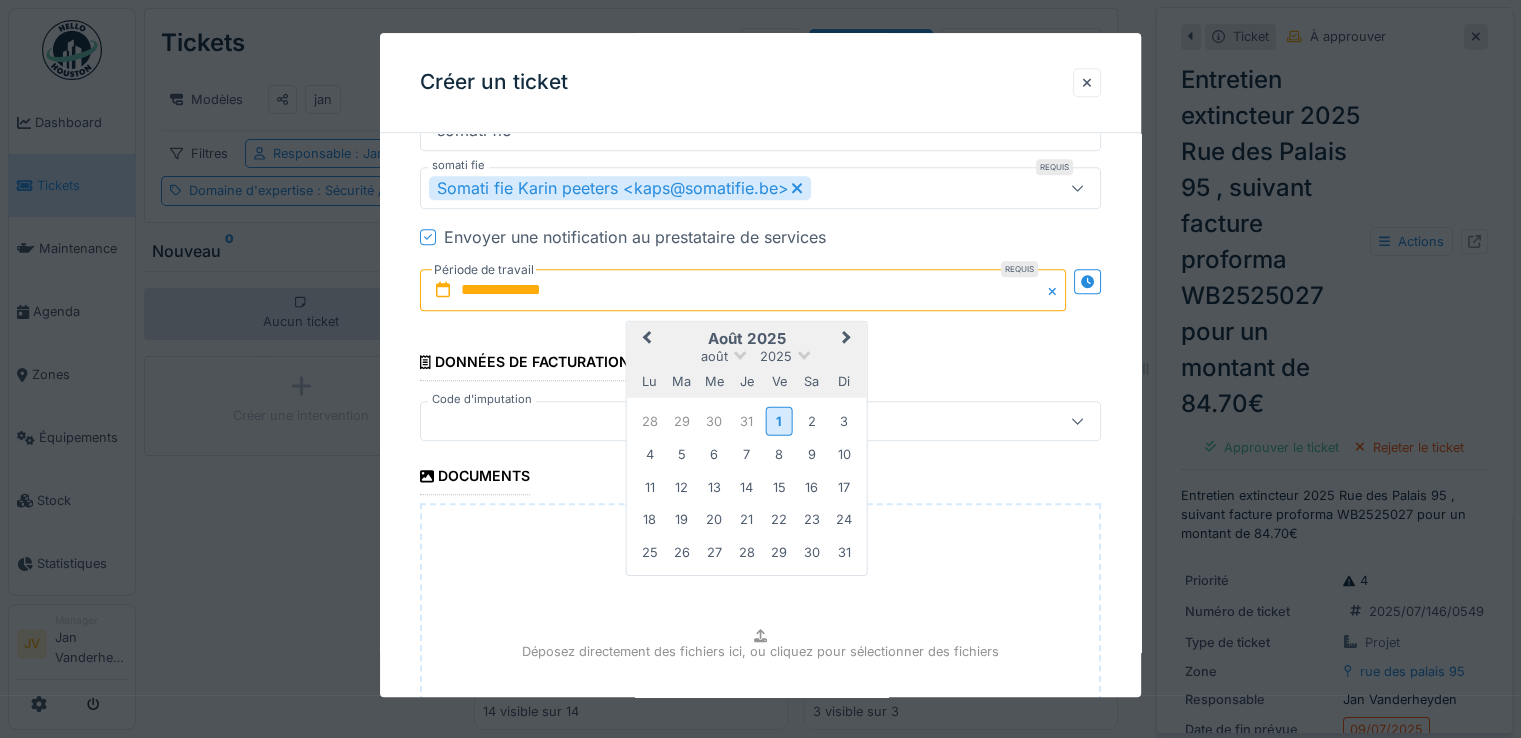 scroll, scrollTop: 1700, scrollLeft: 0, axis: vertical 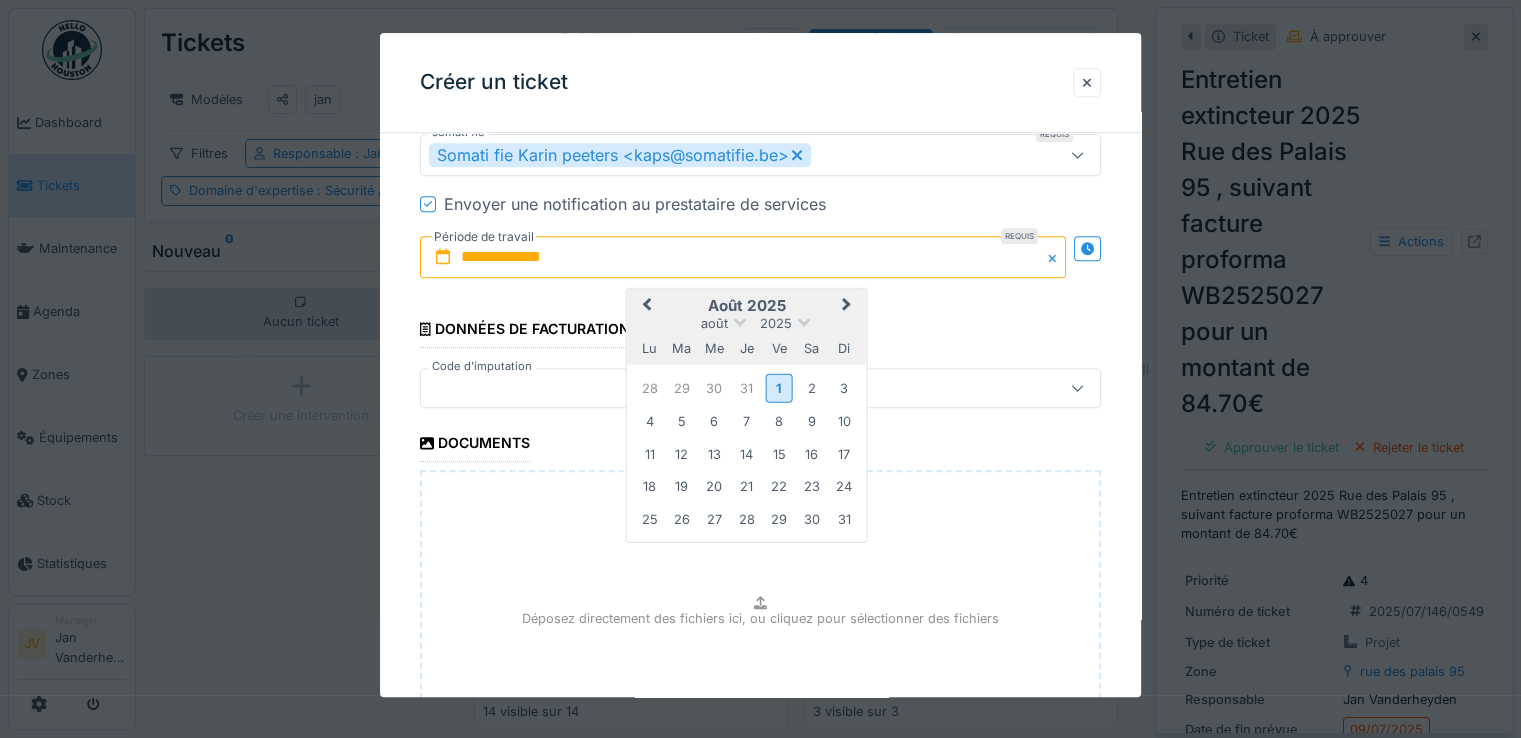 click at bounding box center [726, 388] 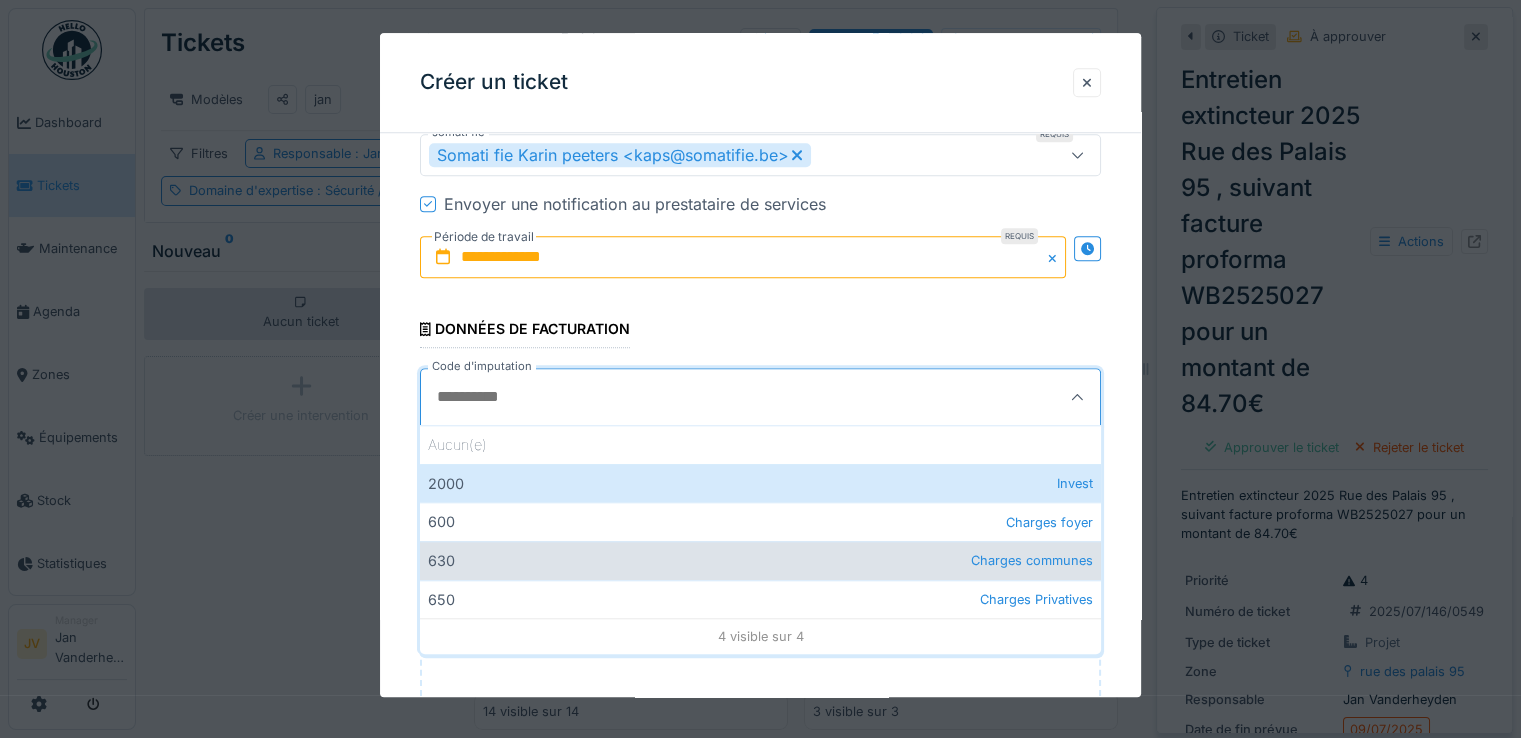 click on "630   Charges communes" at bounding box center [760, 560] 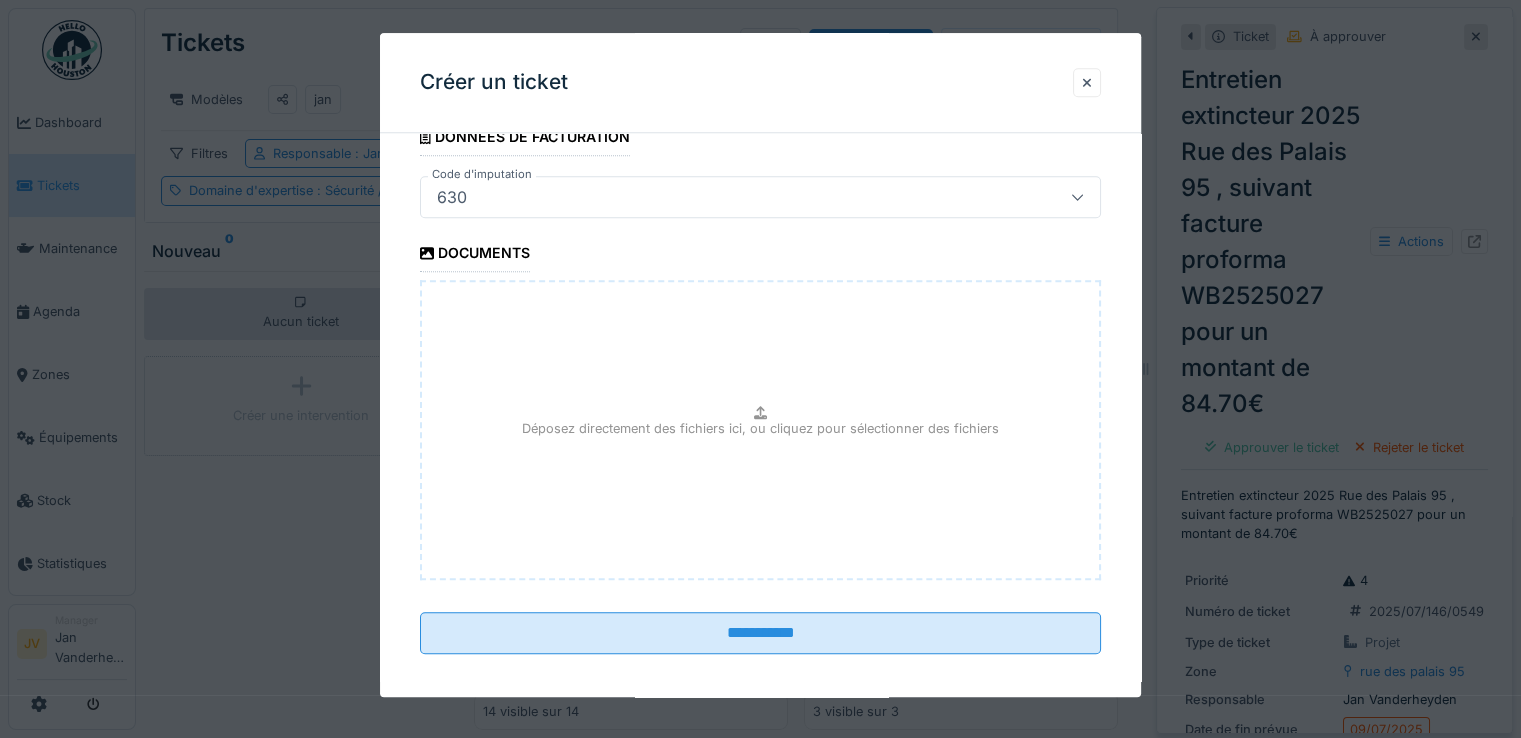 scroll, scrollTop: 1895, scrollLeft: 0, axis: vertical 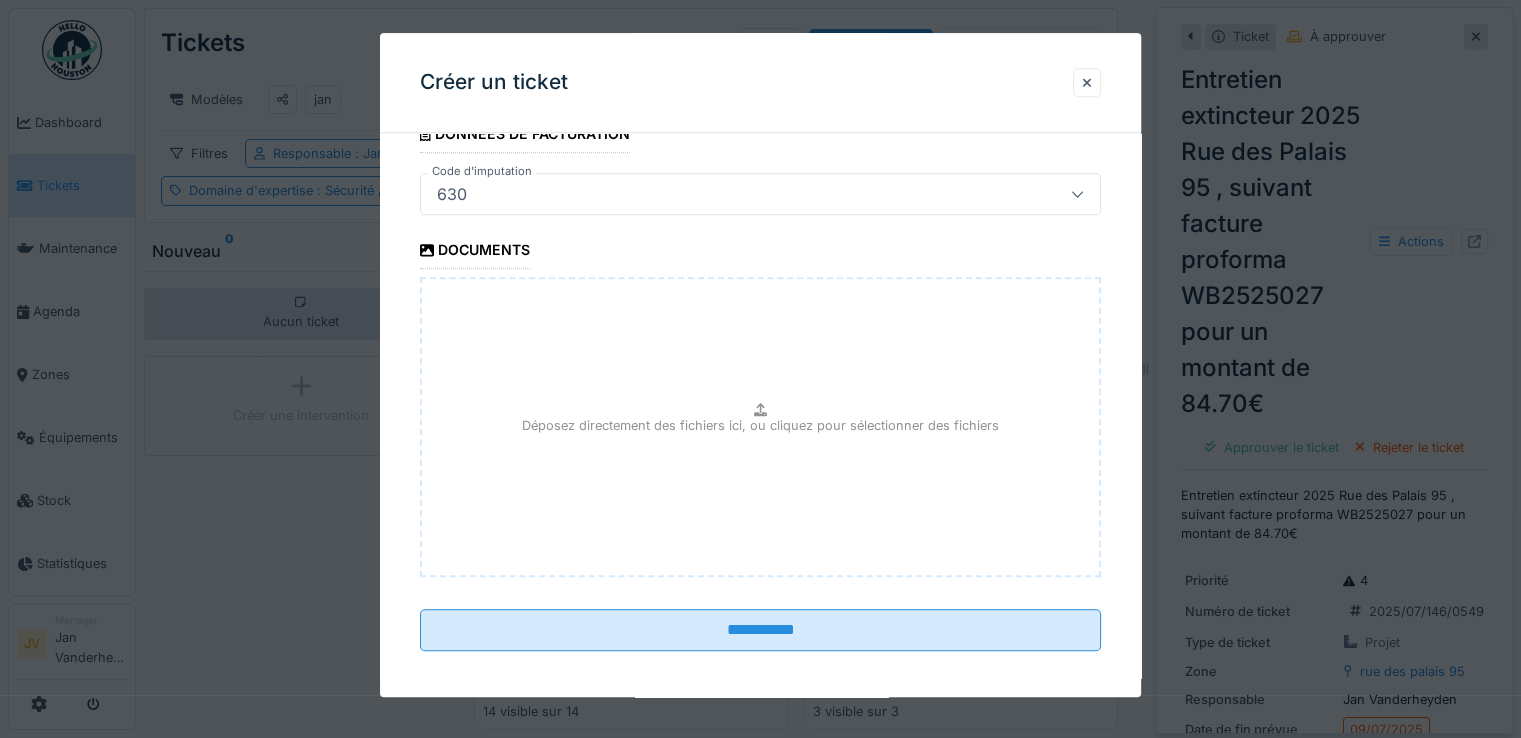 drag, startPoint x: 767, startPoint y: 417, endPoint x: 752, endPoint y: 416, distance: 15.033297 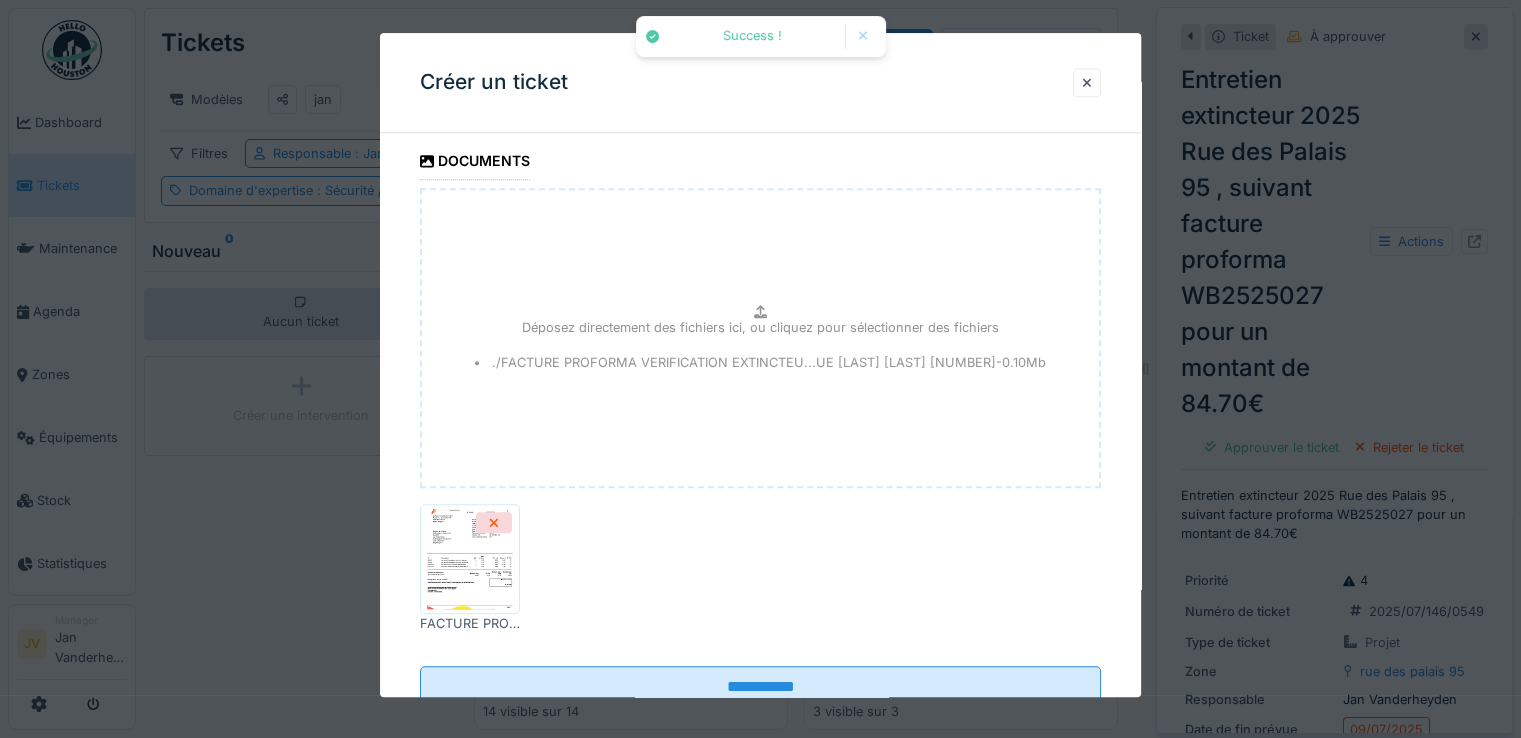 scroll, scrollTop: 2040, scrollLeft: 0, axis: vertical 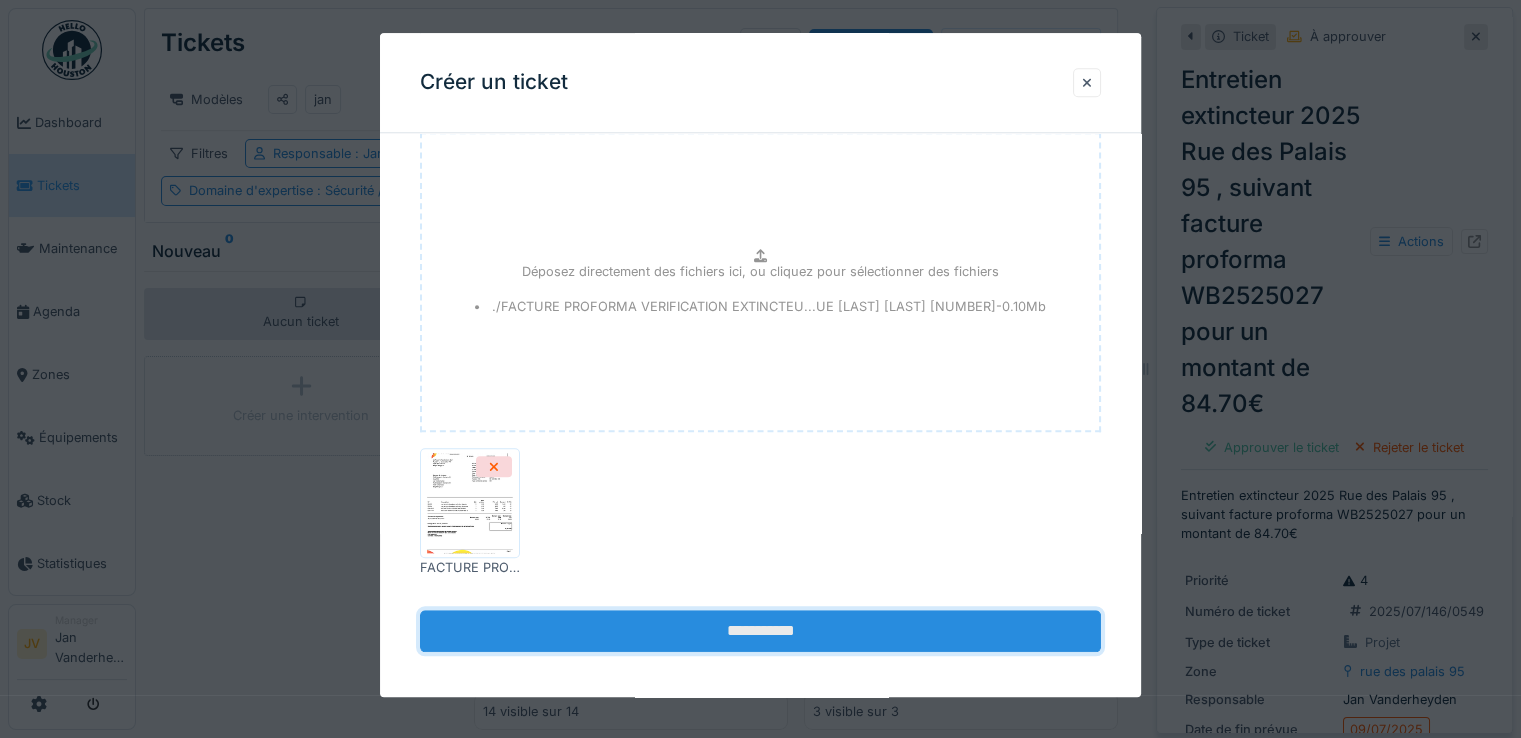 click on "**********" at bounding box center (760, 631) 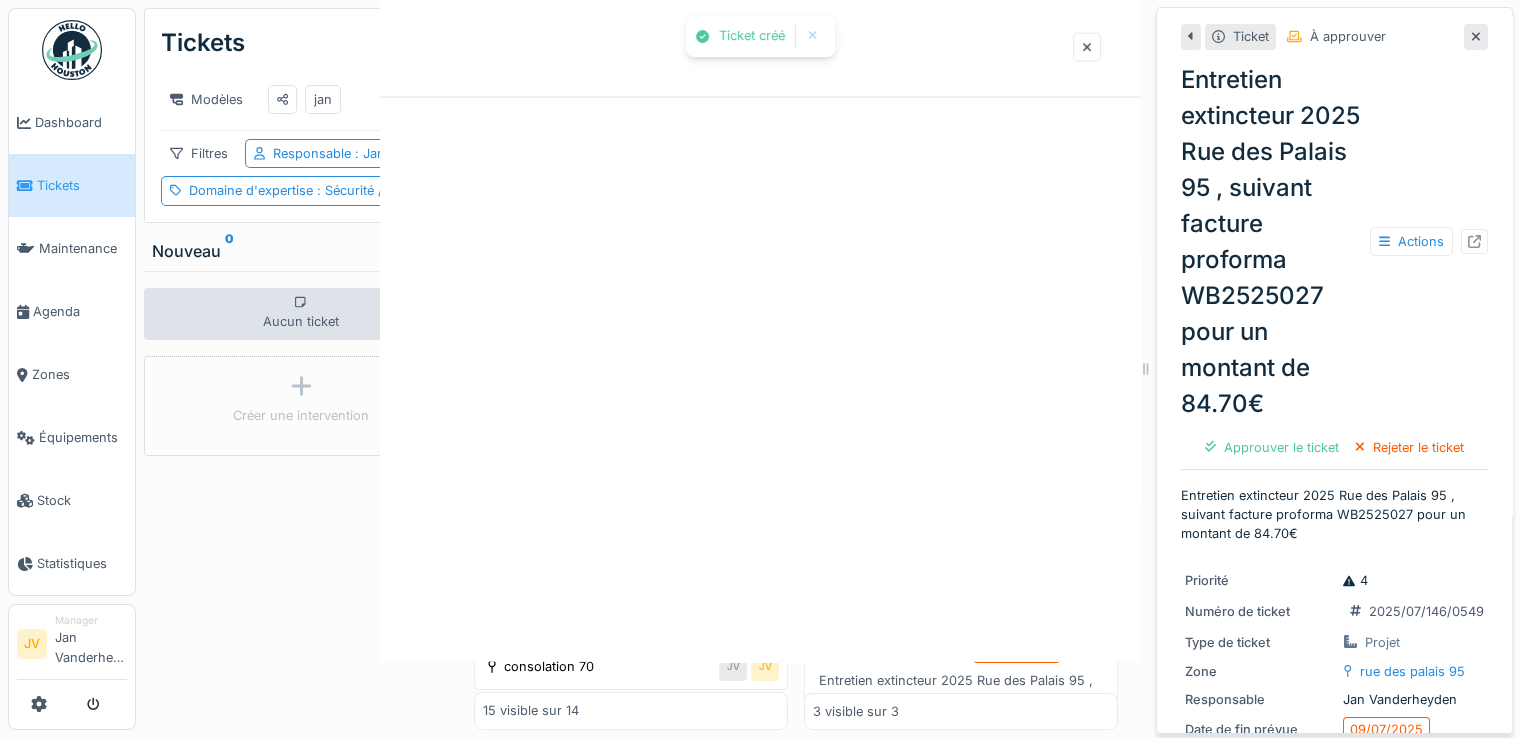 scroll, scrollTop: 0, scrollLeft: 0, axis: both 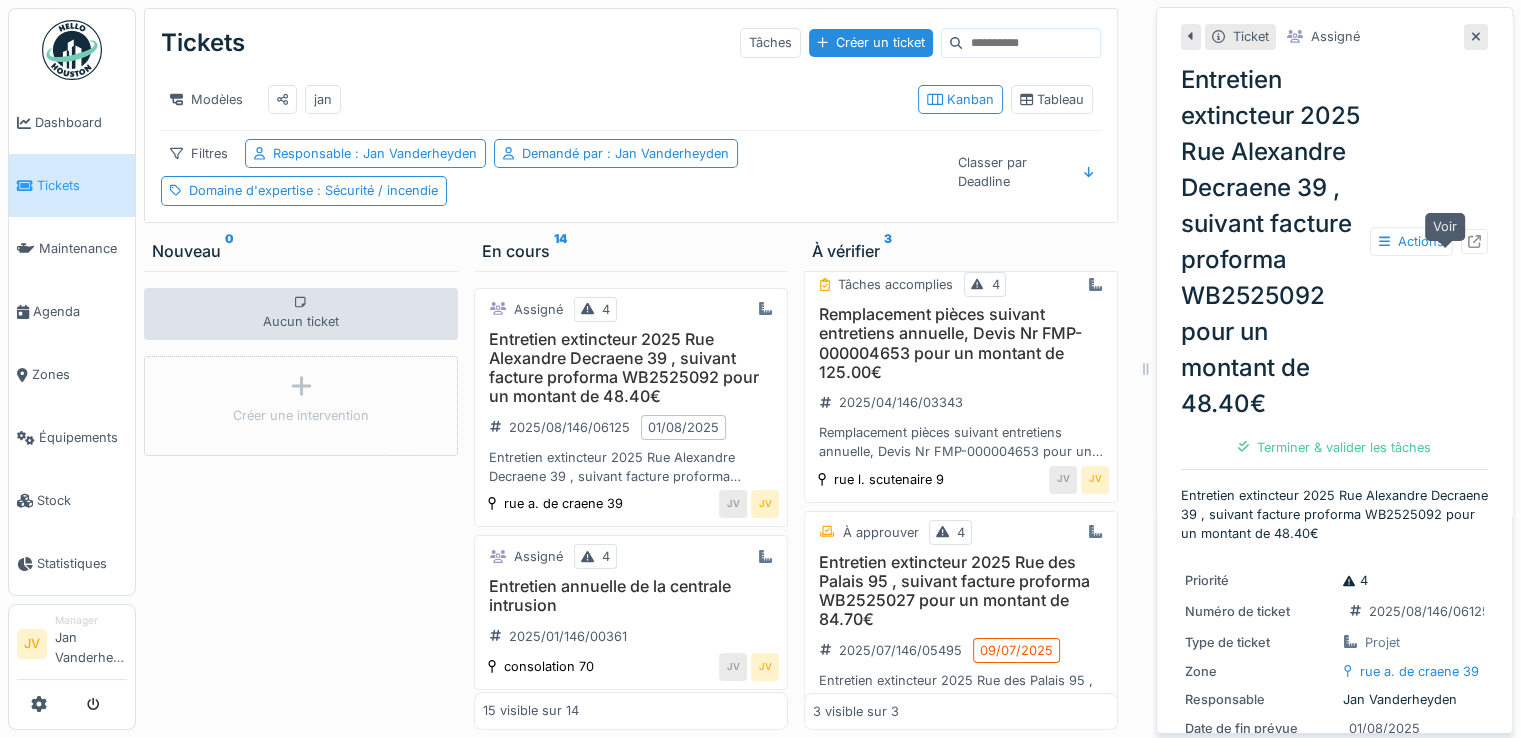click 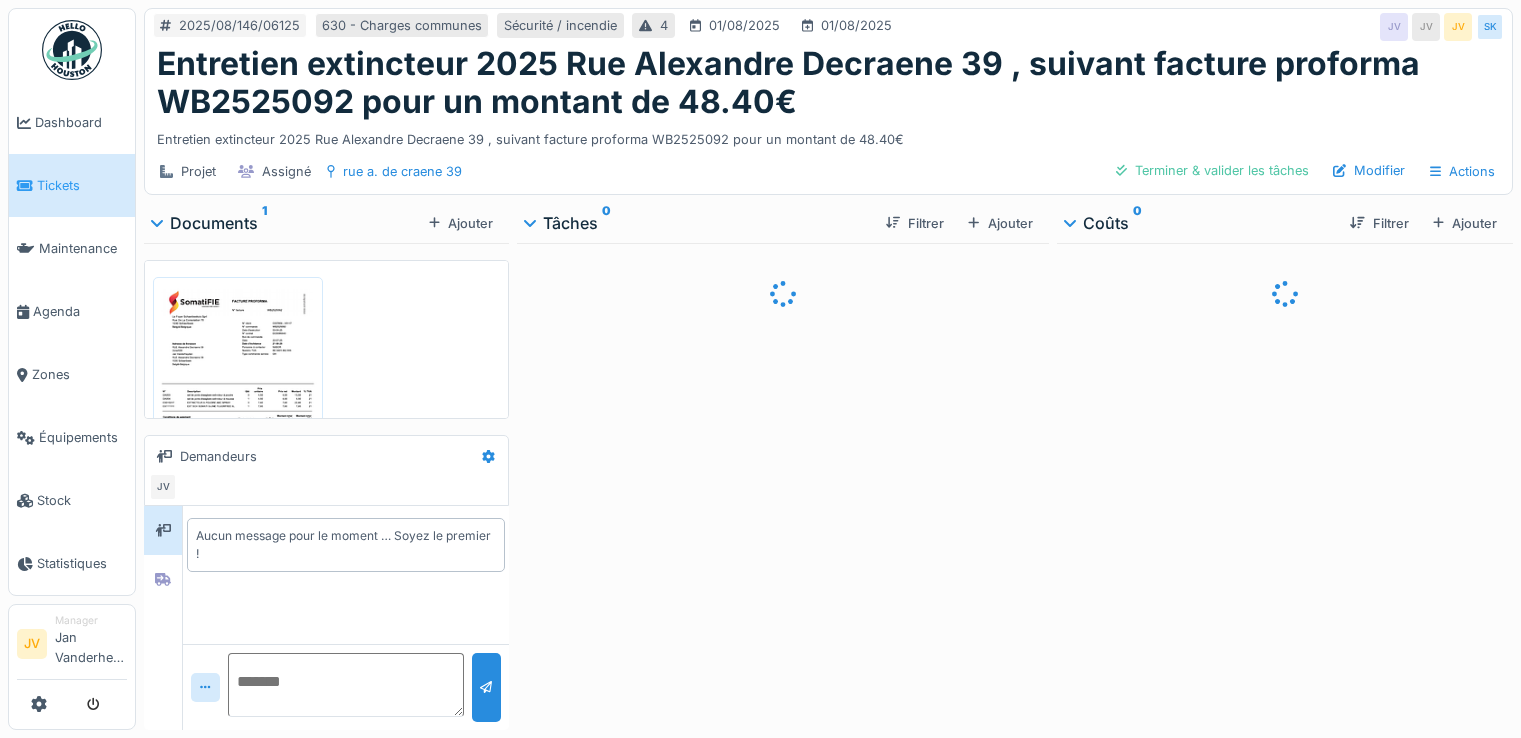 scroll, scrollTop: 0, scrollLeft: 0, axis: both 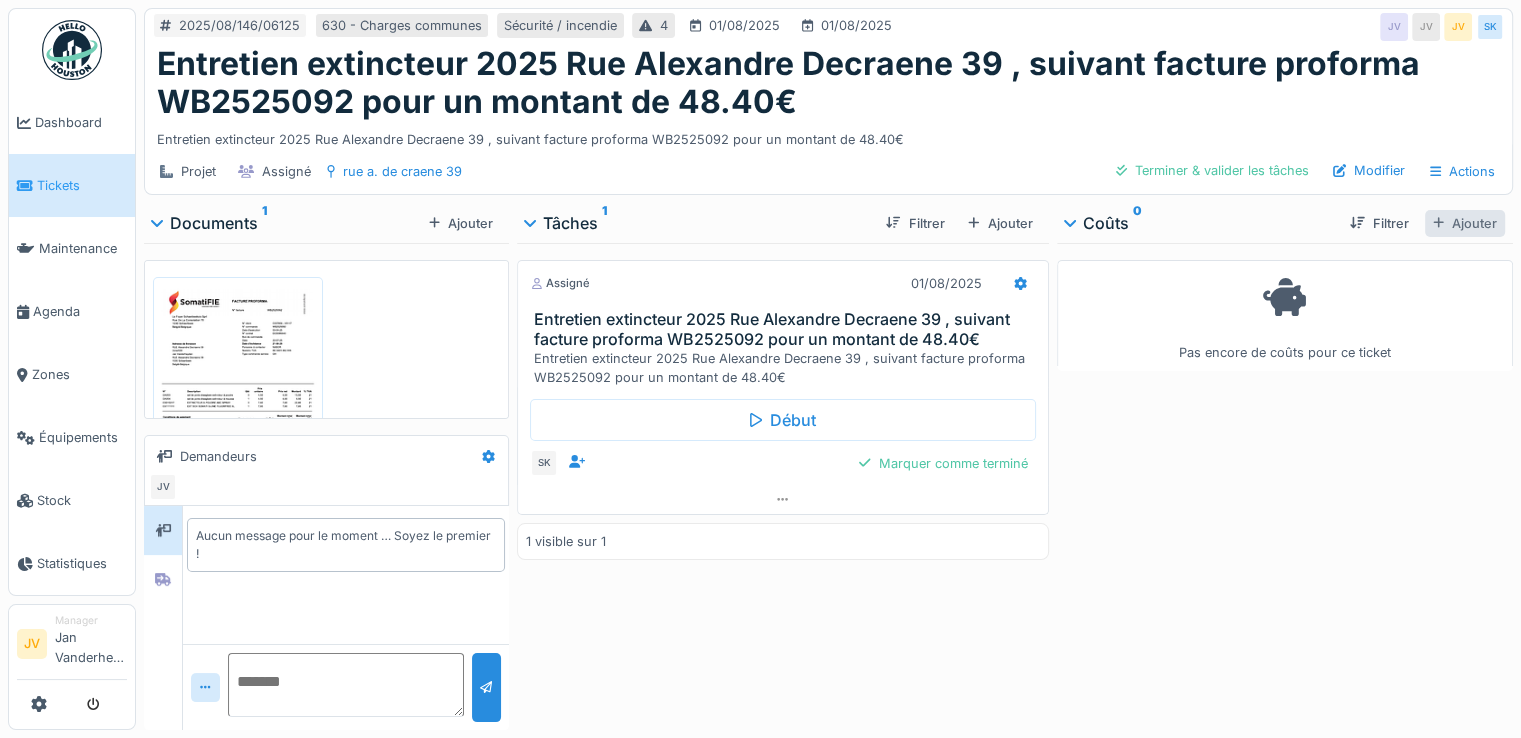 click on "Ajouter" at bounding box center (1465, 223) 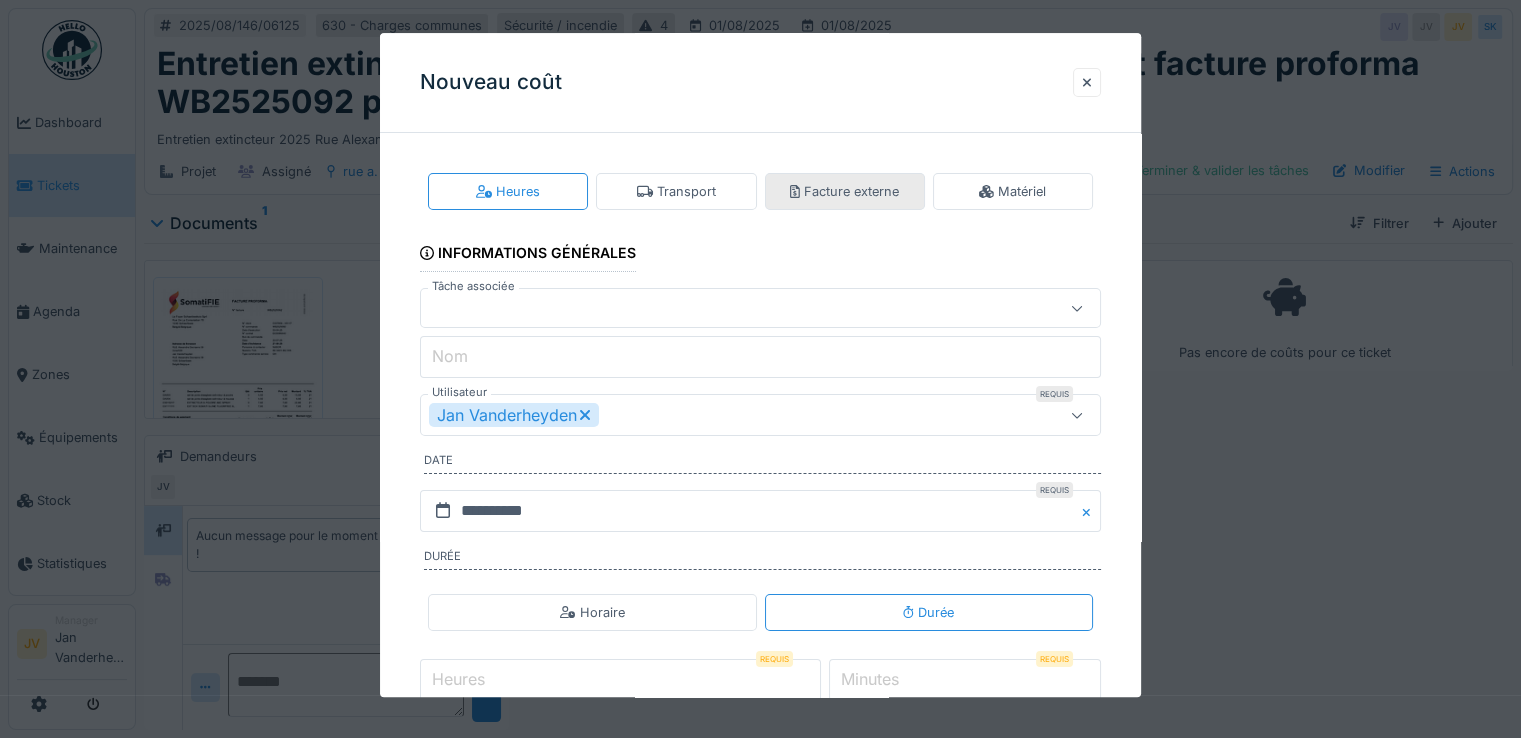 click on "Facture externe" at bounding box center (844, 191) 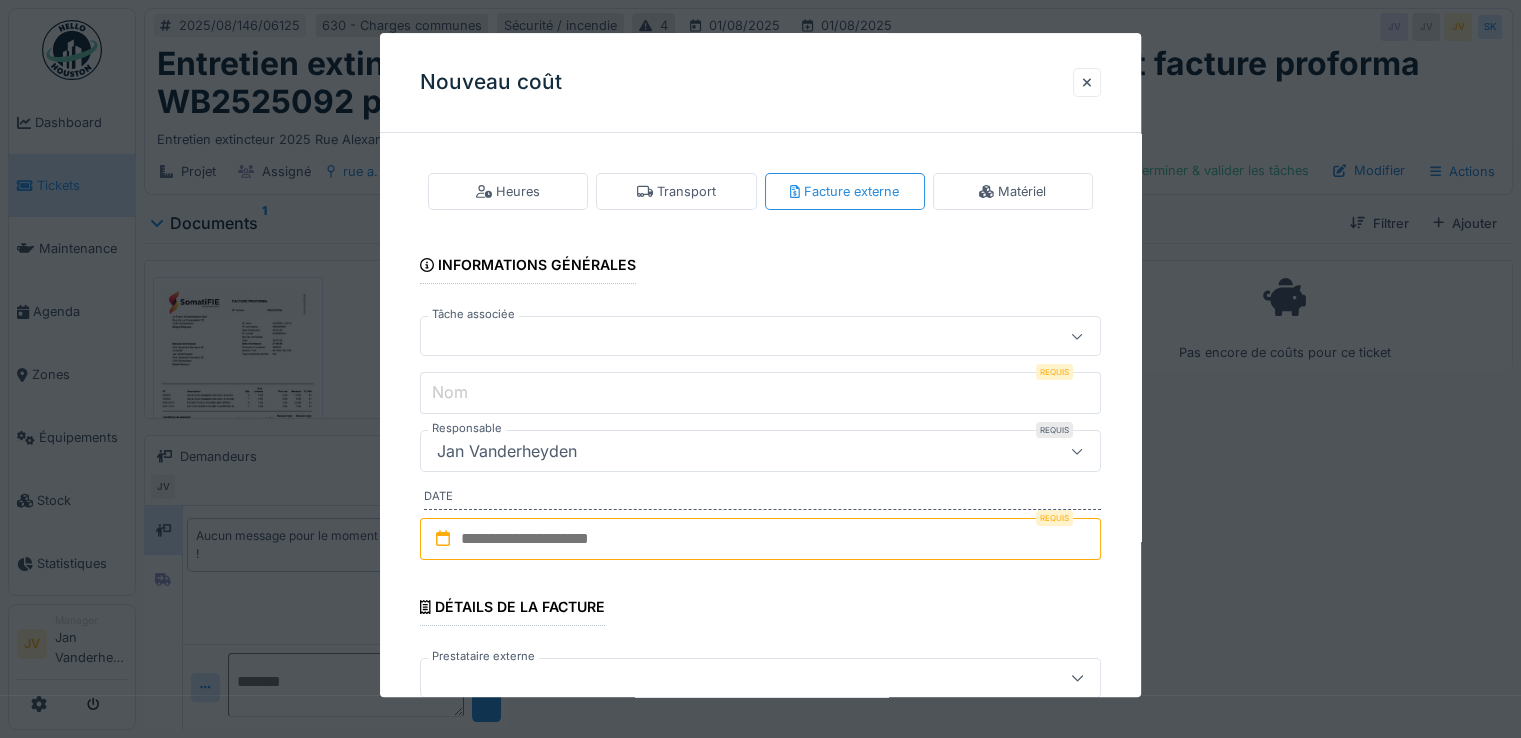 click at bounding box center (726, 337) 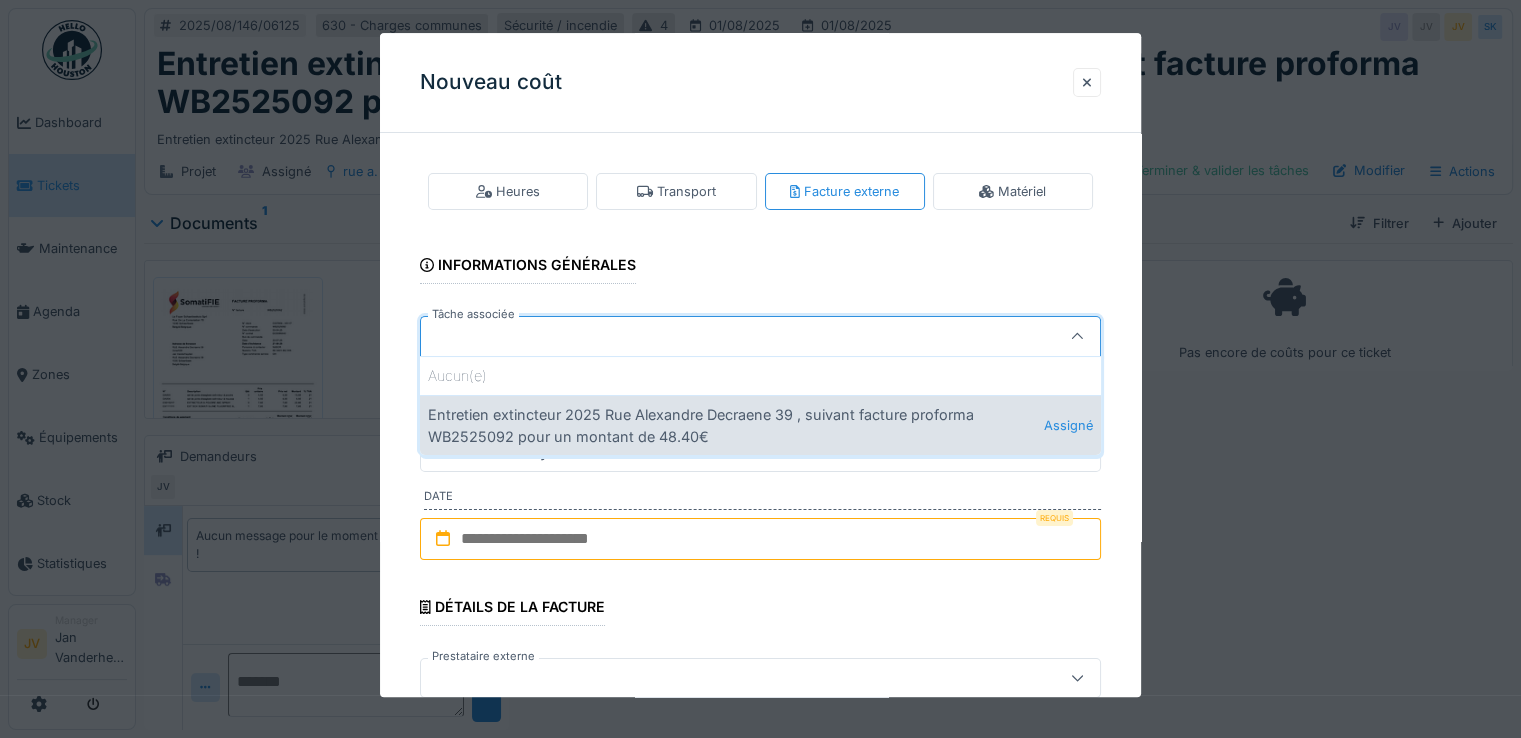 click on "Entretien extincteur 2025 Rue Alexandre Decraene 39 , suivant facture proforma WB2525092 pour un montant de 48.40€   Assigné" at bounding box center [760, 425] 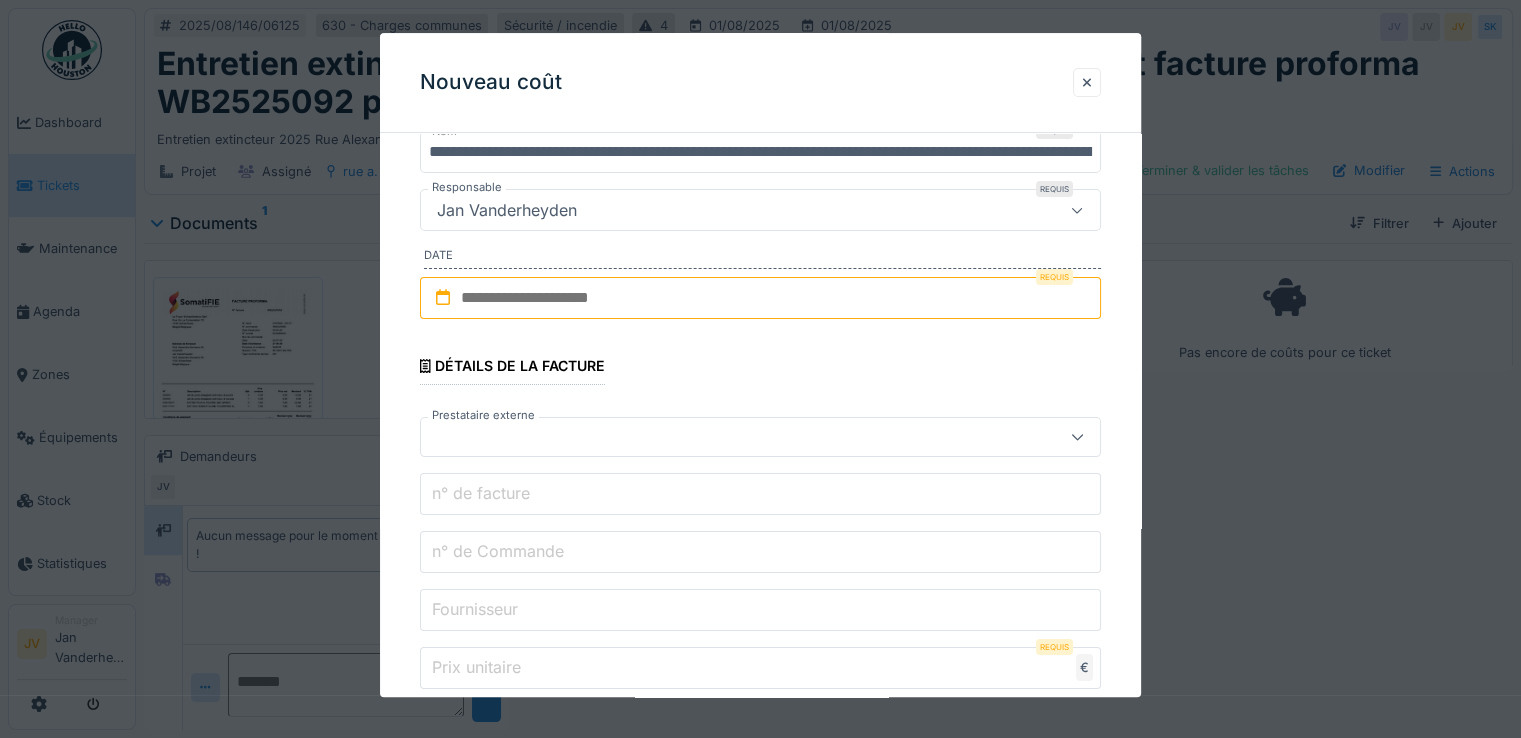 scroll, scrollTop: 300, scrollLeft: 0, axis: vertical 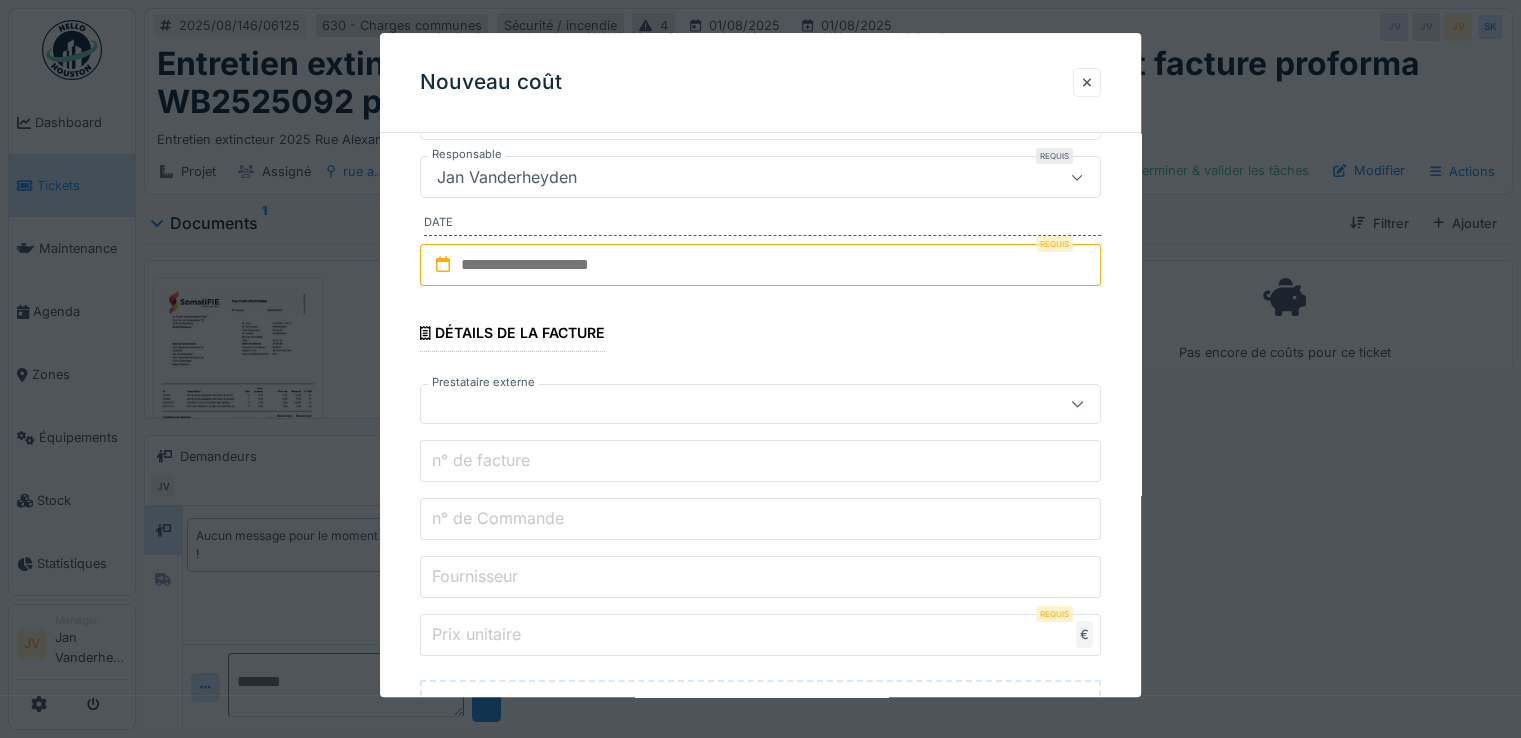 click at bounding box center [760, 265] 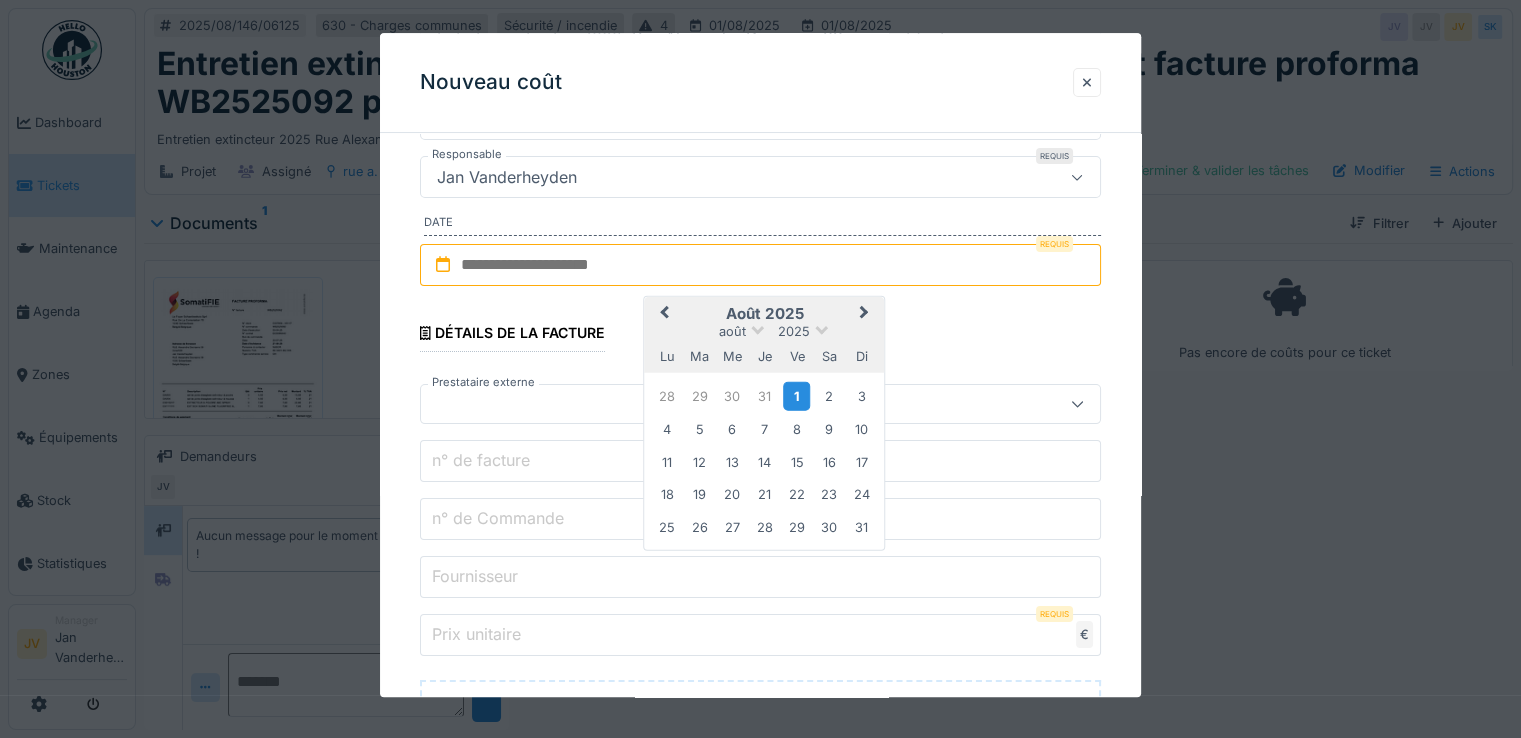 click on "1" at bounding box center (796, 396) 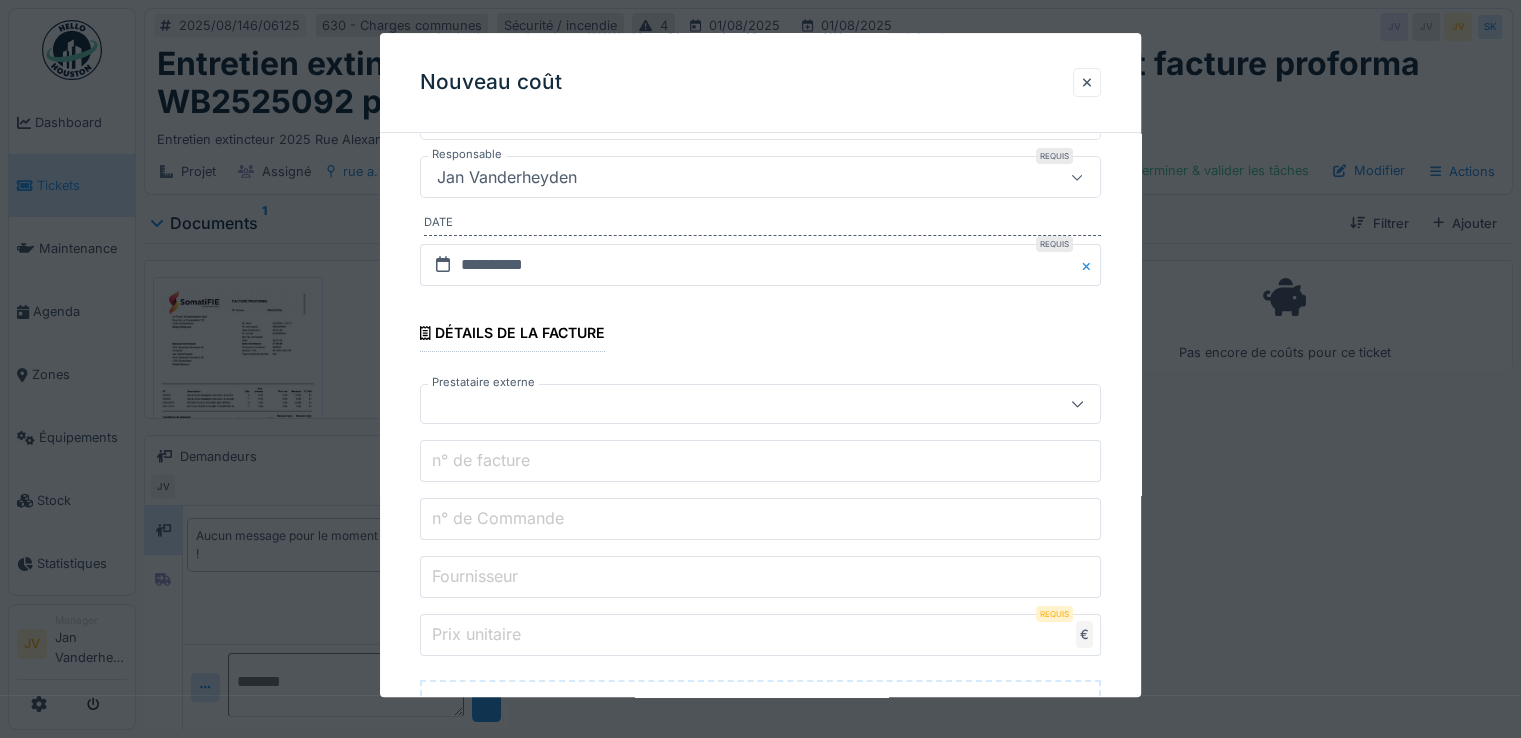 click at bounding box center (726, 404) 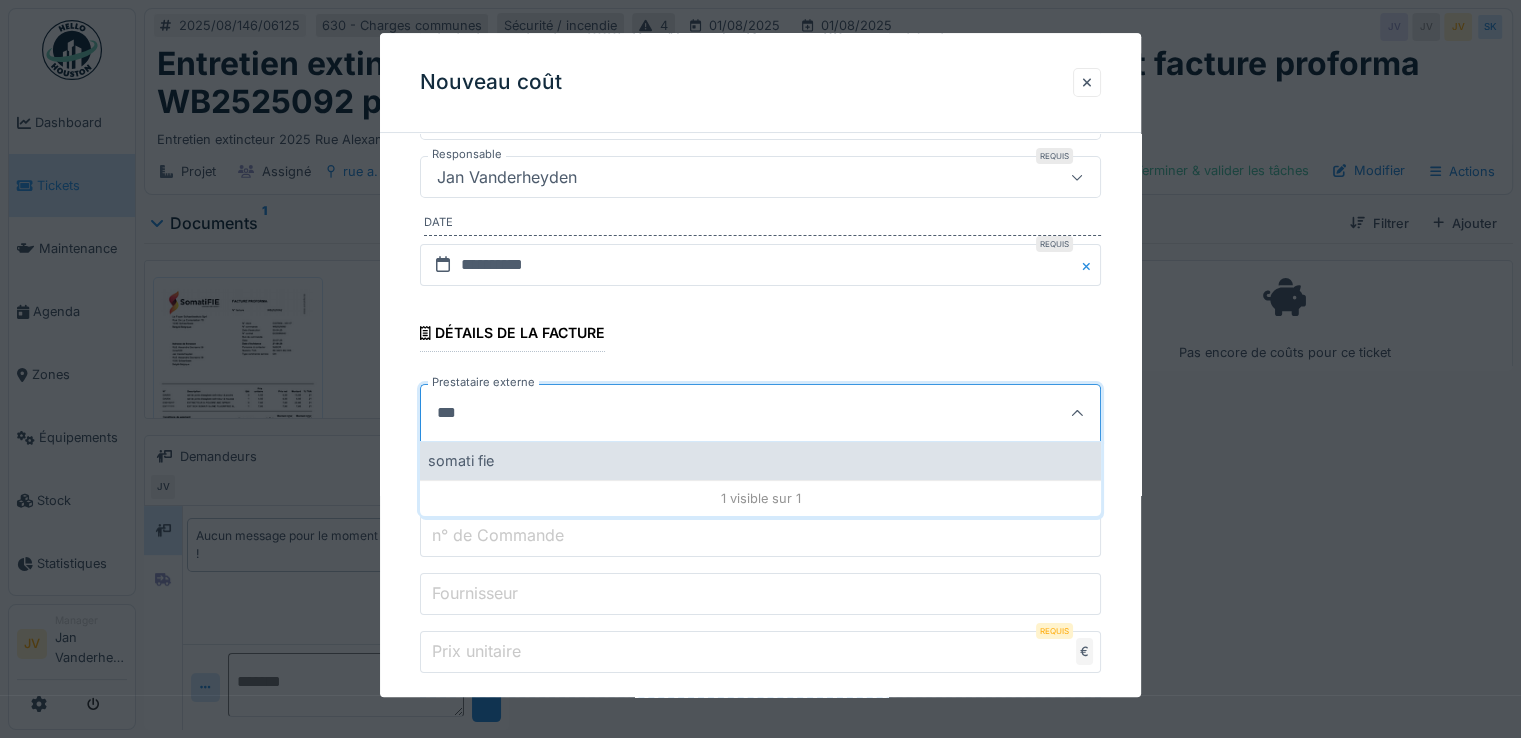 type on "***" 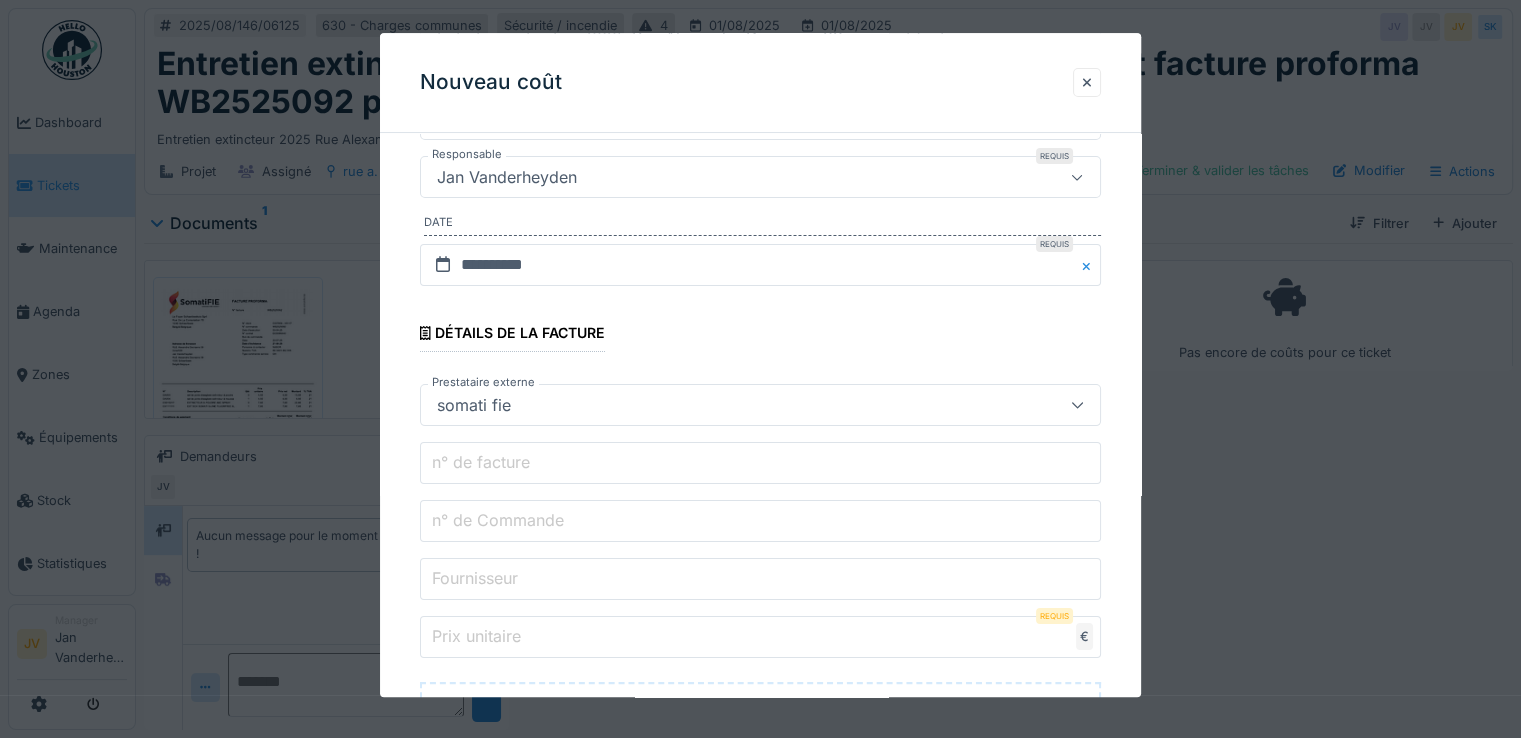 type on "***" 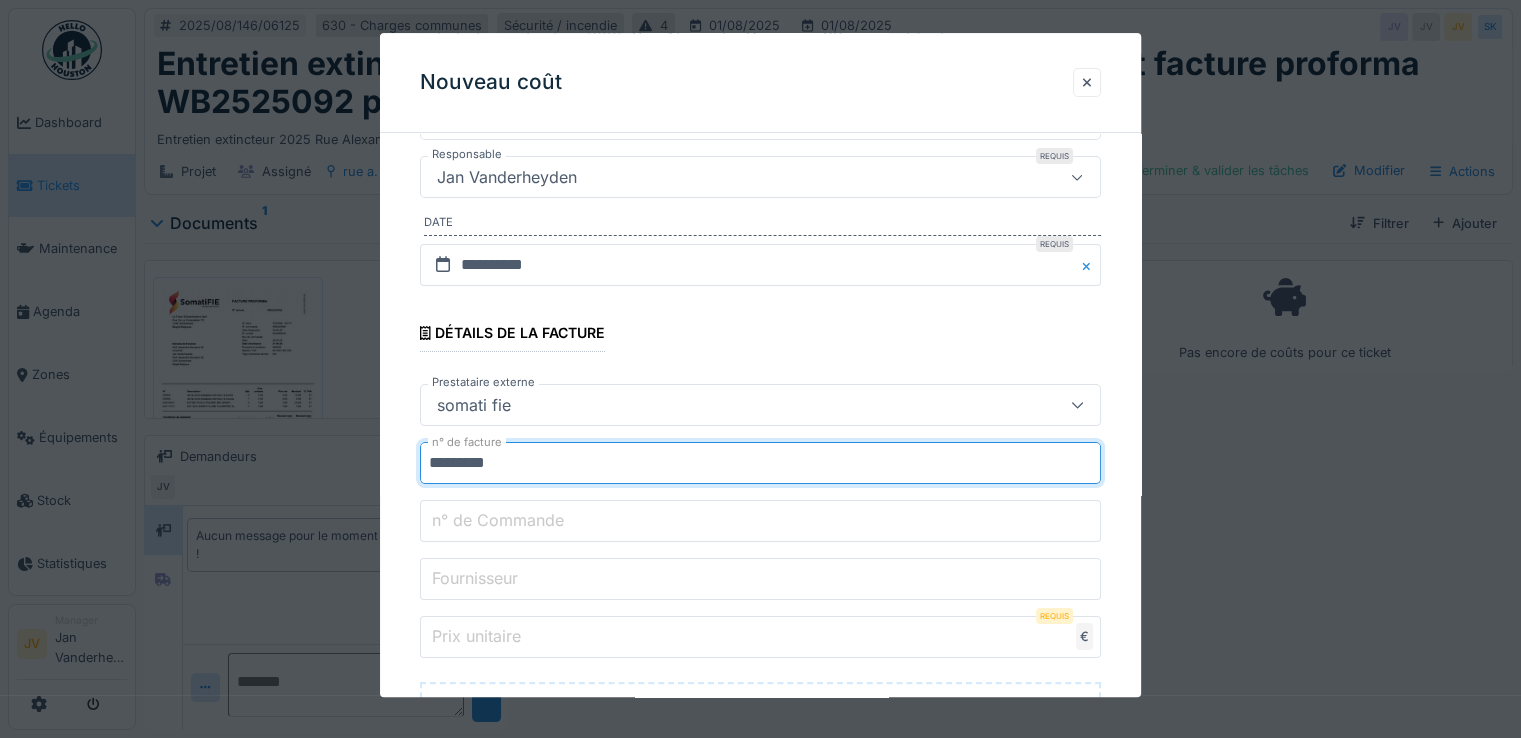 type on "*********" 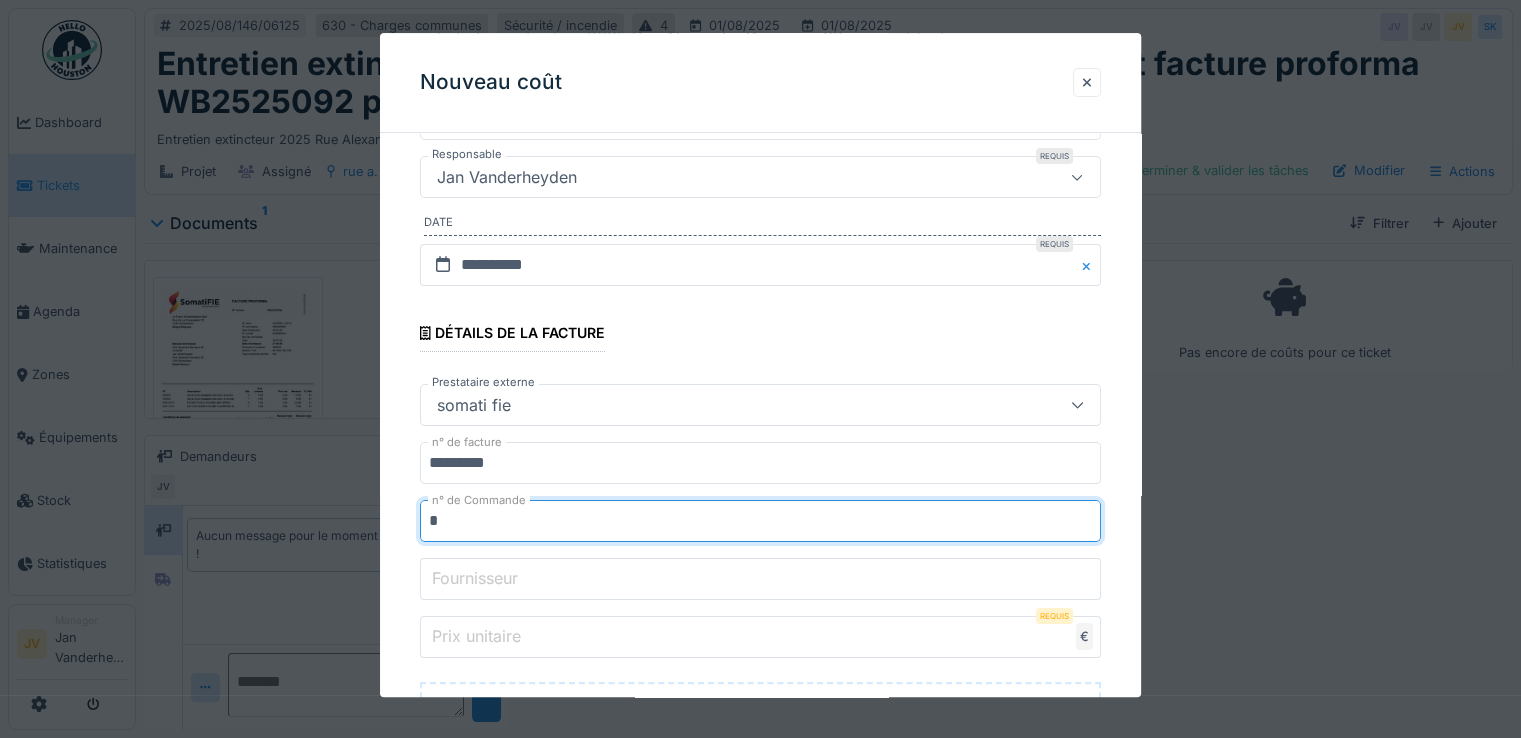 type on "**********" 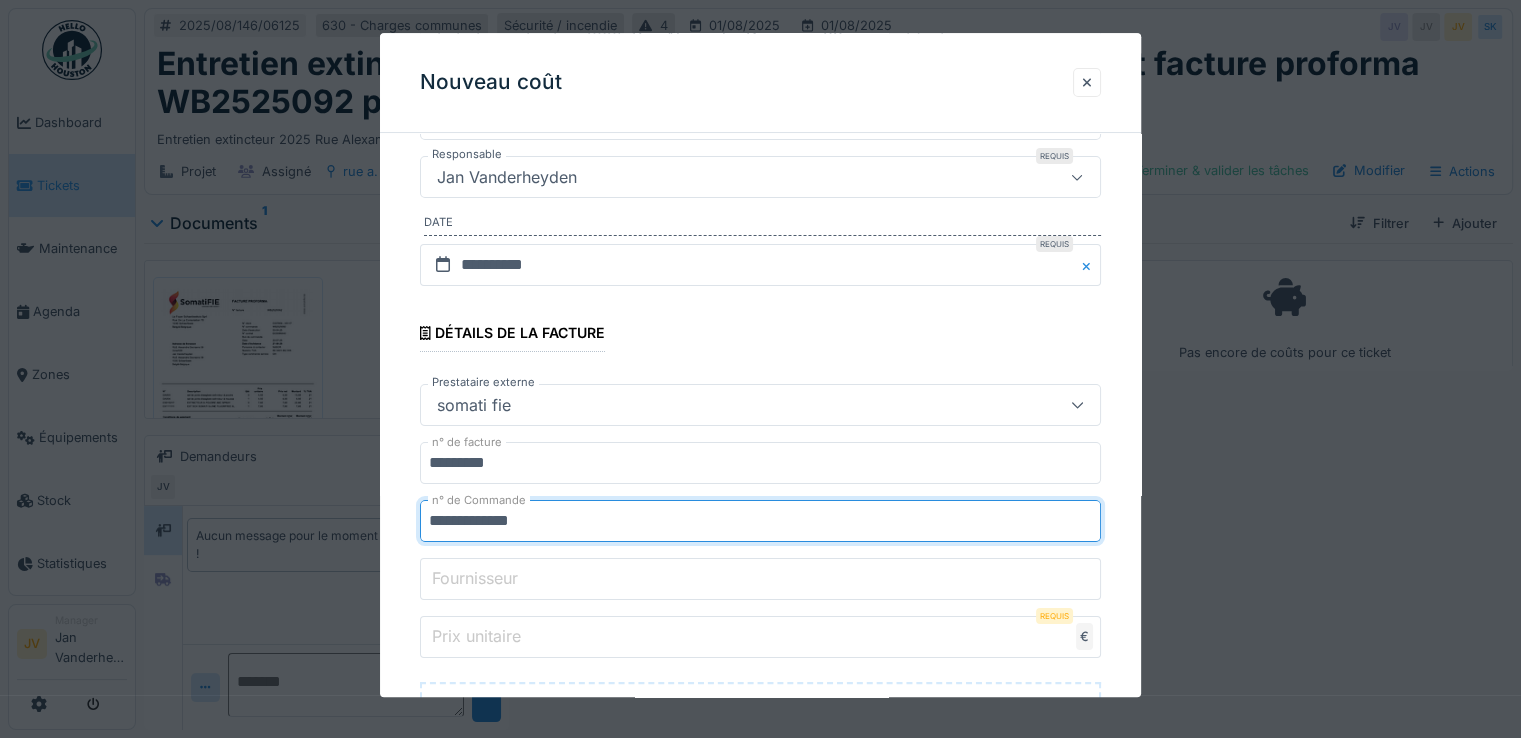 click on "Fournisseur" at bounding box center [475, 579] 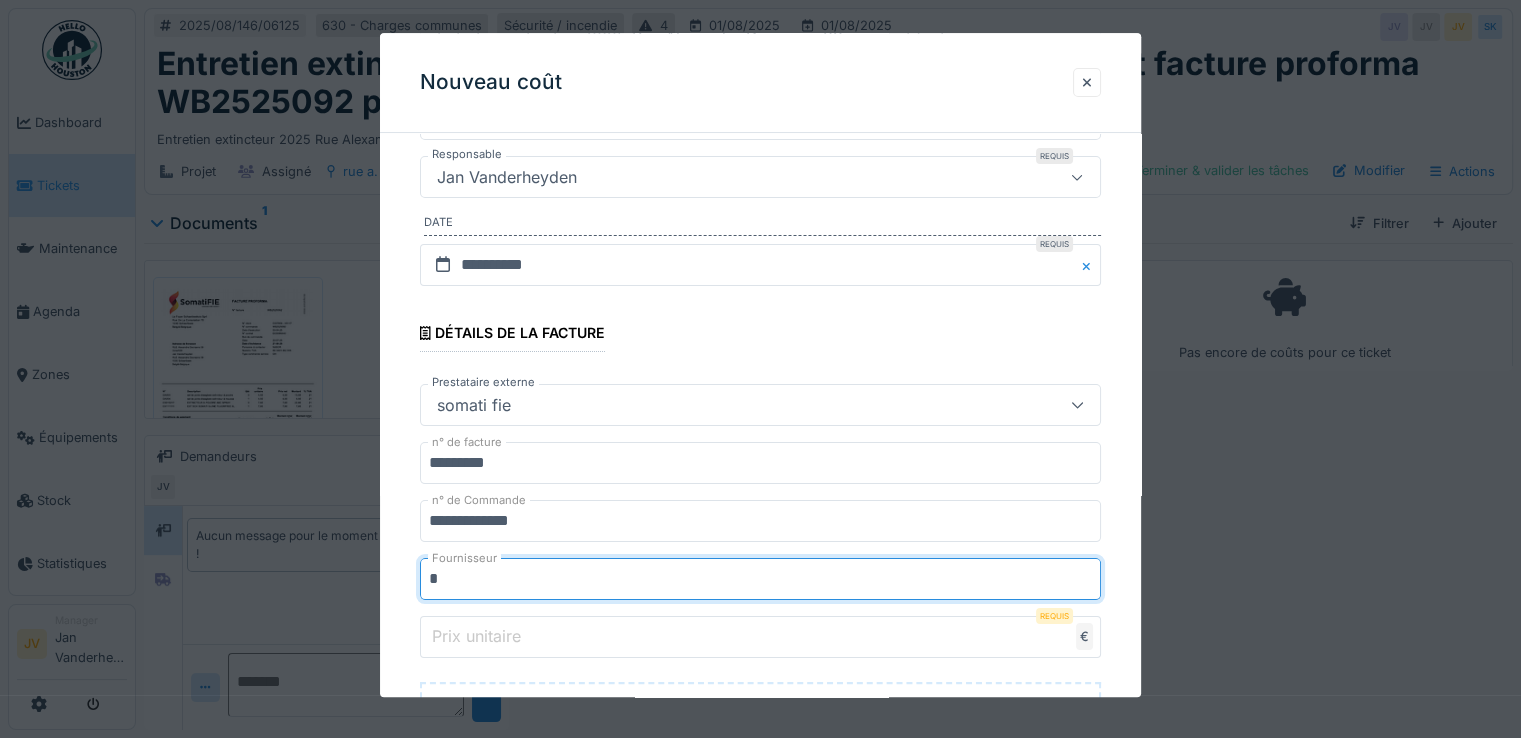 type on "**********" 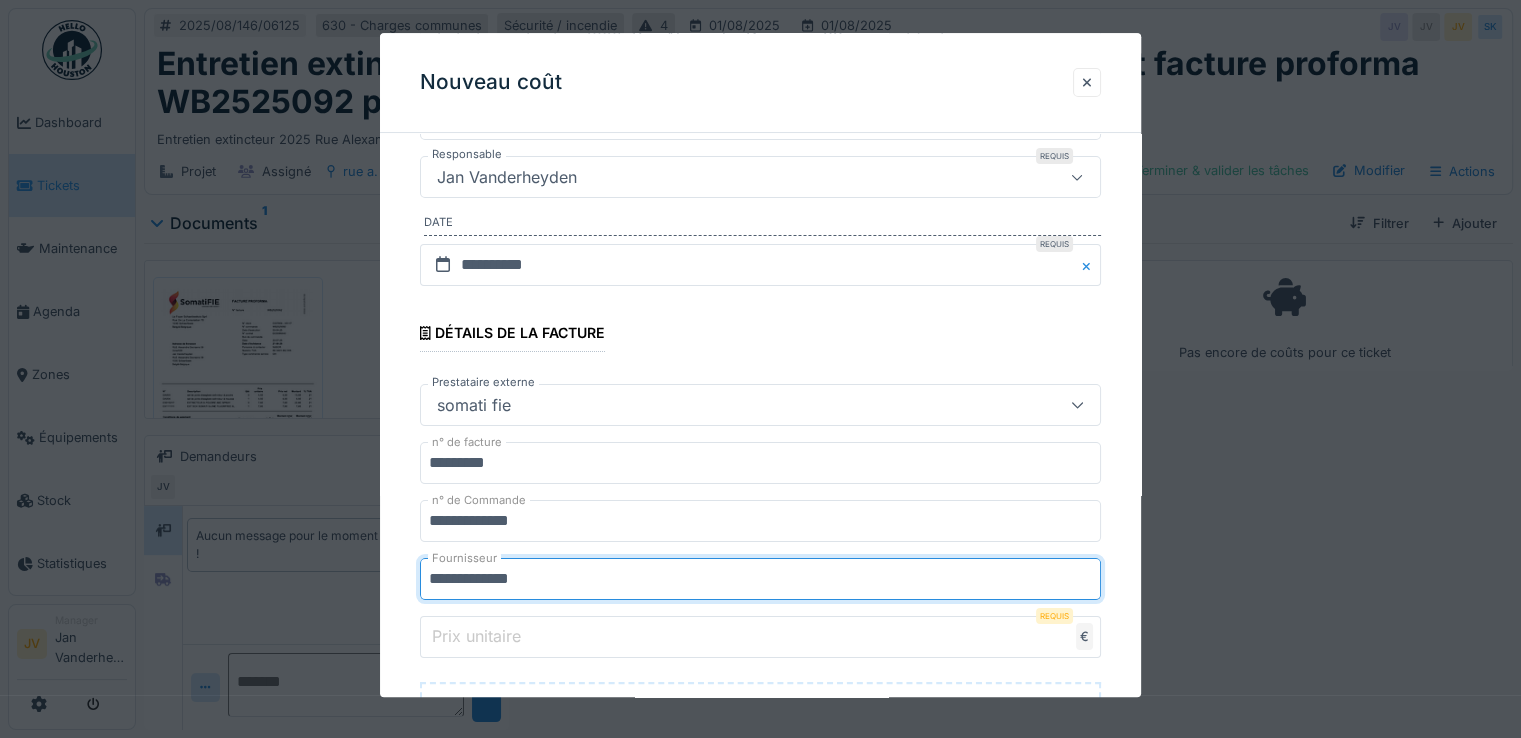 click on "Prix unitaire" at bounding box center [476, 637] 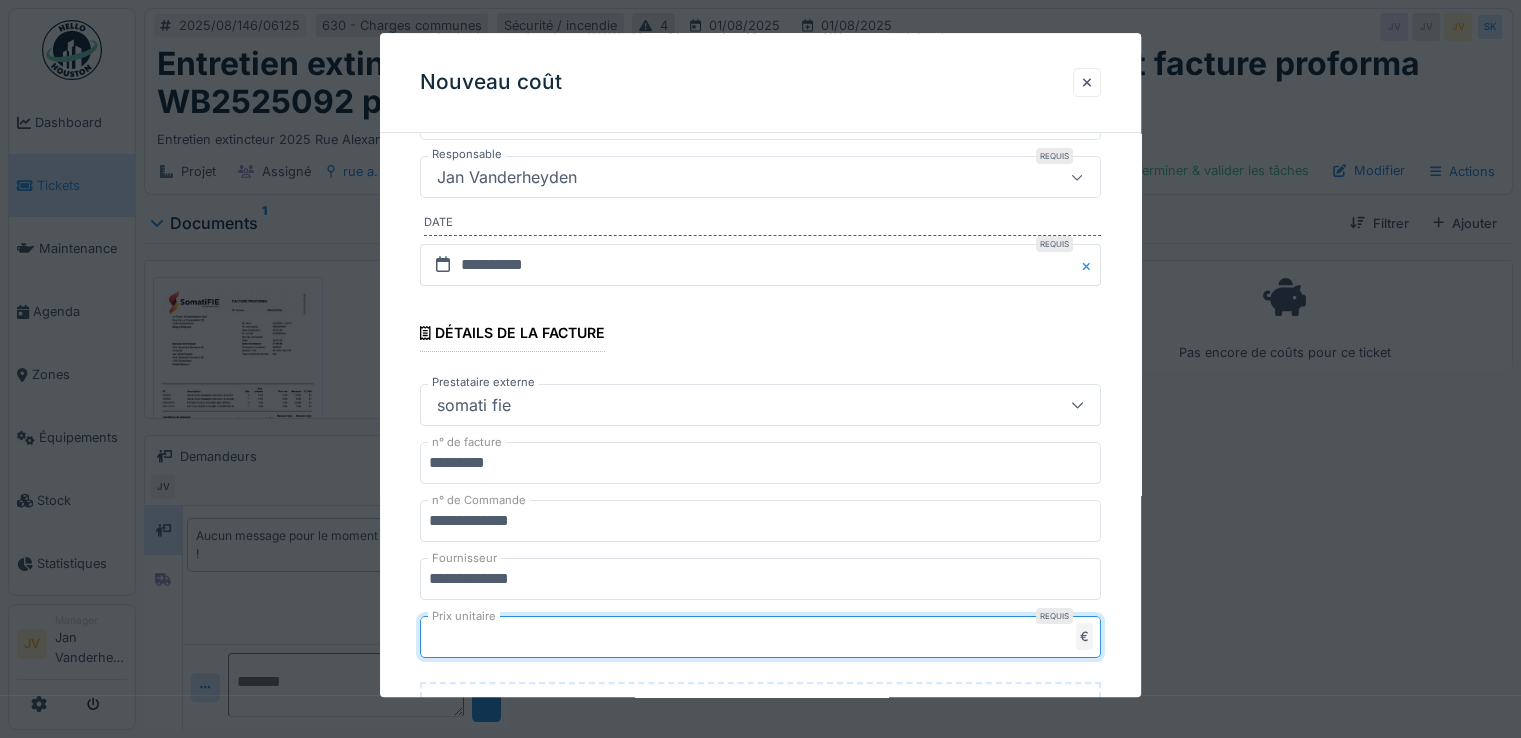 type on "**" 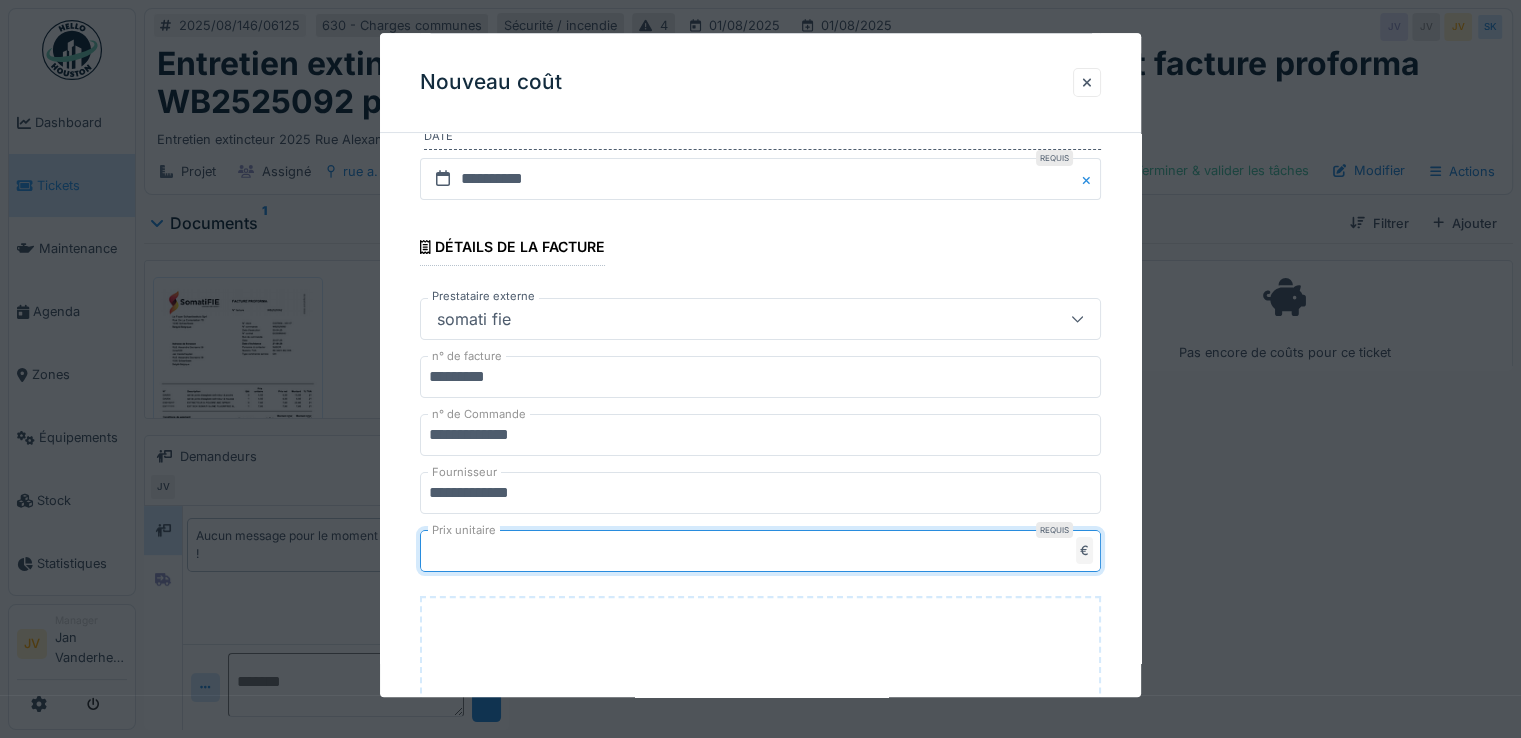 scroll, scrollTop: 500, scrollLeft: 0, axis: vertical 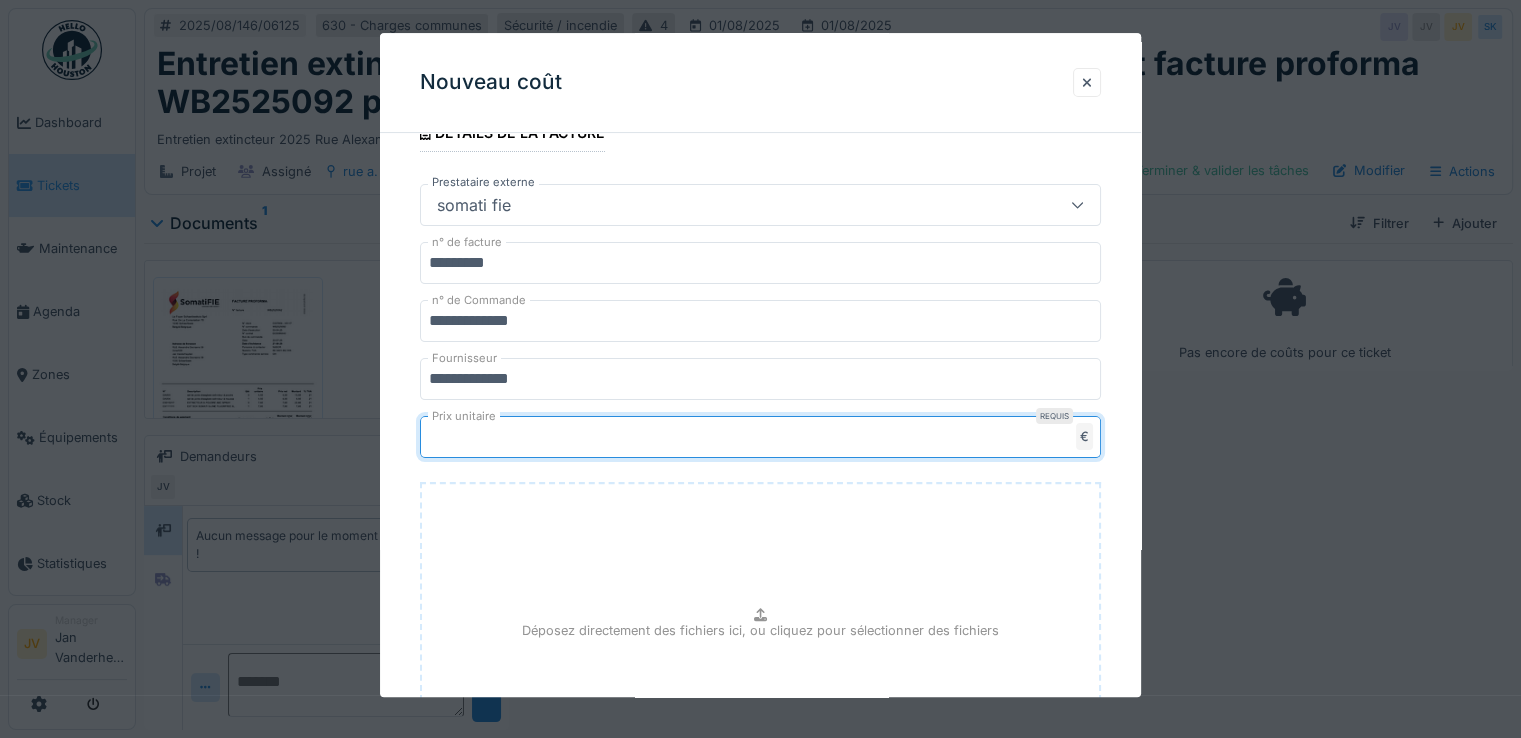 type on "*****" 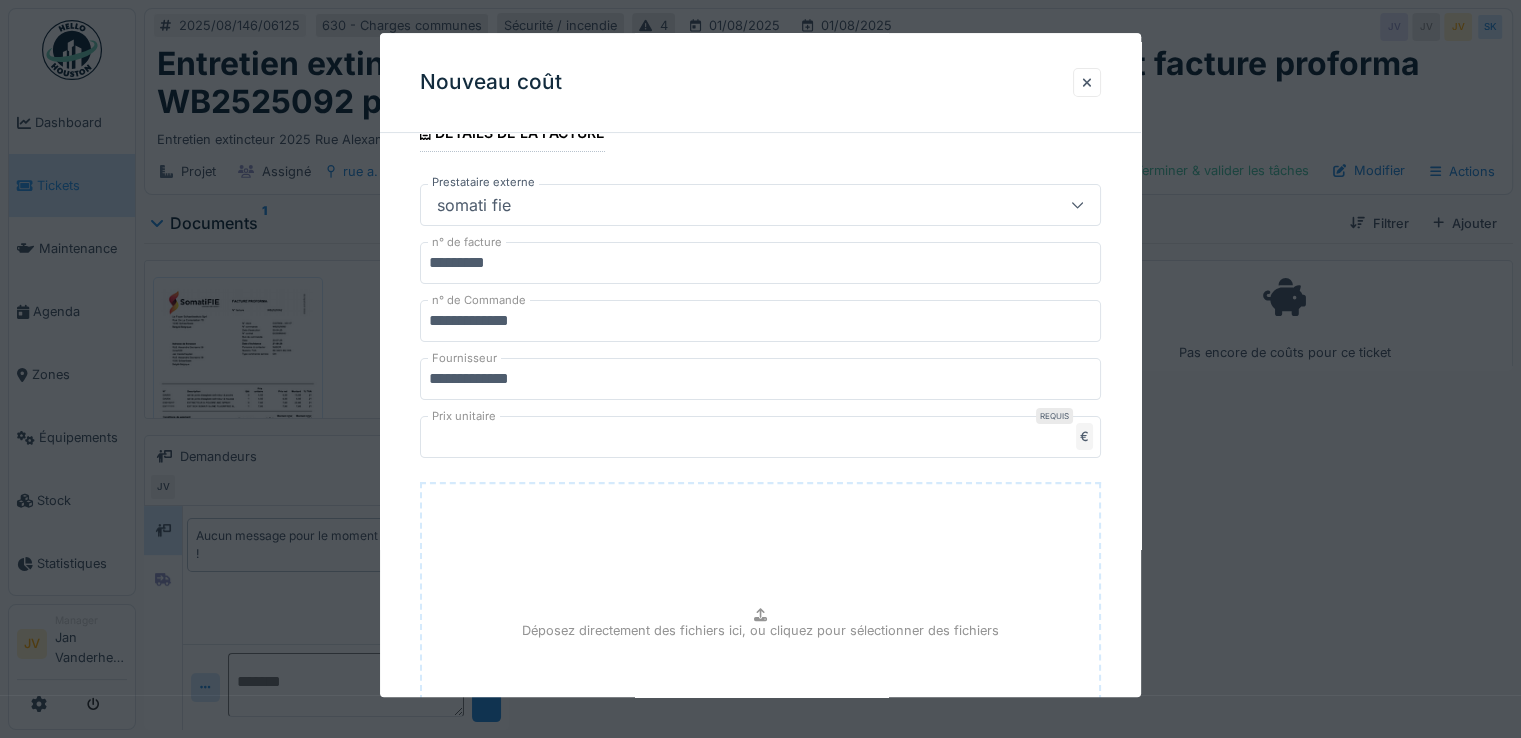 click on "Déposez directement des fichiers ici, ou cliquez pour sélectionner des fichiers" at bounding box center (760, 630) 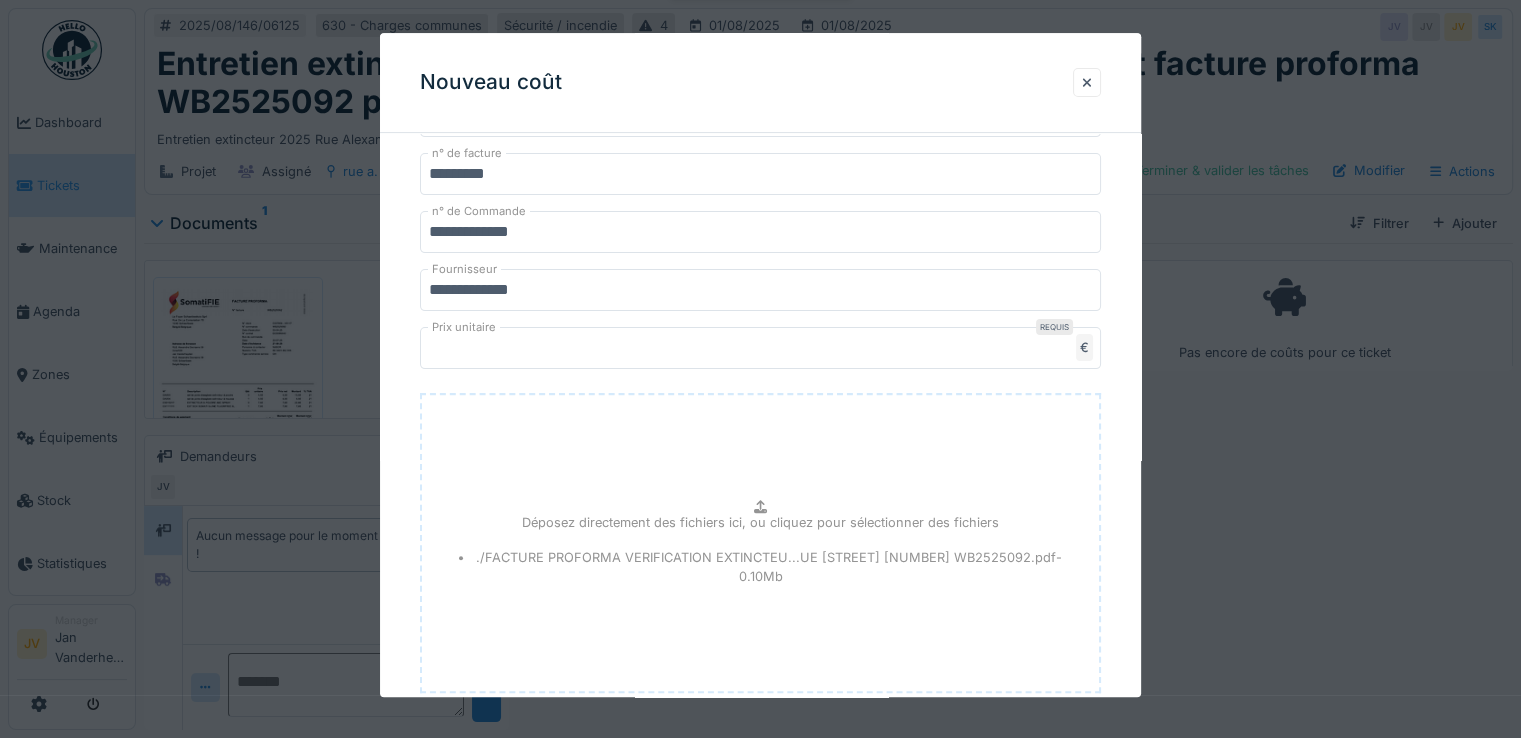 scroll, scrollTop: 710, scrollLeft: 0, axis: vertical 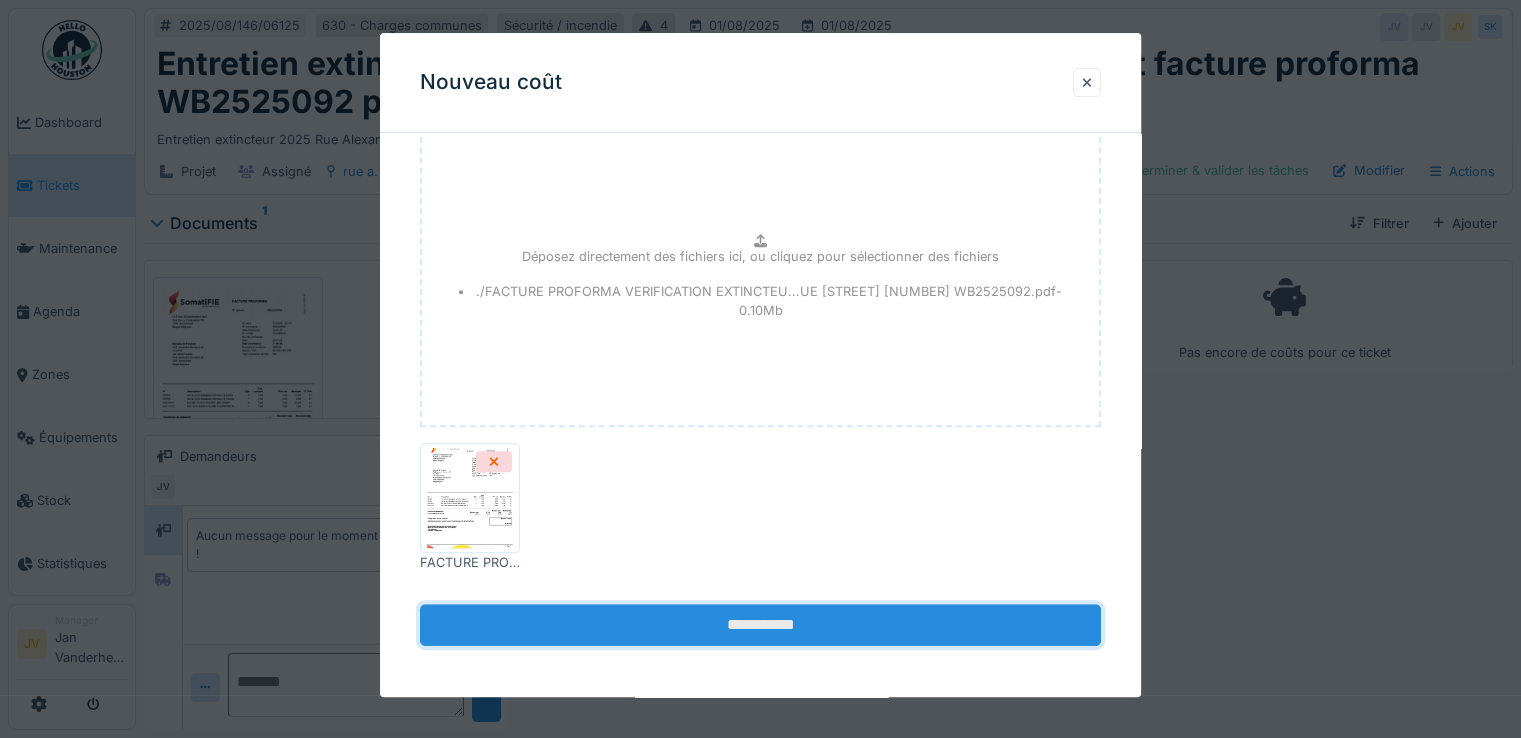 click on "**********" at bounding box center [760, 626] 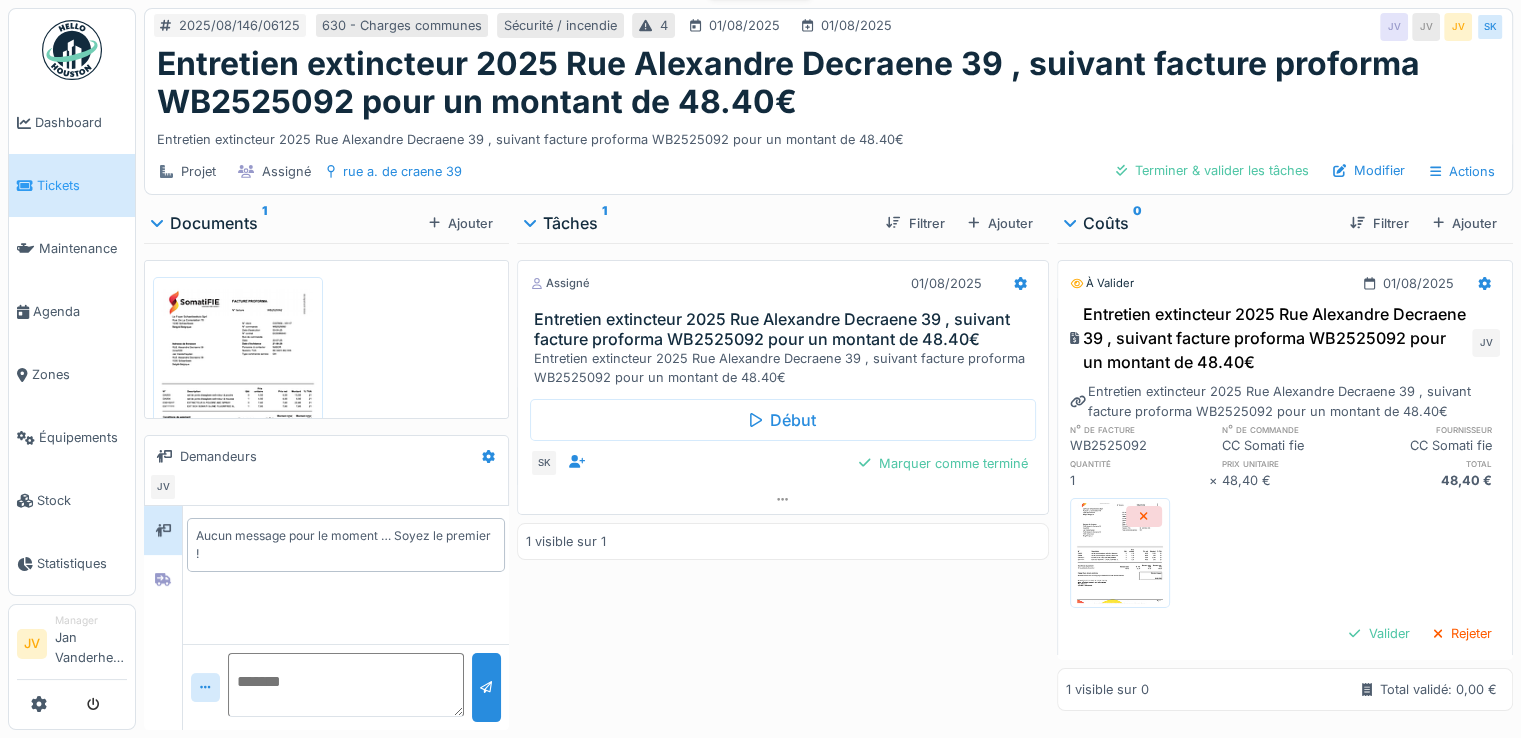 scroll, scrollTop: 0, scrollLeft: 0, axis: both 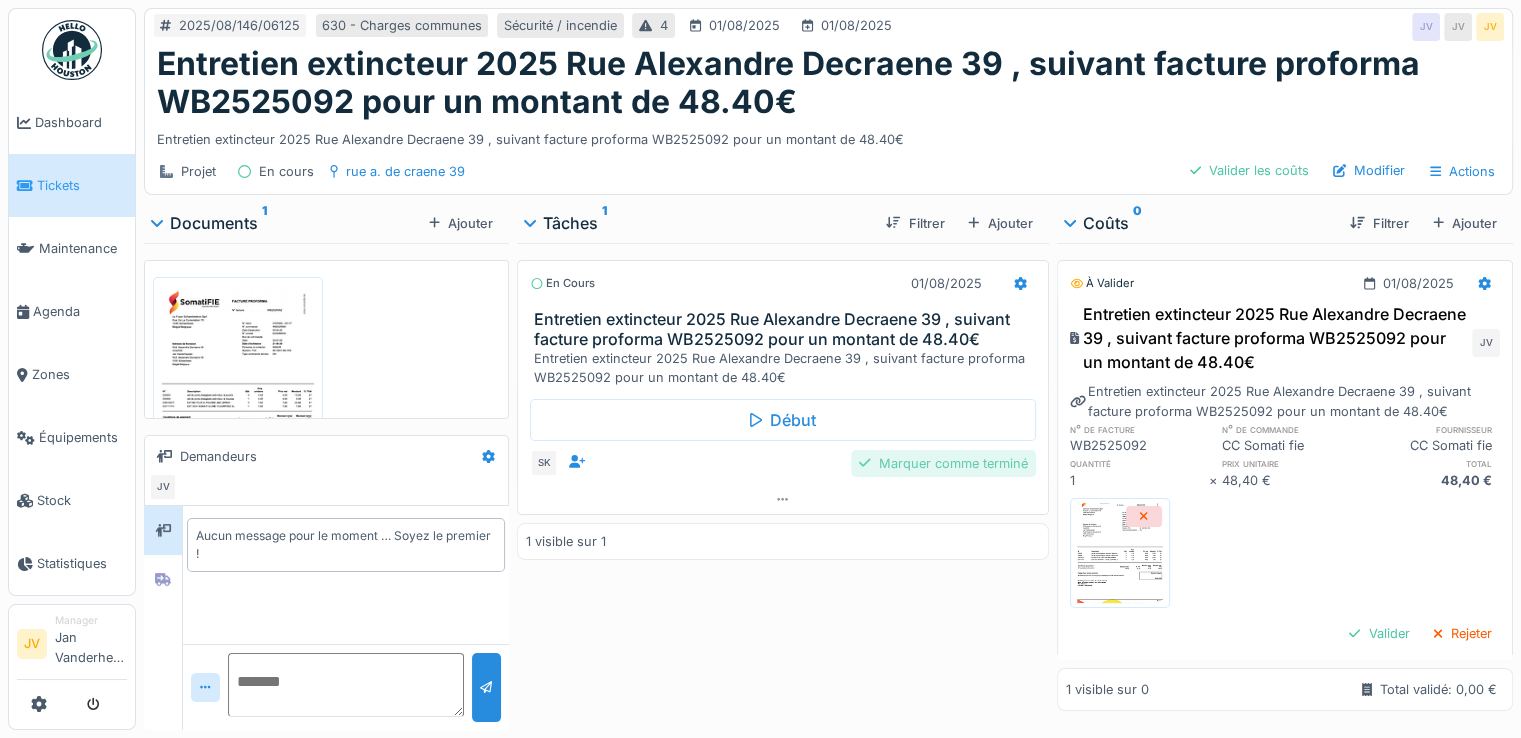 click on "Marquer comme terminé" at bounding box center [943, 463] 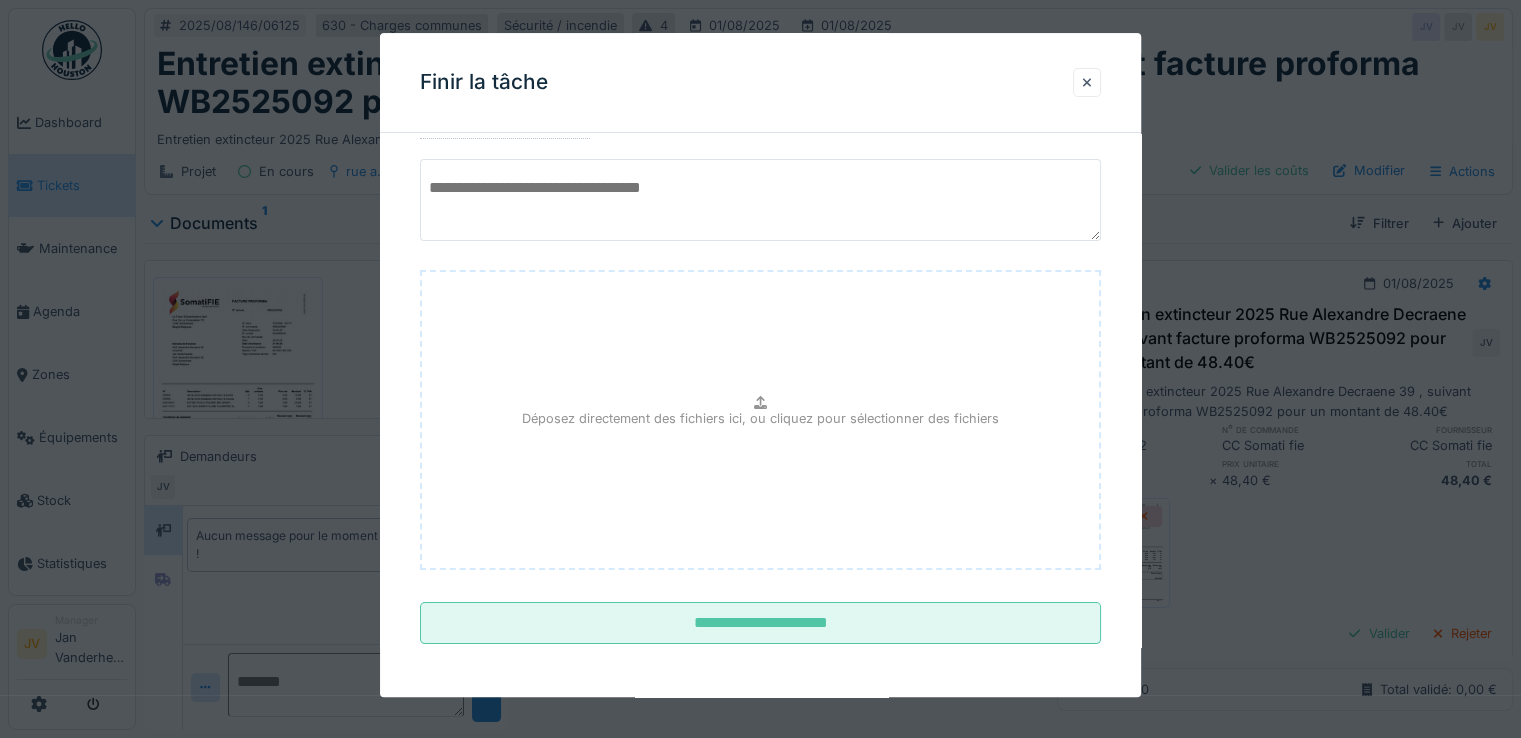 scroll, scrollTop: 149, scrollLeft: 0, axis: vertical 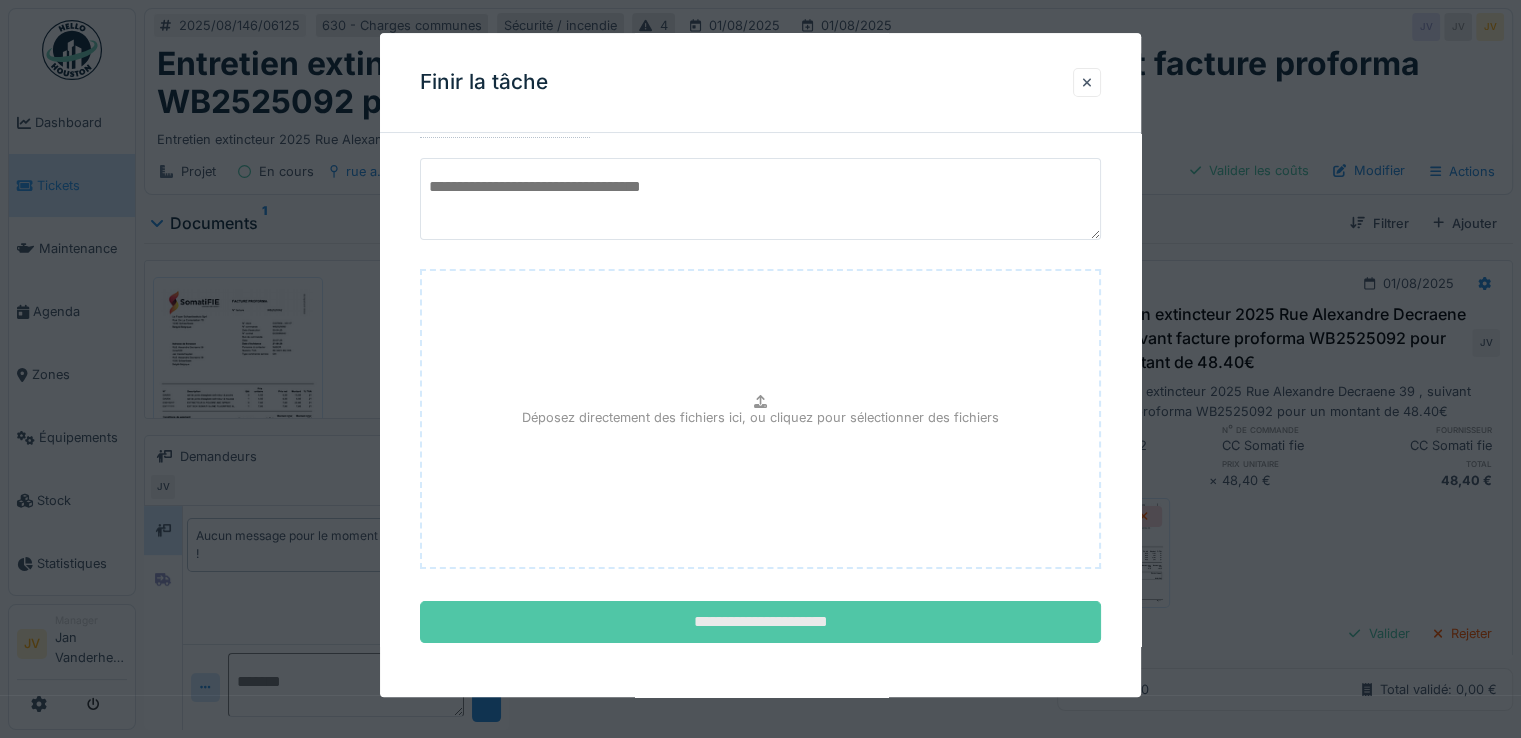 click on "**********" at bounding box center [760, 623] 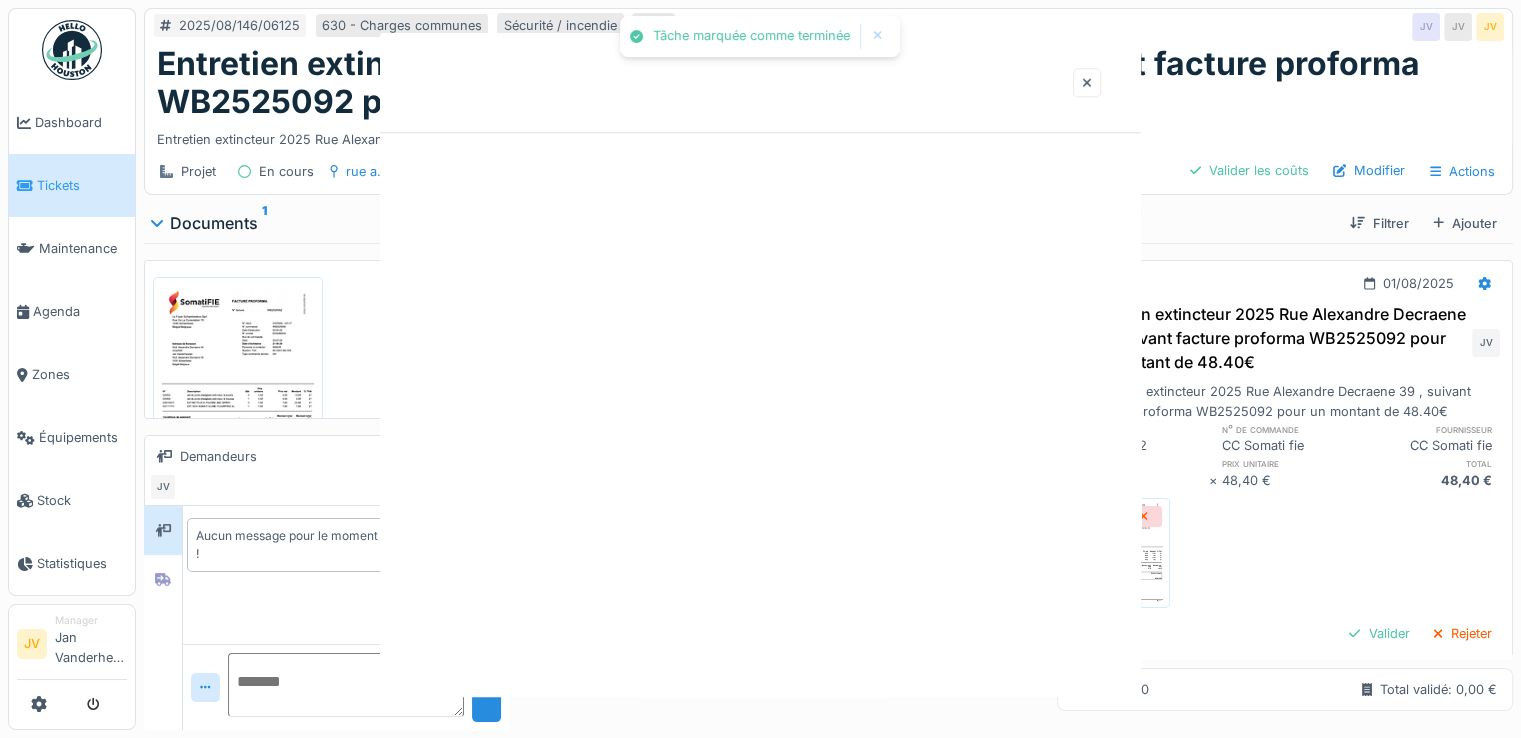 scroll, scrollTop: 0, scrollLeft: 0, axis: both 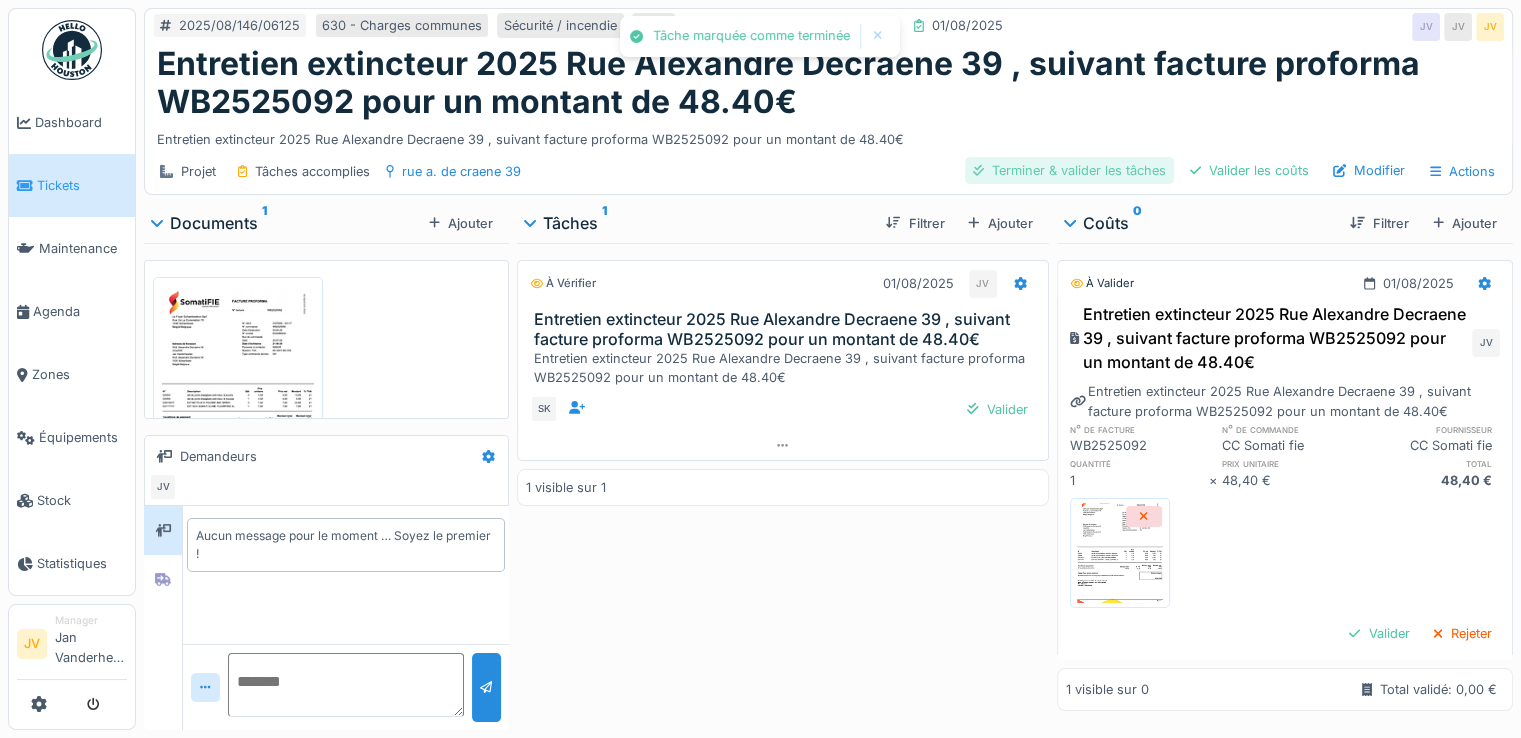 click on "Terminer & valider les tâches" at bounding box center (1069, 170) 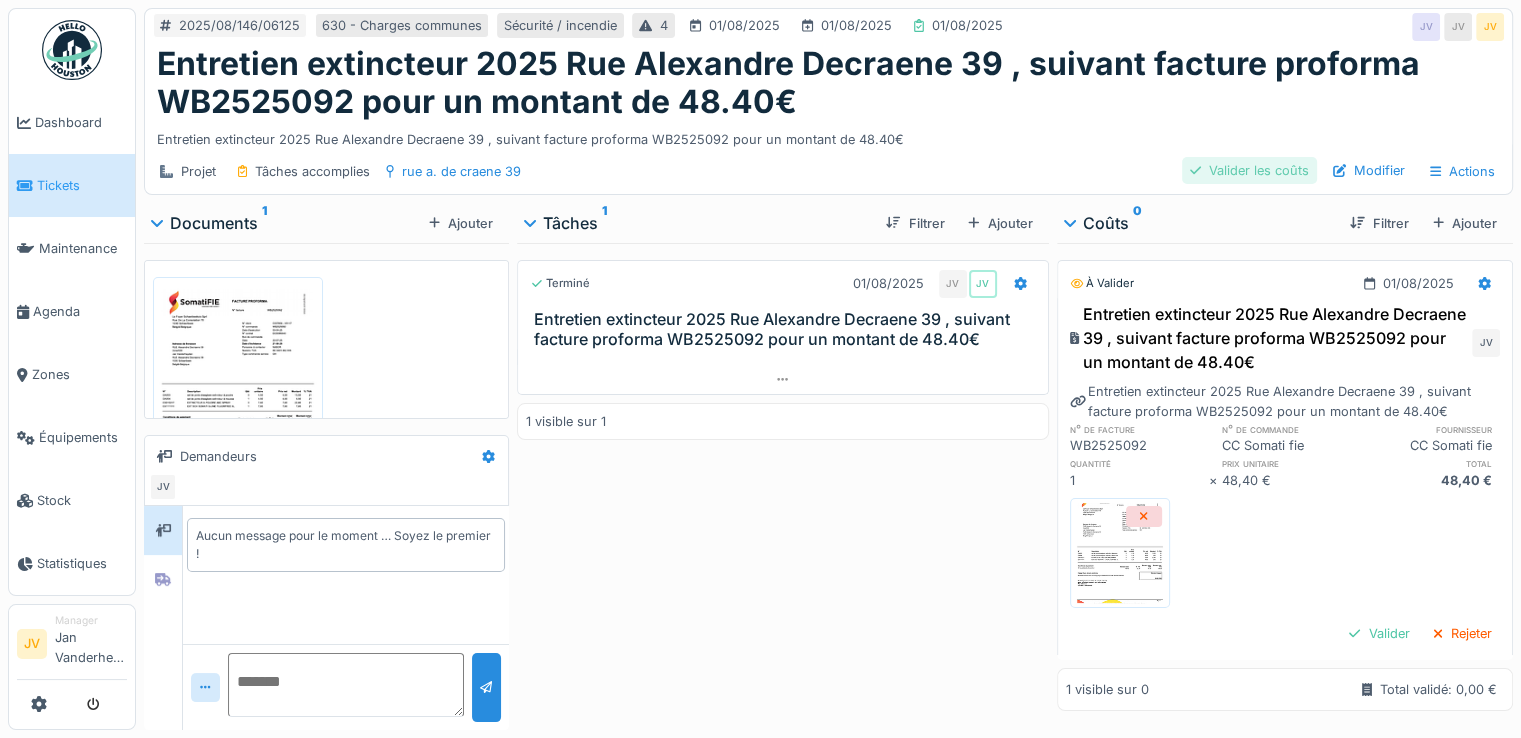 click on "Valider les coûts" at bounding box center [1249, 170] 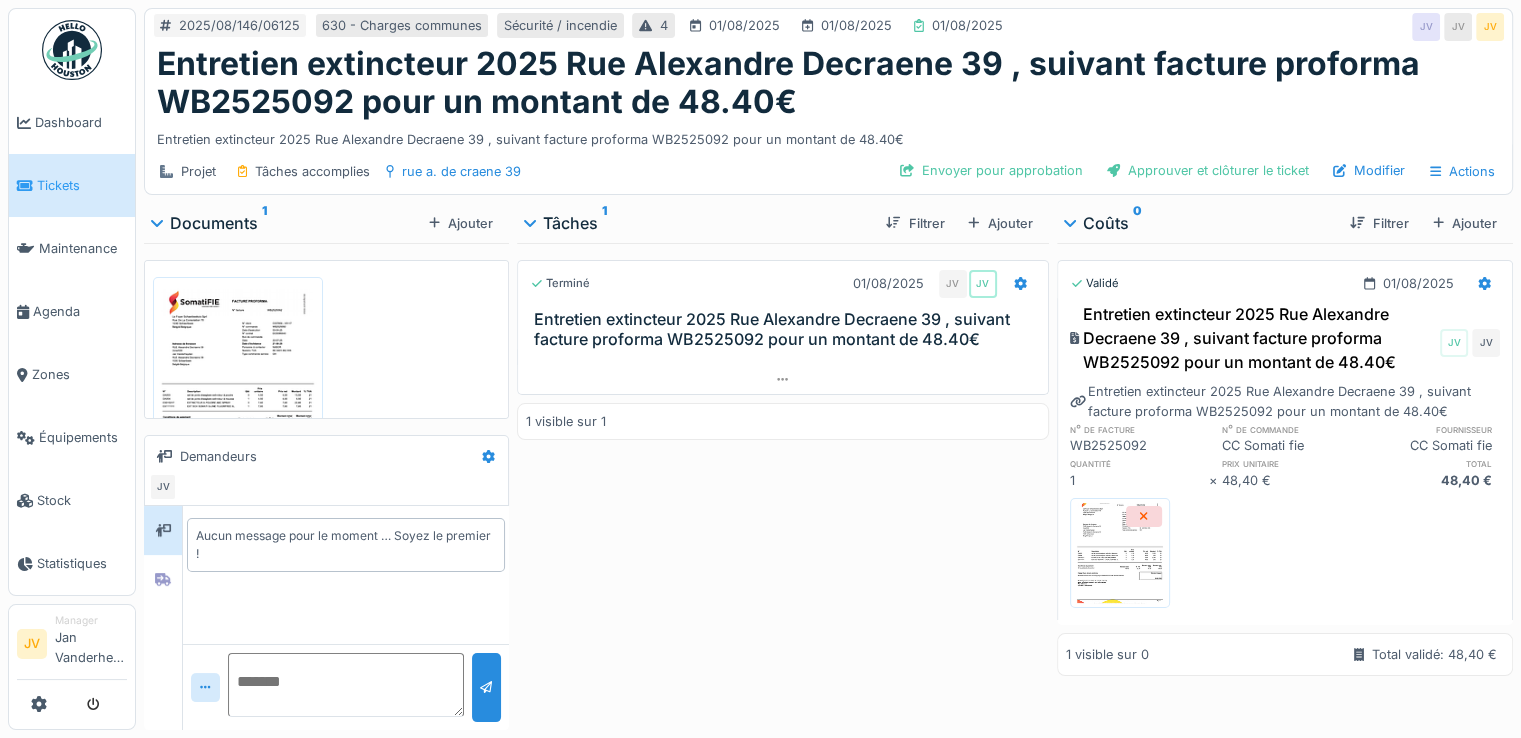 scroll, scrollTop: 1, scrollLeft: 0, axis: vertical 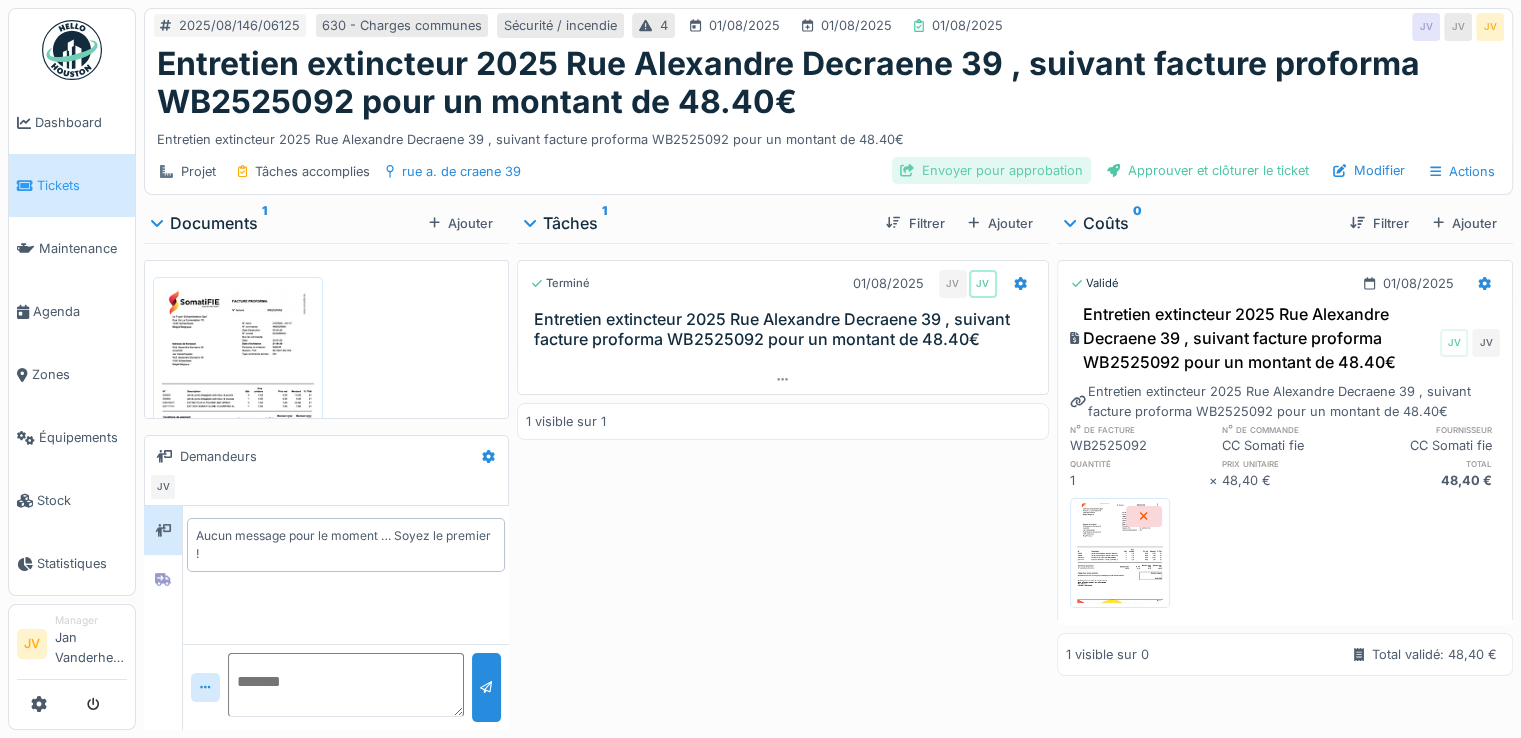 click on "Envoyer pour approbation" at bounding box center [991, 170] 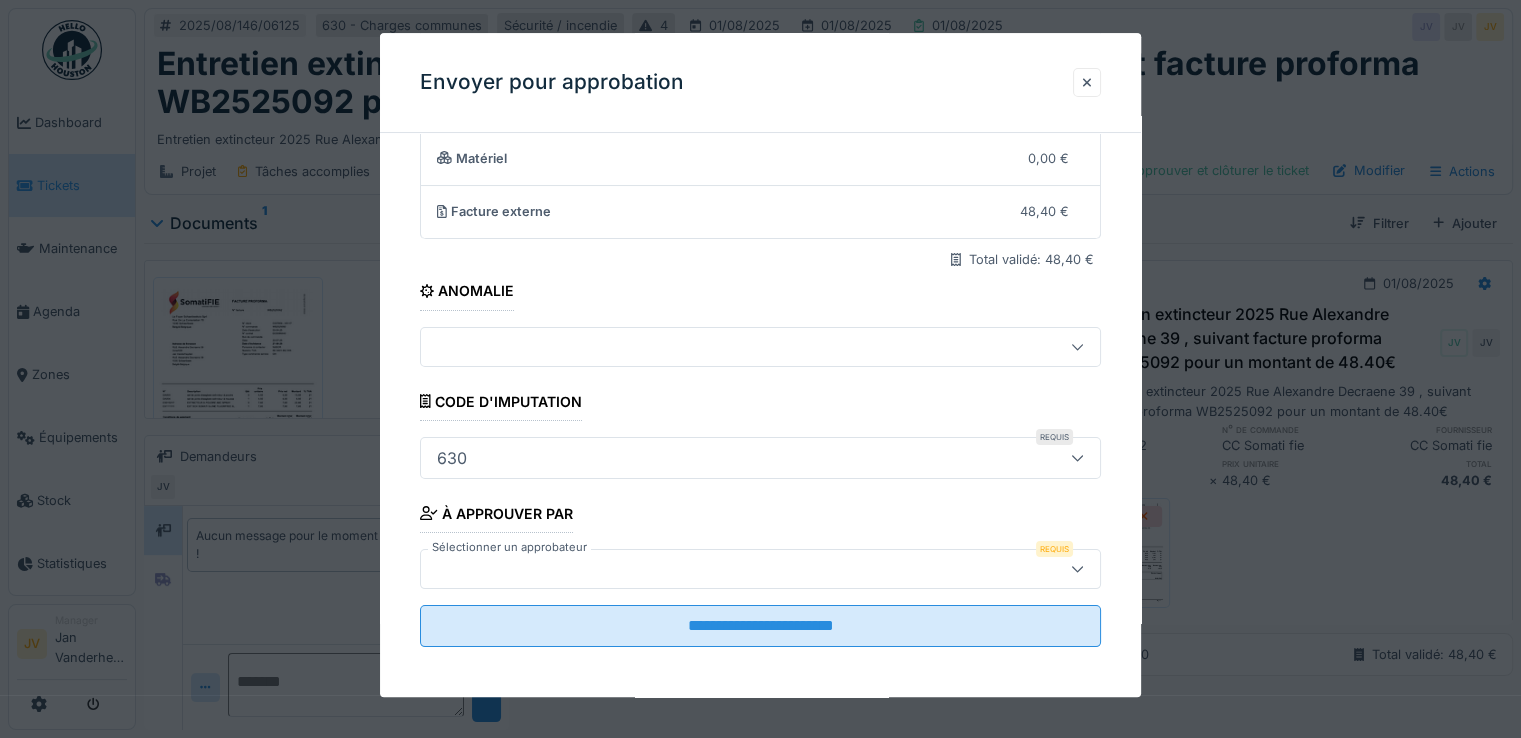scroll, scrollTop: 175, scrollLeft: 0, axis: vertical 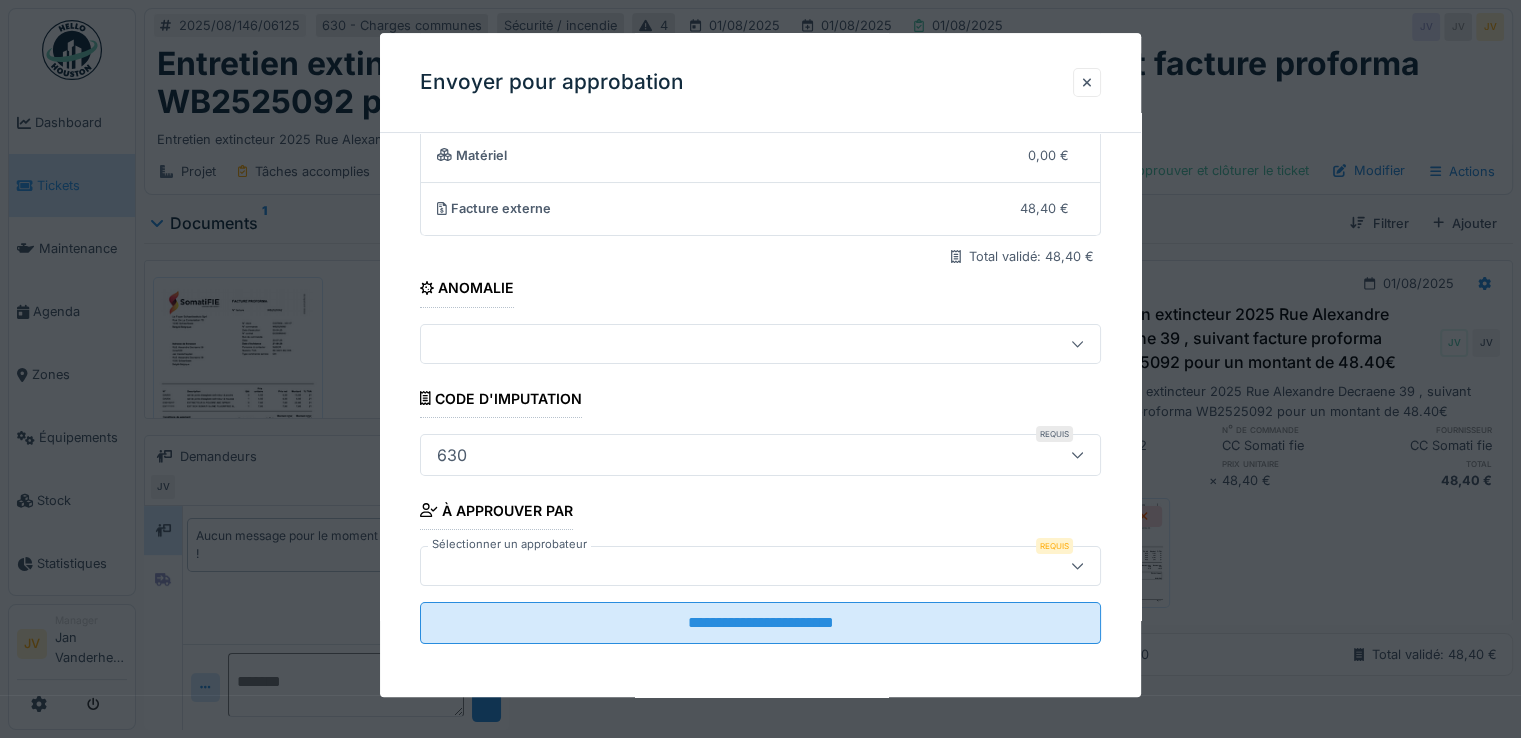 click at bounding box center (726, 566) 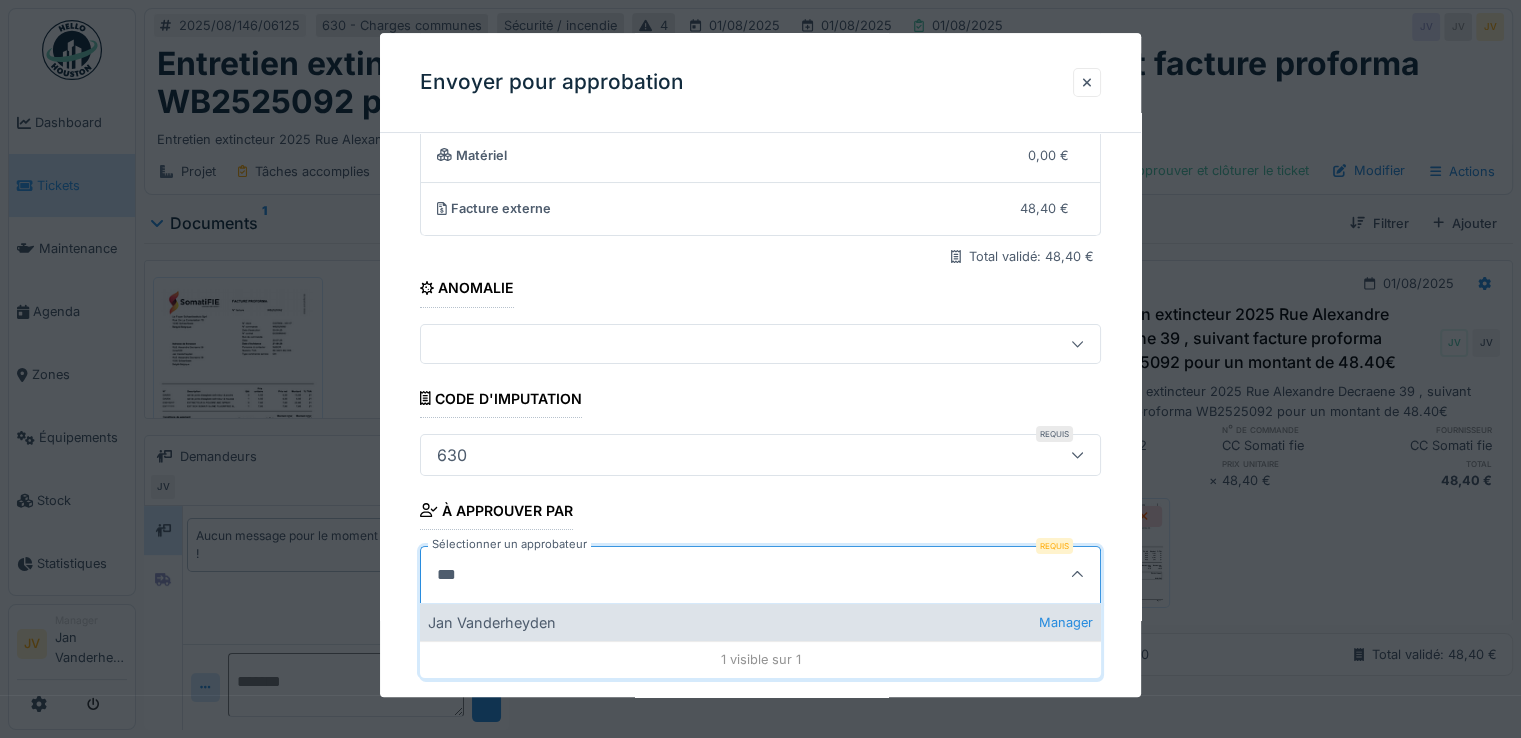 type on "***" 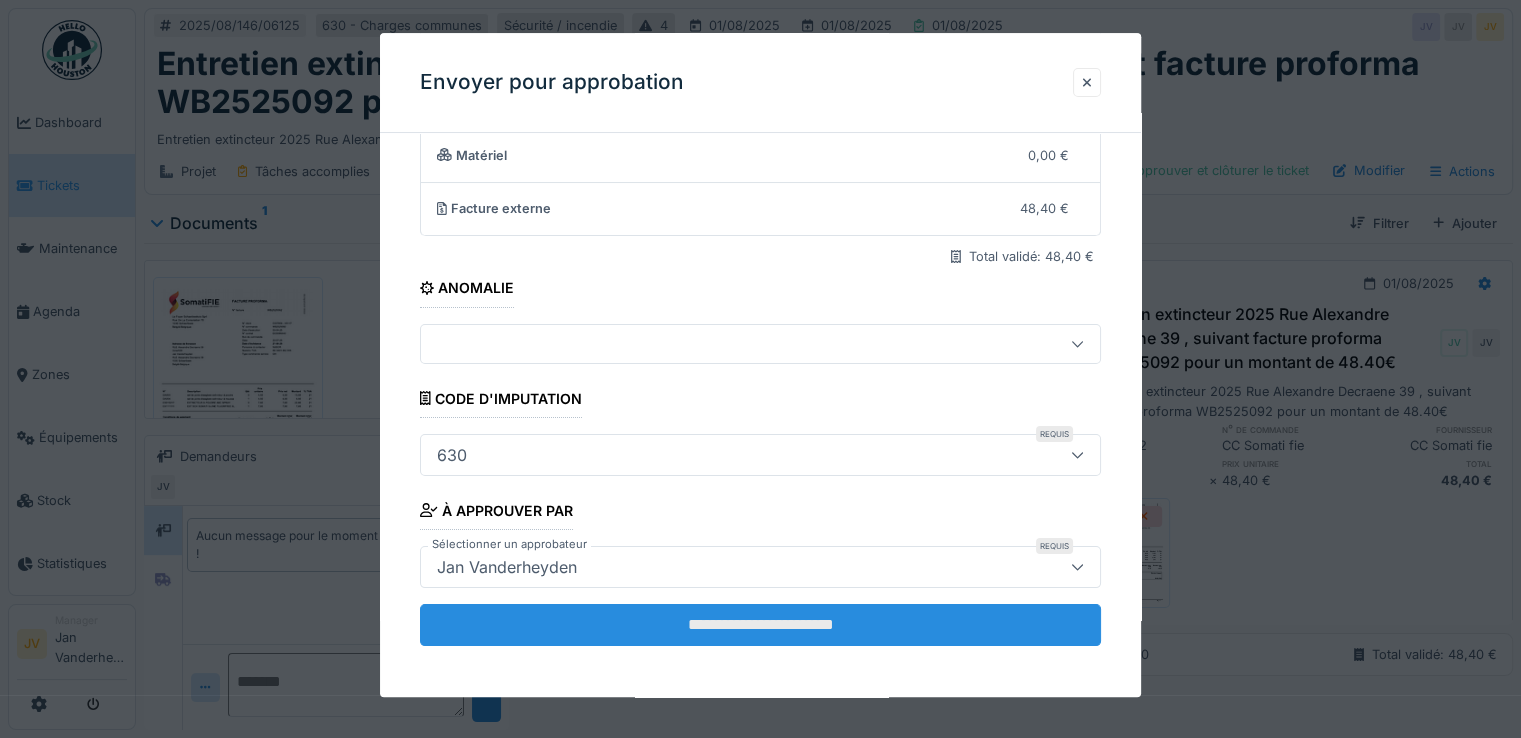 click on "**********" at bounding box center [760, 625] 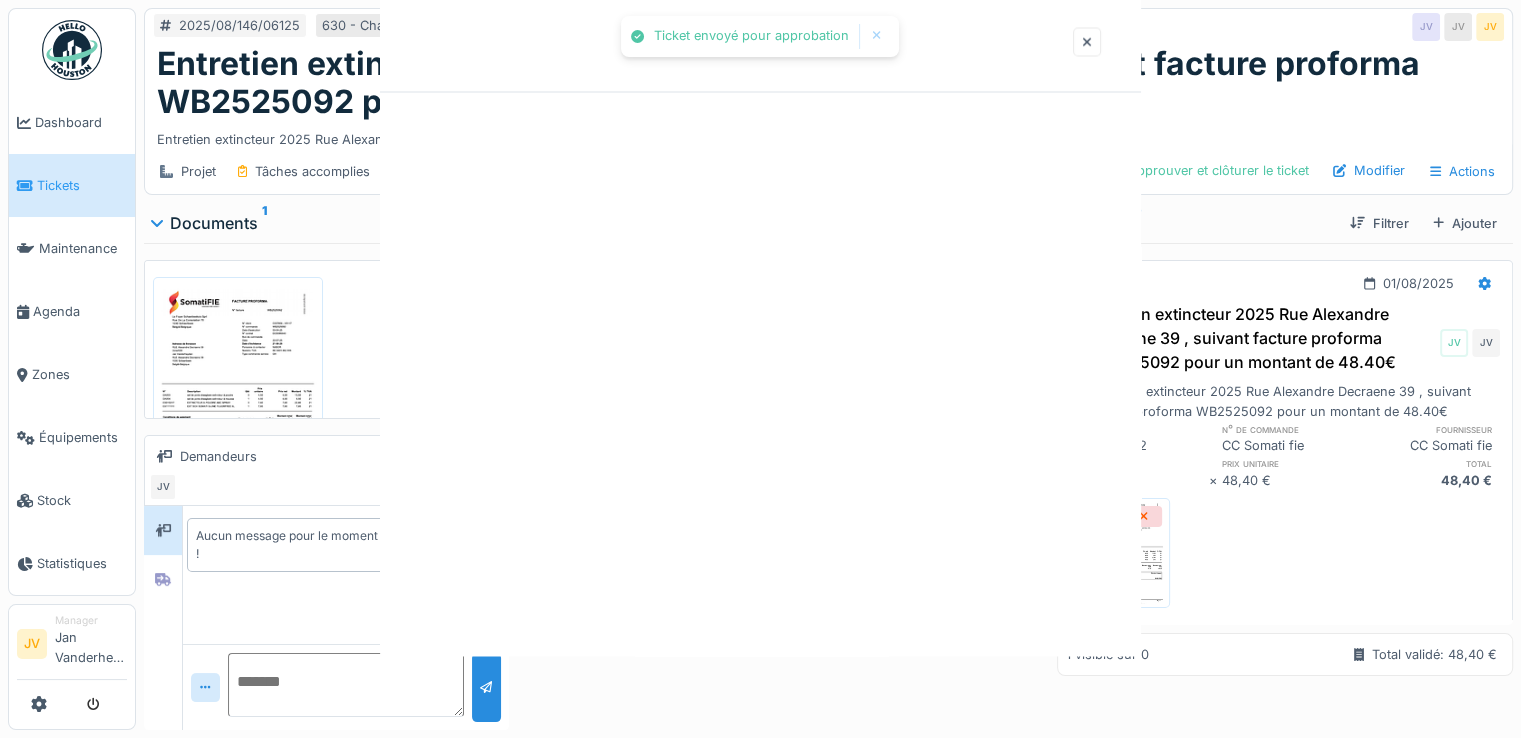 scroll, scrollTop: 0, scrollLeft: 0, axis: both 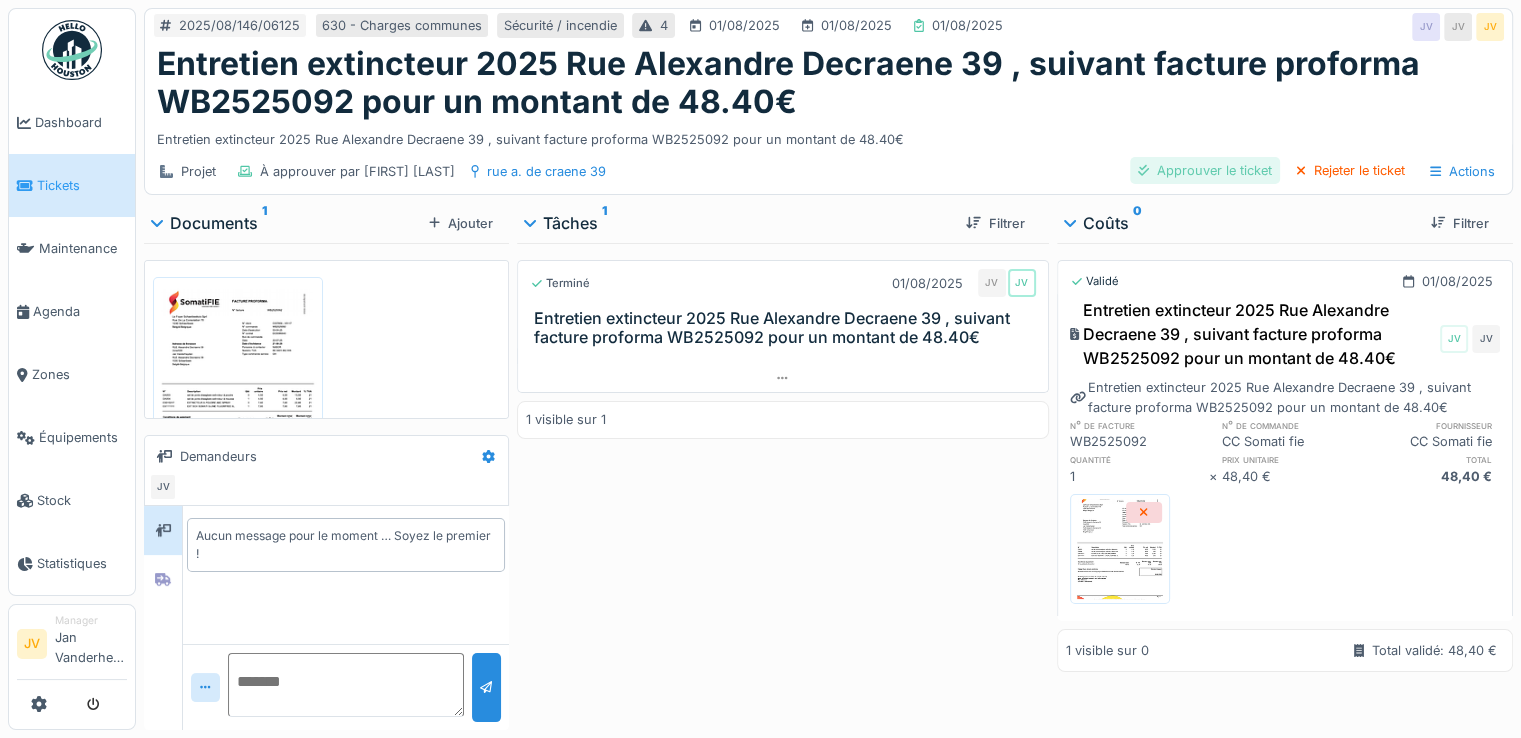 click on "Approuver le ticket" at bounding box center (1205, 170) 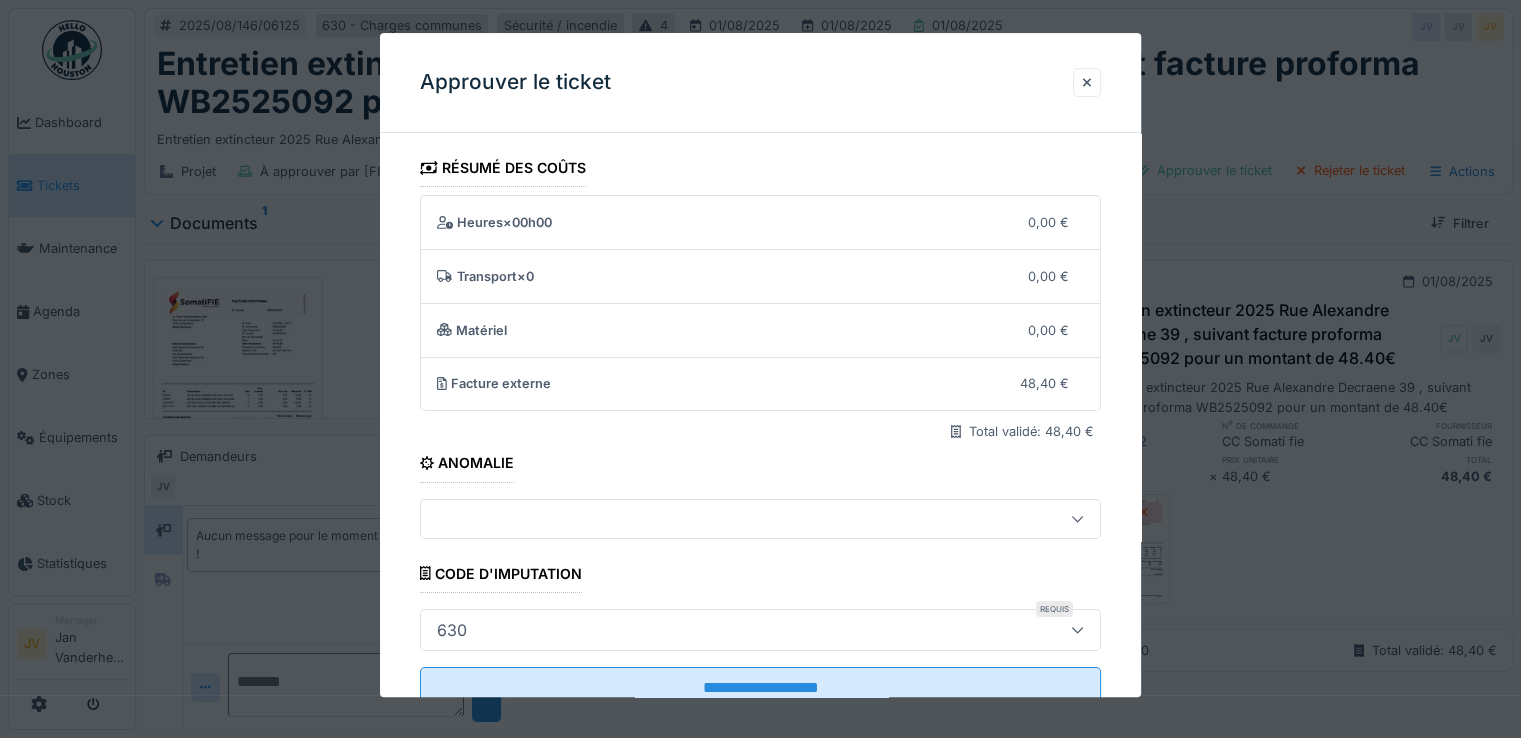 scroll, scrollTop: 64, scrollLeft: 0, axis: vertical 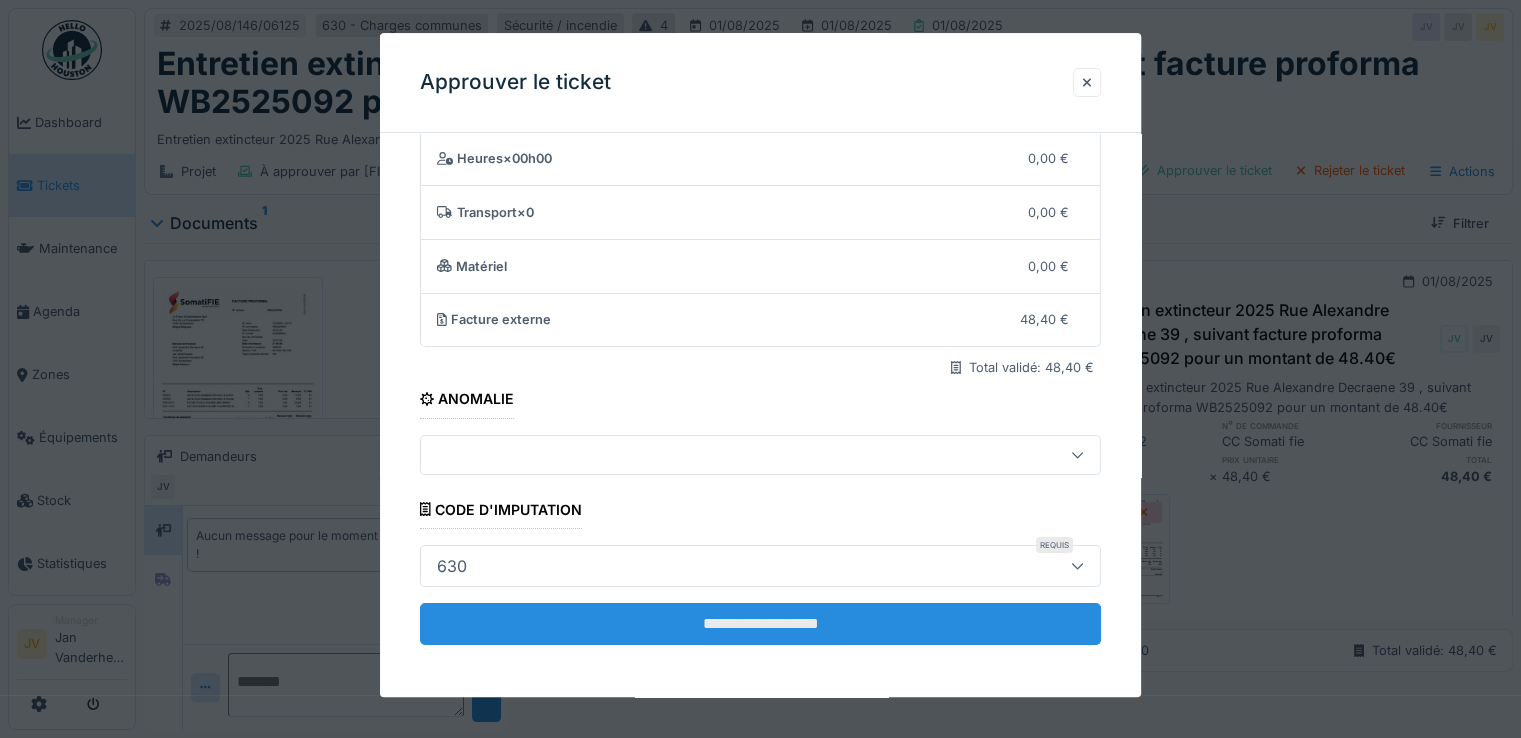 click on "**********" at bounding box center [760, 624] 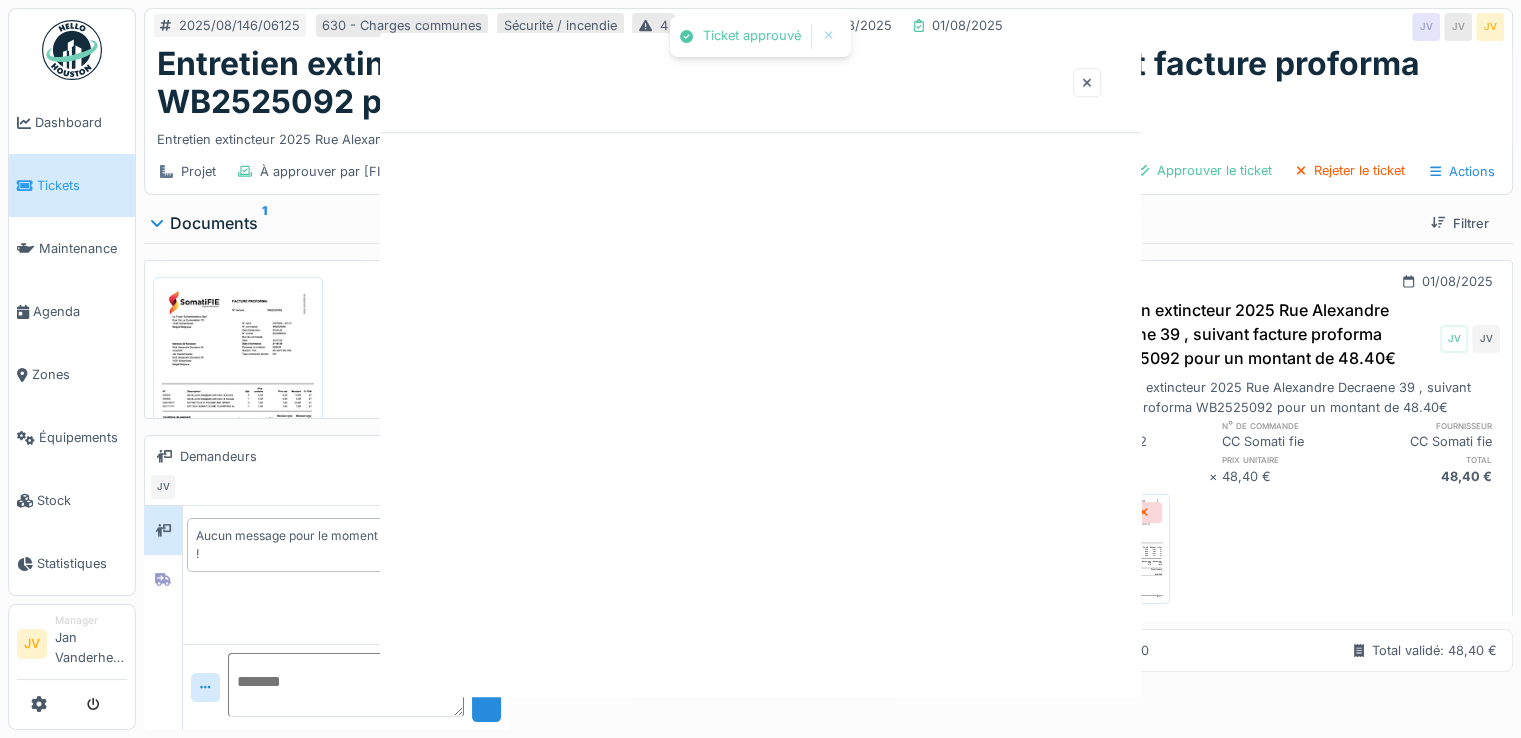scroll, scrollTop: 0, scrollLeft: 0, axis: both 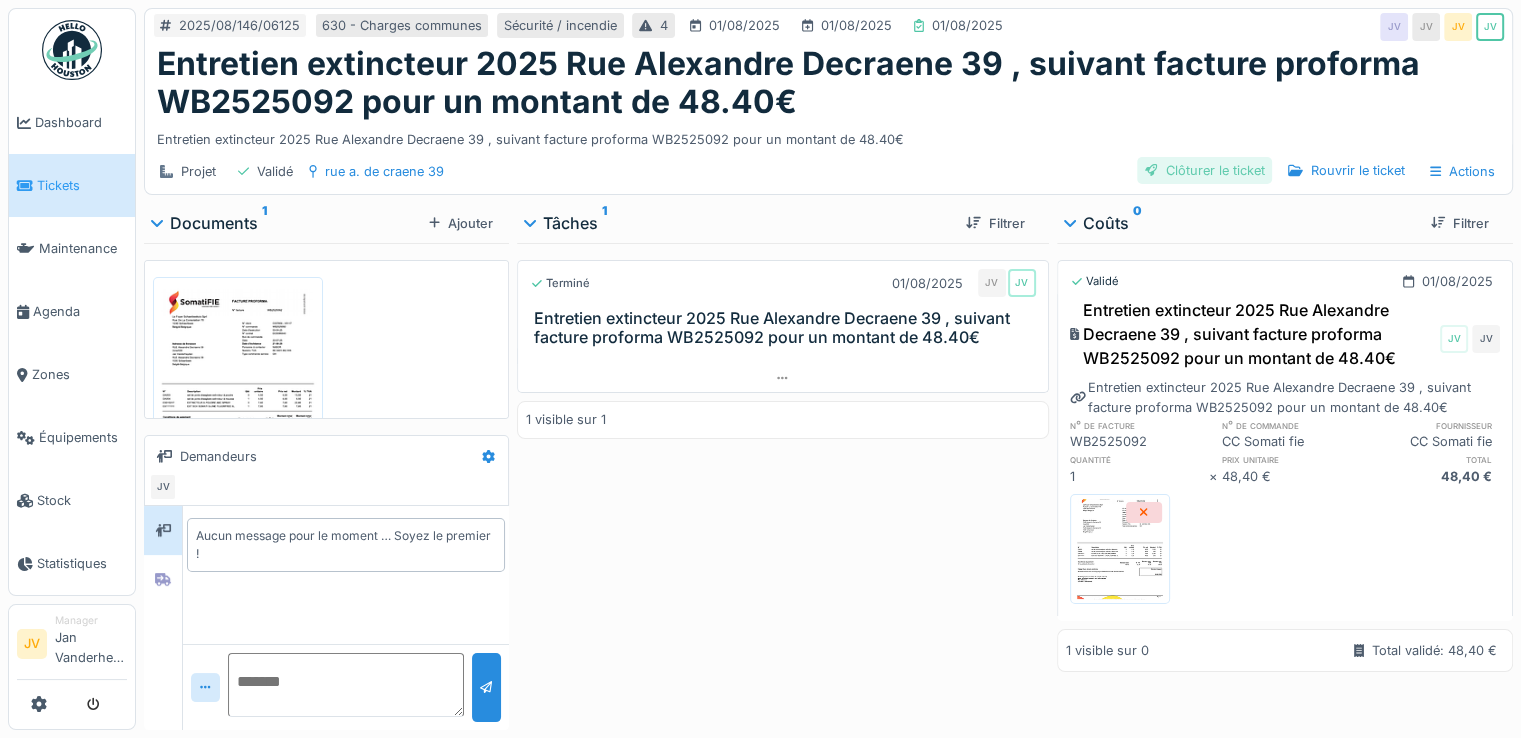 click on "Clôturer le ticket" at bounding box center (1205, 170) 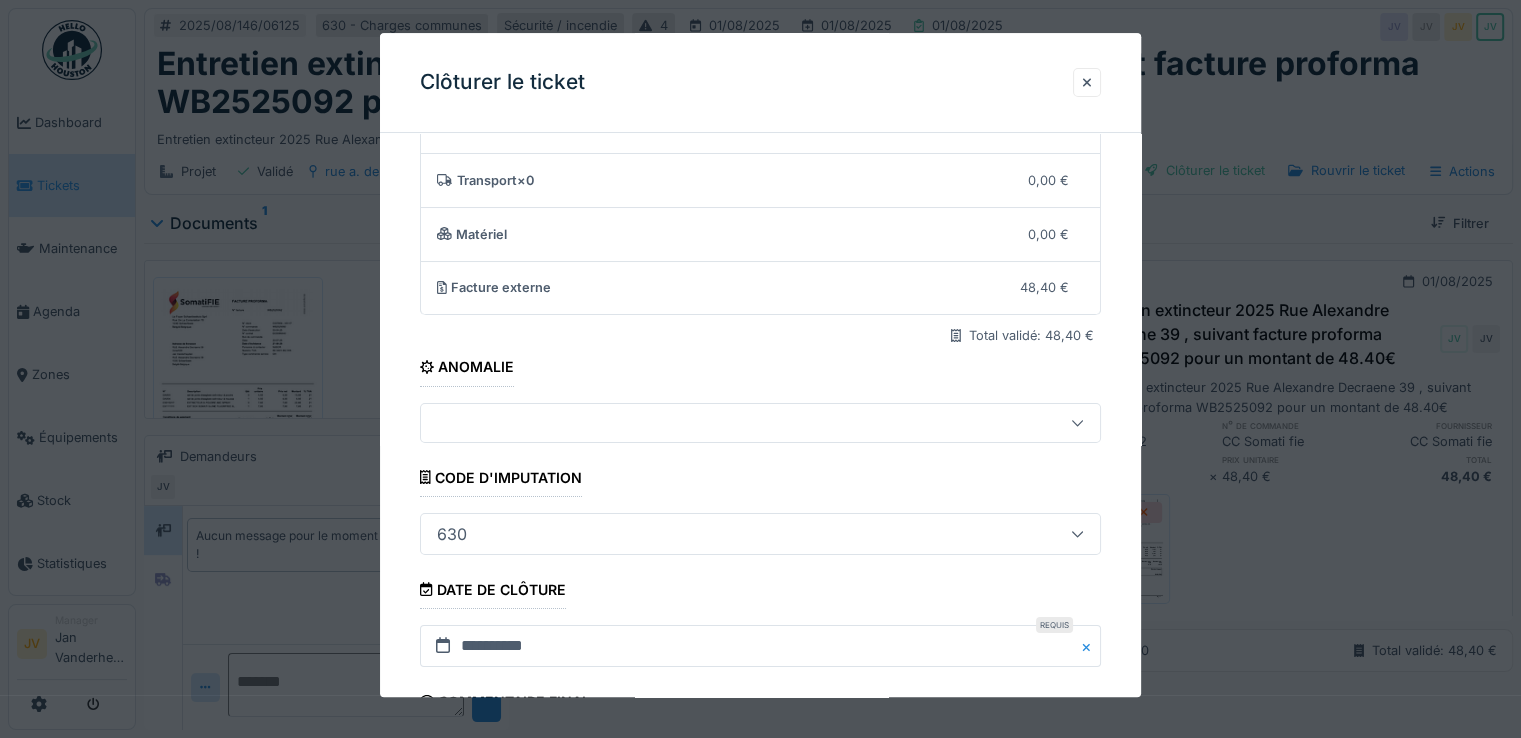 scroll, scrollTop: 300, scrollLeft: 0, axis: vertical 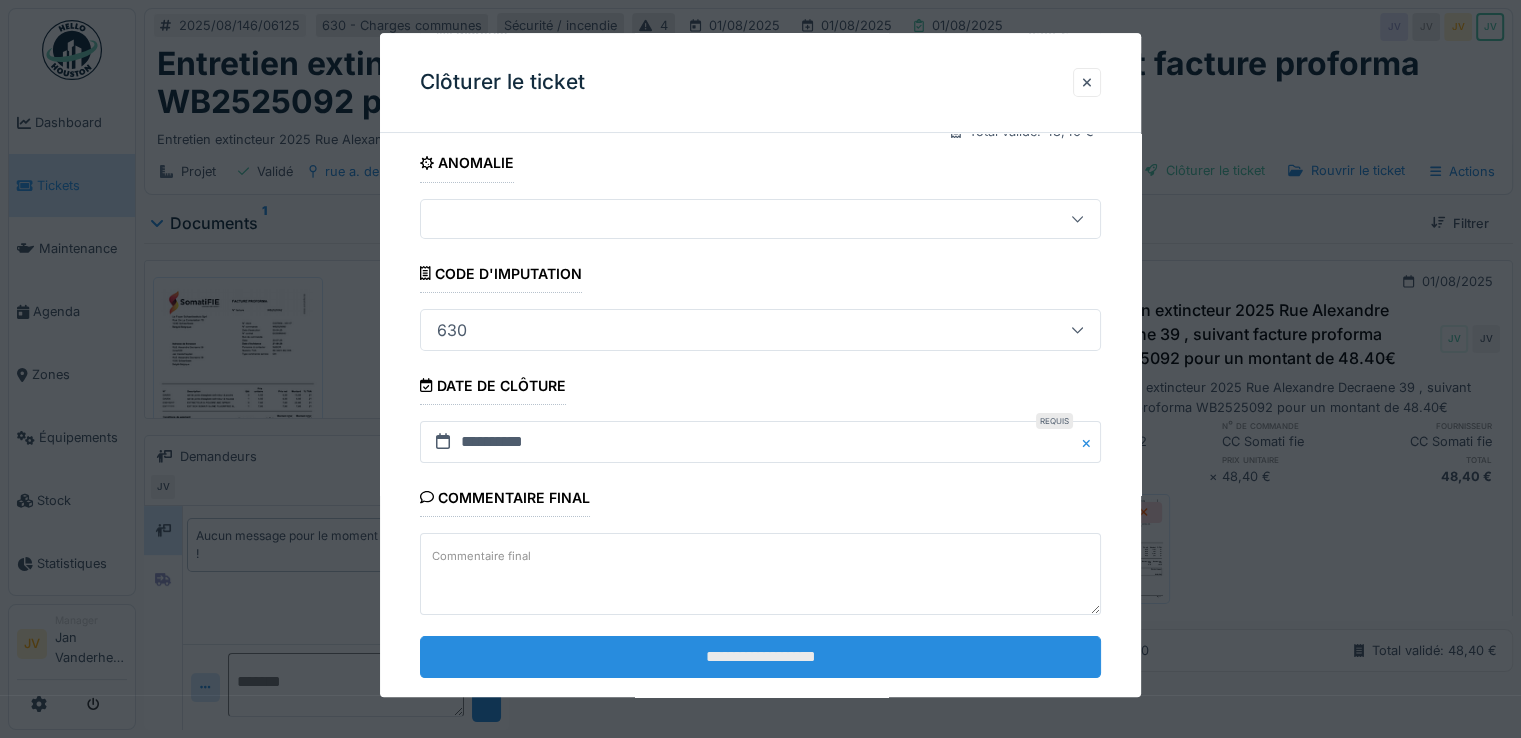 click on "**********" at bounding box center (760, 657) 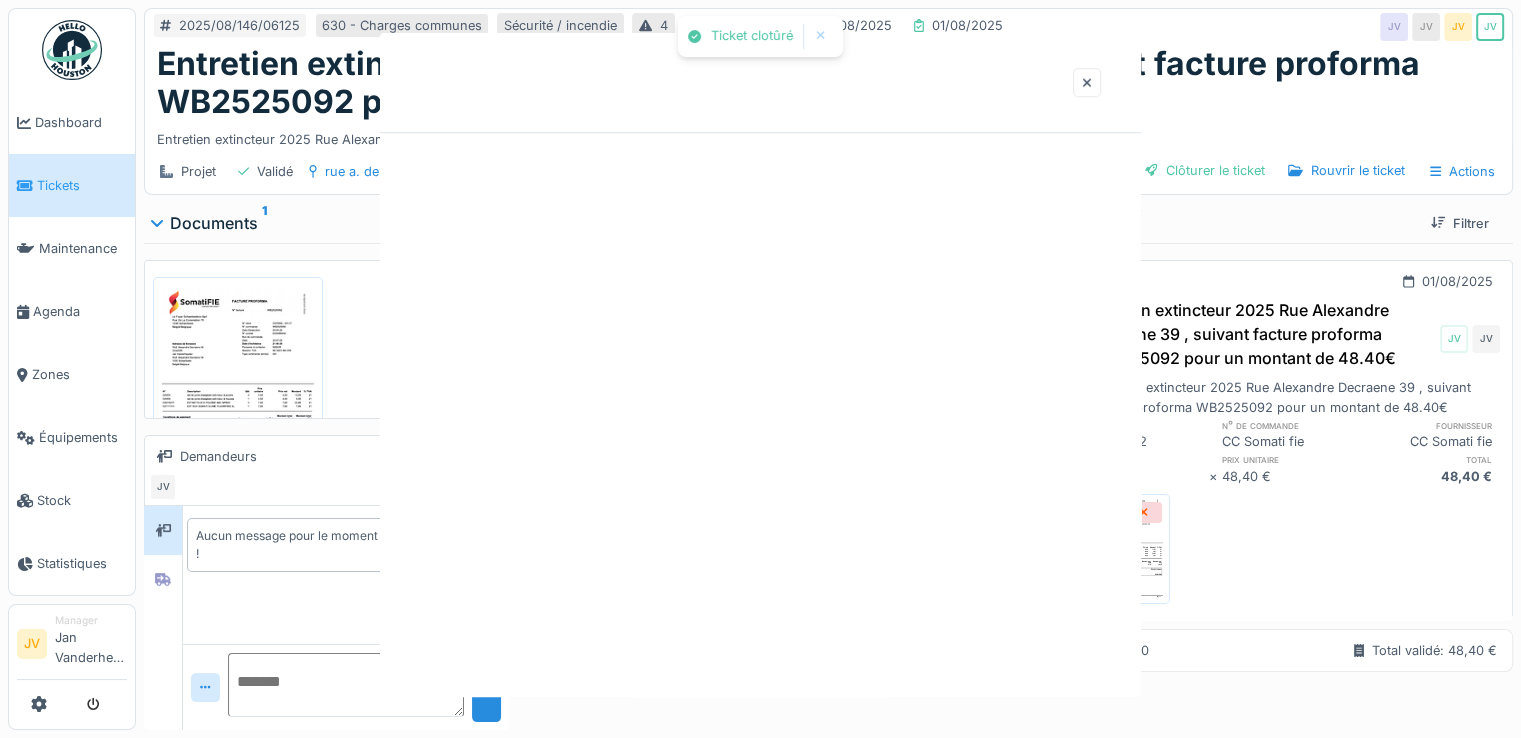scroll, scrollTop: 0, scrollLeft: 0, axis: both 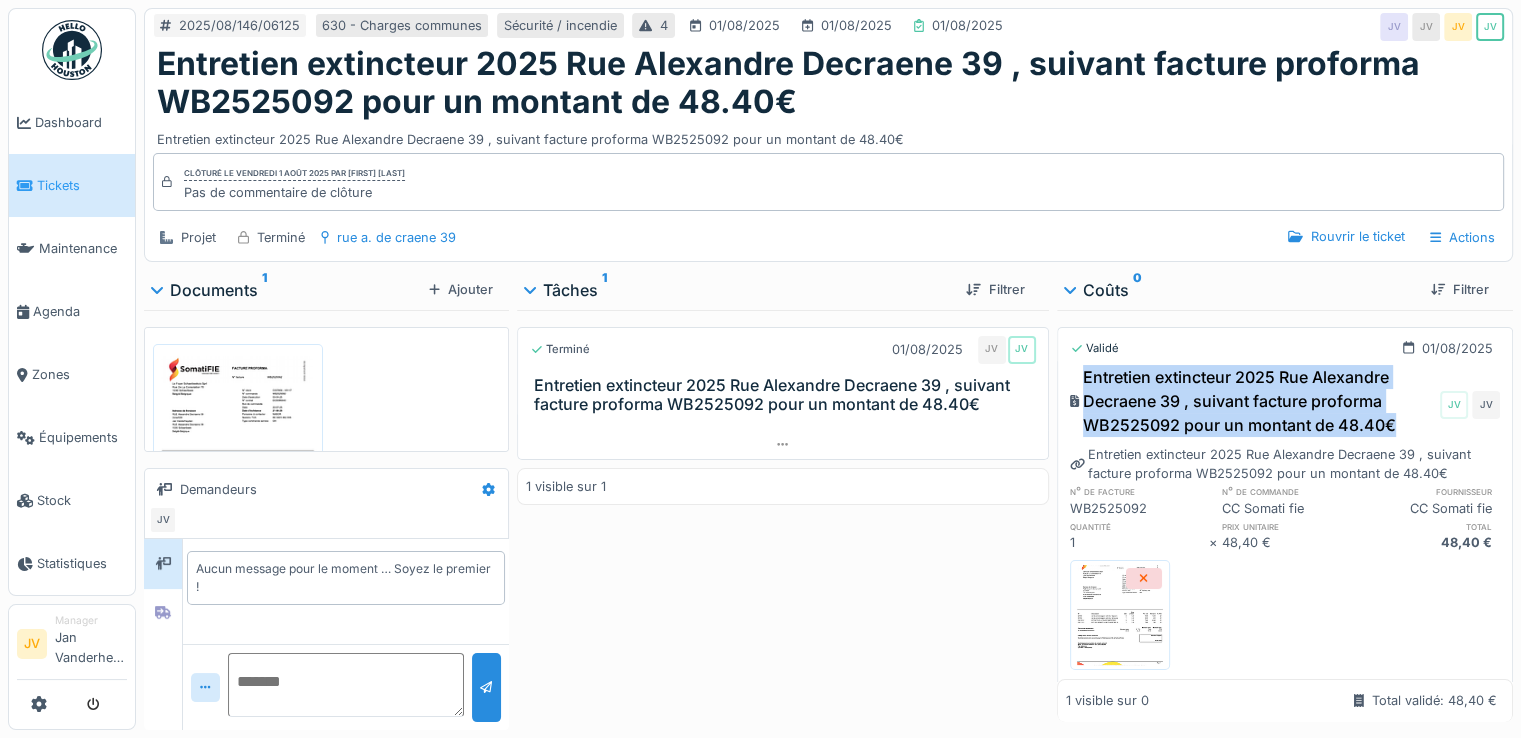 drag, startPoint x: 1073, startPoint y: 373, endPoint x: 1381, endPoint y: 427, distance: 312.69794 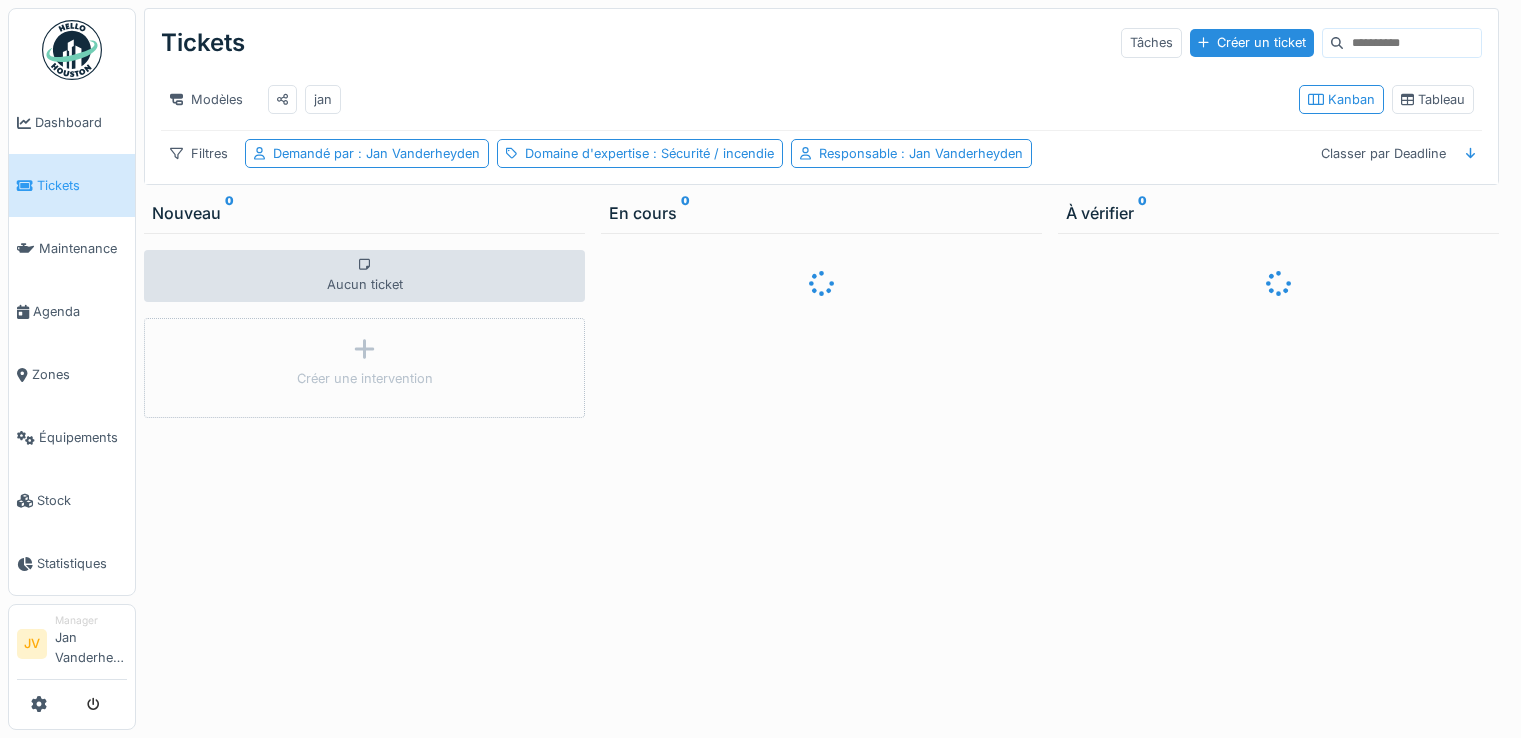 scroll, scrollTop: 0, scrollLeft: 0, axis: both 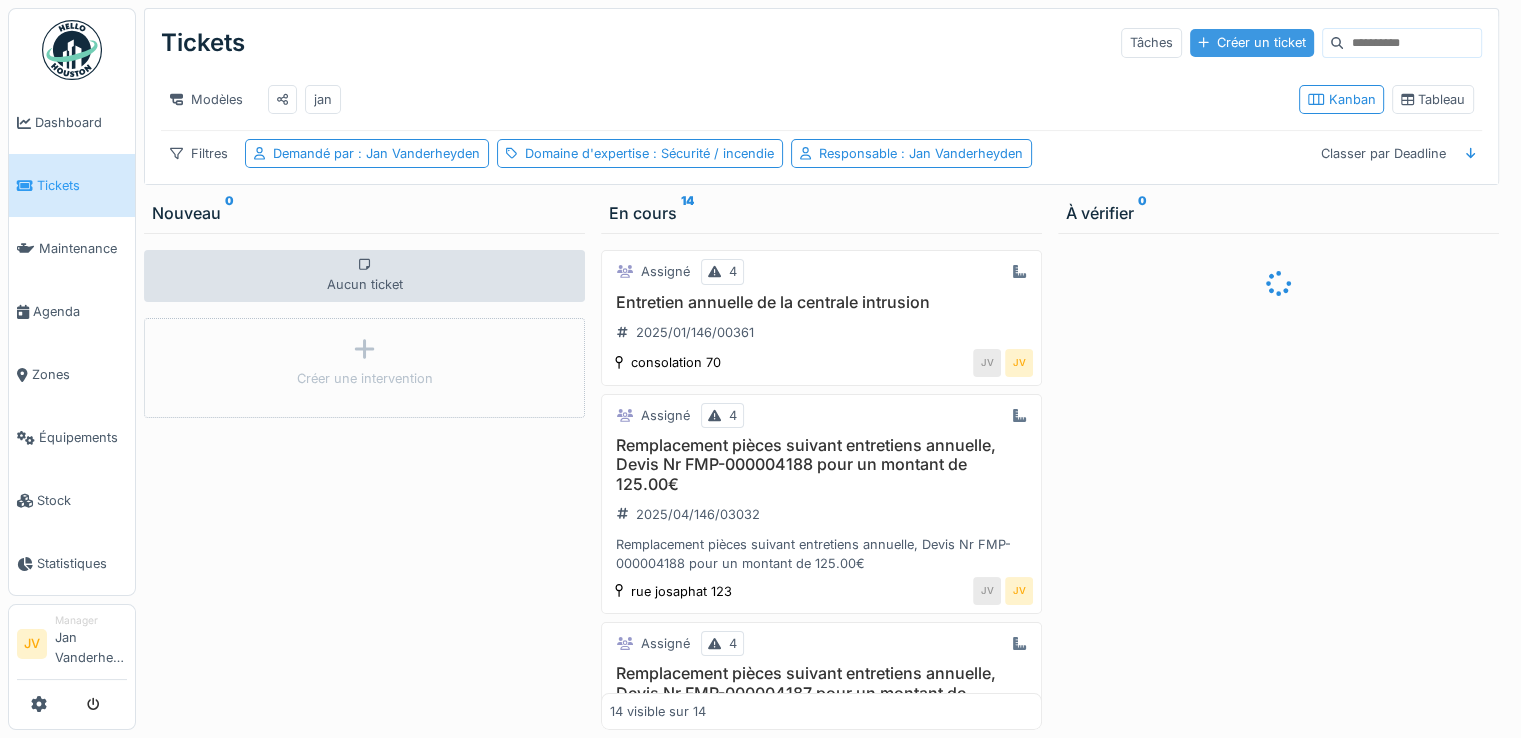 click on "Créer un ticket" at bounding box center (1252, 42) 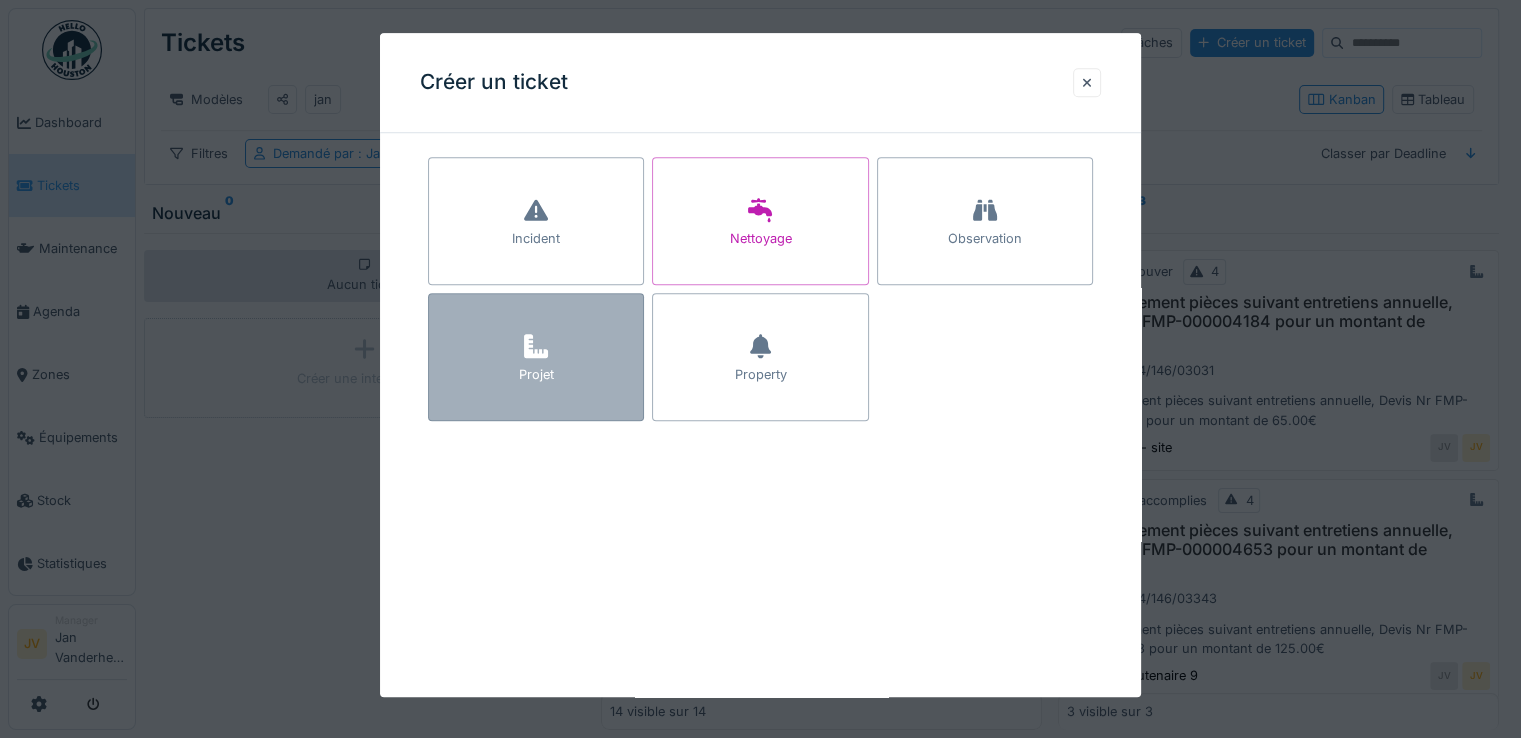 click at bounding box center (536, 348) 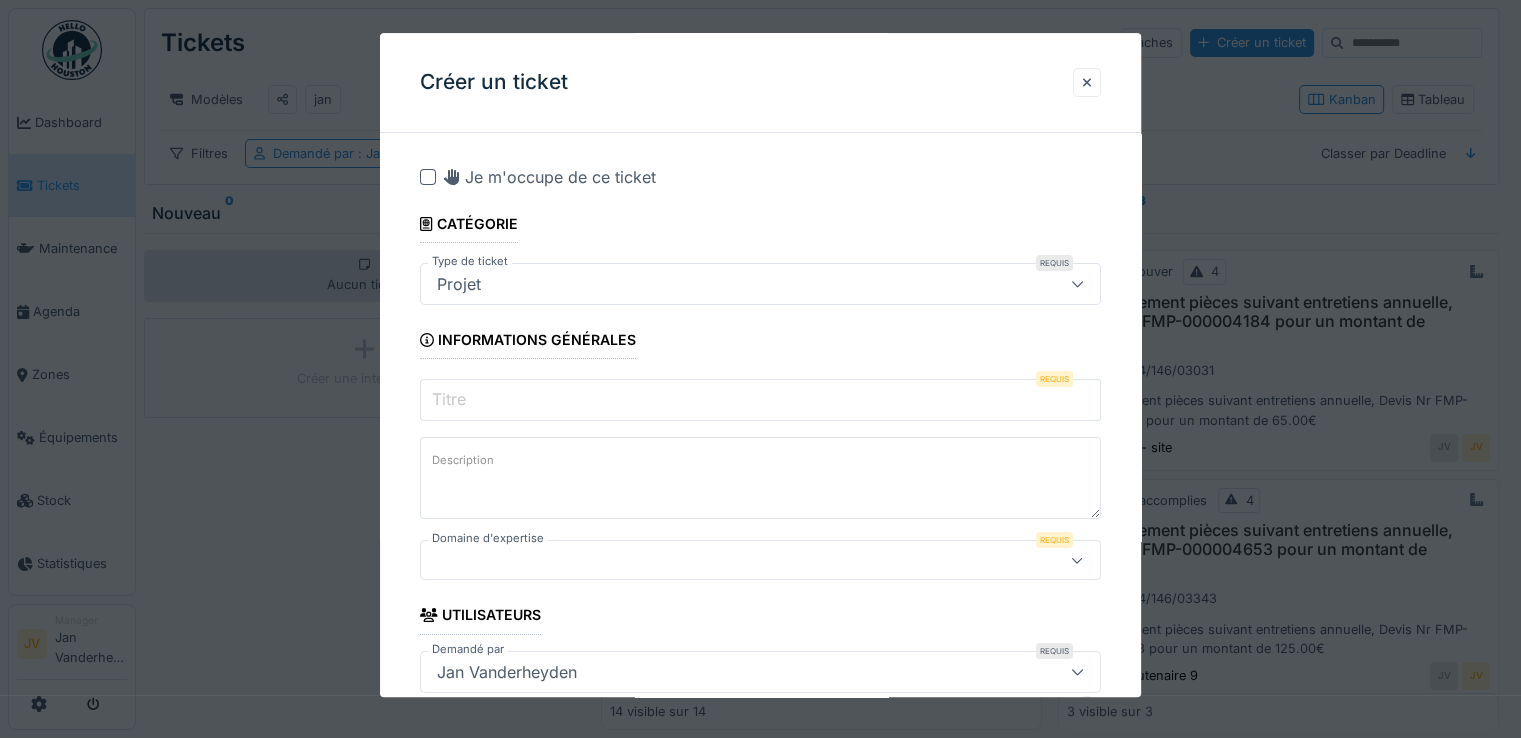 click on "Titre" at bounding box center [760, 400] 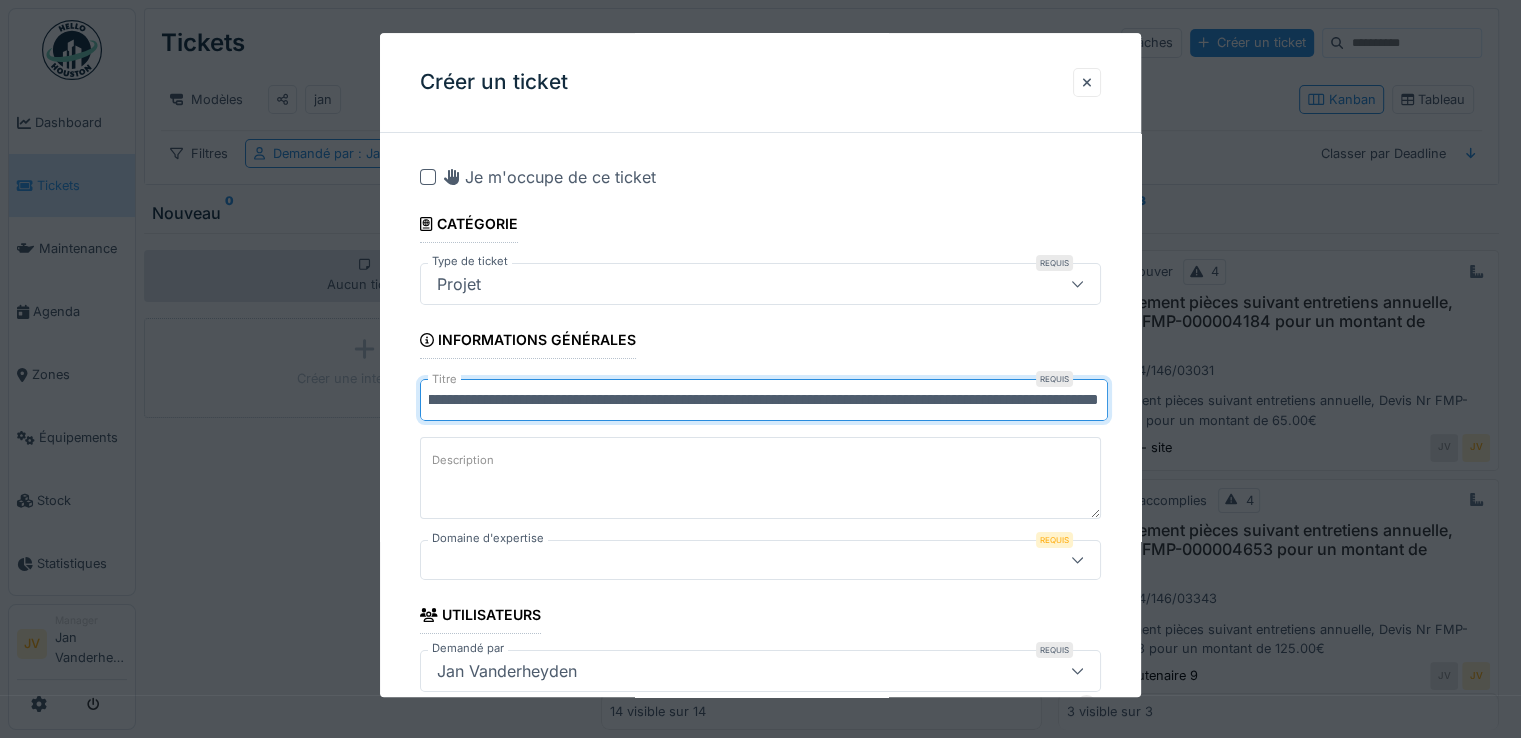 scroll, scrollTop: 0, scrollLeft: 0, axis: both 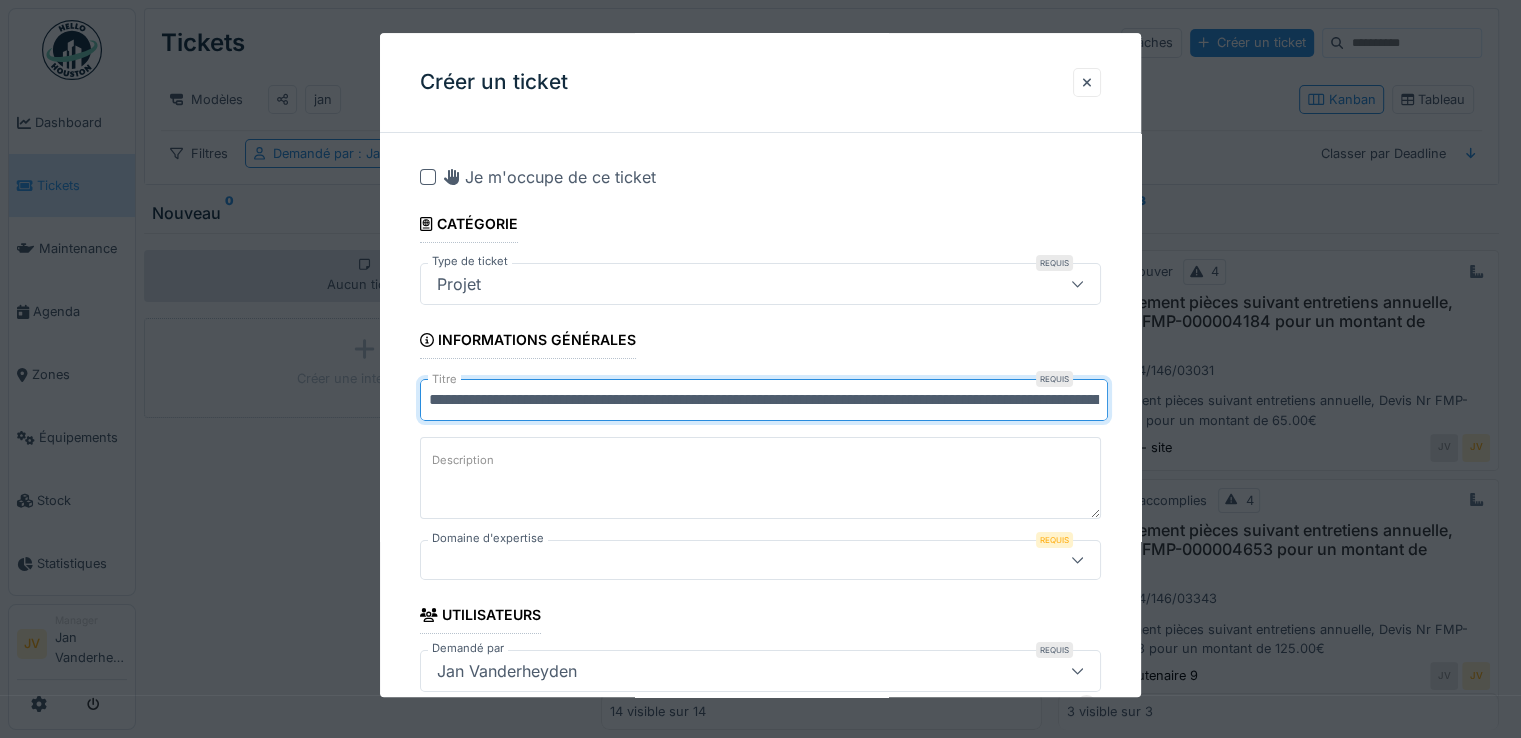 click on "**********" at bounding box center [764, 400] 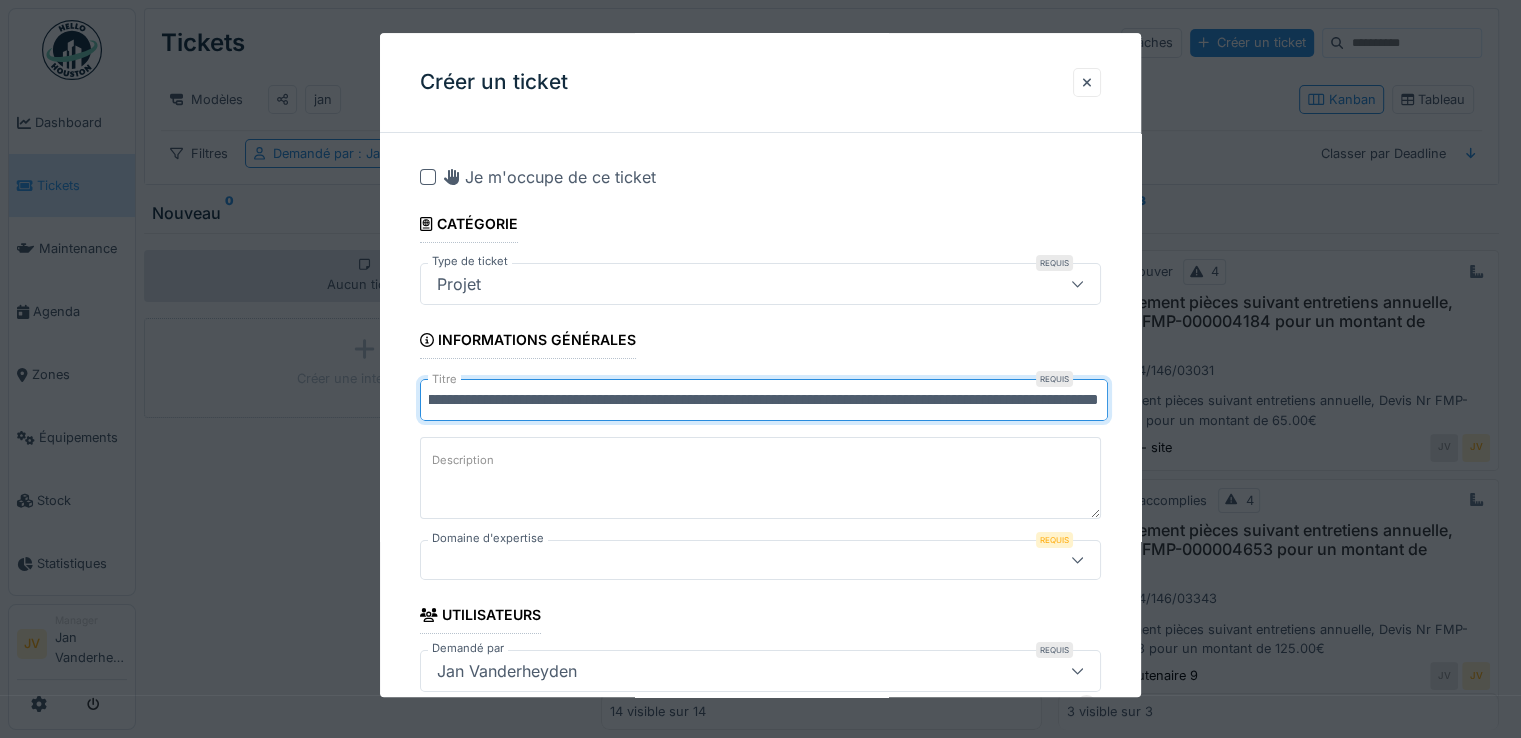 scroll, scrollTop: 0, scrollLeft: 133, axis: horizontal 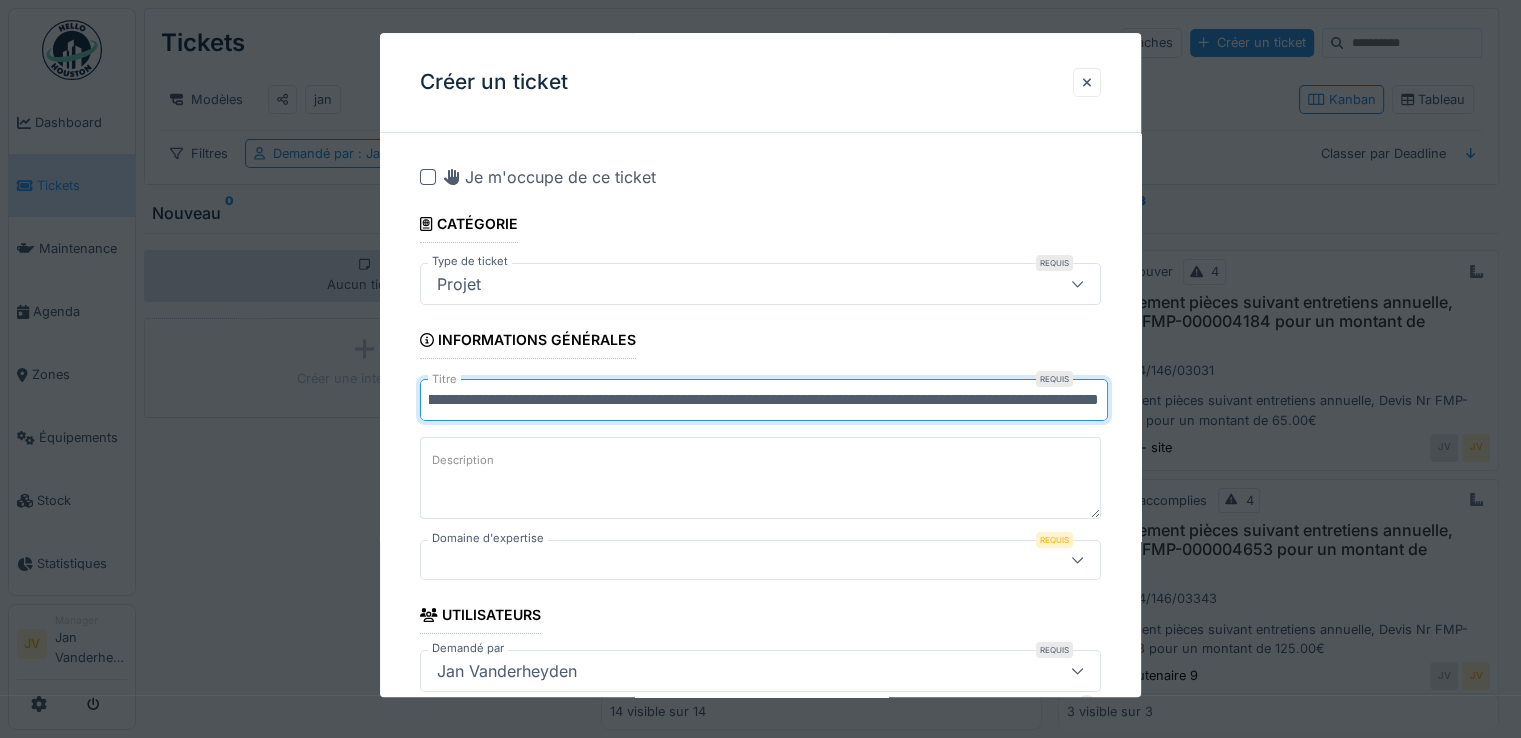 drag, startPoint x: 1076, startPoint y: 398, endPoint x: 1039, endPoint y: 396, distance: 37.054016 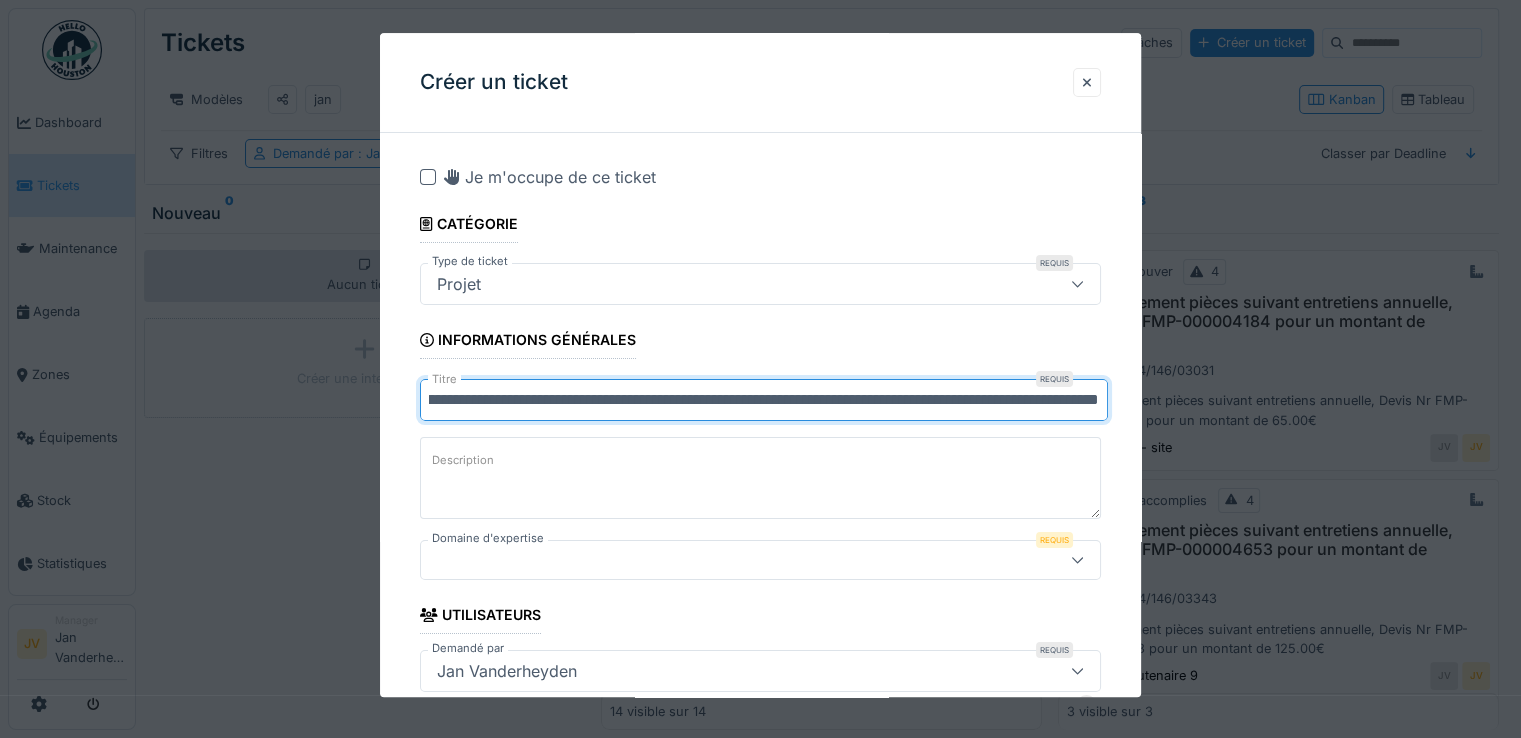 scroll, scrollTop: 0, scrollLeft: 255, axis: horizontal 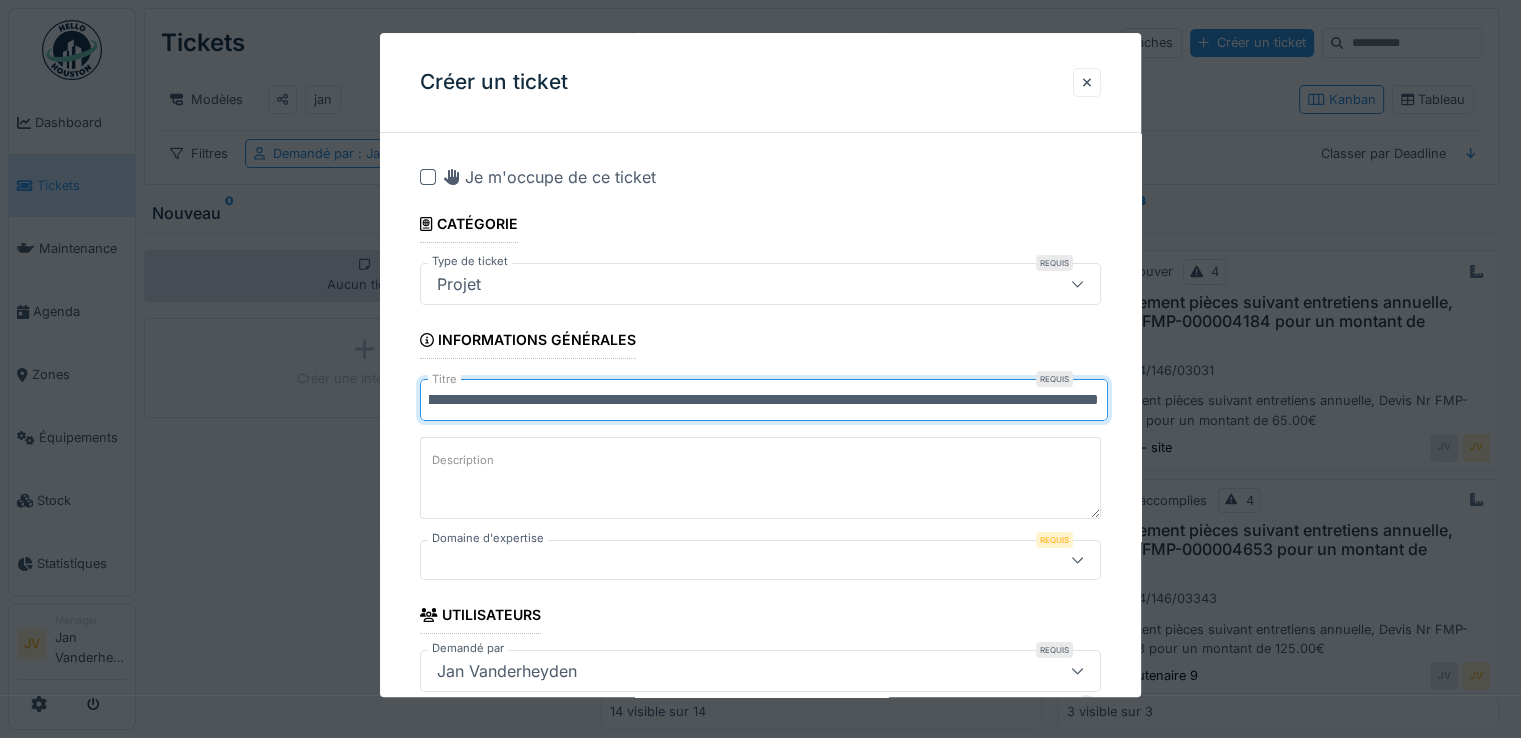 click on "**********" at bounding box center [764, 400] 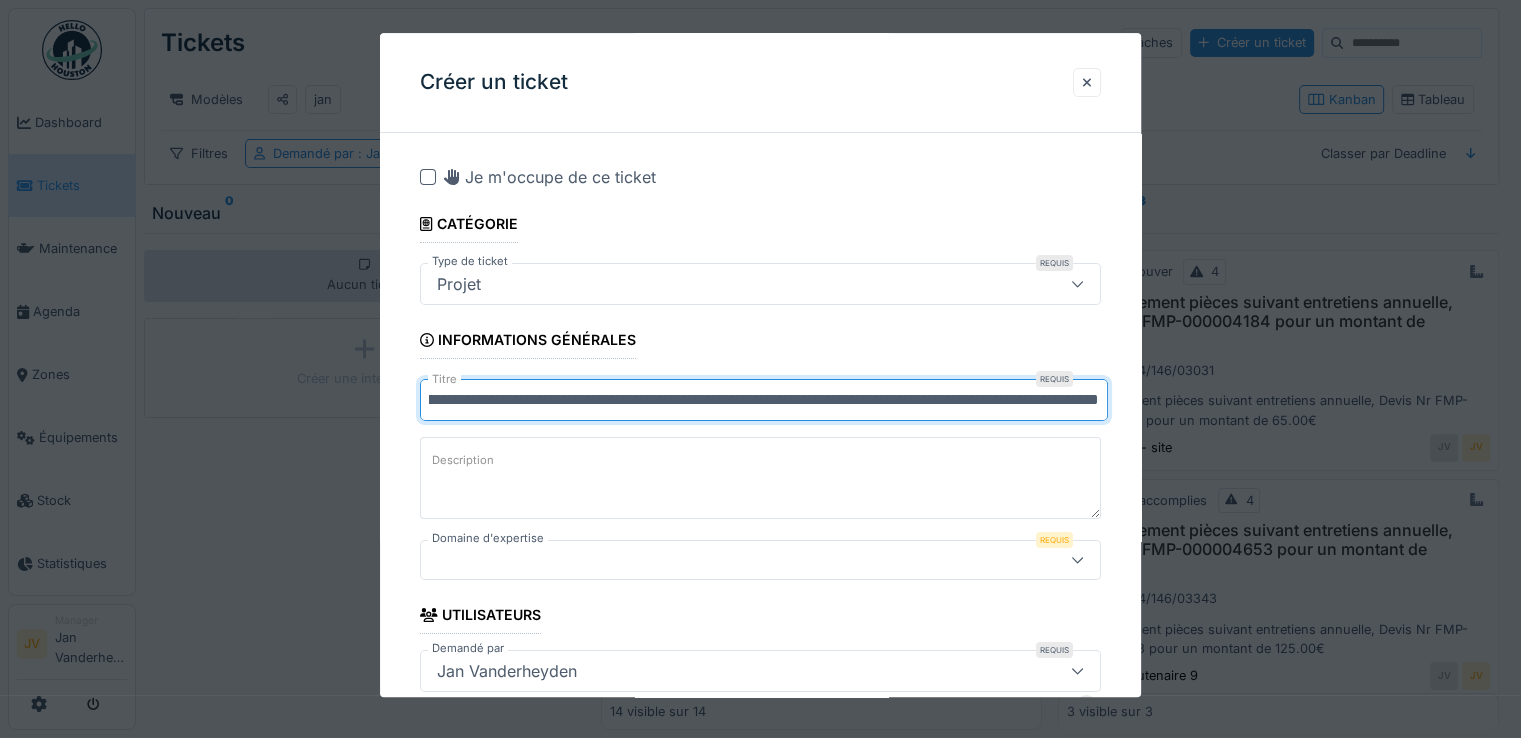scroll, scrollTop: 0, scrollLeft: 235, axis: horizontal 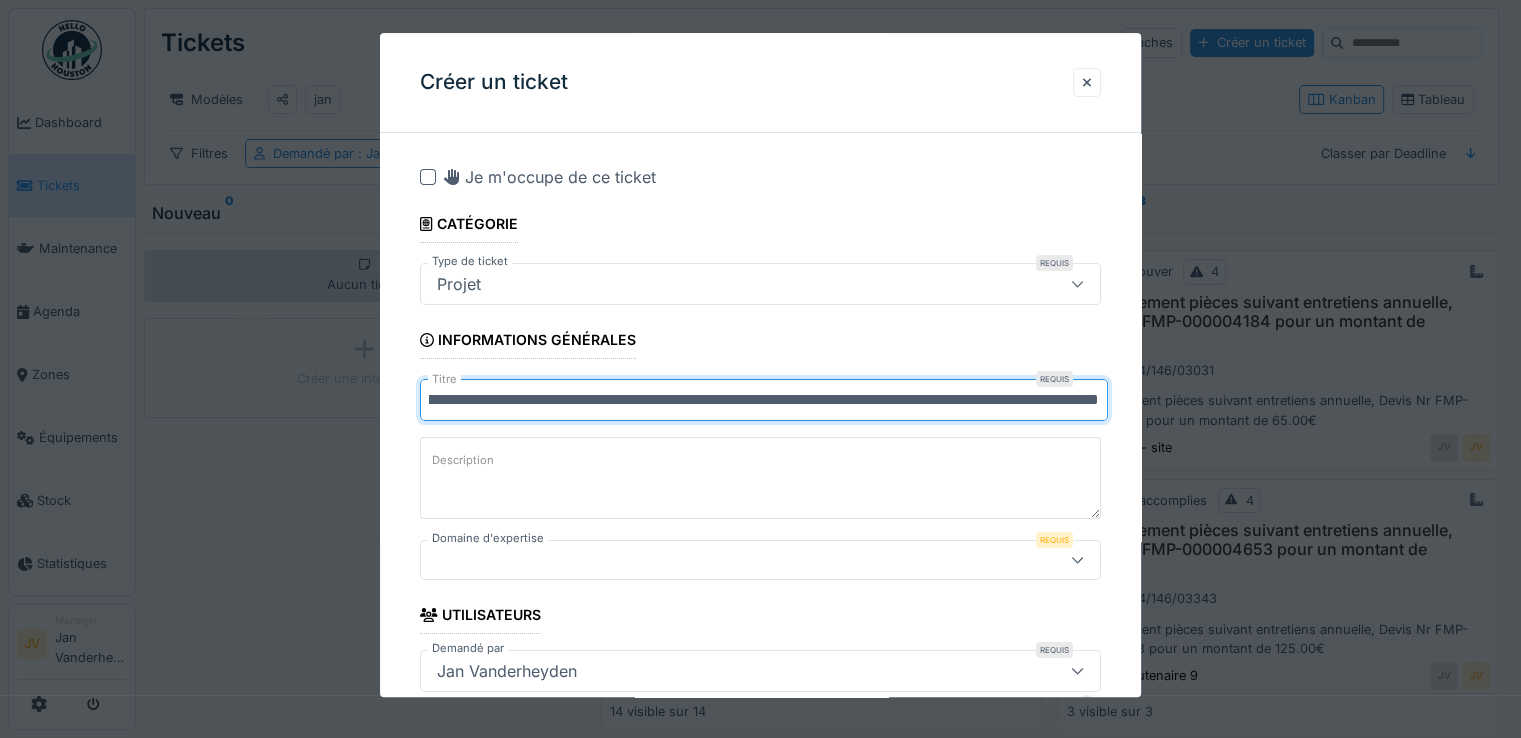 click on "**********" at bounding box center [764, 400] 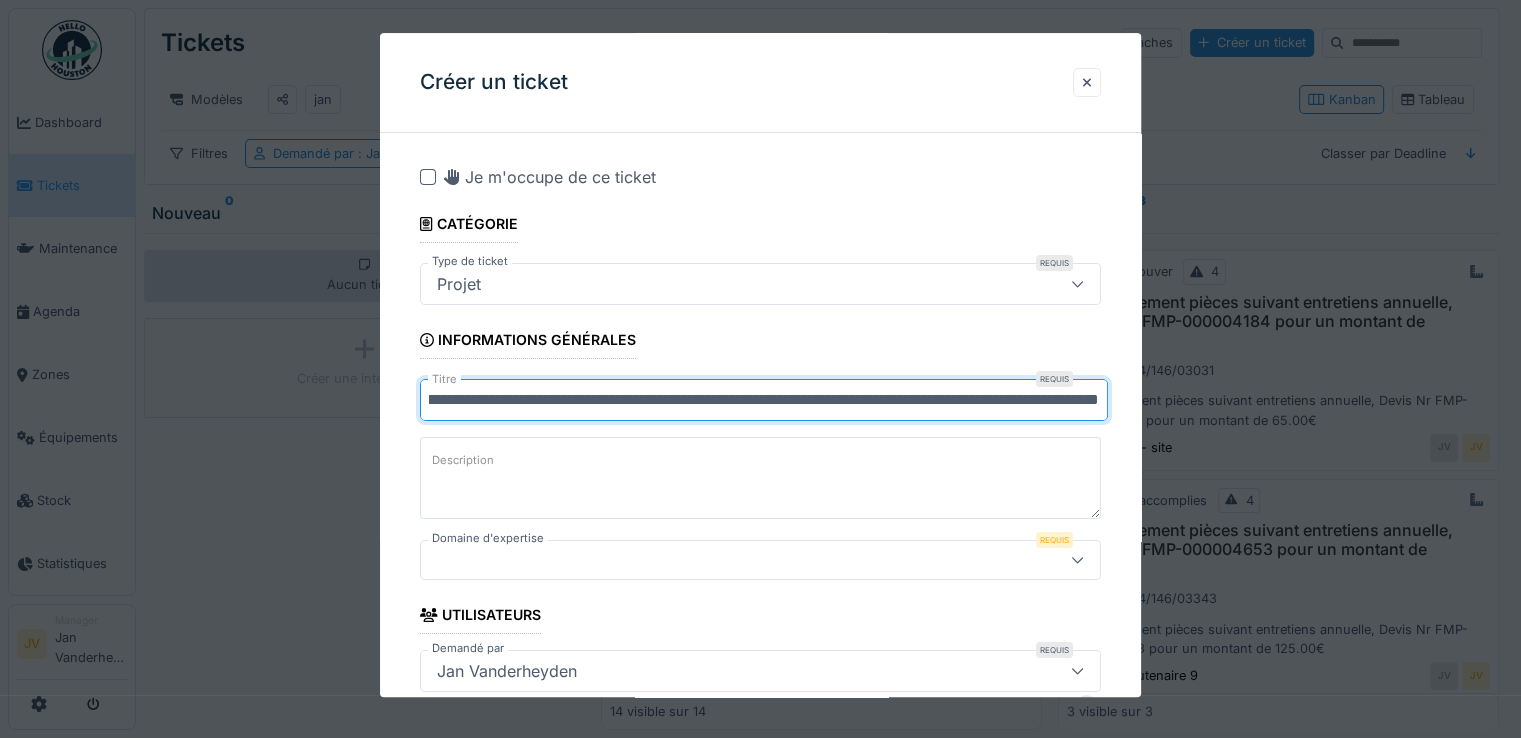 scroll, scrollTop: 0, scrollLeft: 0, axis: both 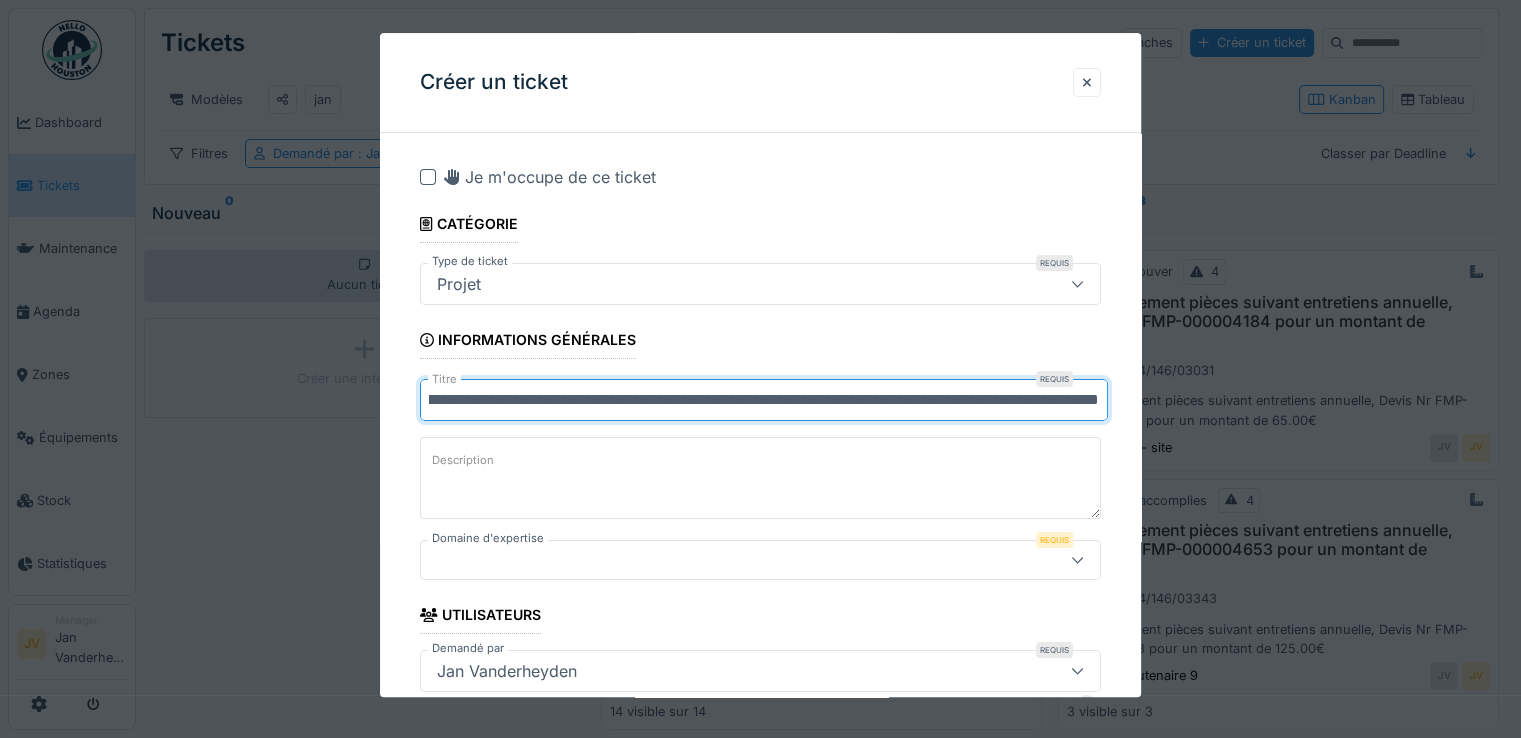 drag, startPoint x: 427, startPoint y: 397, endPoint x: 1190, endPoint y: 432, distance: 763.8023 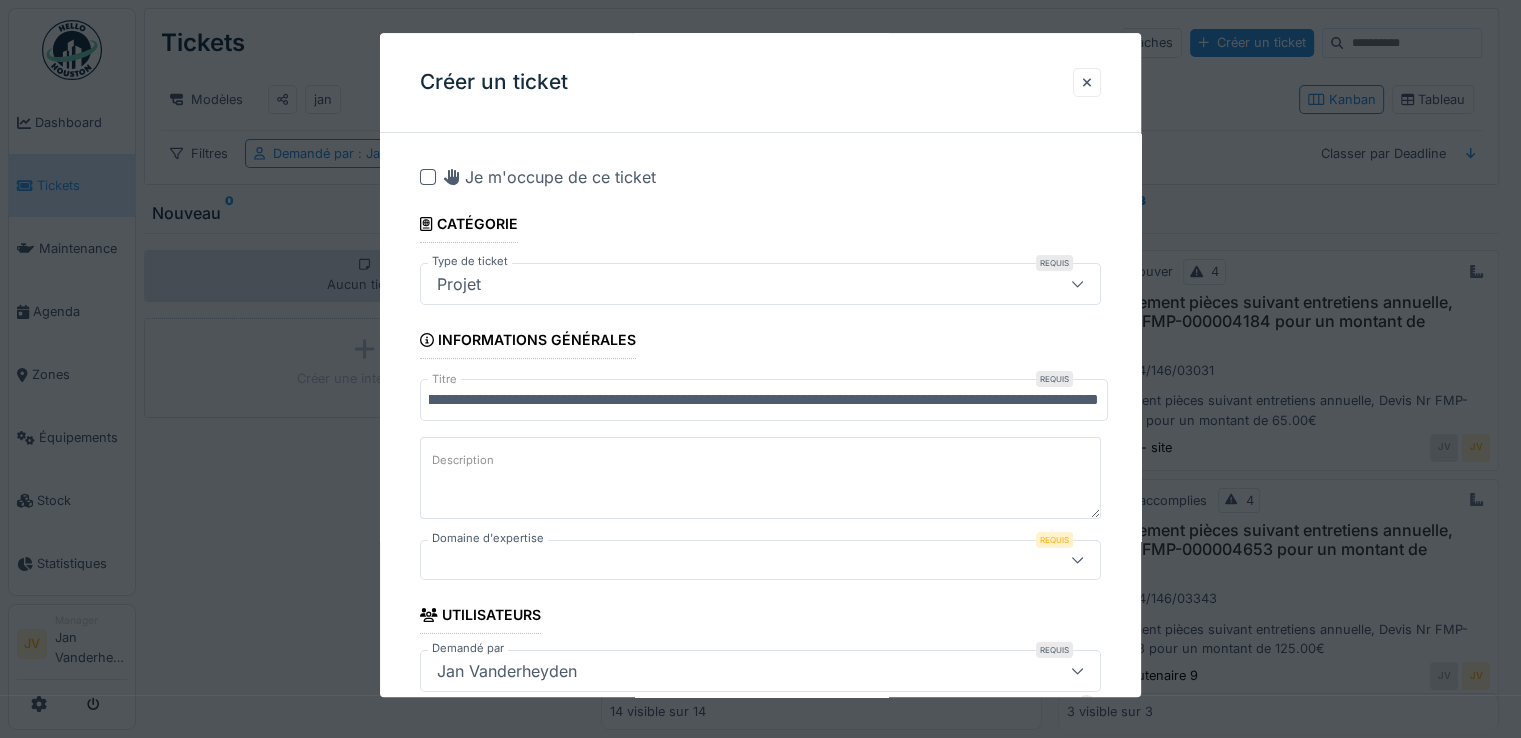 scroll, scrollTop: 0, scrollLeft: 0, axis: both 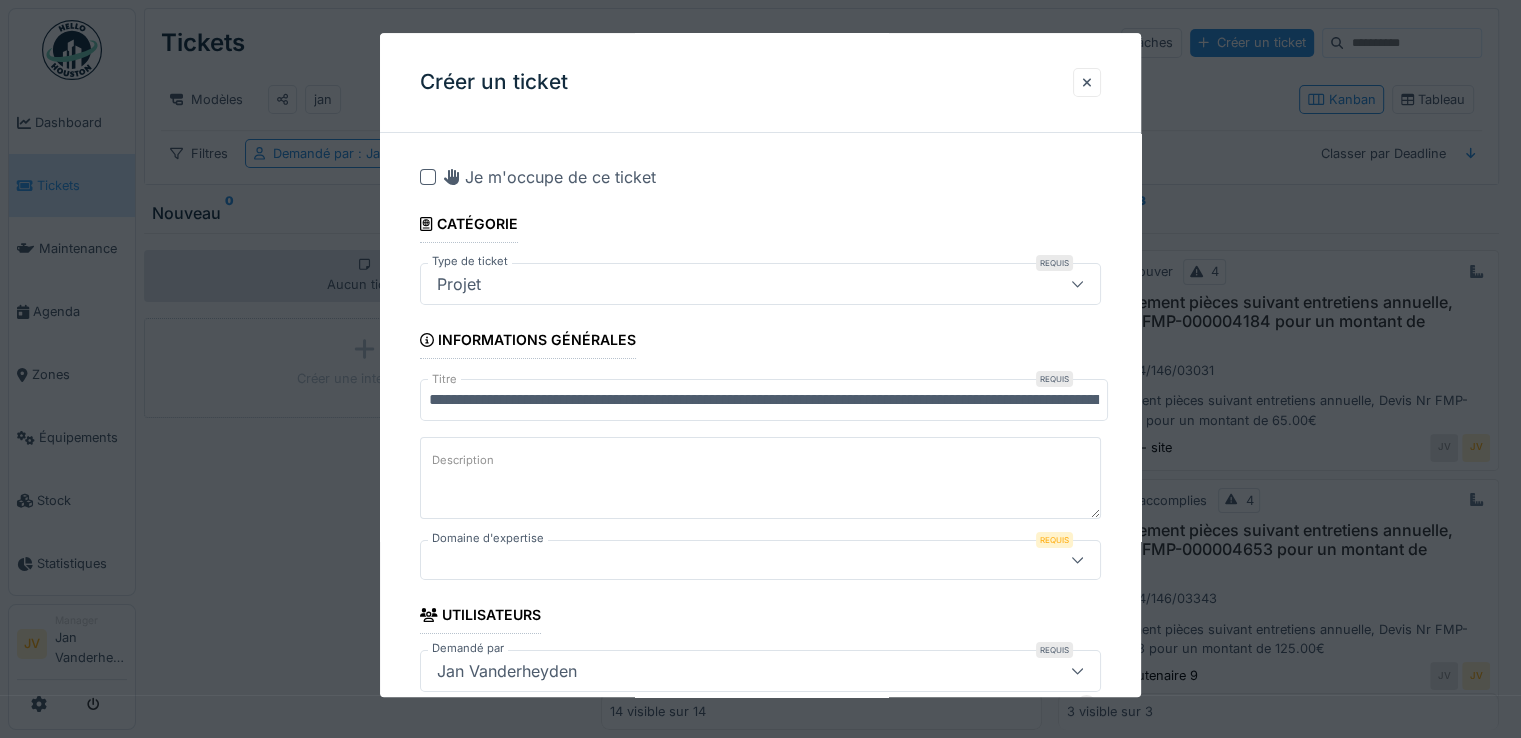 paste on "**********" 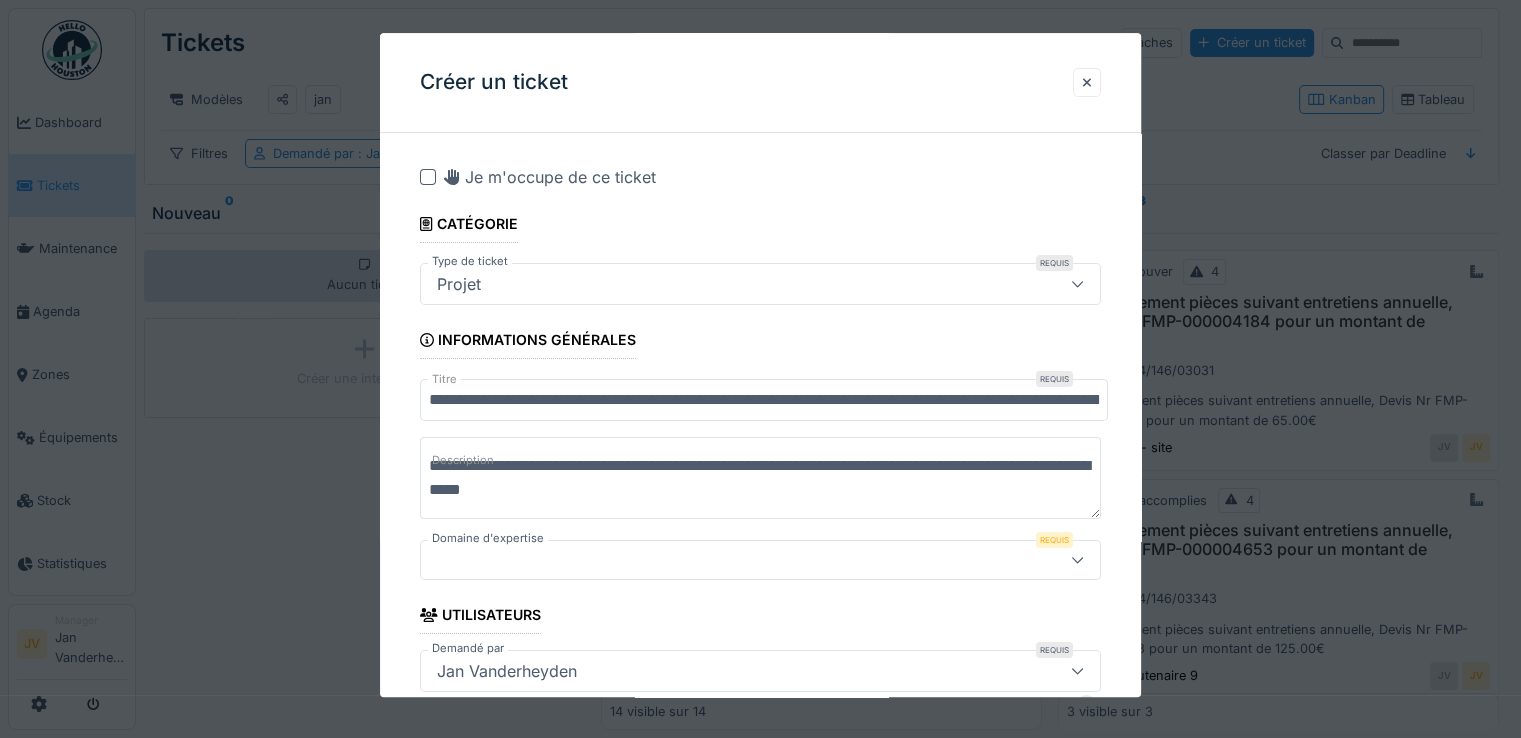 type on "**********" 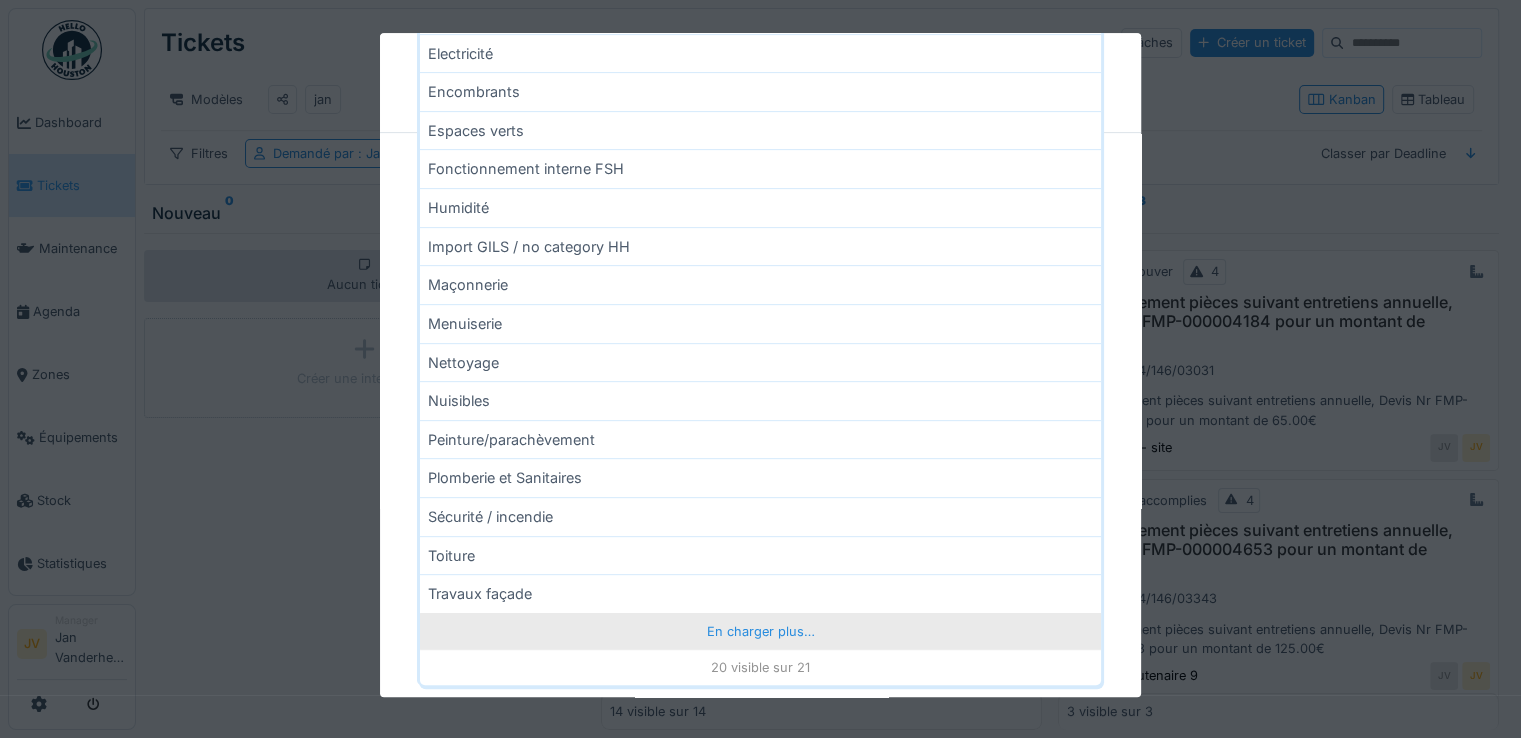 scroll, scrollTop: 800, scrollLeft: 0, axis: vertical 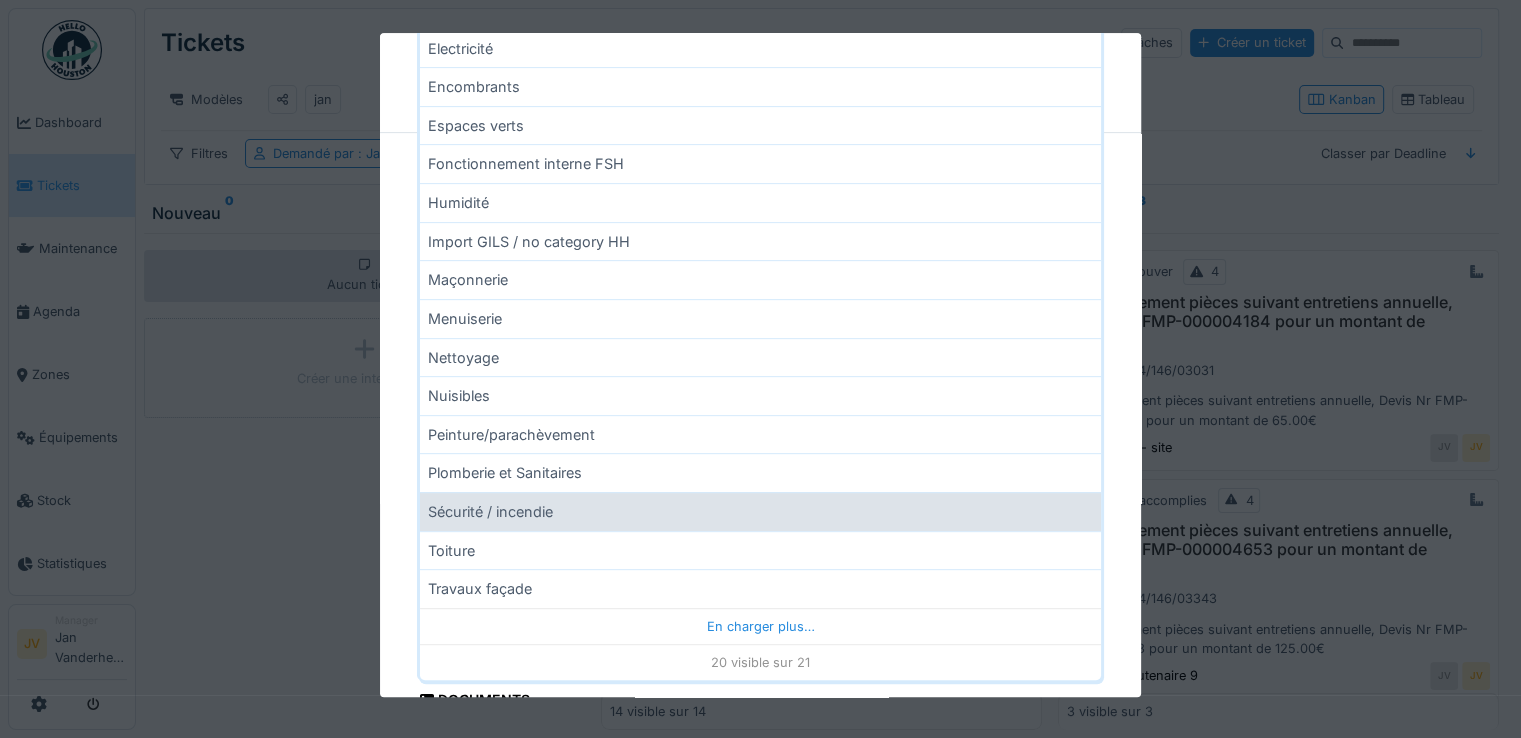 click on "Sécurité / incendie" at bounding box center [760, 511] 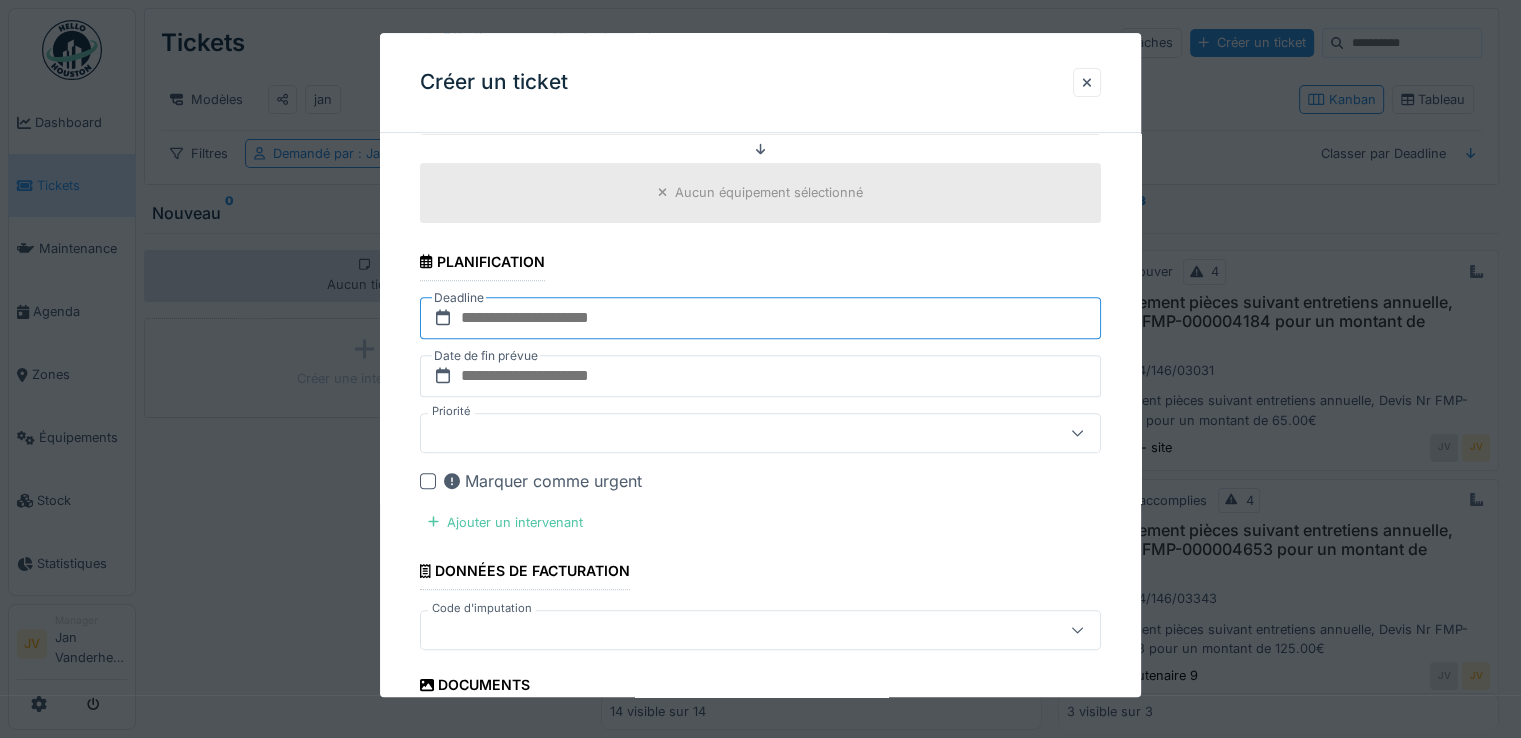 drag, startPoint x: 665, startPoint y: 299, endPoint x: 679, endPoint y: 308, distance: 16.643316 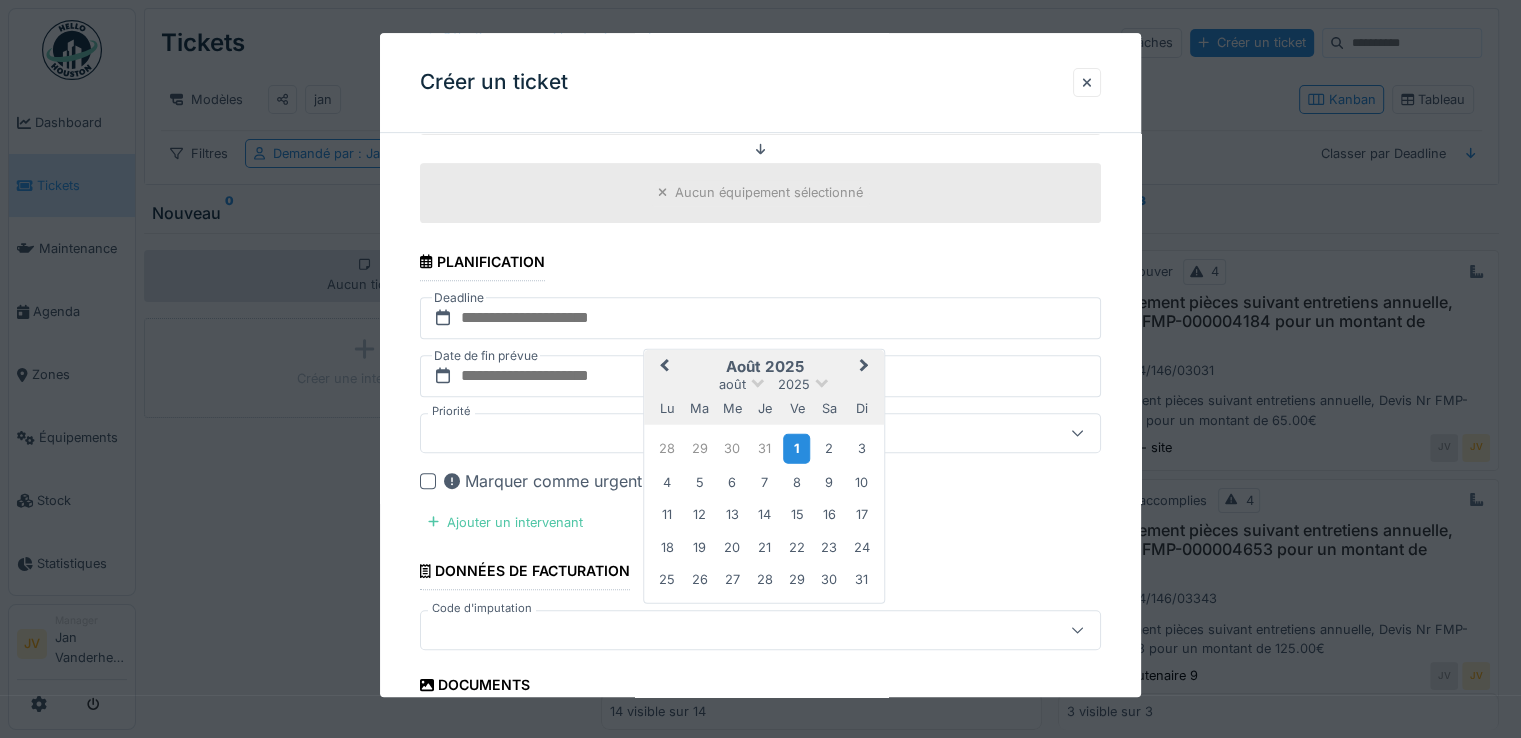 click on "1" at bounding box center (796, 448) 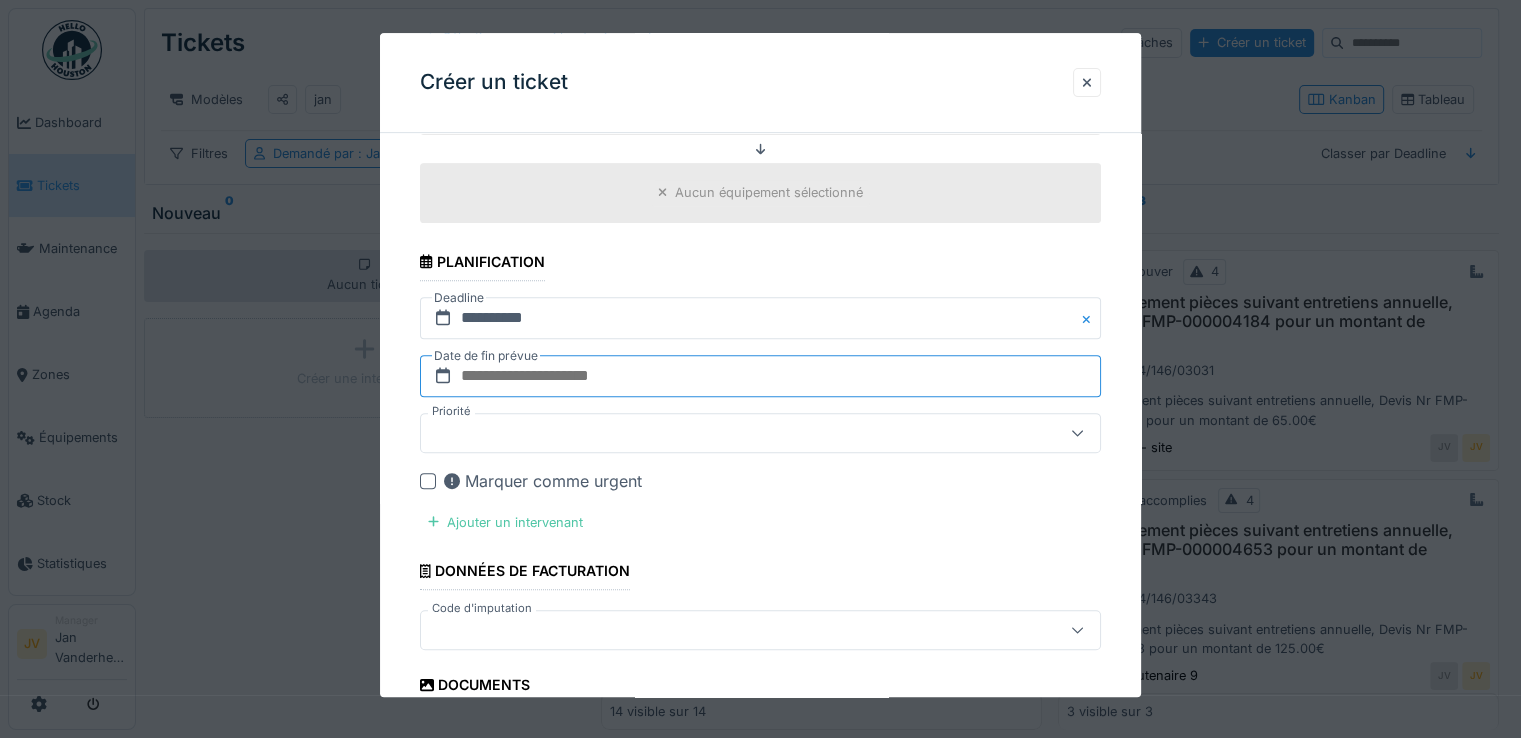 click at bounding box center (760, 376) 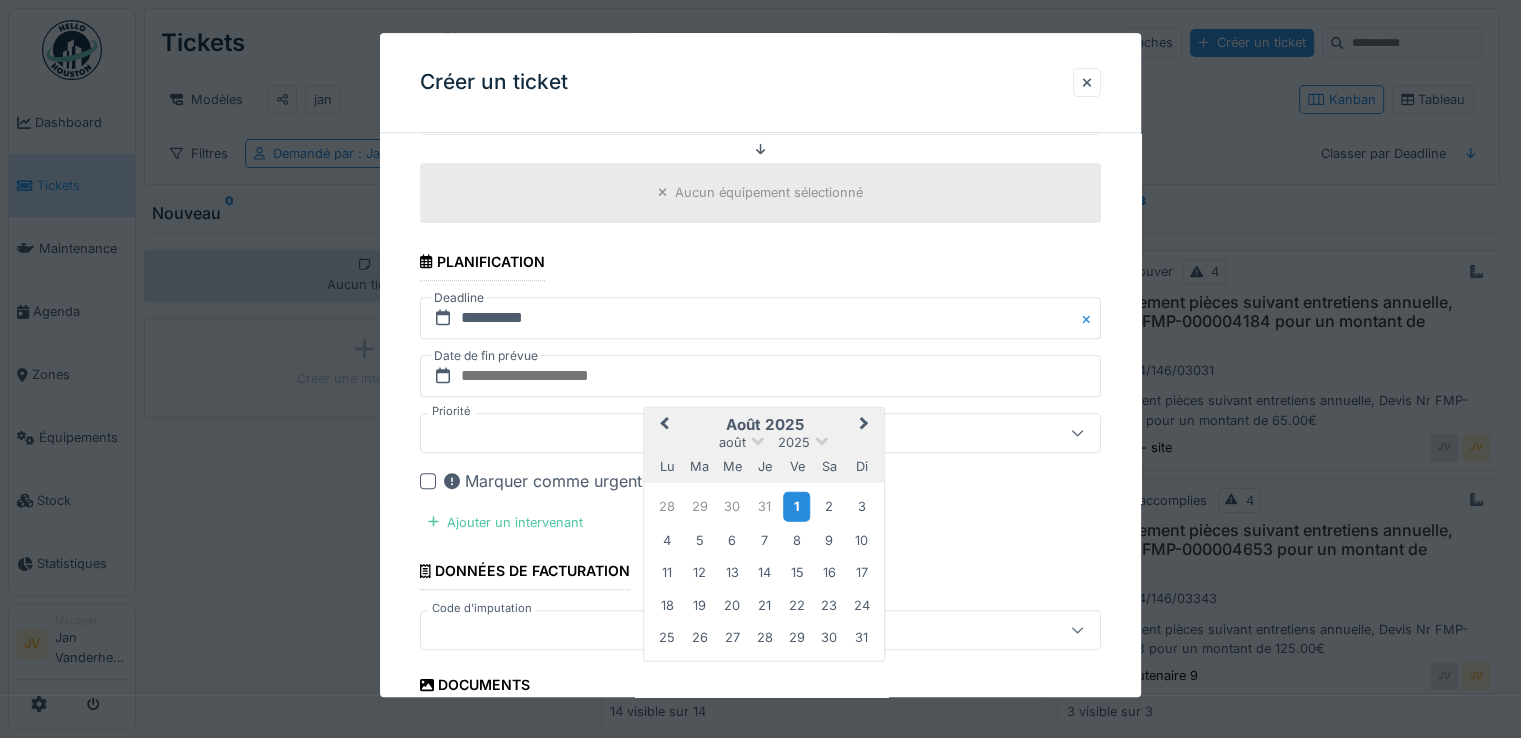 click on "1" at bounding box center (796, 506) 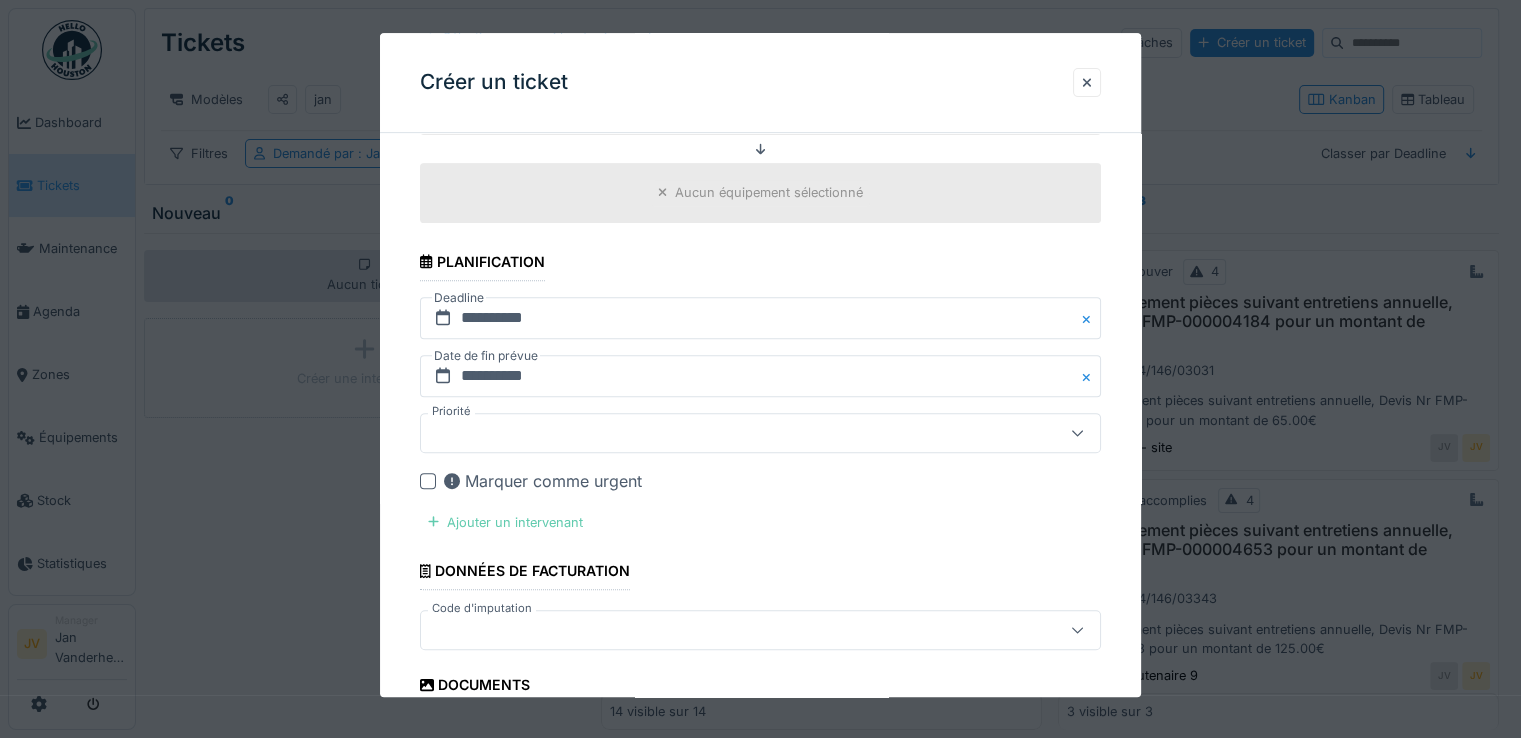 click on "Ajouter un intervenant" at bounding box center (505, 522) 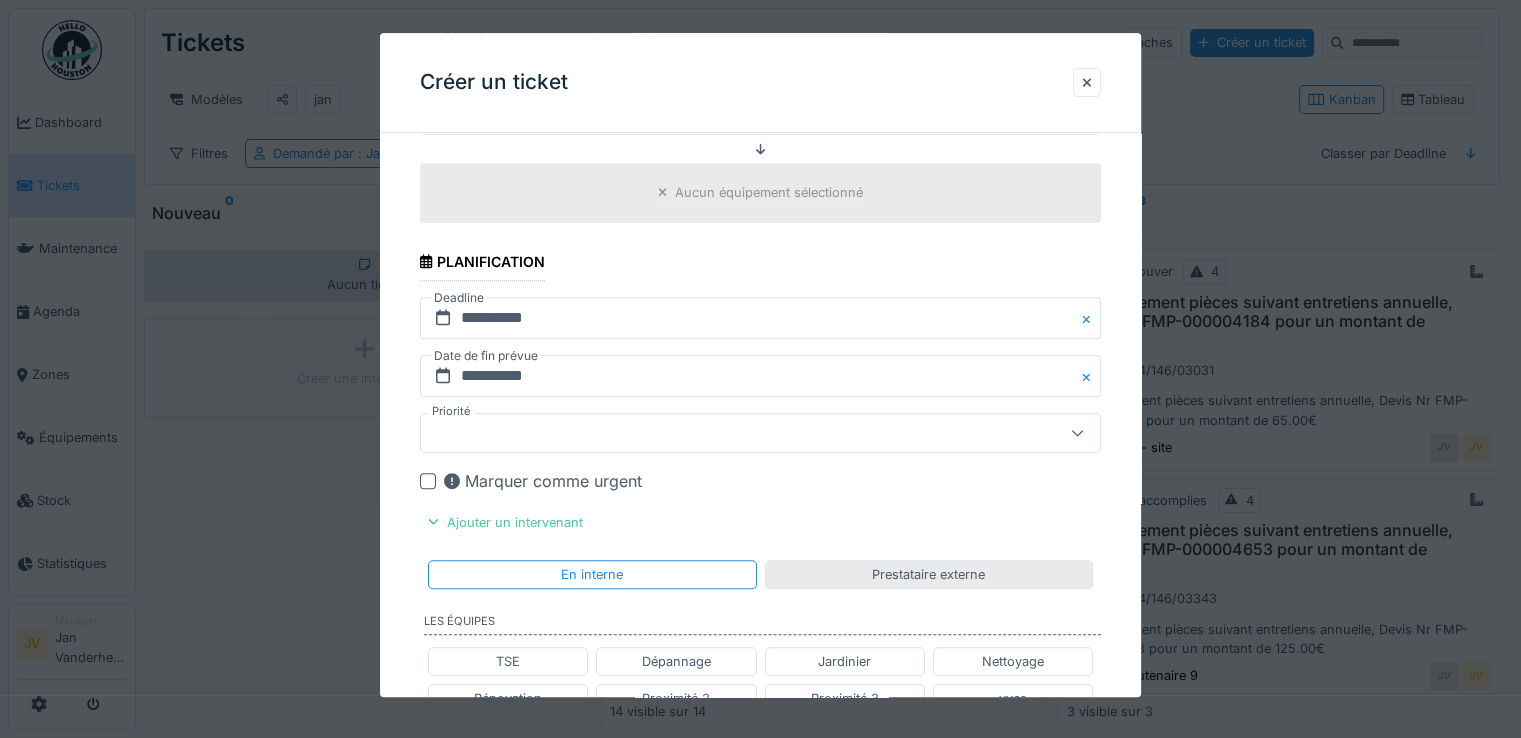 click on "Prestataire externe" at bounding box center [928, 574] 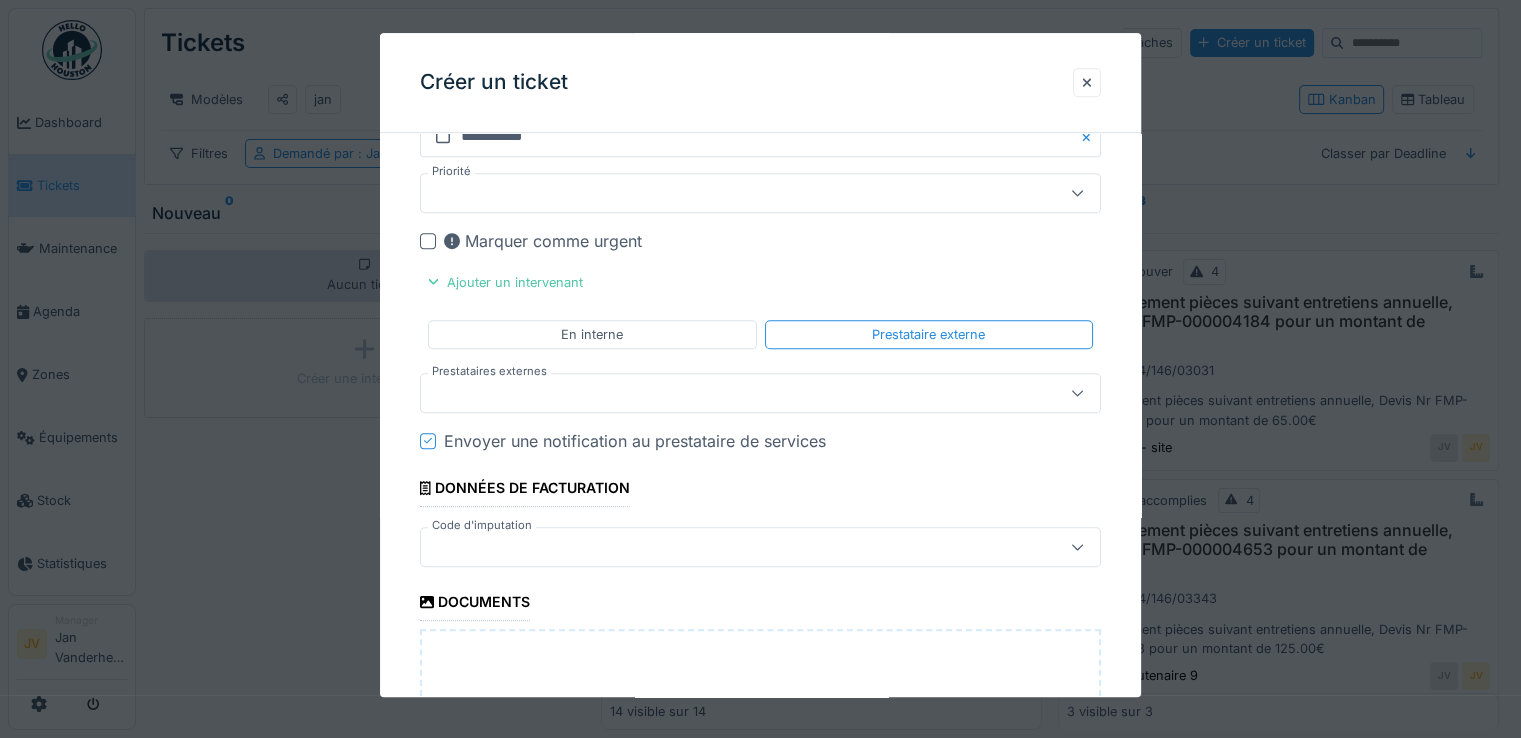scroll, scrollTop: 1100, scrollLeft: 0, axis: vertical 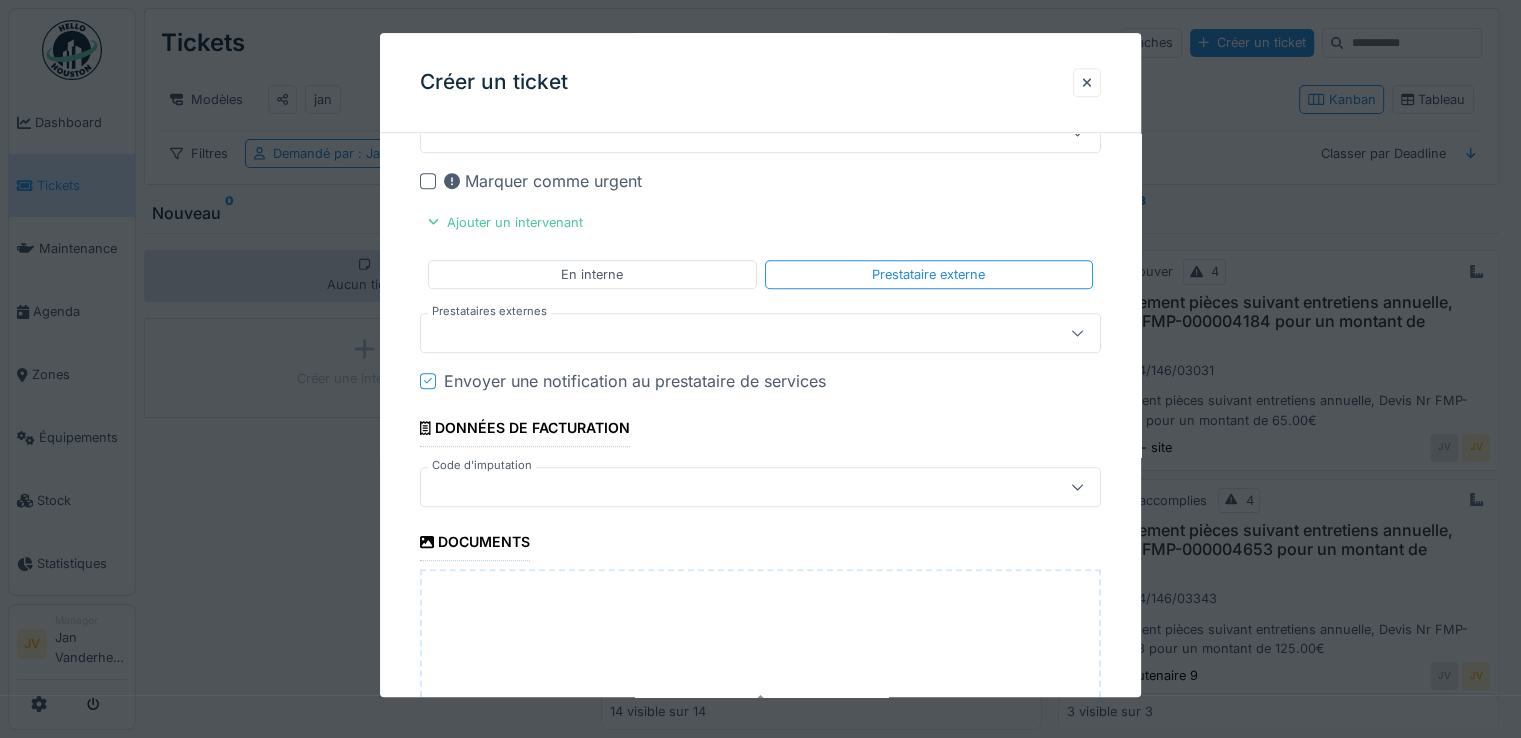 click at bounding box center [726, 333] 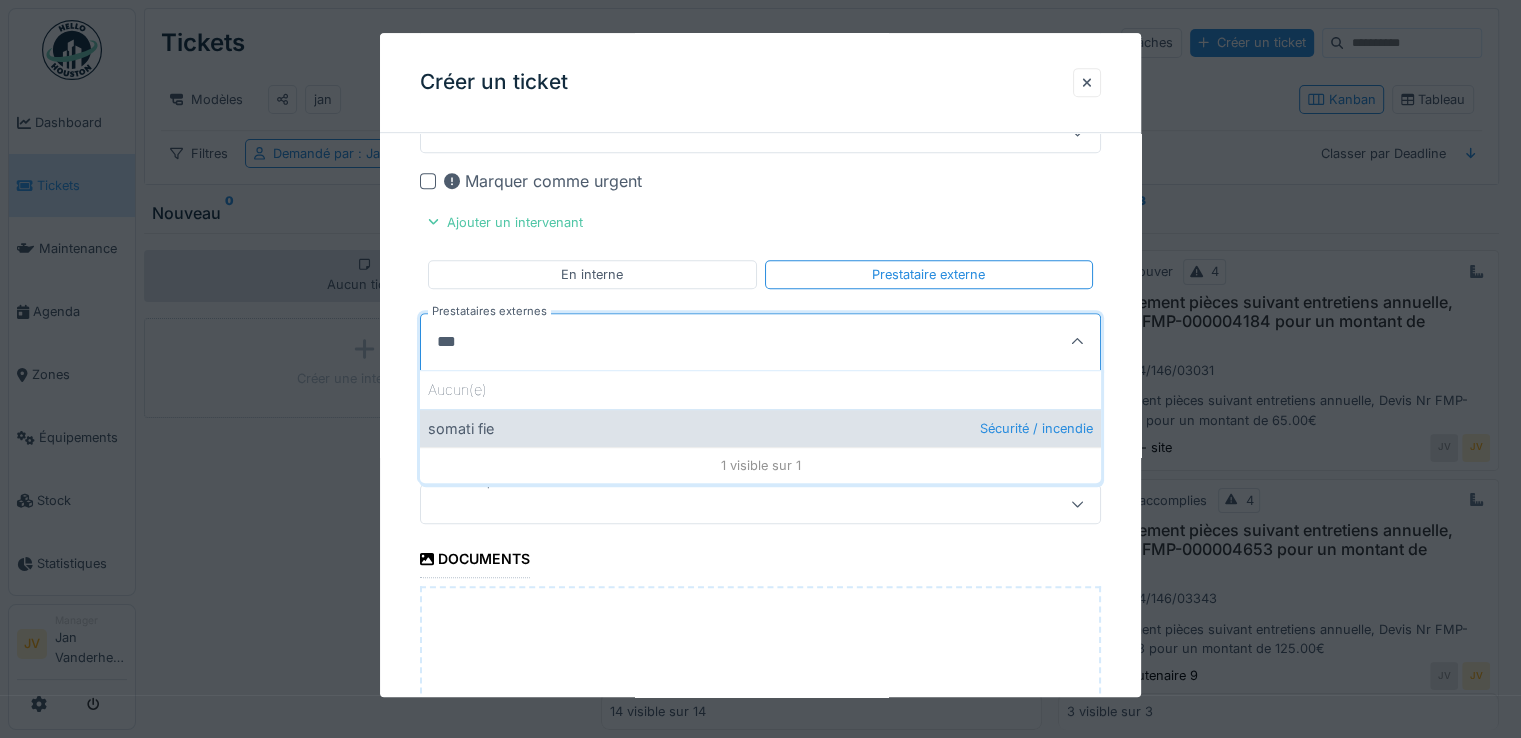 type on "***" 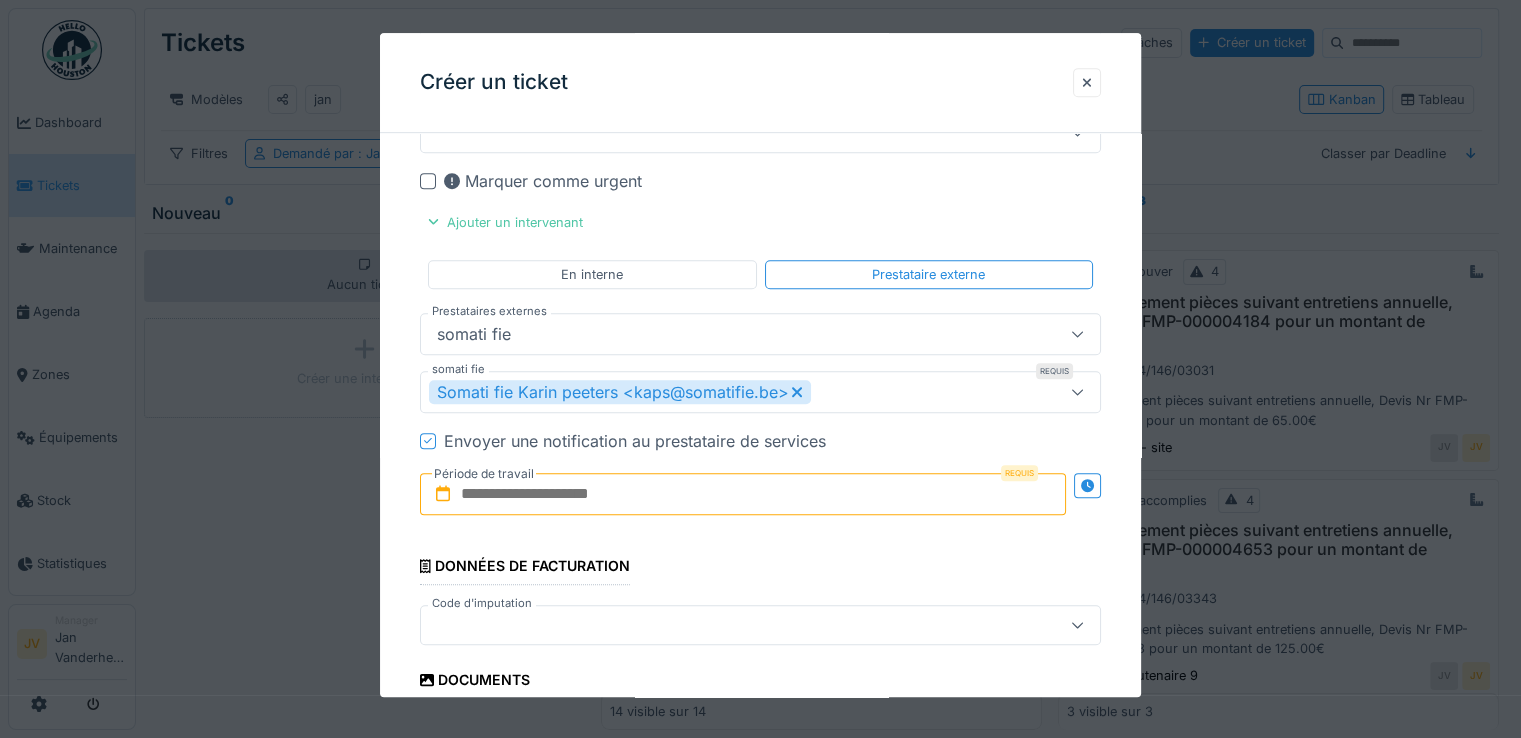 click at bounding box center [743, 494] 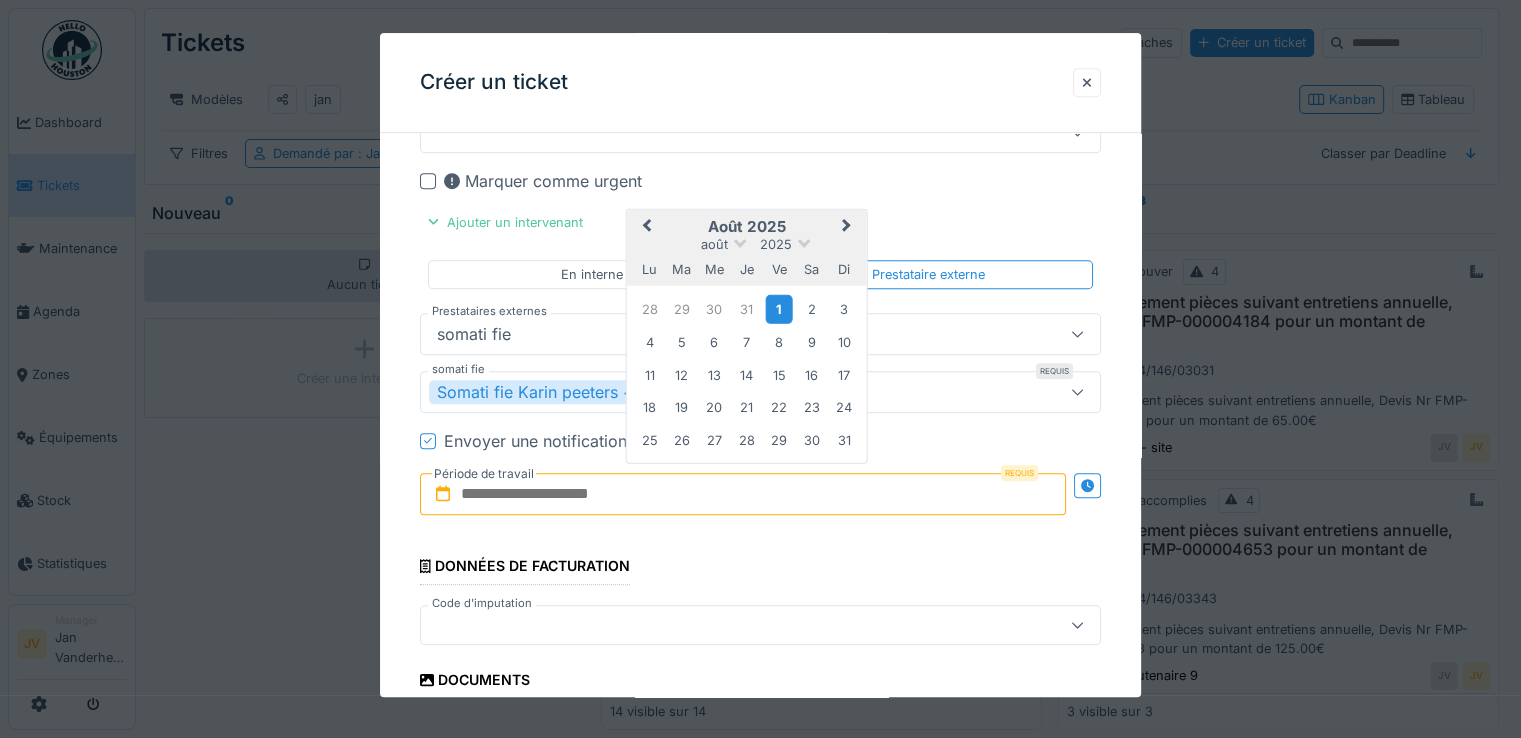 click on "1" at bounding box center [779, 309] 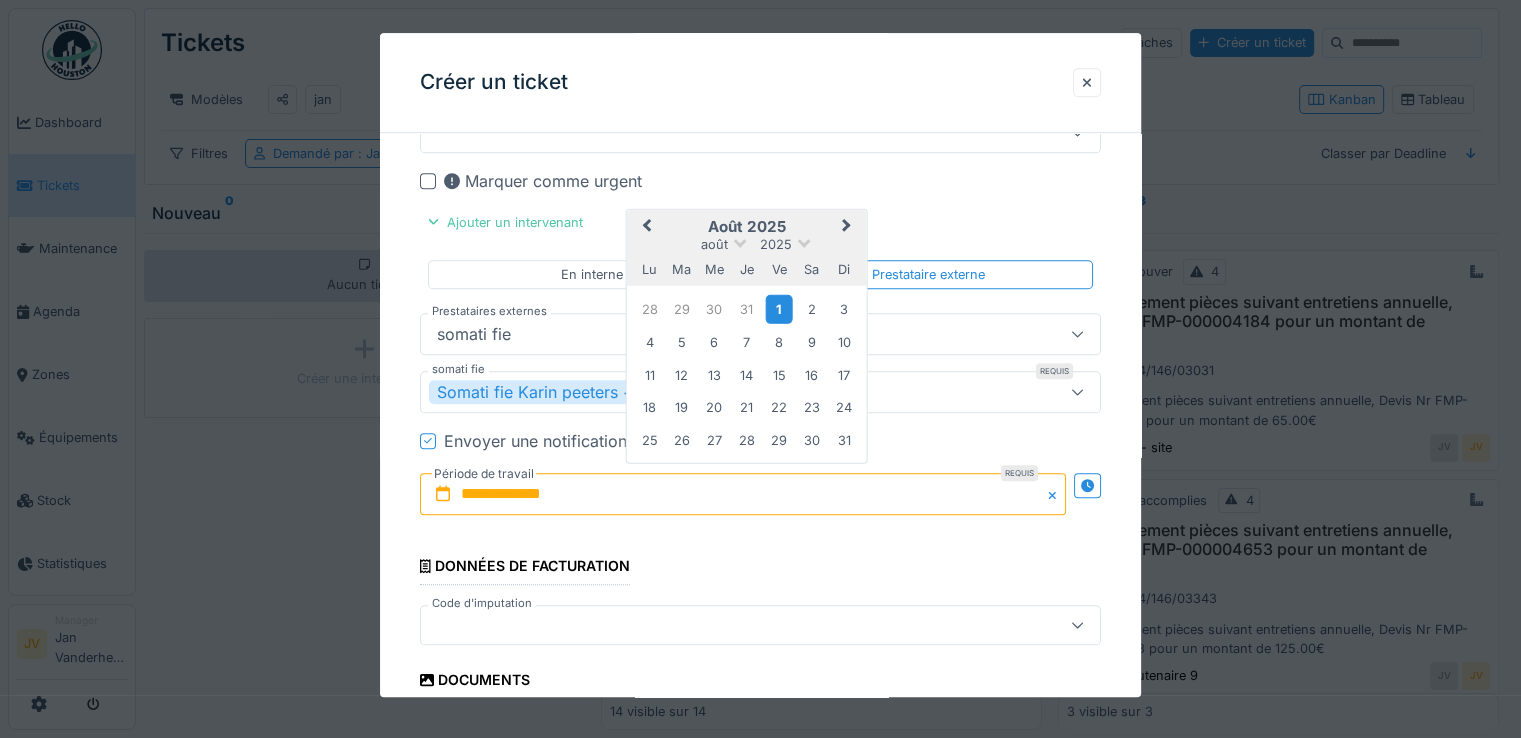 click on "1" at bounding box center (779, 309) 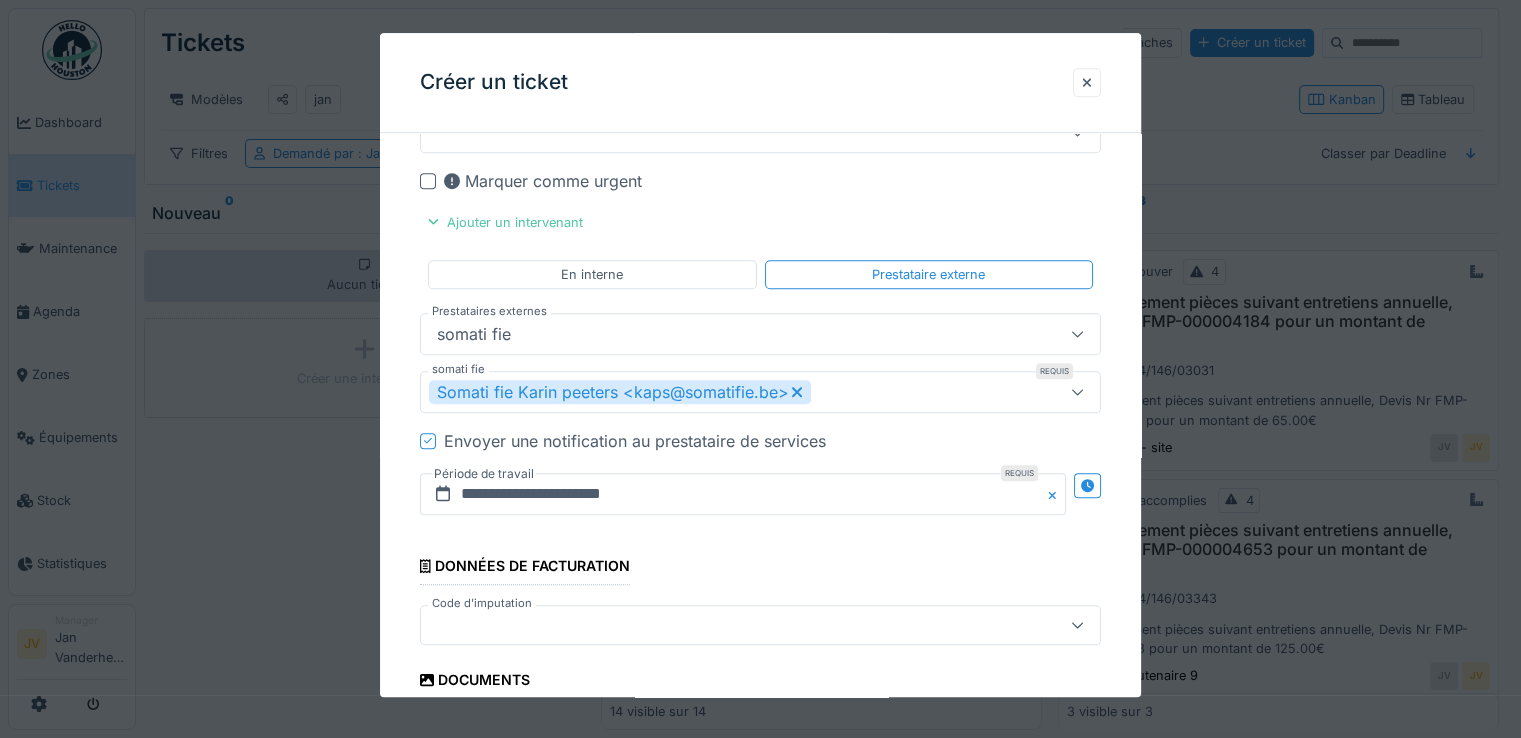 scroll, scrollTop: 1200, scrollLeft: 0, axis: vertical 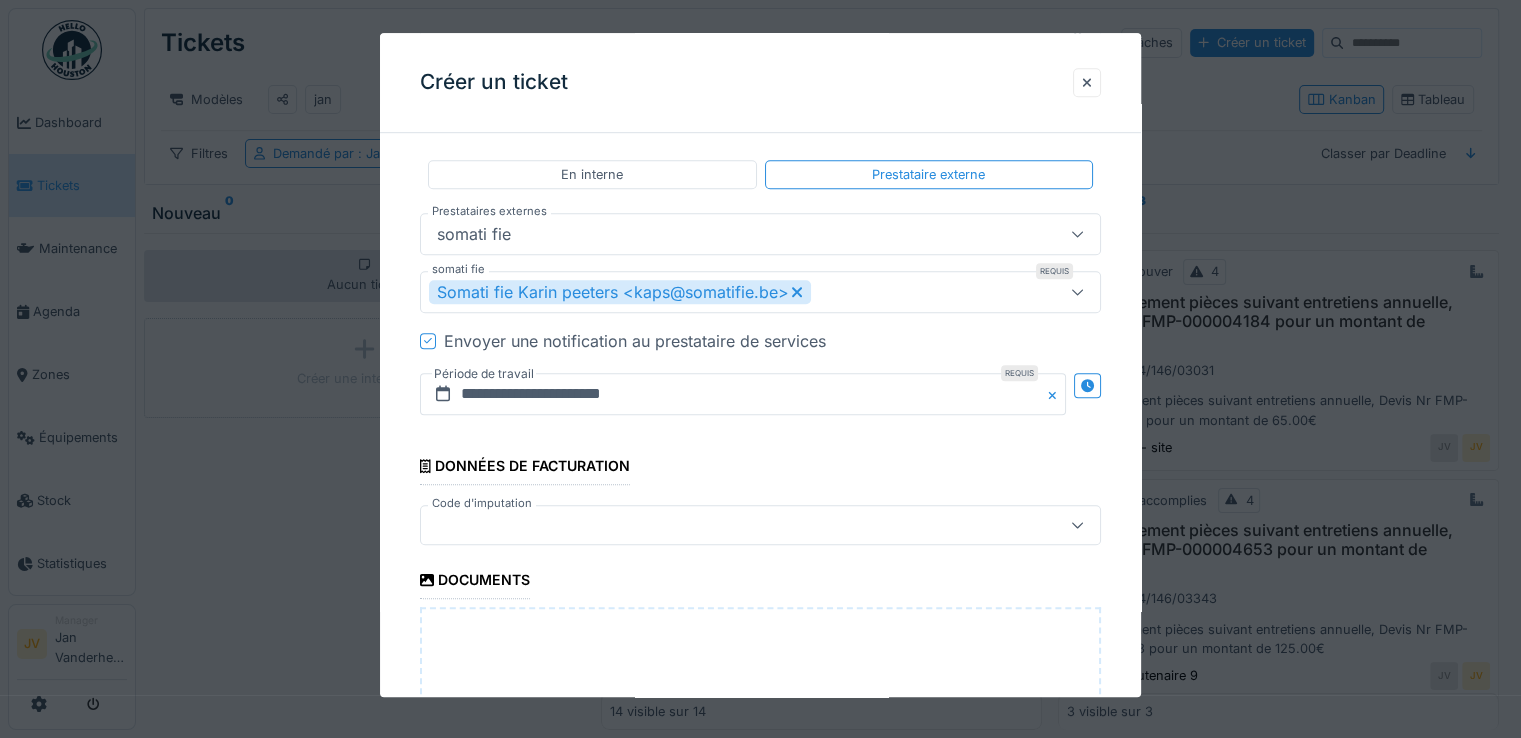 click at bounding box center [726, 525] 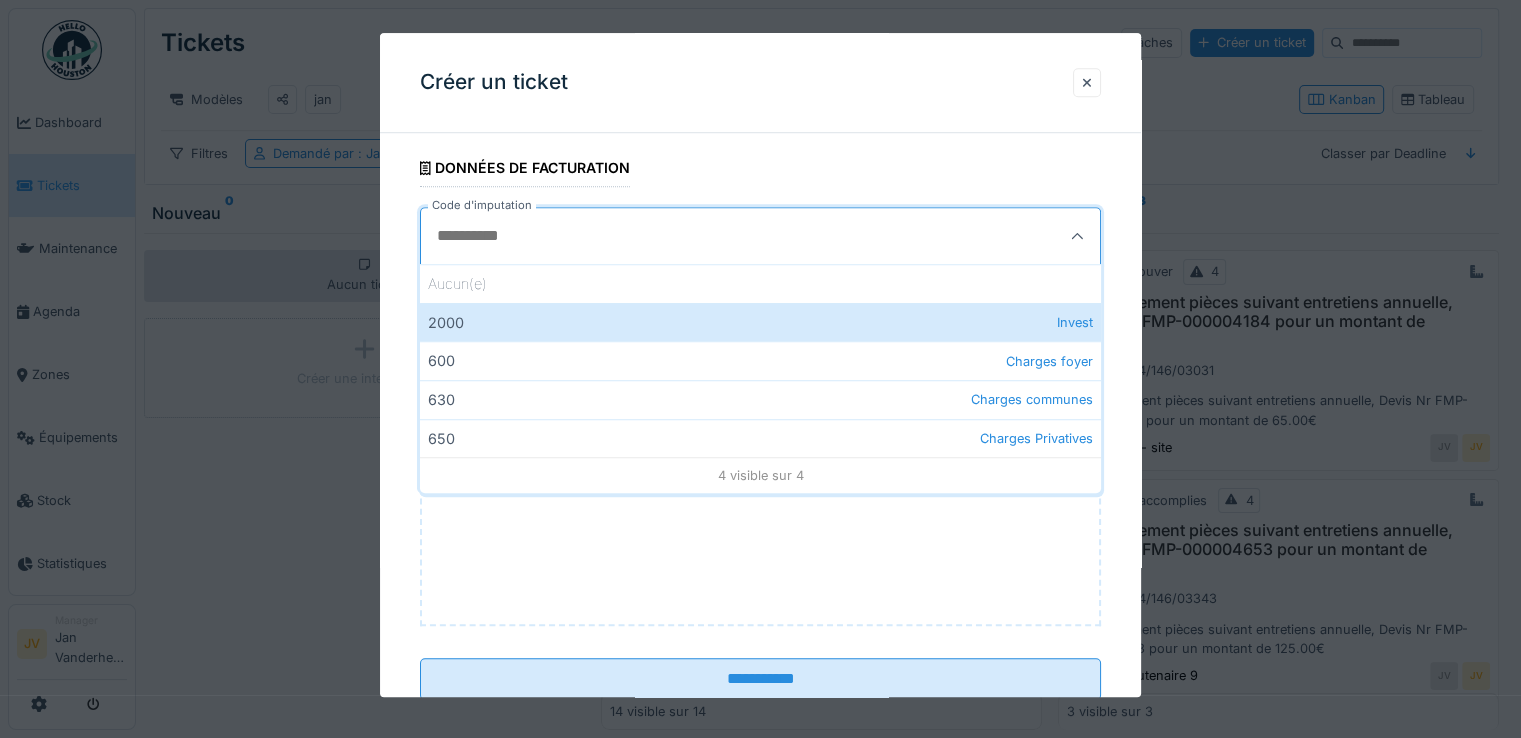 scroll, scrollTop: 1500, scrollLeft: 0, axis: vertical 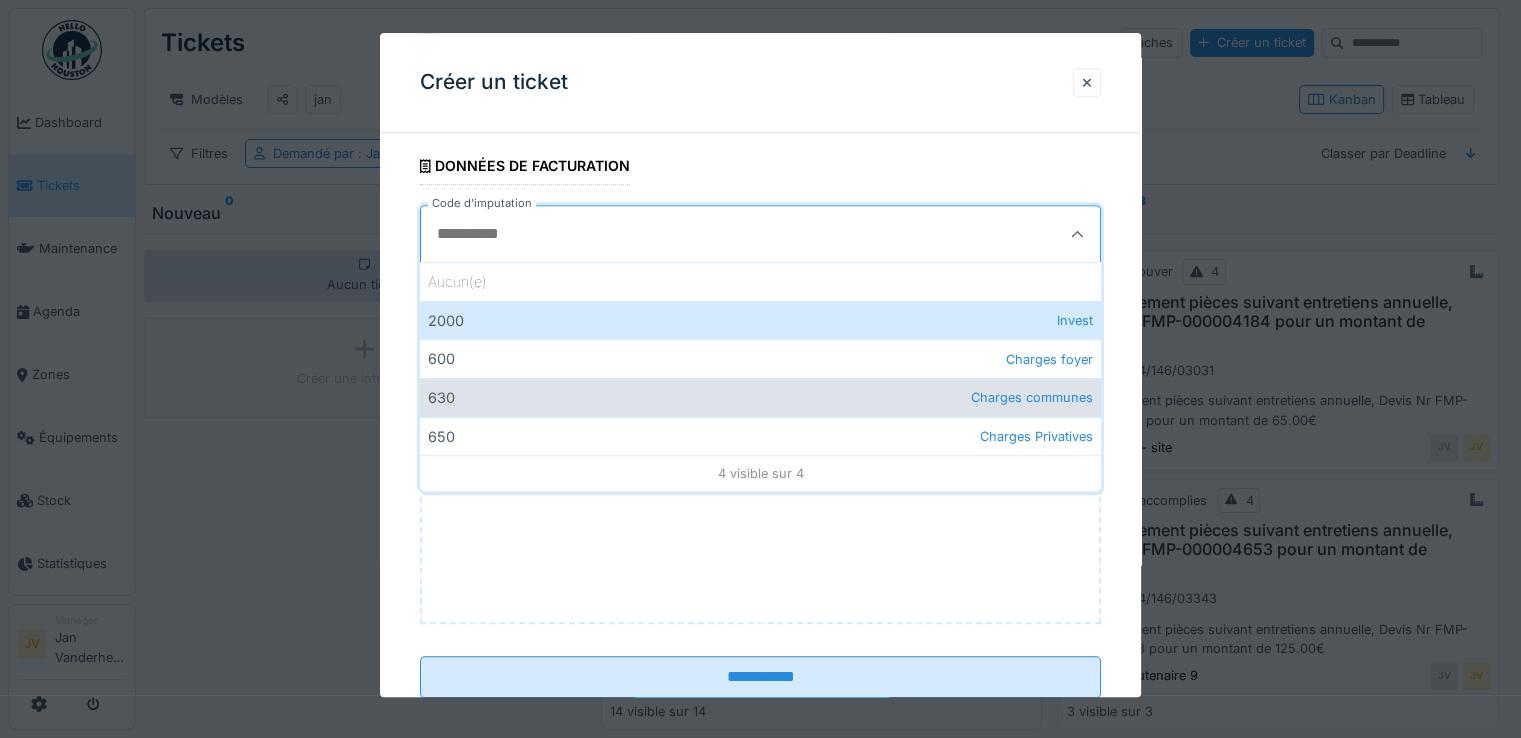 click on "630   Charges communes" at bounding box center [760, 397] 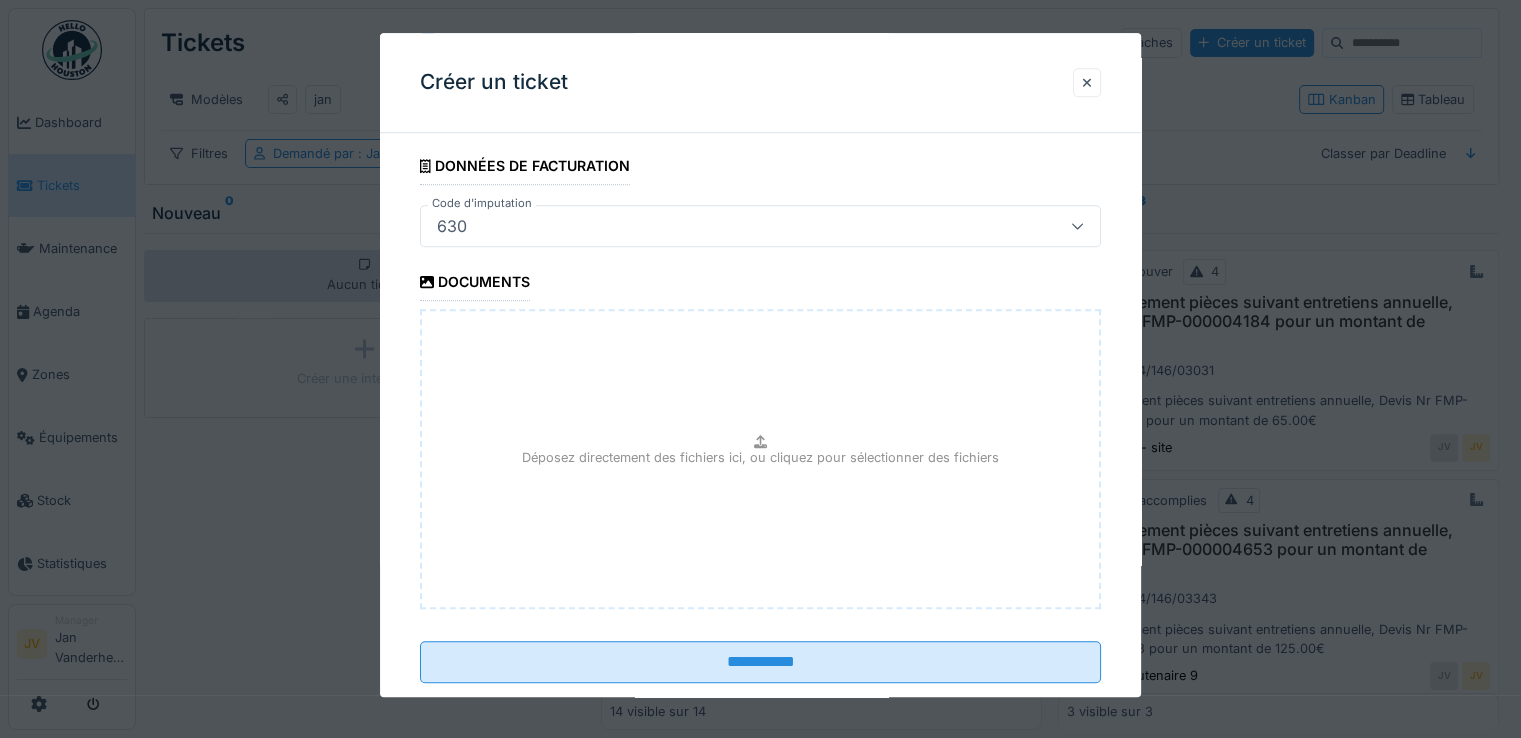 click on "Déposez directement des fichiers ici, ou cliquez pour sélectionner des fichiers" at bounding box center (760, 457) 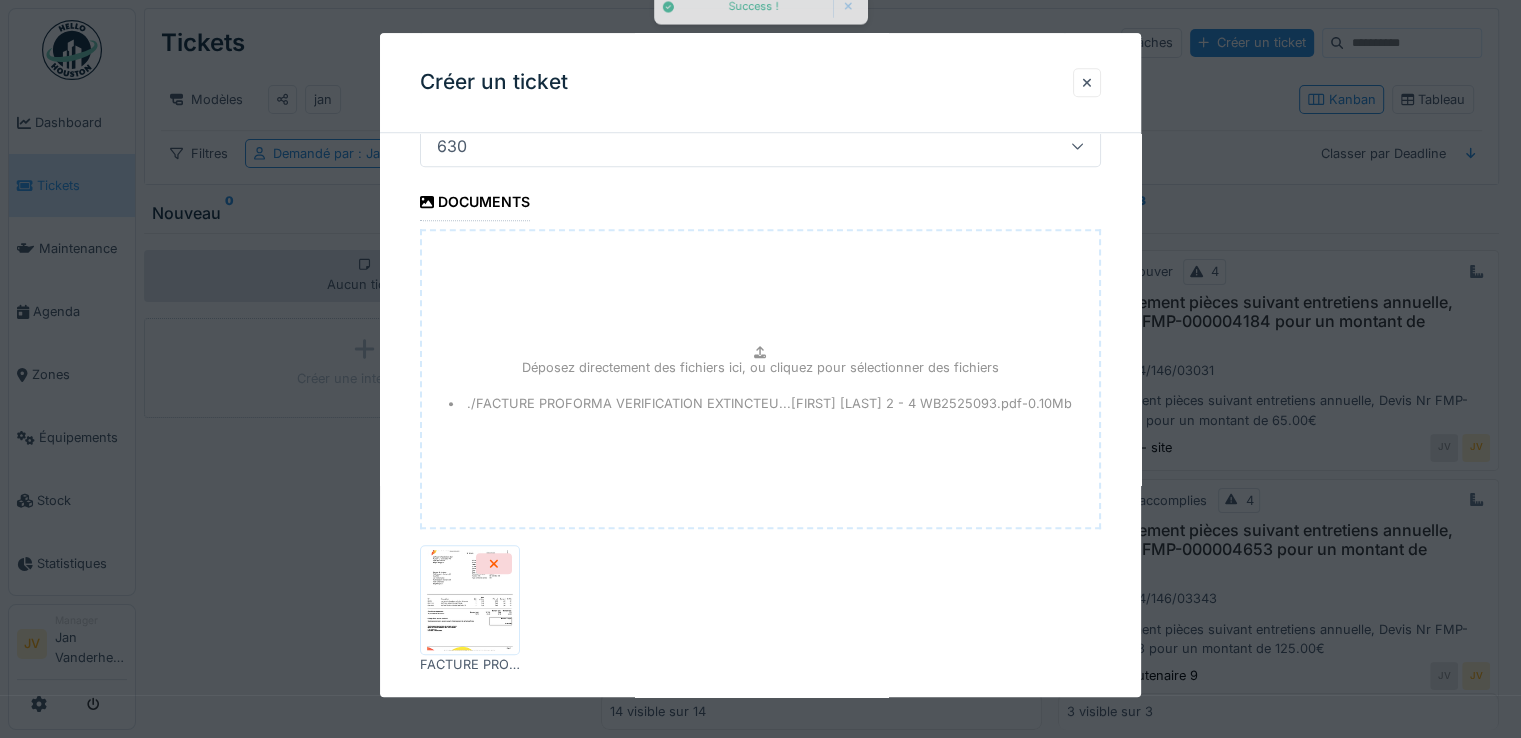 scroll, scrollTop: 1679, scrollLeft: 0, axis: vertical 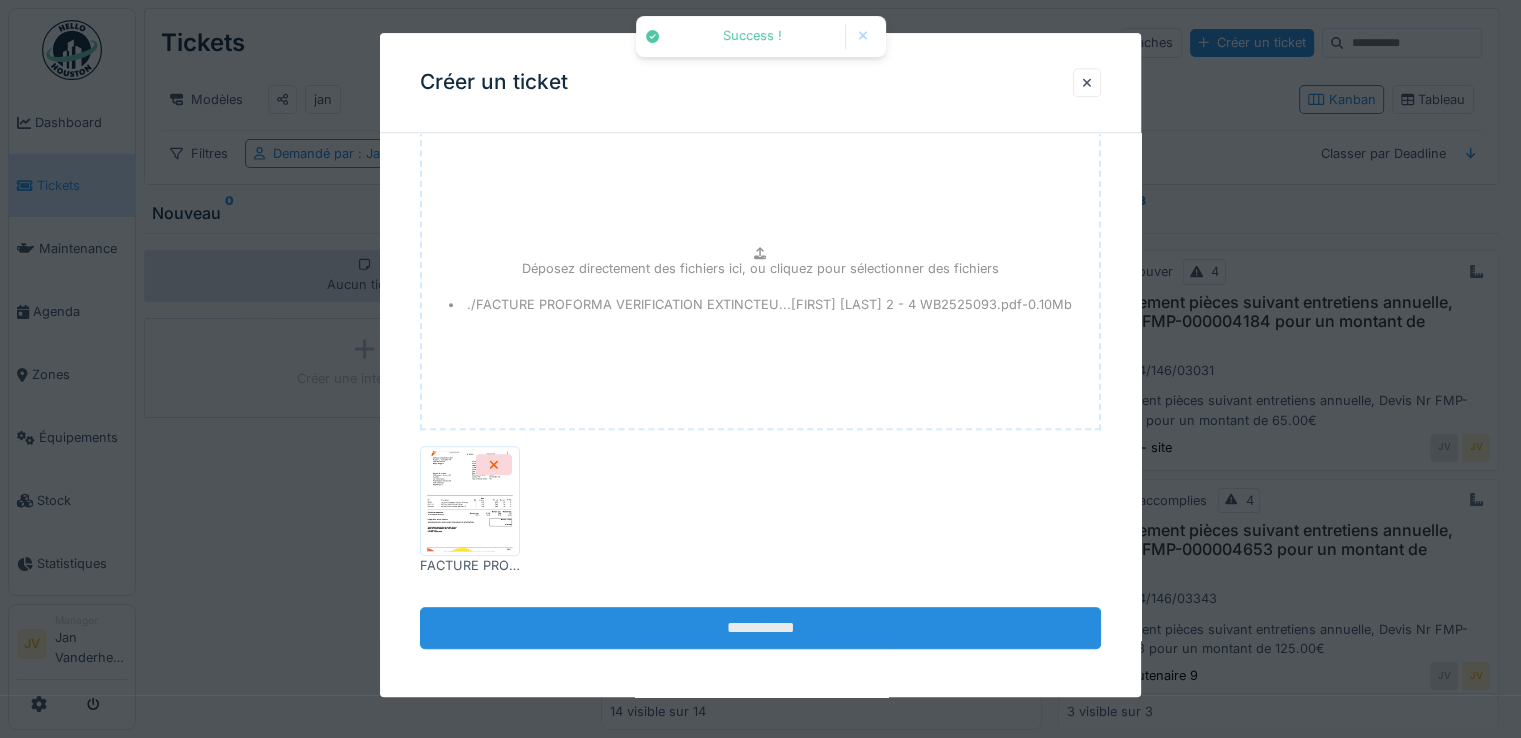click on "**********" at bounding box center [760, 629] 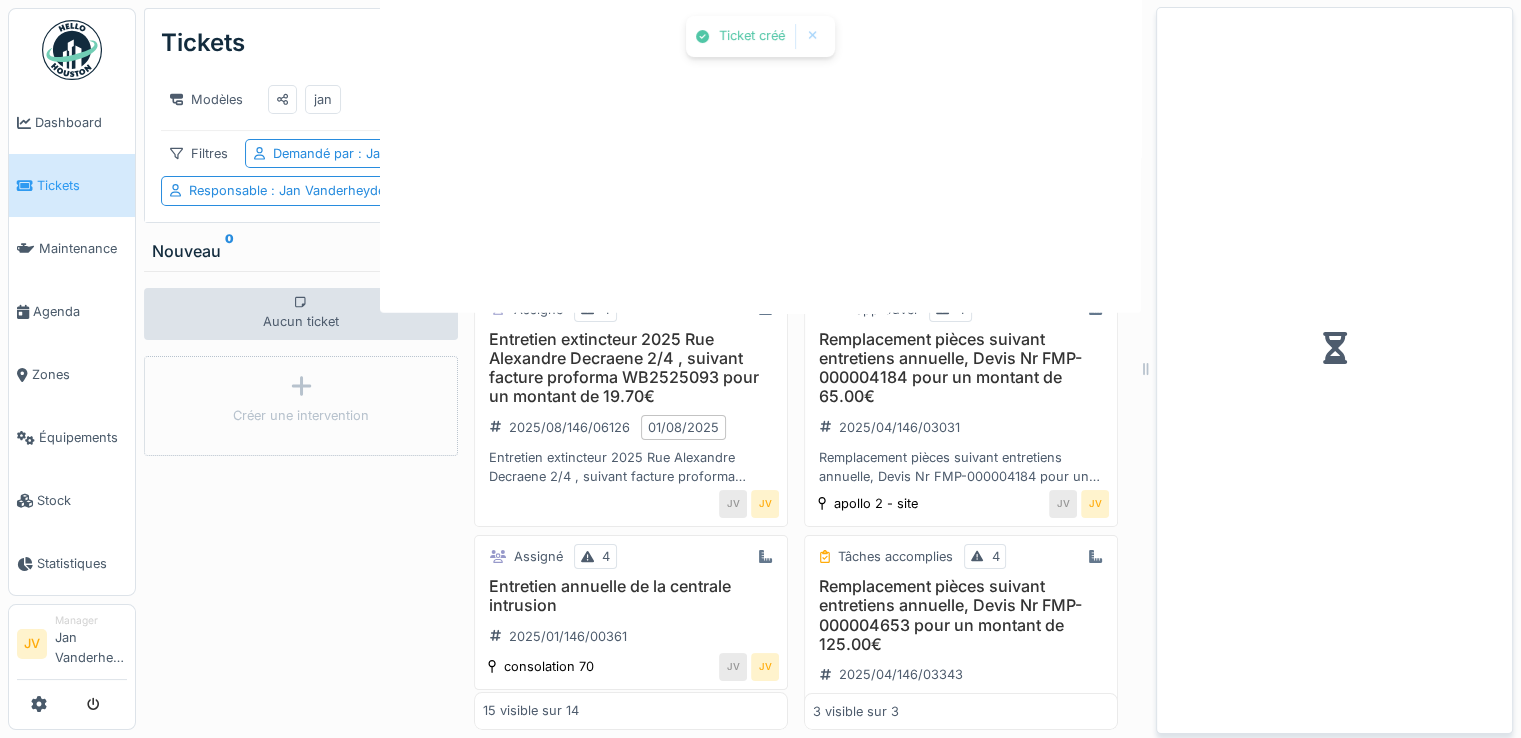 scroll, scrollTop: 0, scrollLeft: 0, axis: both 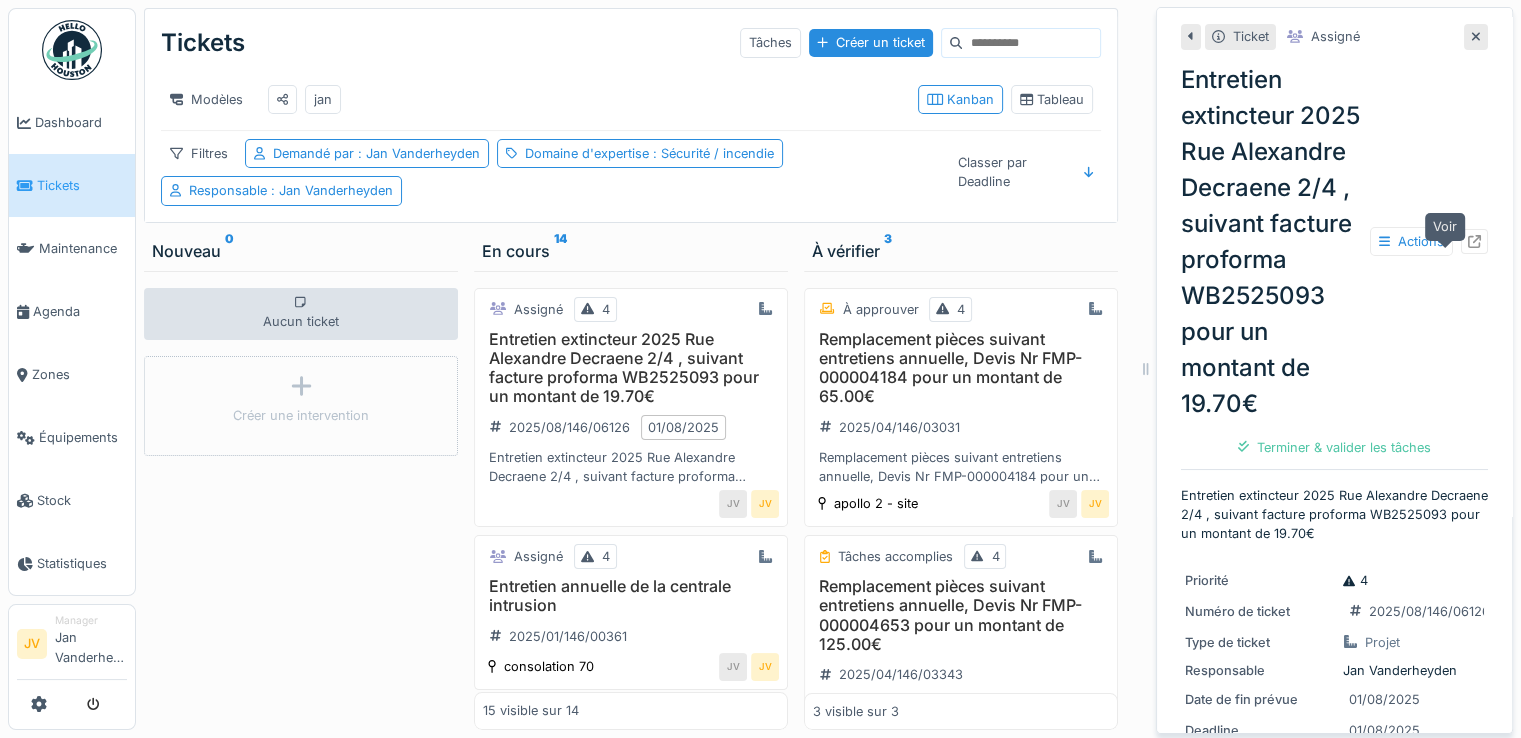 click 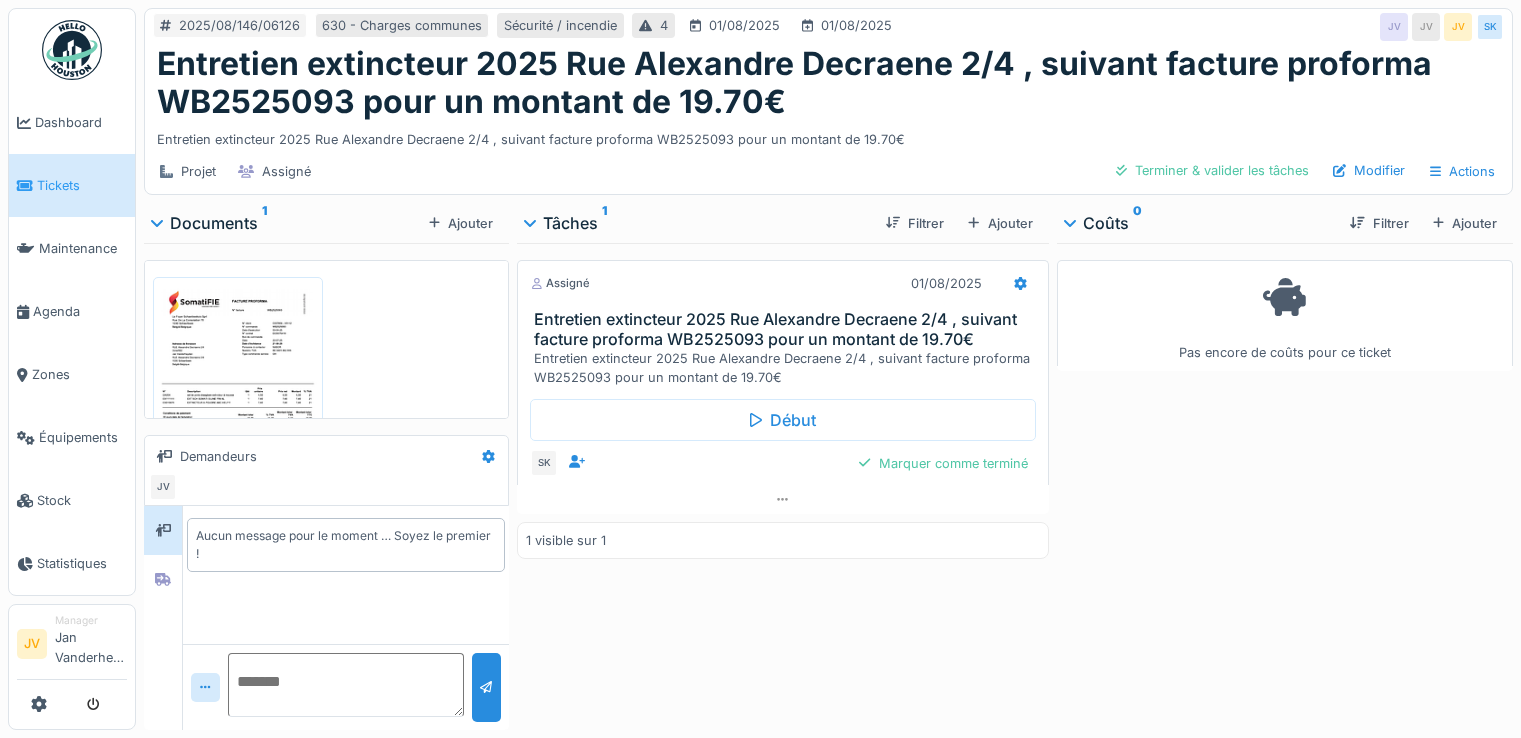 scroll, scrollTop: 0, scrollLeft: 0, axis: both 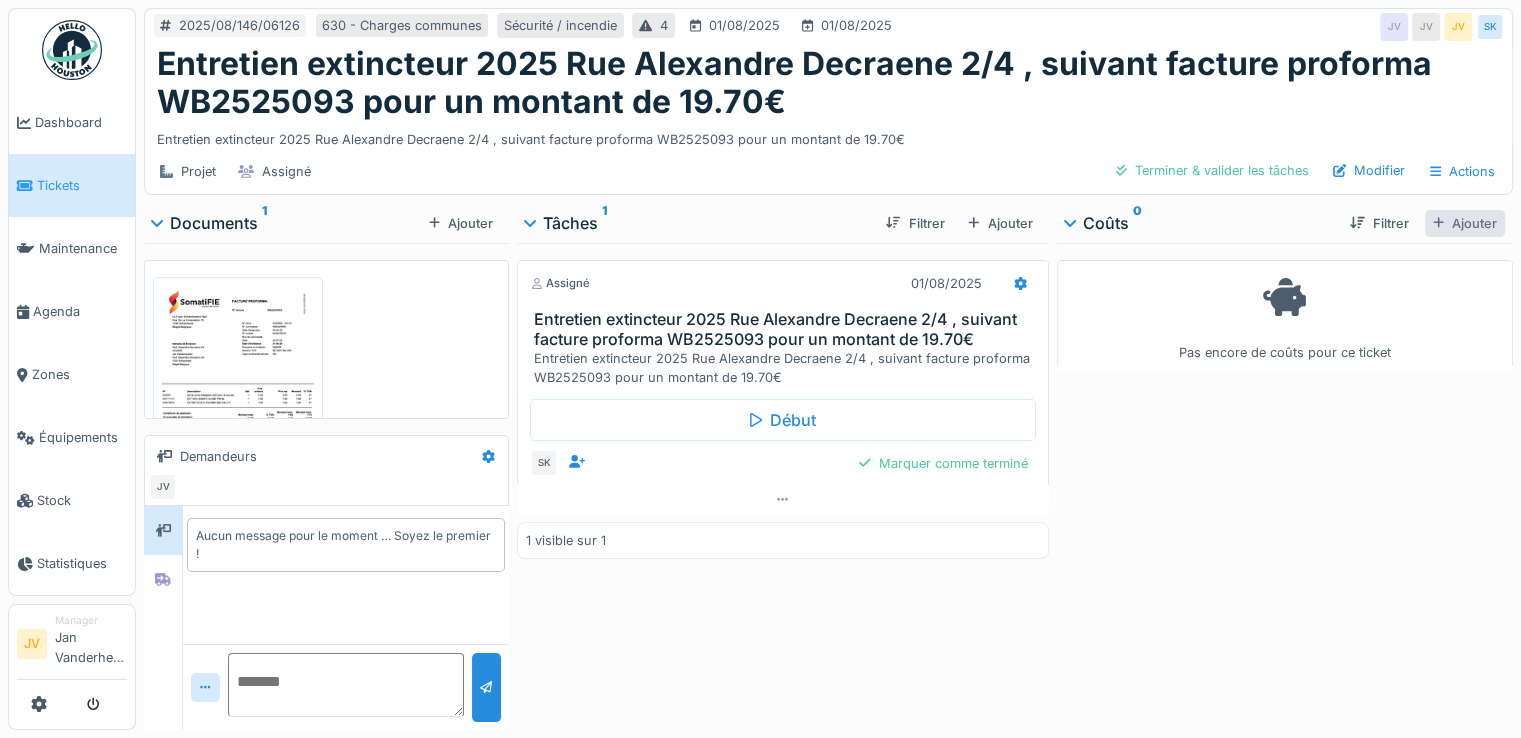 click on "Ajouter" at bounding box center (1465, 223) 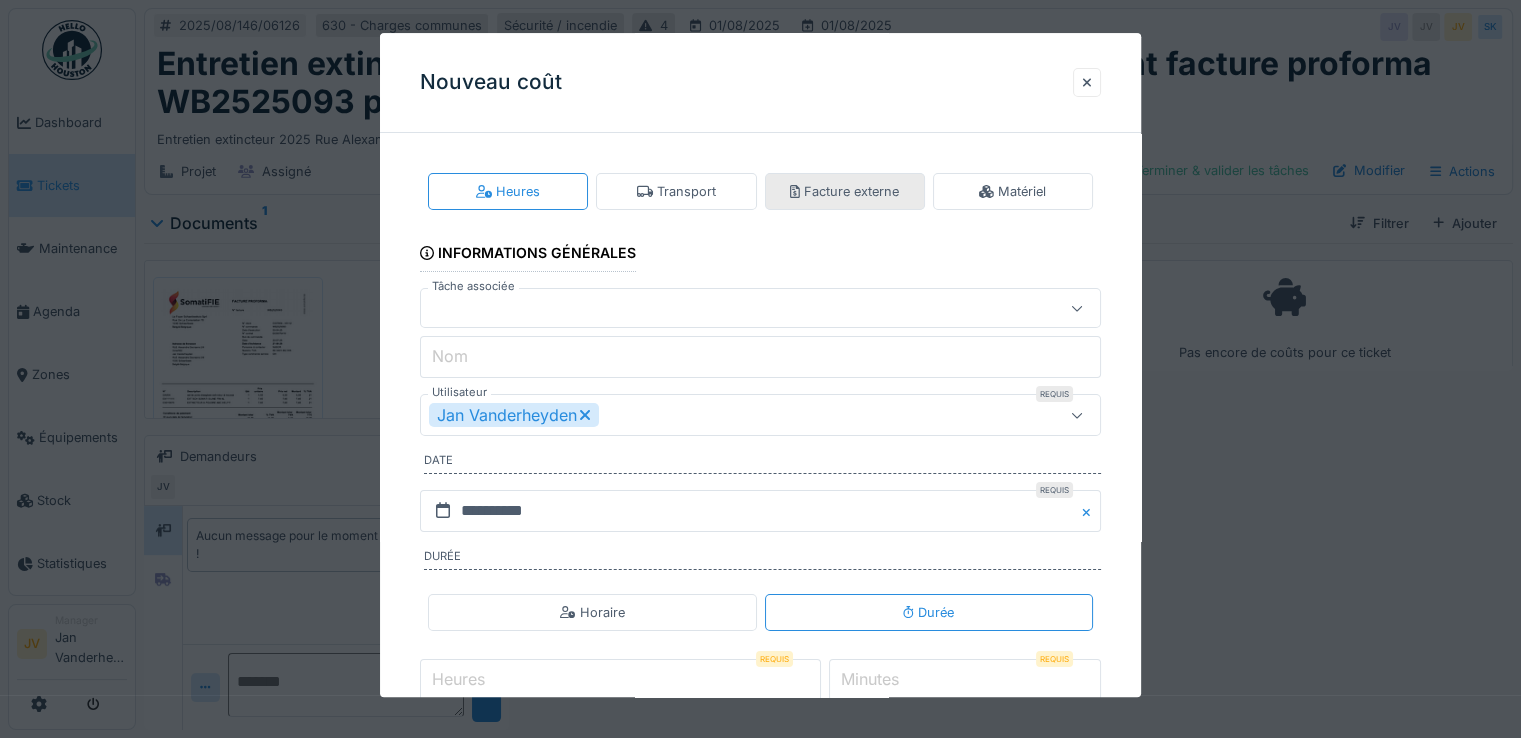 click on "Facture externe" at bounding box center (844, 191) 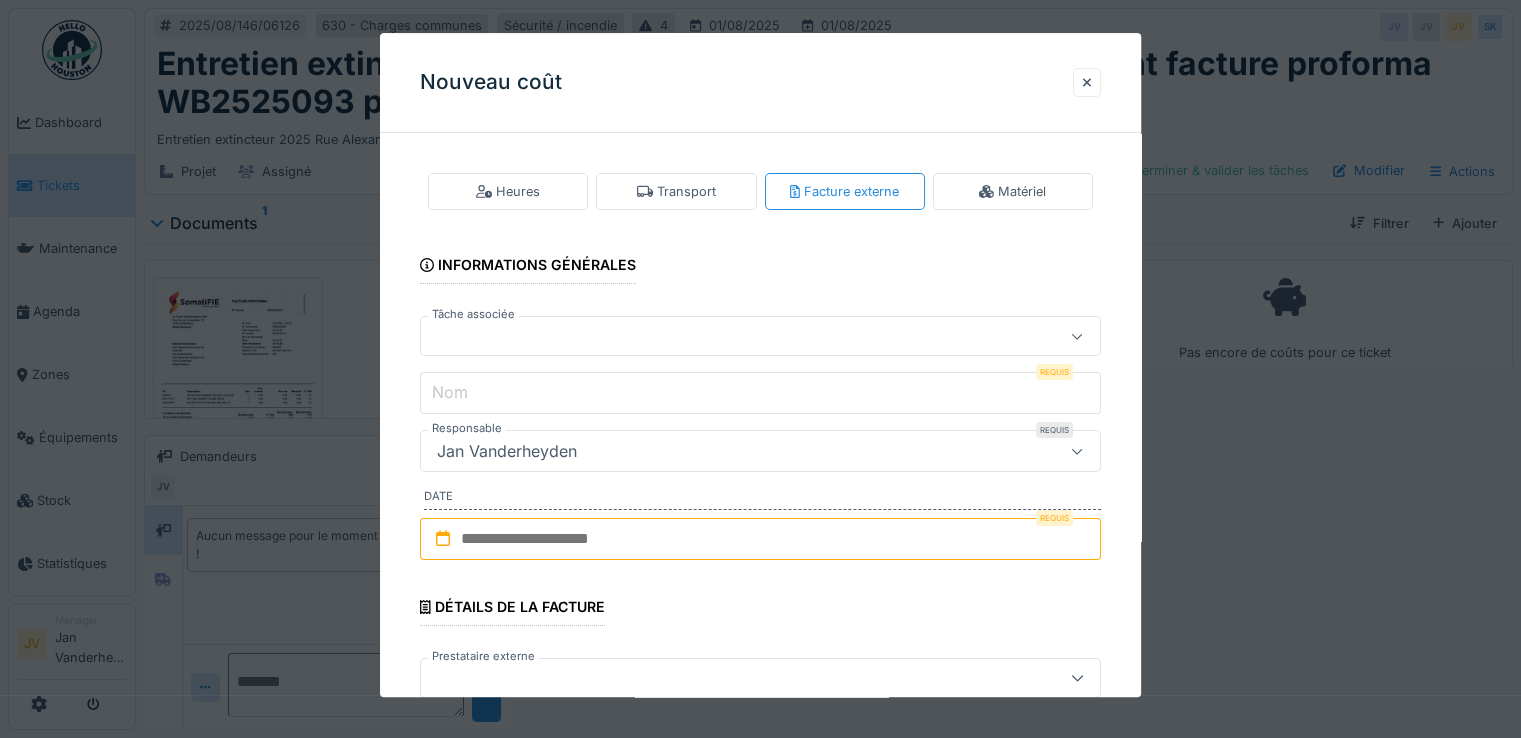 click at bounding box center [726, 337] 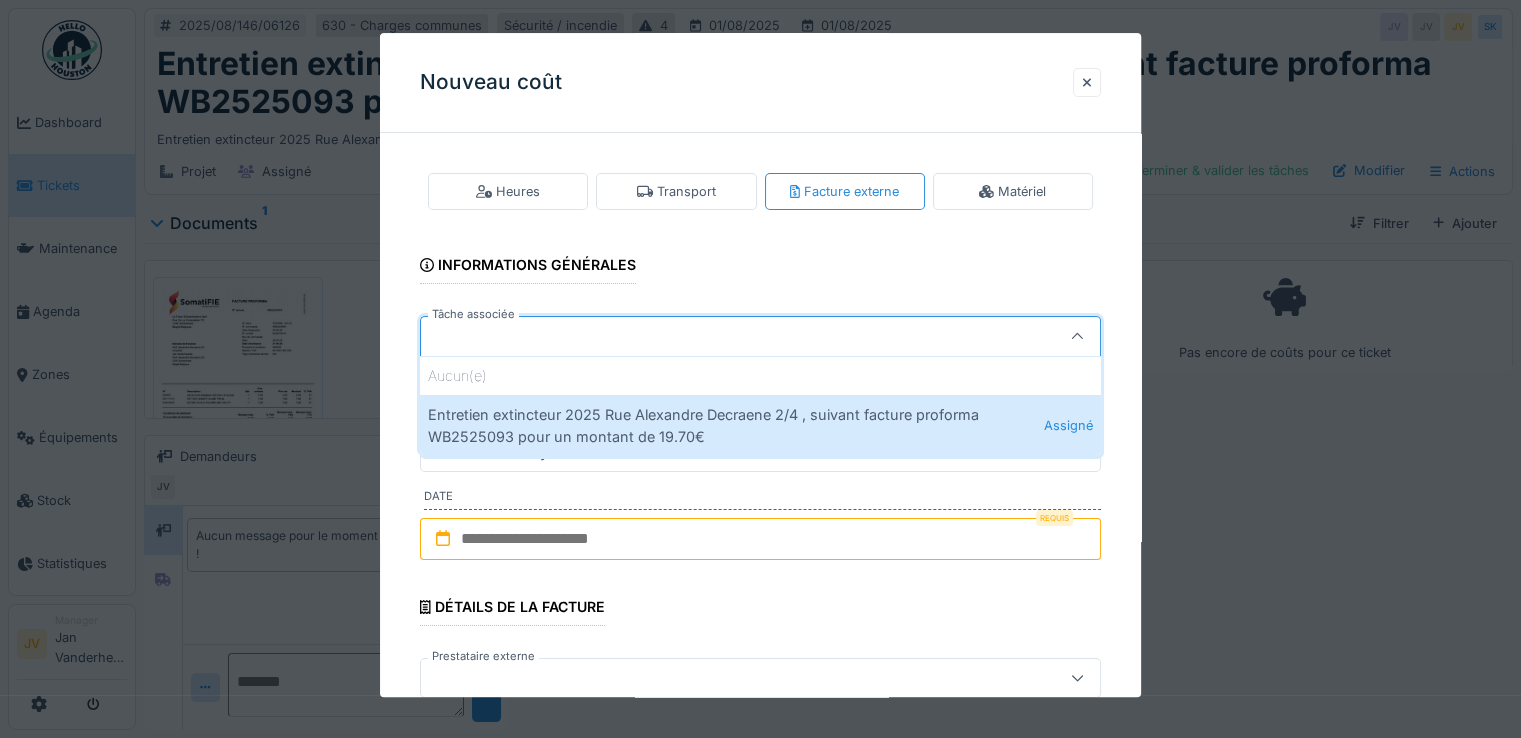 drag, startPoint x: 501, startPoint y: 333, endPoint x: 452, endPoint y: 421, distance: 100.72239 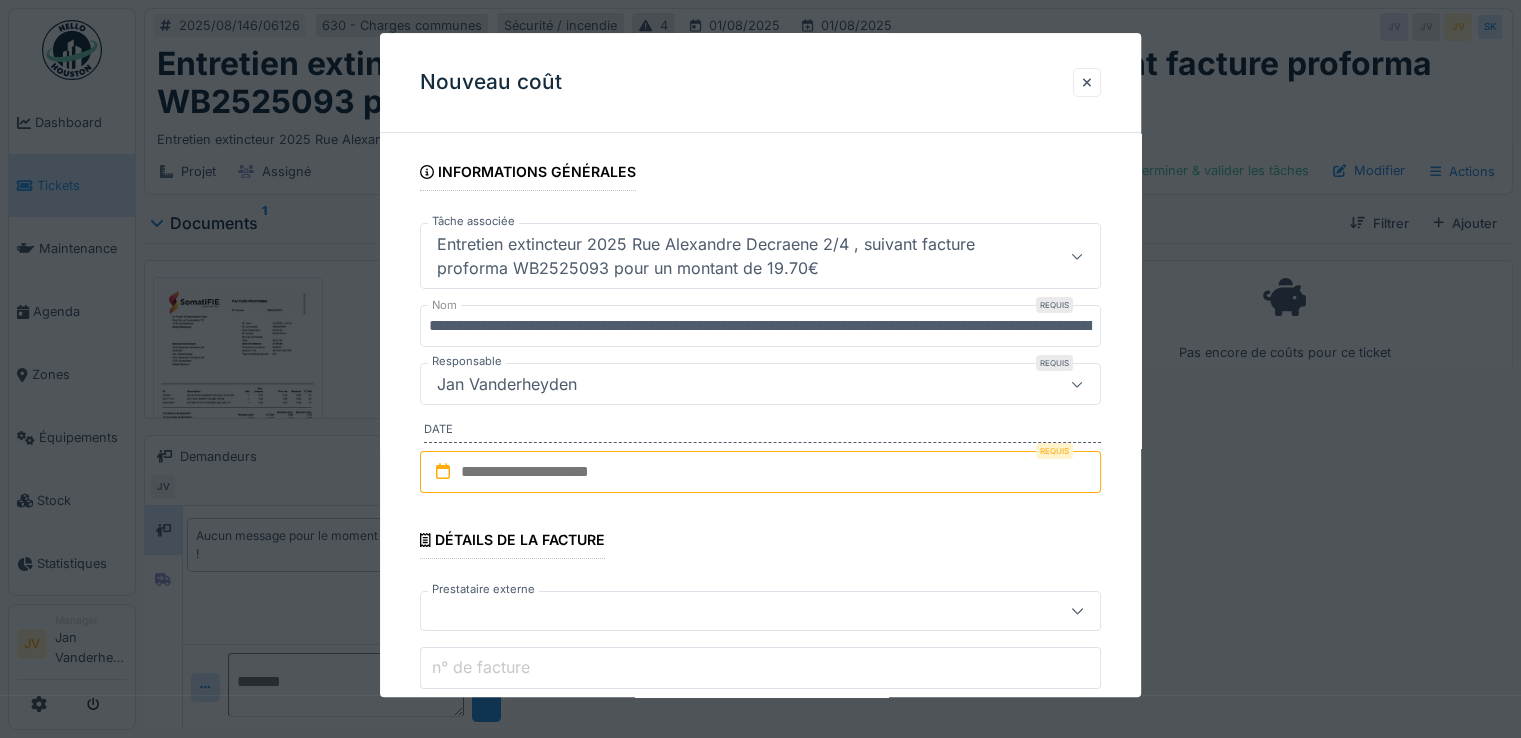 scroll, scrollTop: 200, scrollLeft: 0, axis: vertical 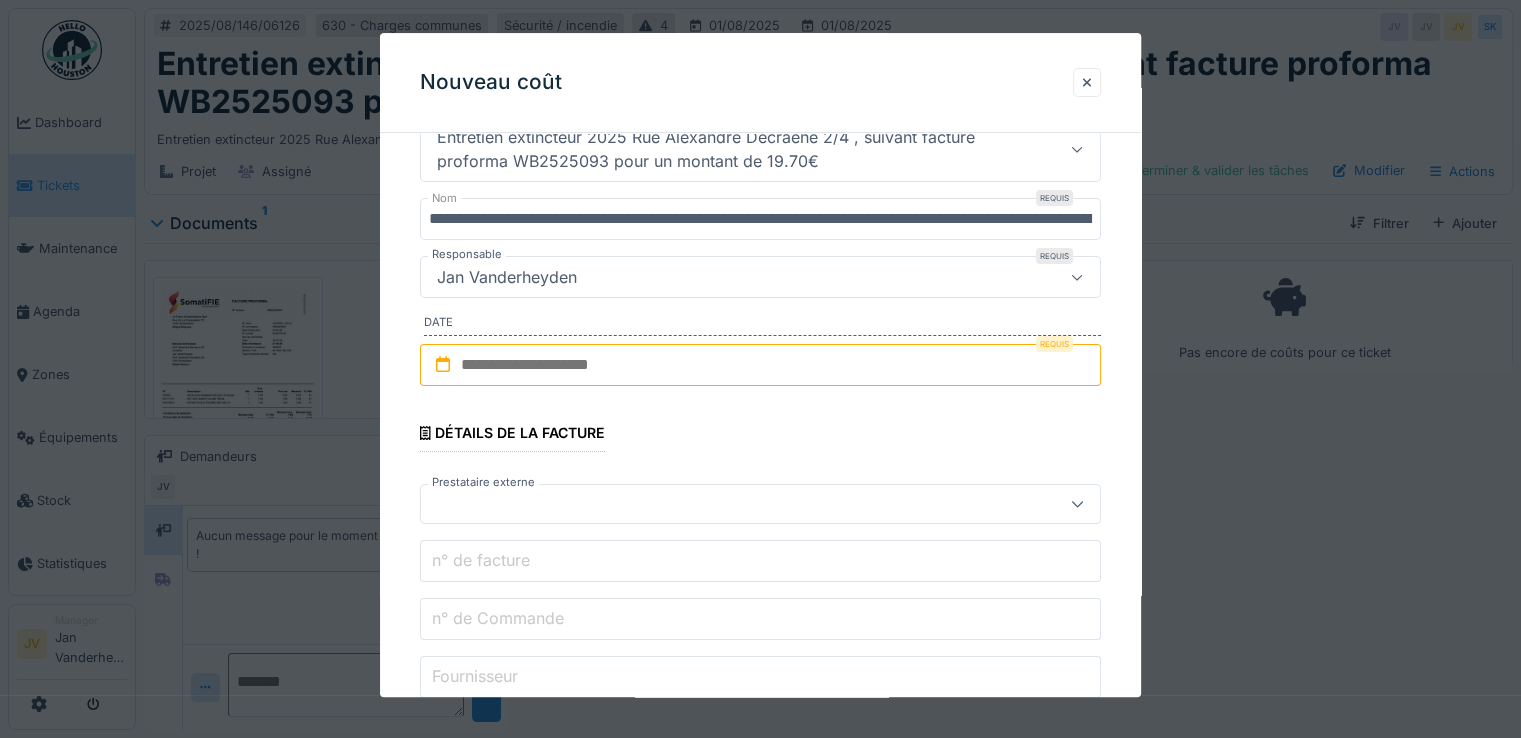 click at bounding box center (760, 365) 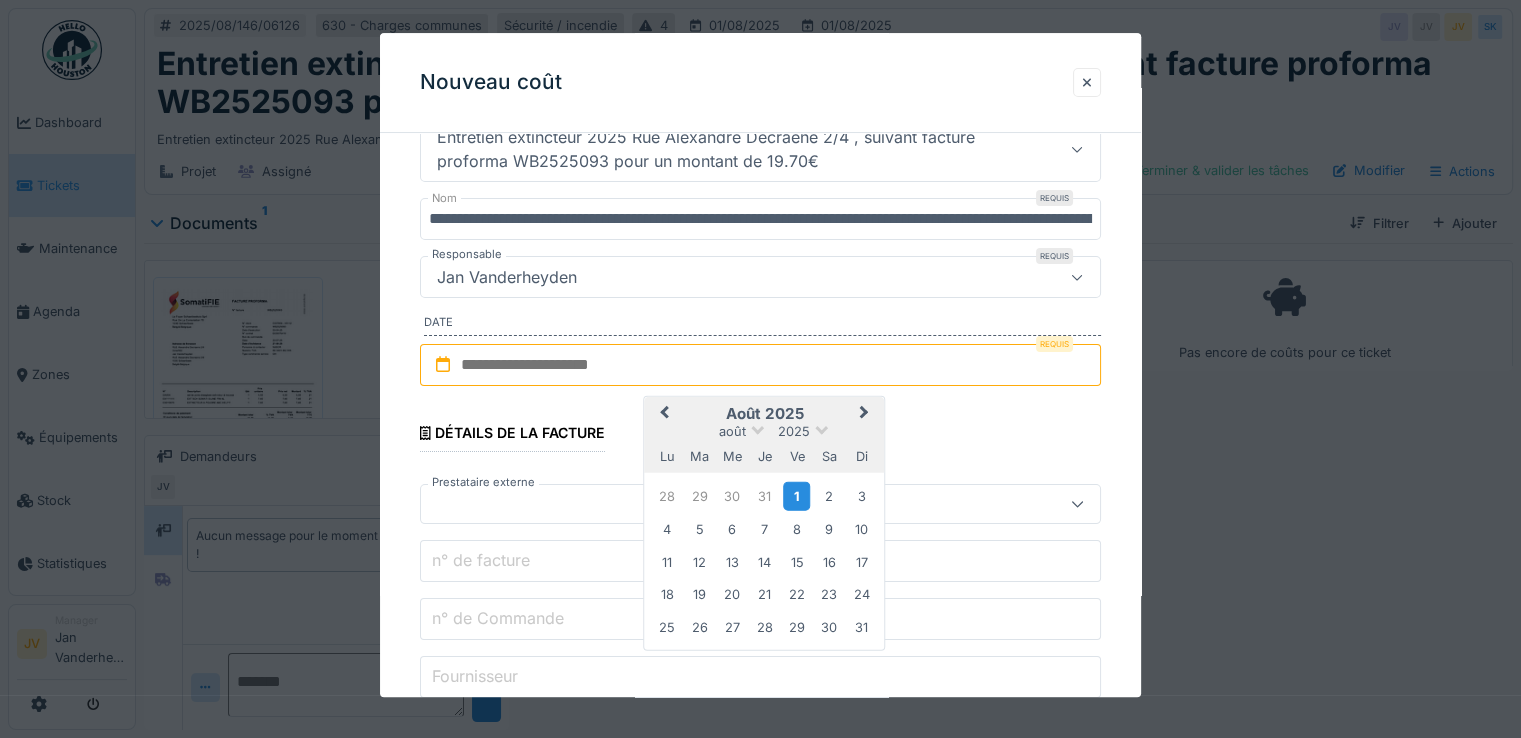 click on "1" at bounding box center [796, 496] 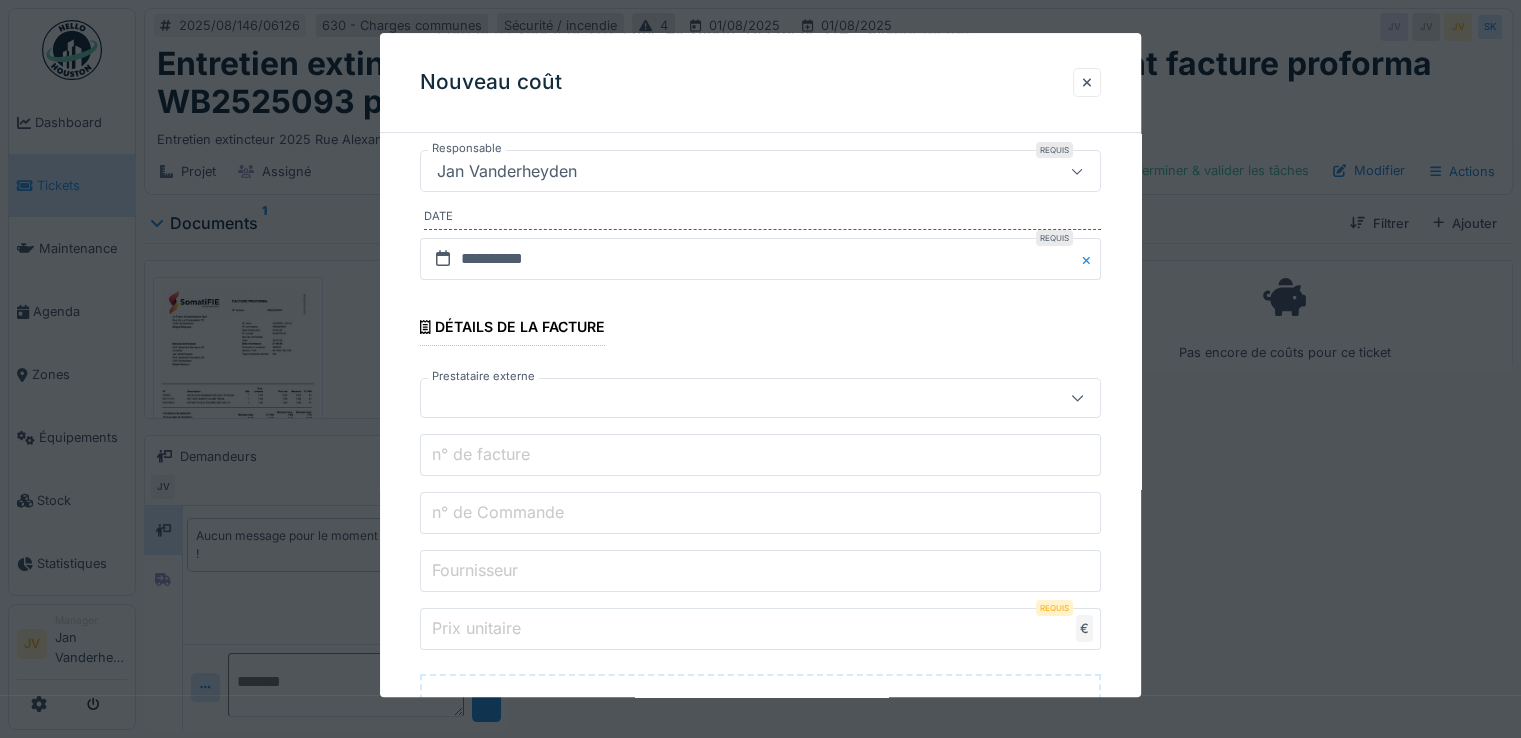 scroll, scrollTop: 400, scrollLeft: 0, axis: vertical 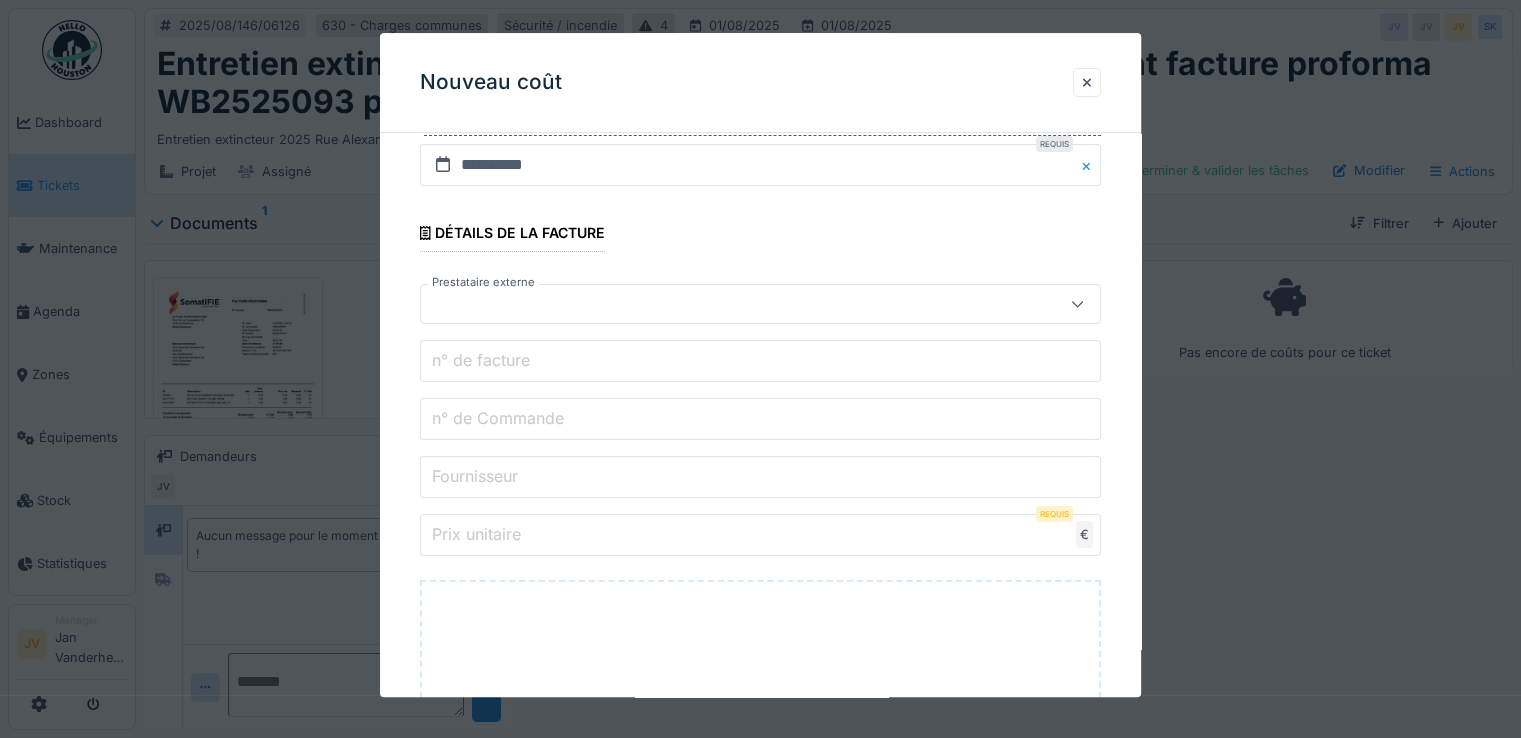 click at bounding box center (726, 304) 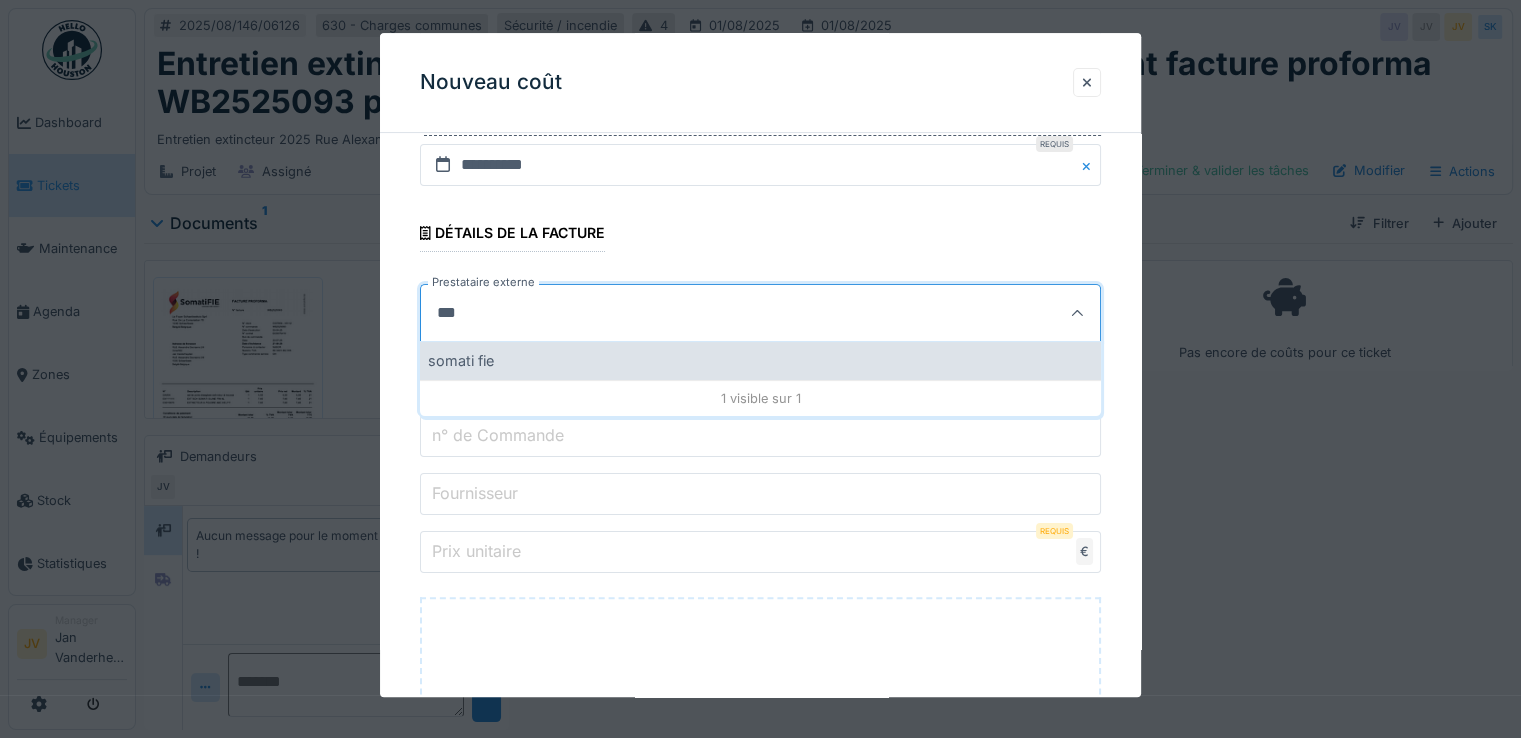 type on "***" 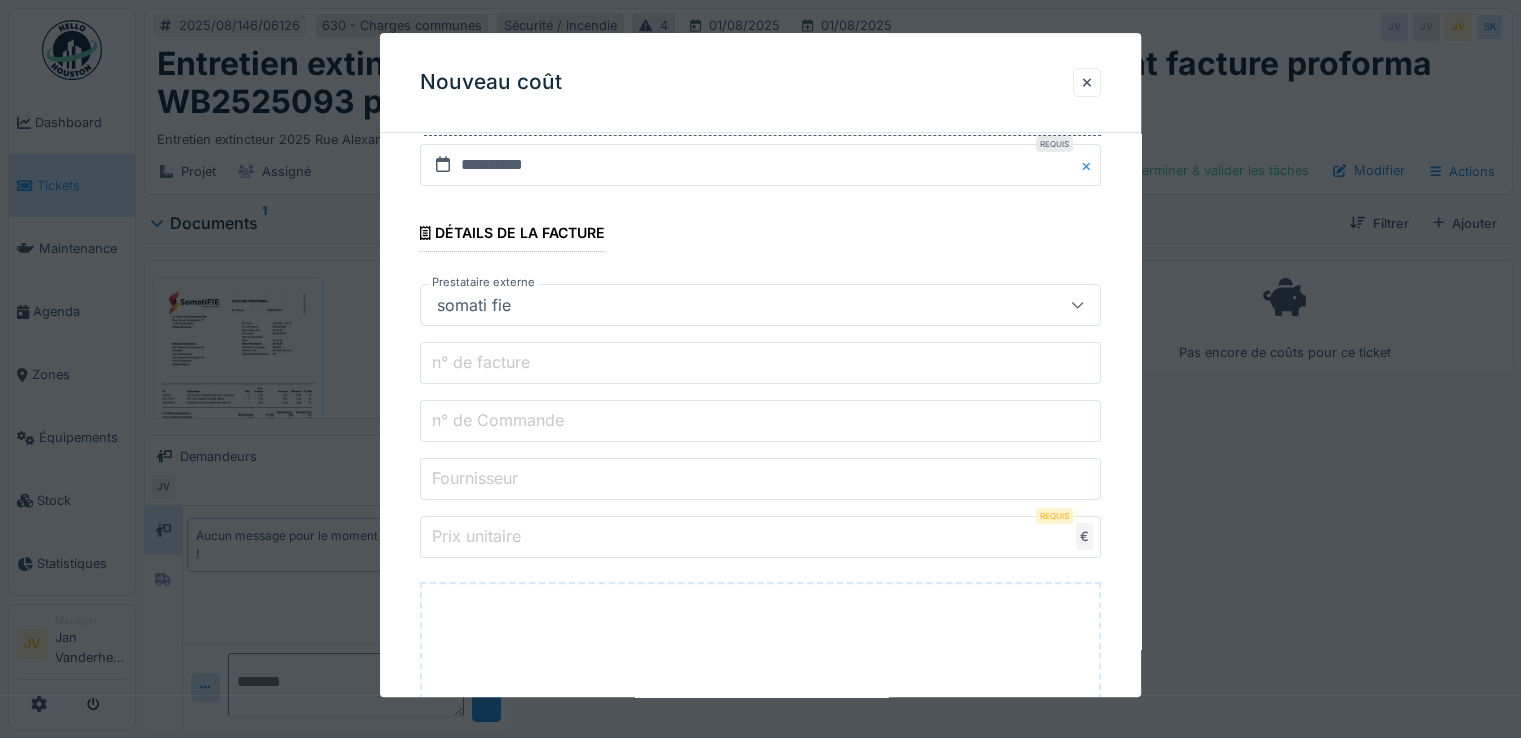 click on "n° de facture" at bounding box center (481, 363) 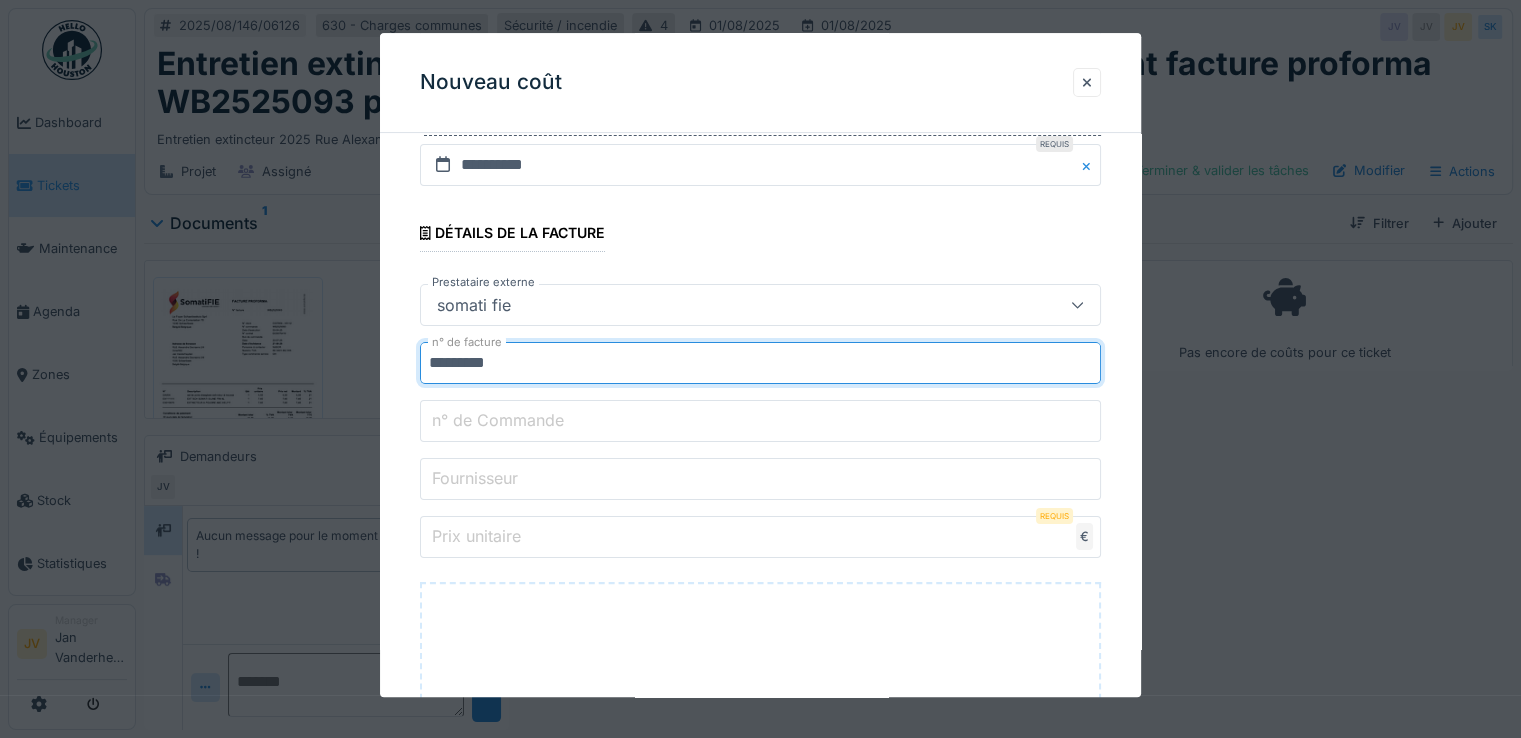 type on "*********" 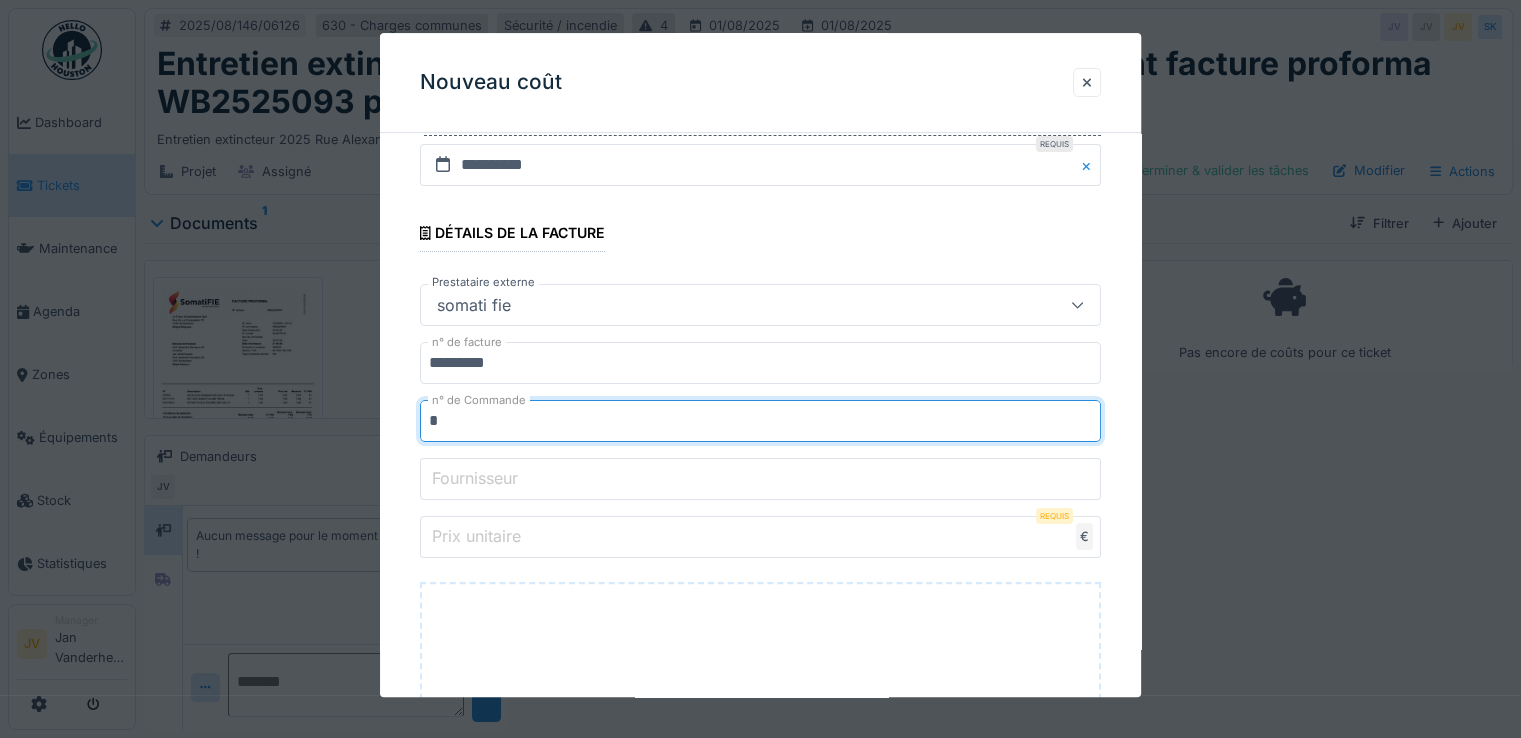 type on "**********" 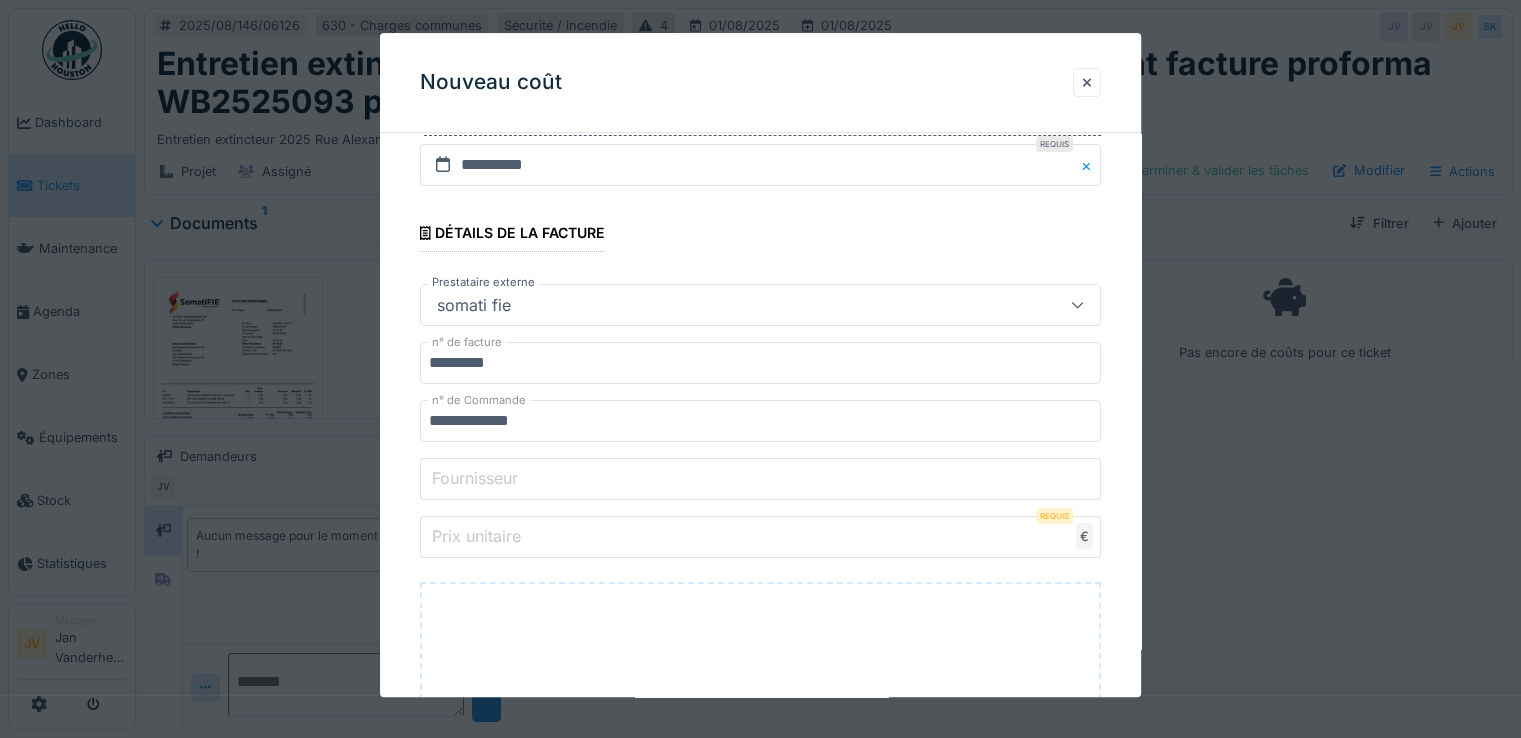 click on "Fournisseur" at bounding box center [475, 479] 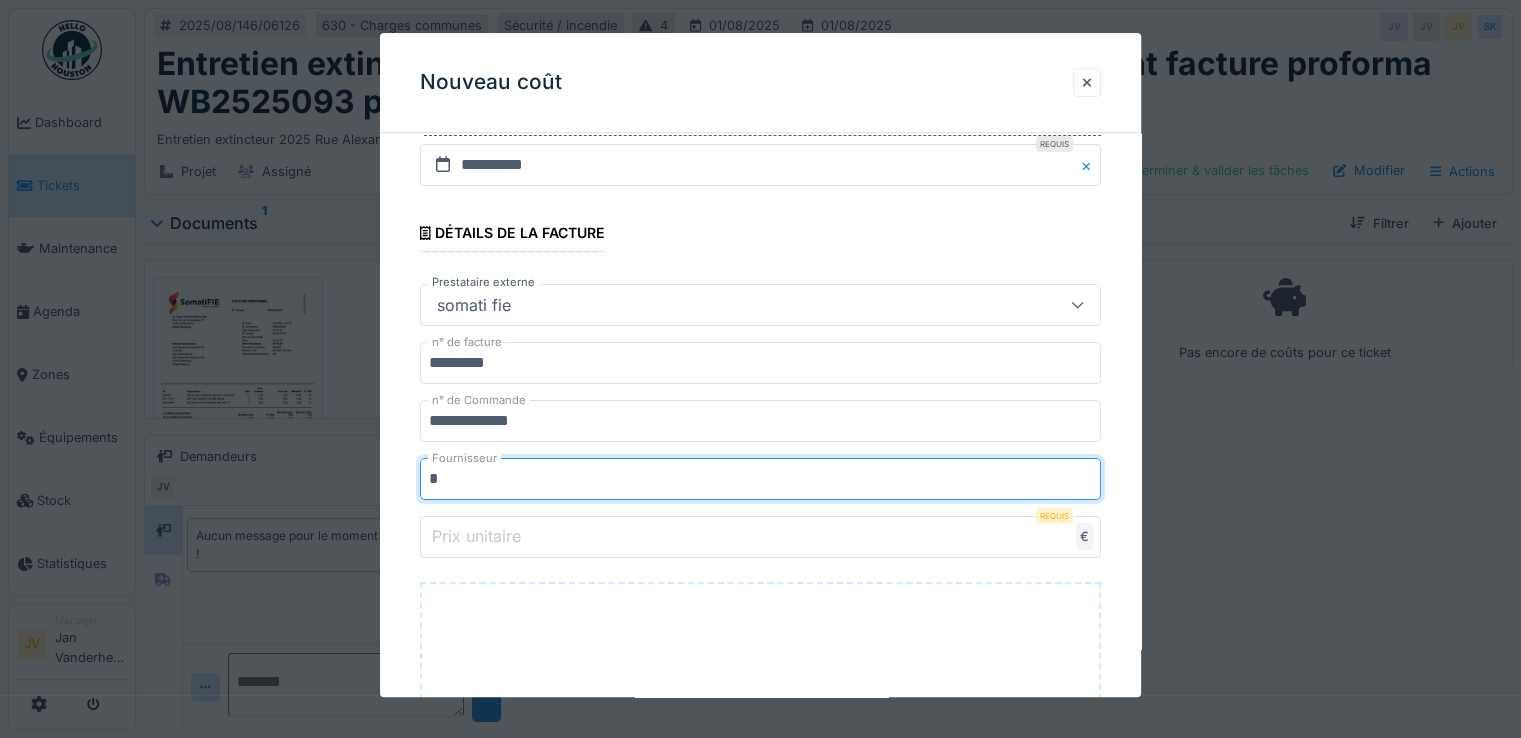 type on "**********" 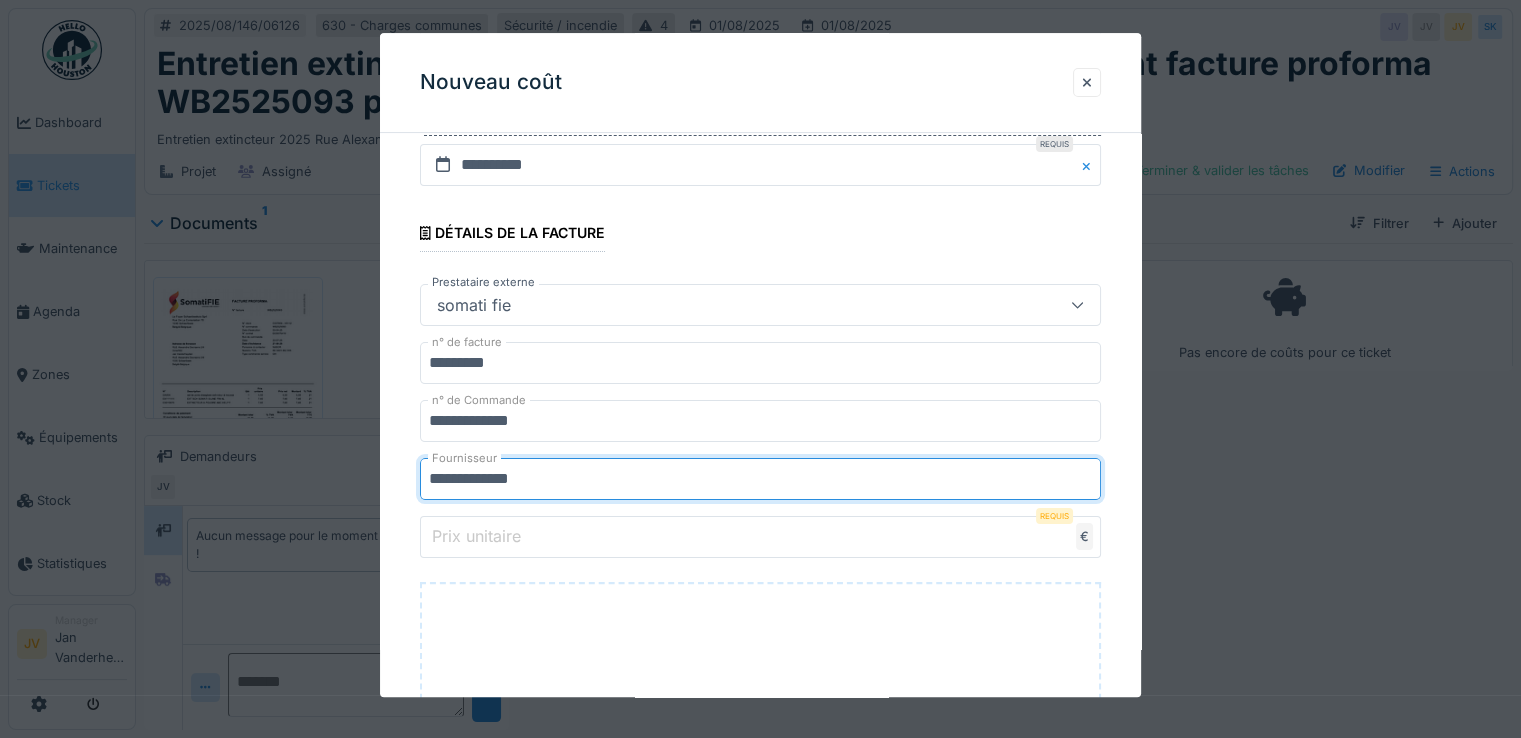 click on "Prix unitaire" at bounding box center [476, 537] 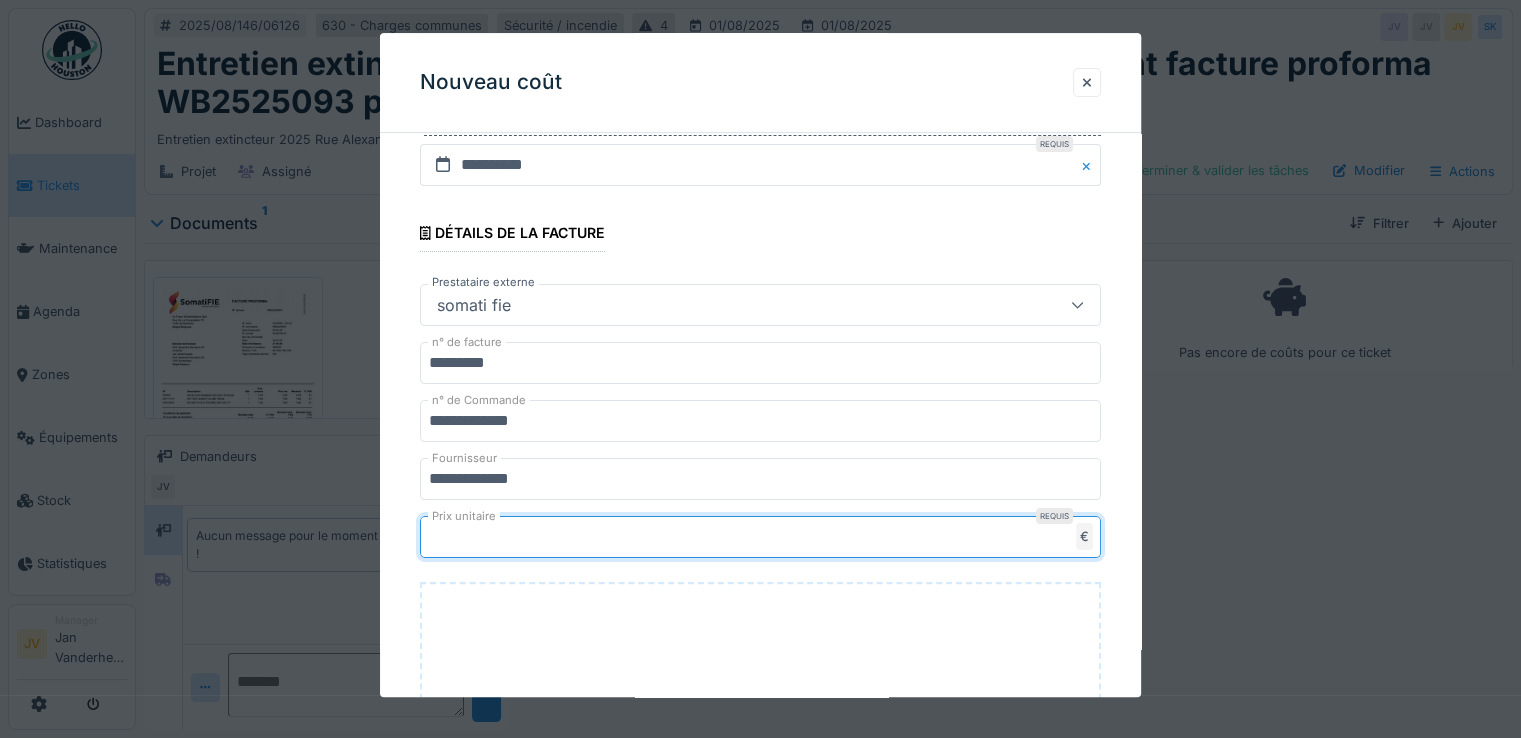 type on "**" 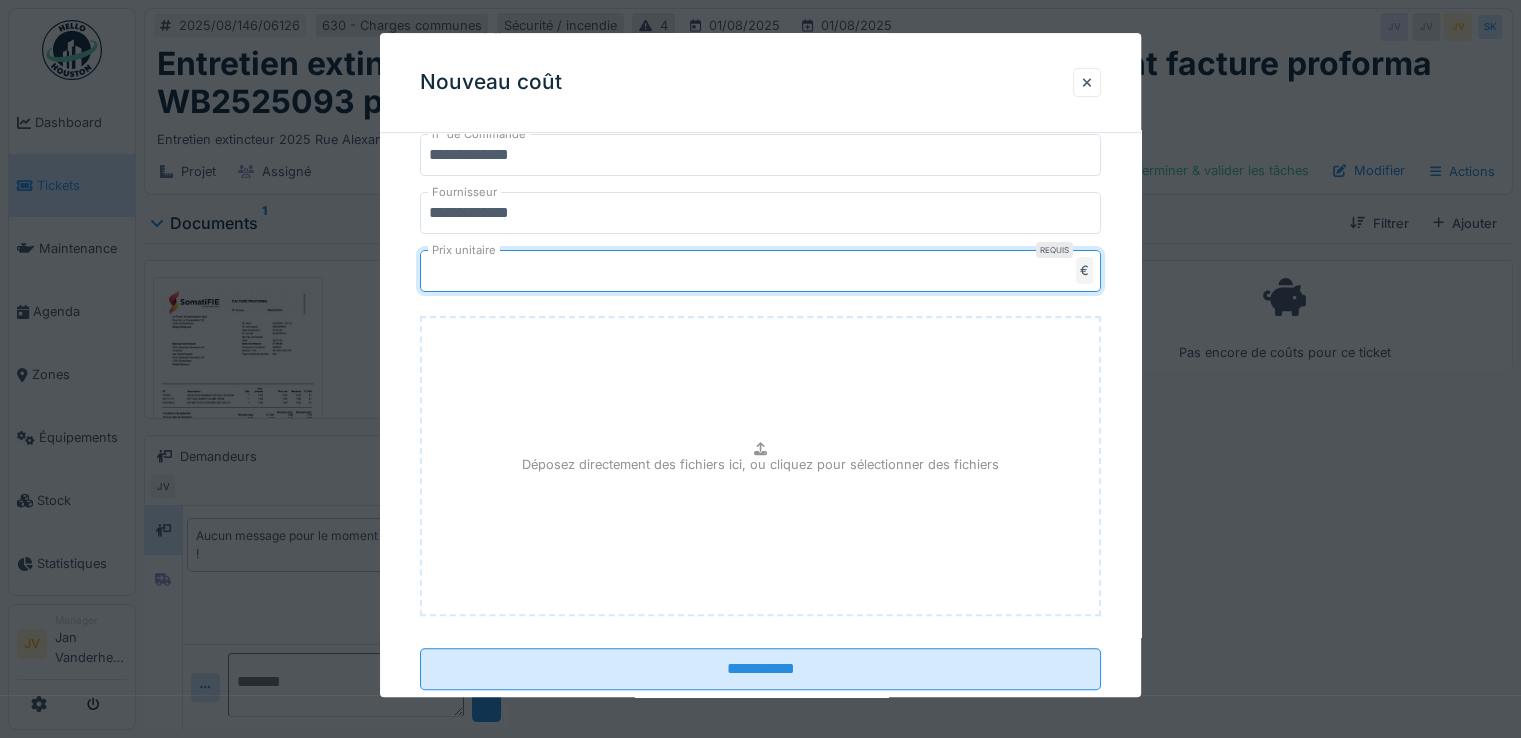 scroll, scrollTop: 700, scrollLeft: 0, axis: vertical 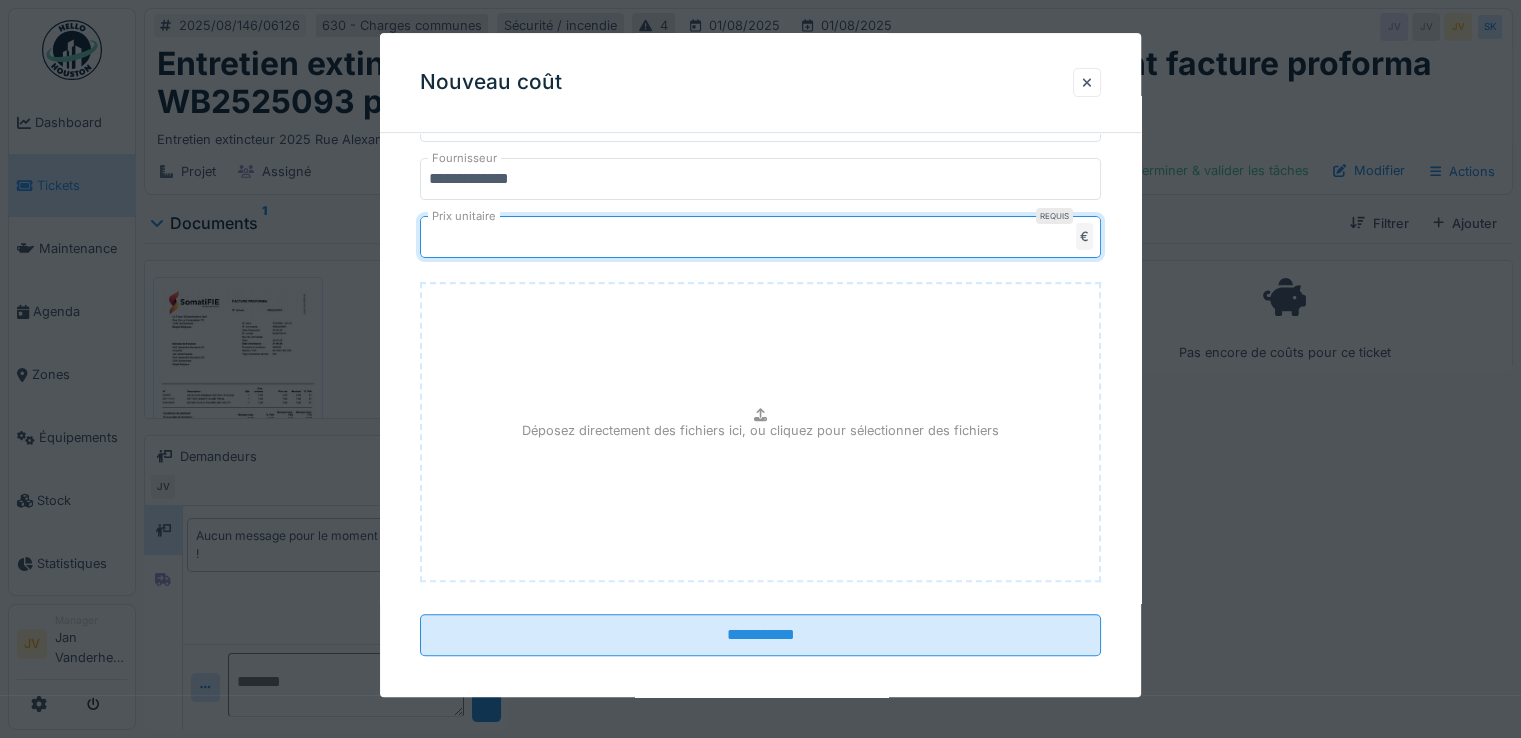 type on "*****" 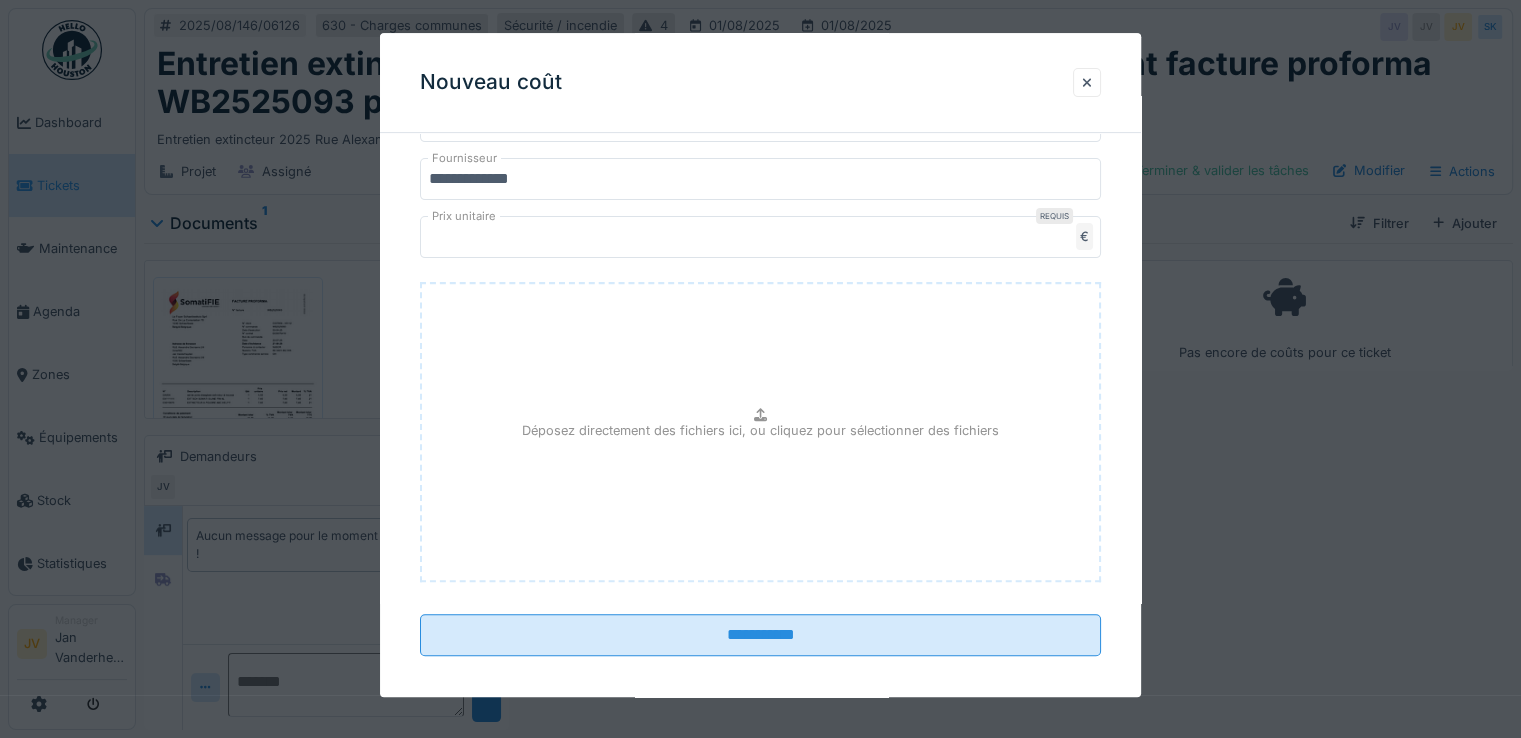 click on "Déposez directement des fichiers ici, ou cliquez pour sélectionner des fichiers" at bounding box center [760, 430] 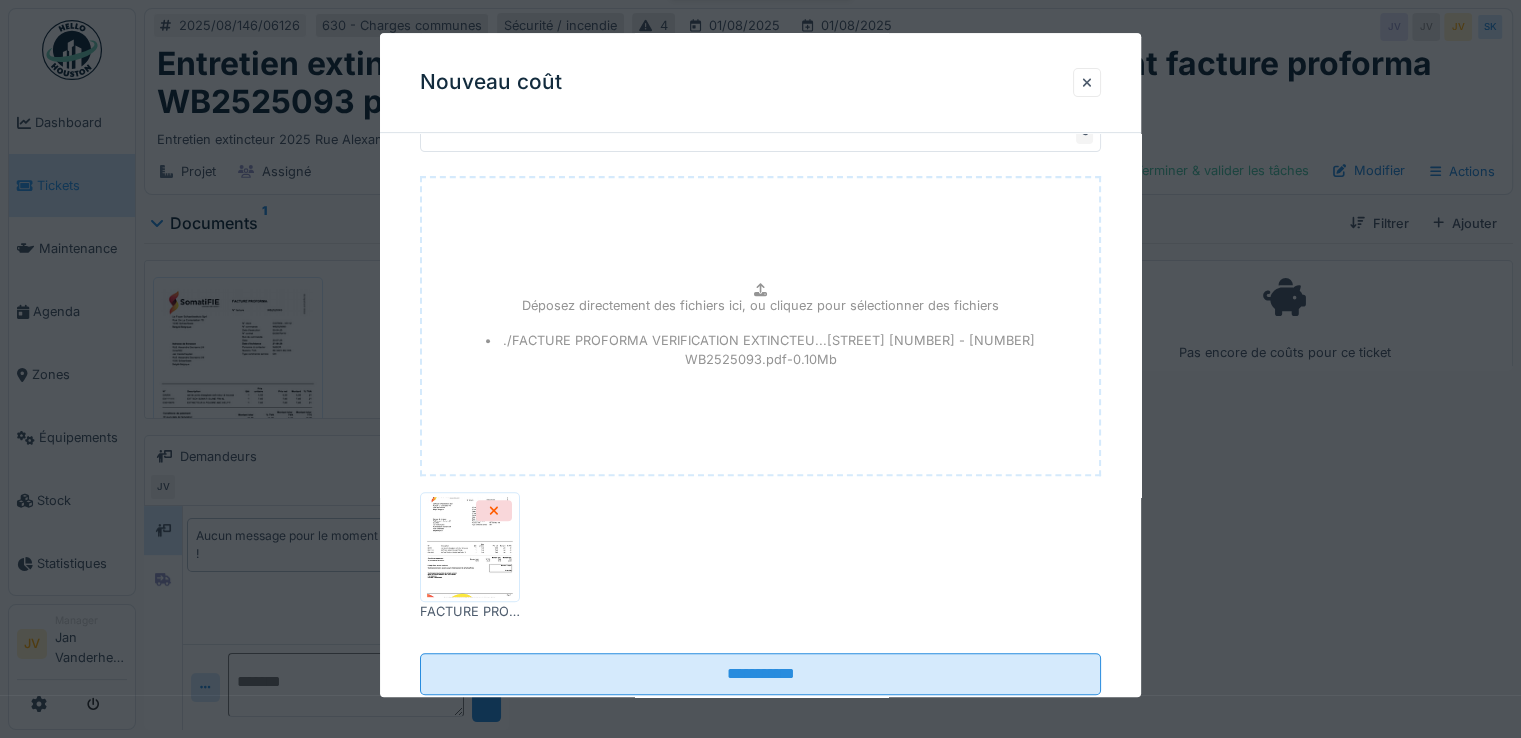 scroll, scrollTop: 855, scrollLeft: 0, axis: vertical 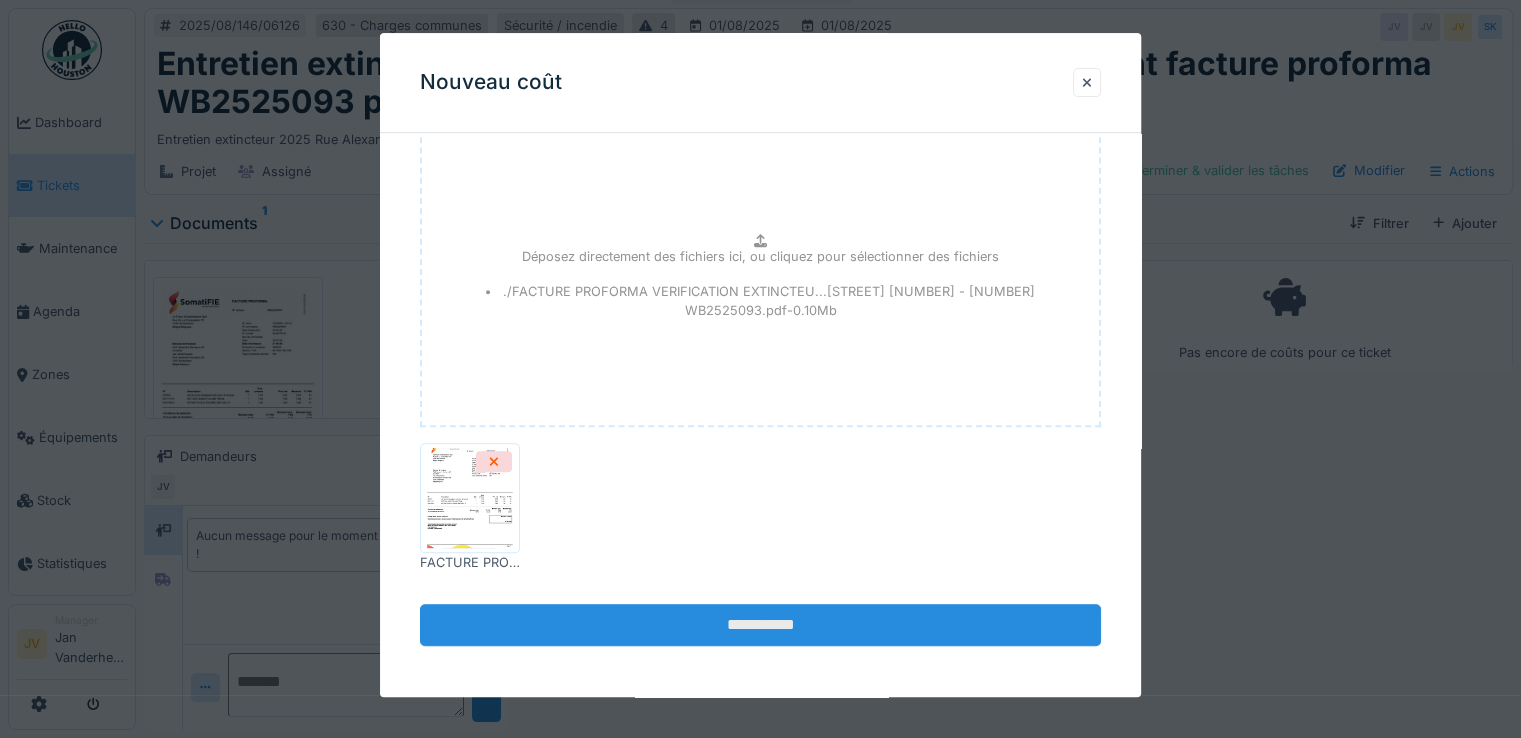 click on "**********" at bounding box center (760, 626) 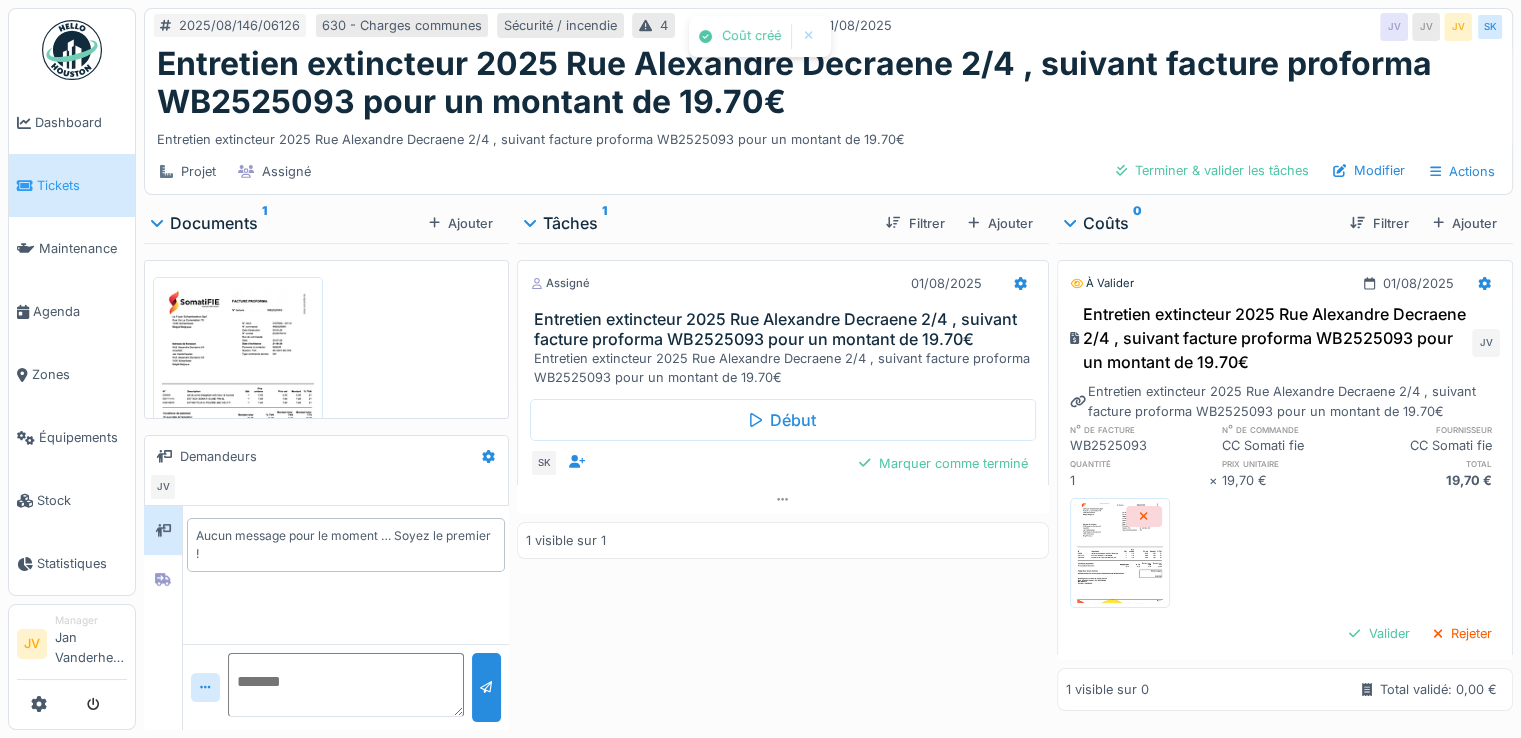 scroll, scrollTop: 0, scrollLeft: 0, axis: both 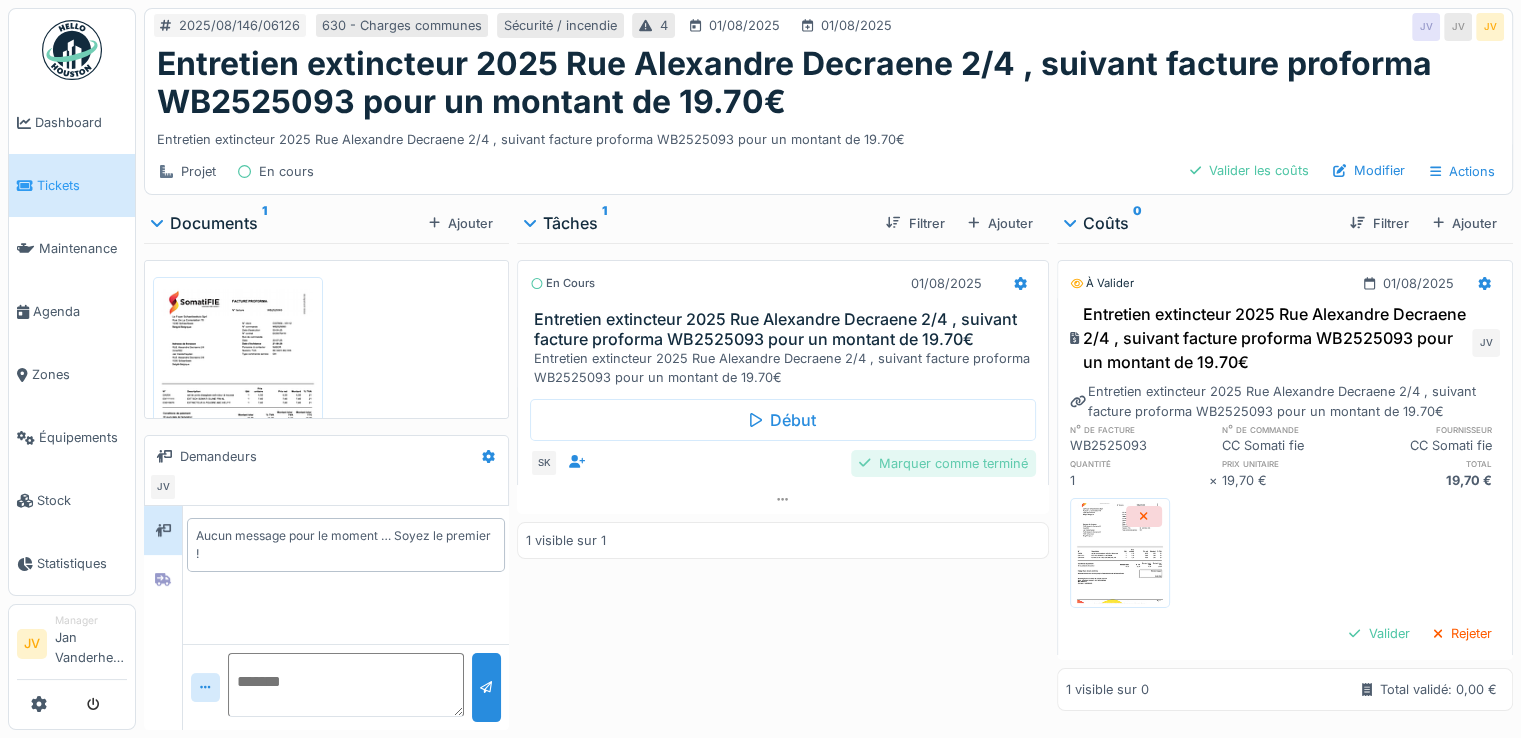 click on "Marquer comme terminé" at bounding box center (943, 463) 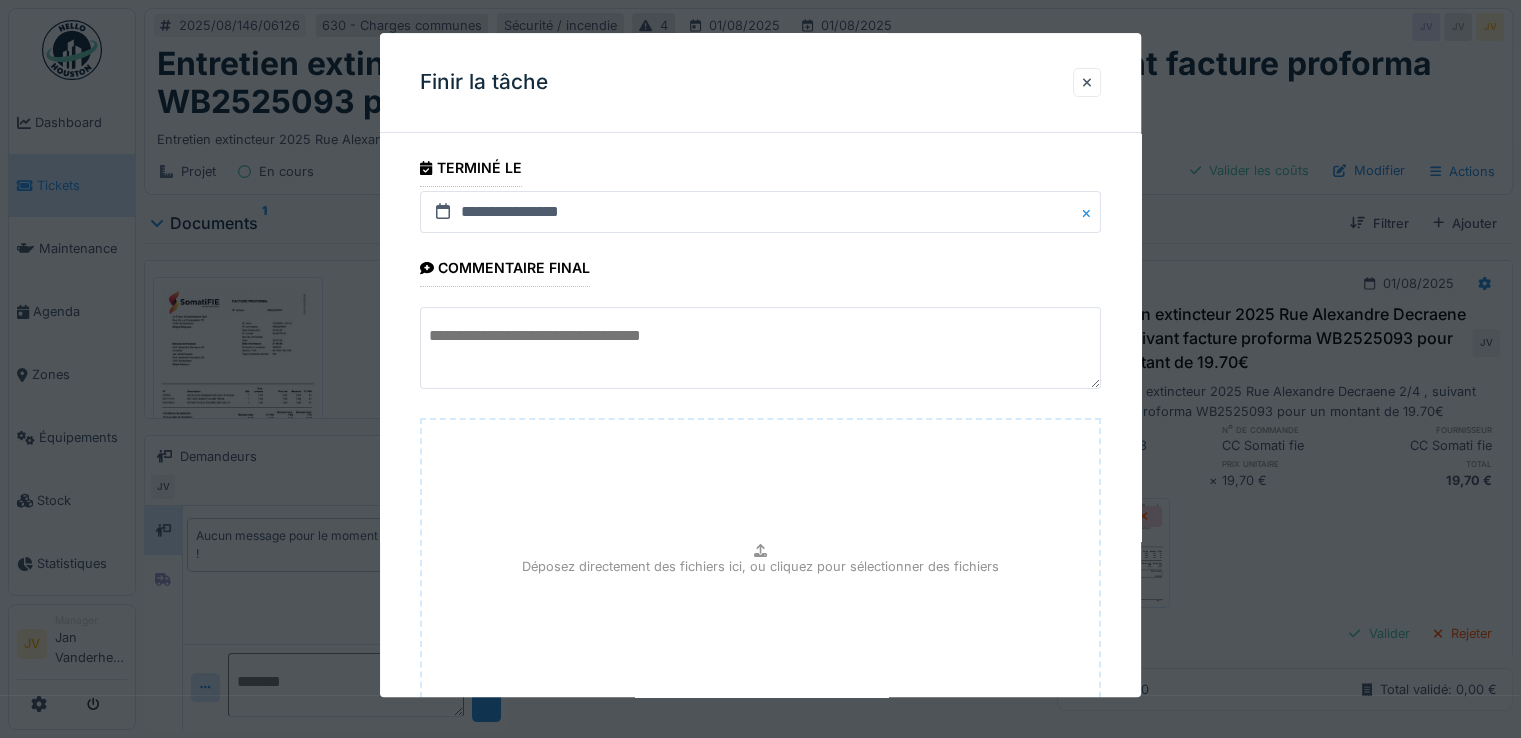 scroll, scrollTop: 149, scrollLeft: 0, axis: vertical 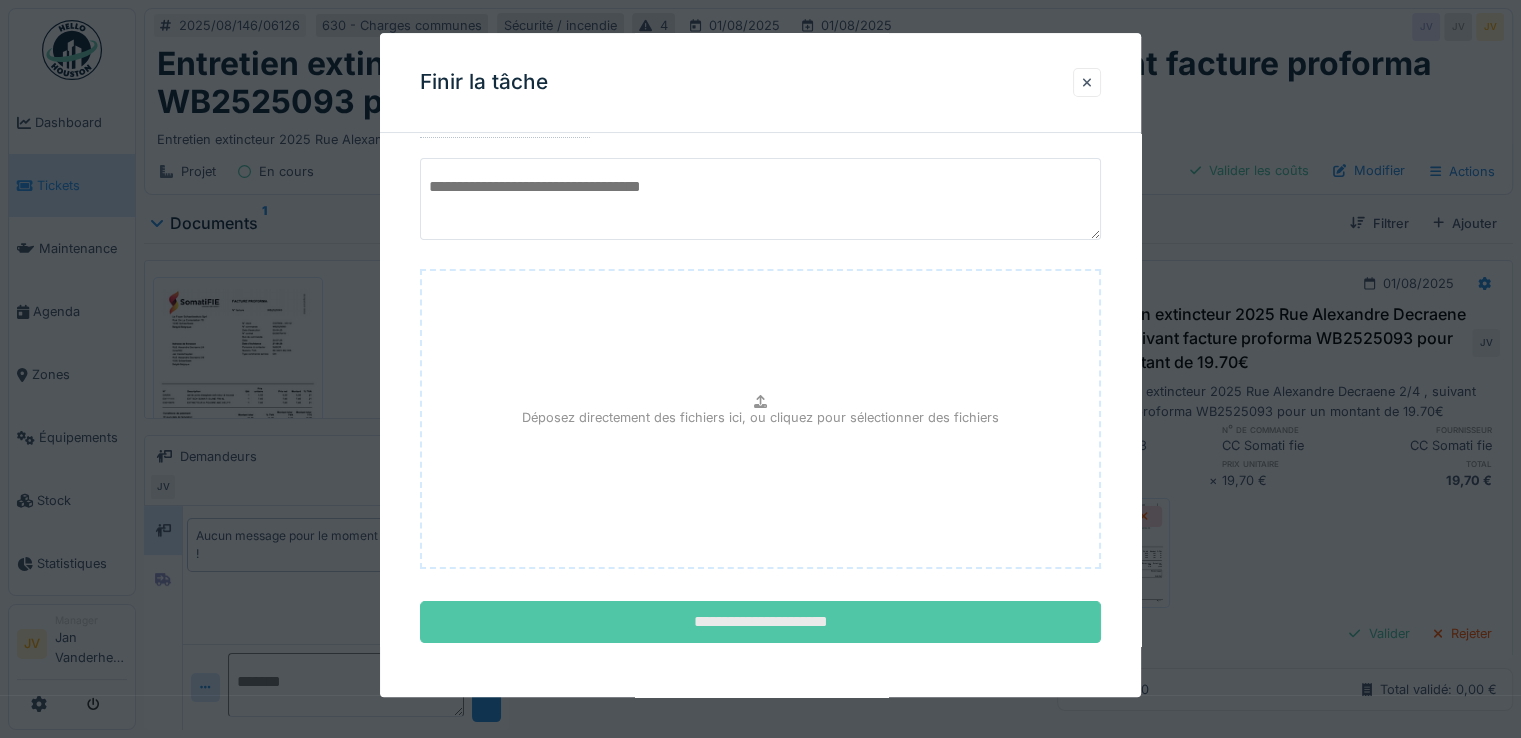 click on "**********" at bounding box center [760, 623] 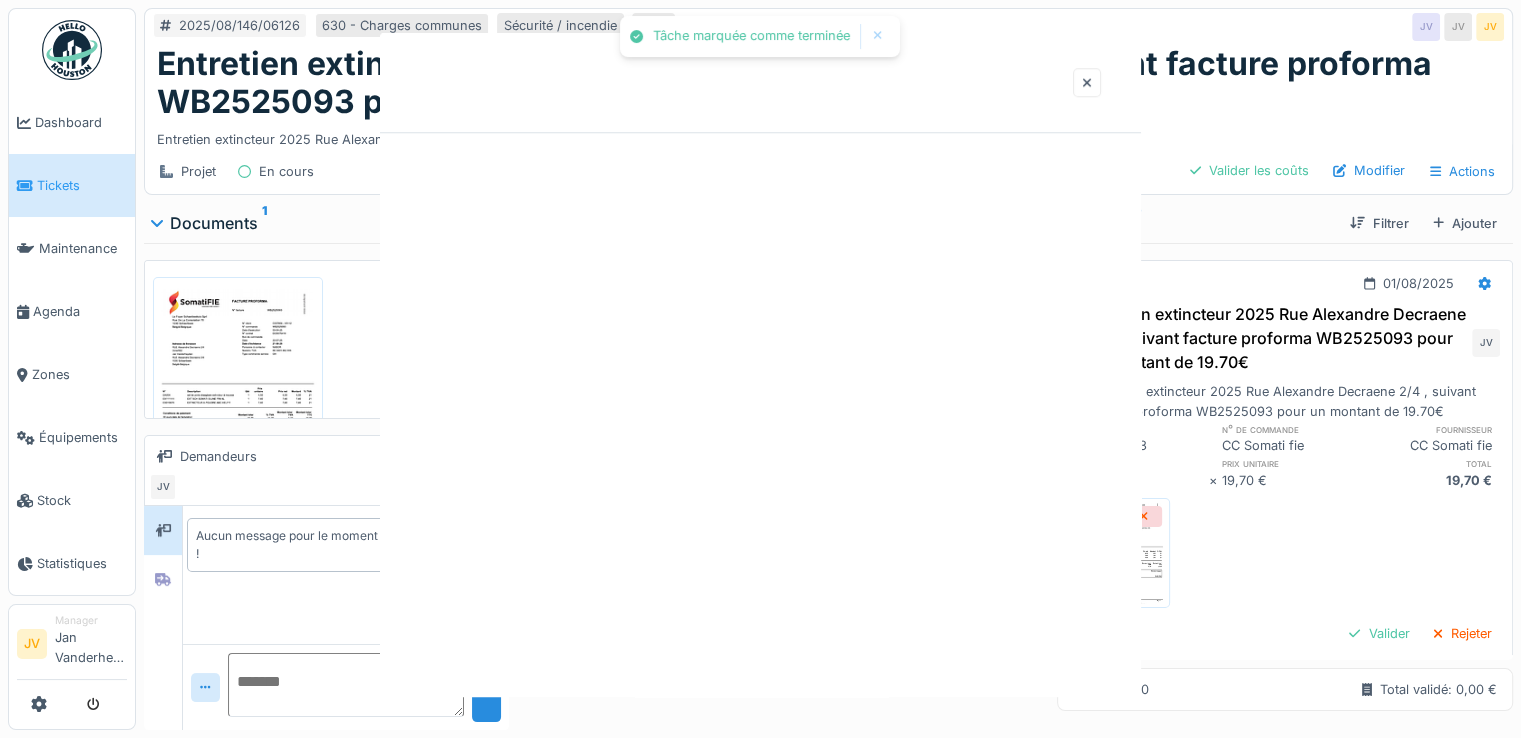 scroll, scrollTop: 0, scrollLeft: 0, axis: both 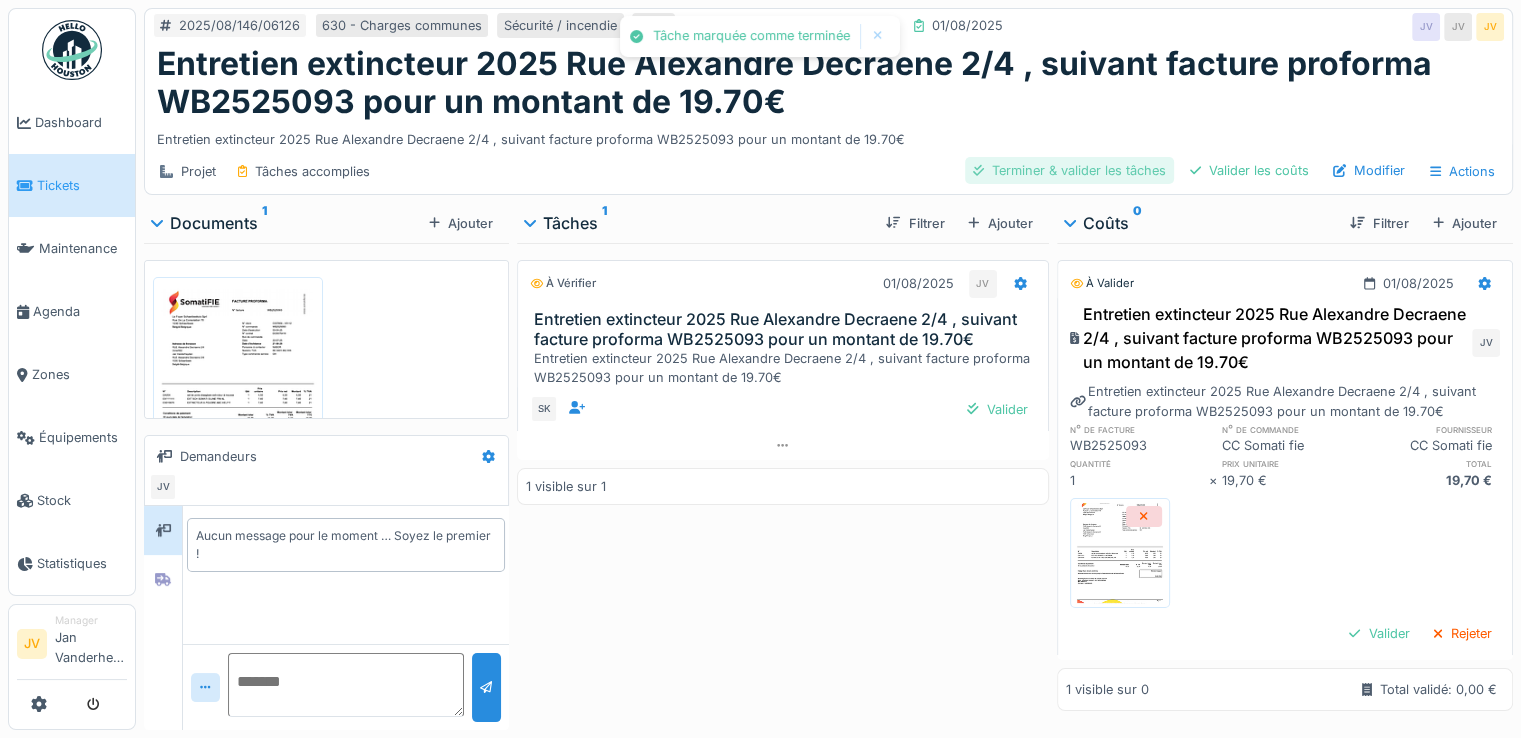 click on "Terminer & valider les tâches" at bounding box center [1069, 170] 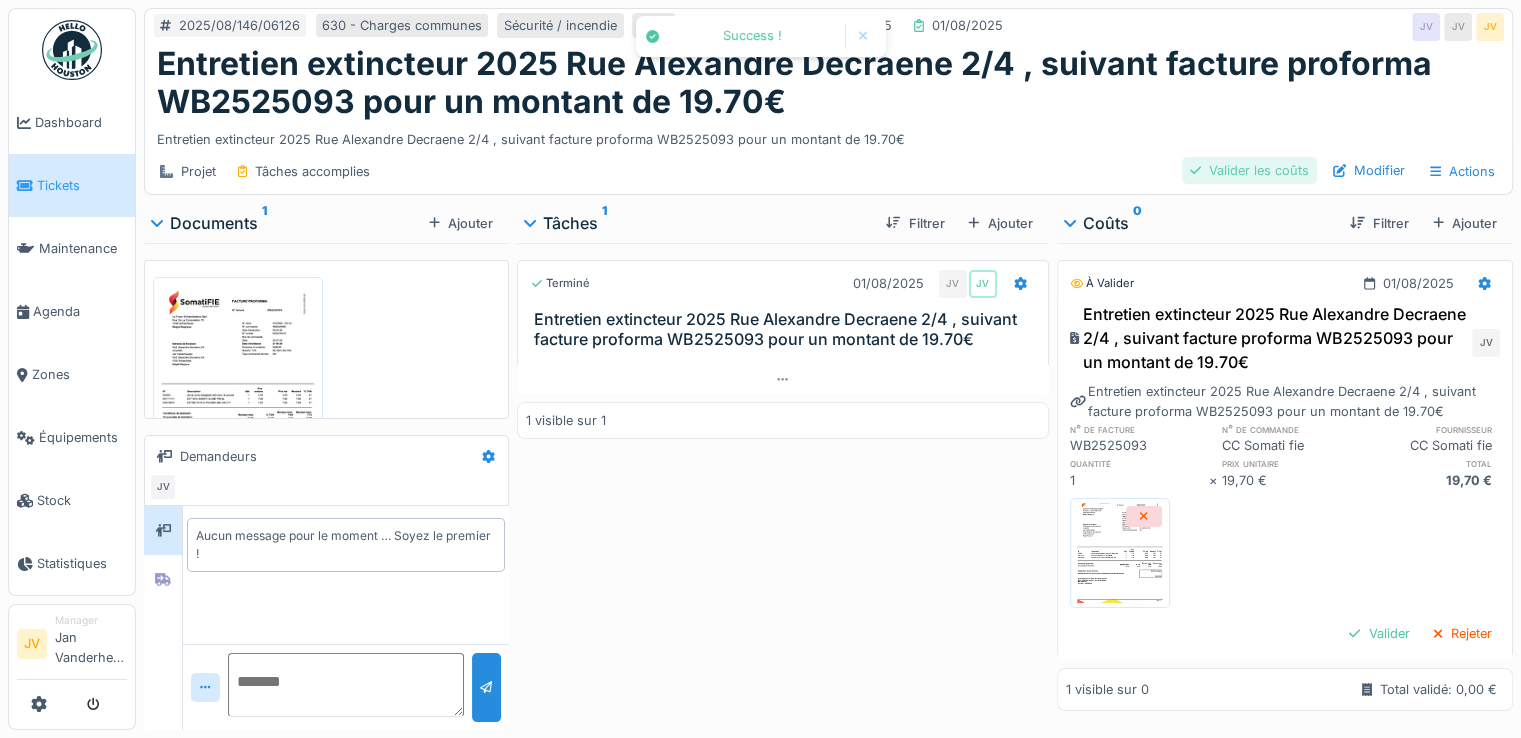 click on "Valider les coûts" at bounding box center [1249, 170] 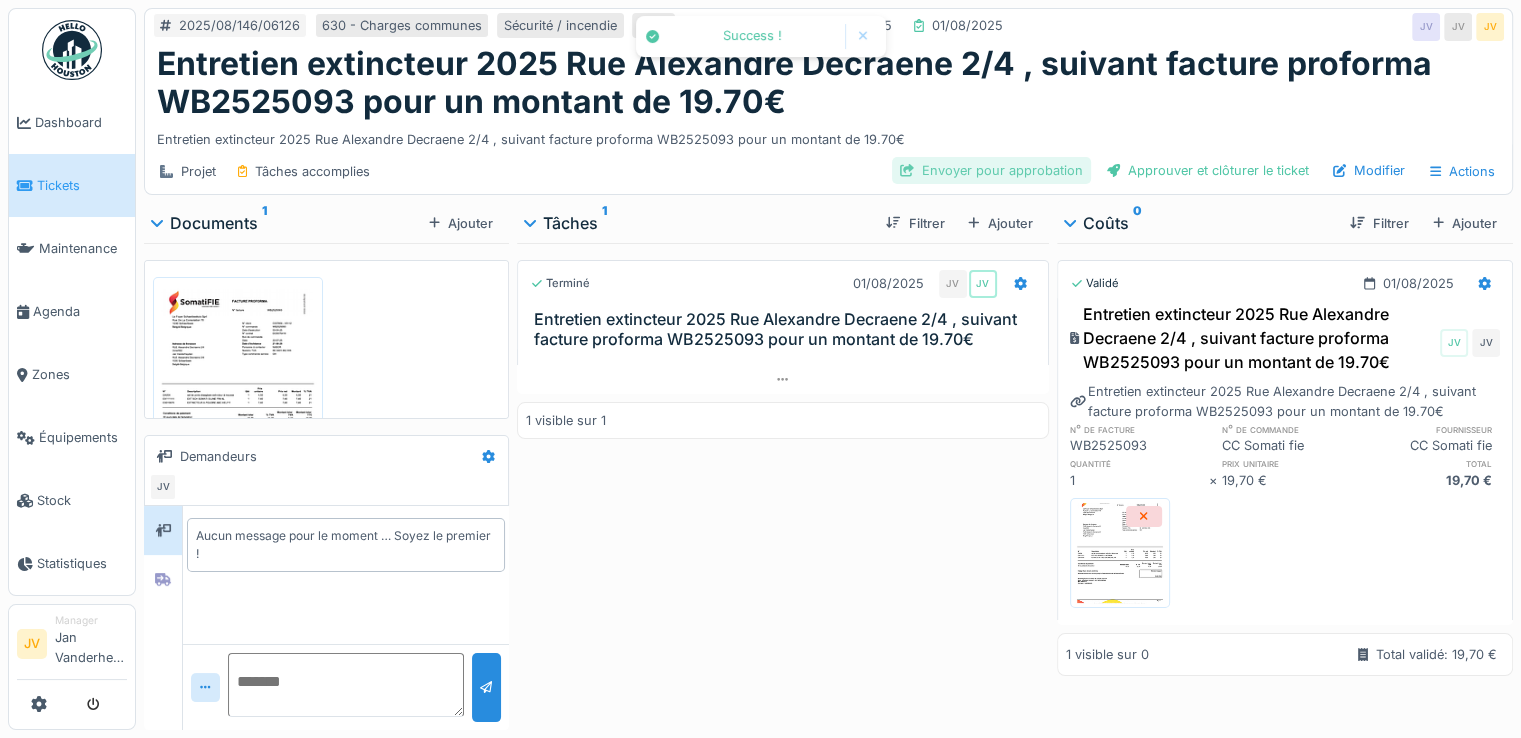 click on "Envoyer pour approbation" at bounding box center [991, 170] 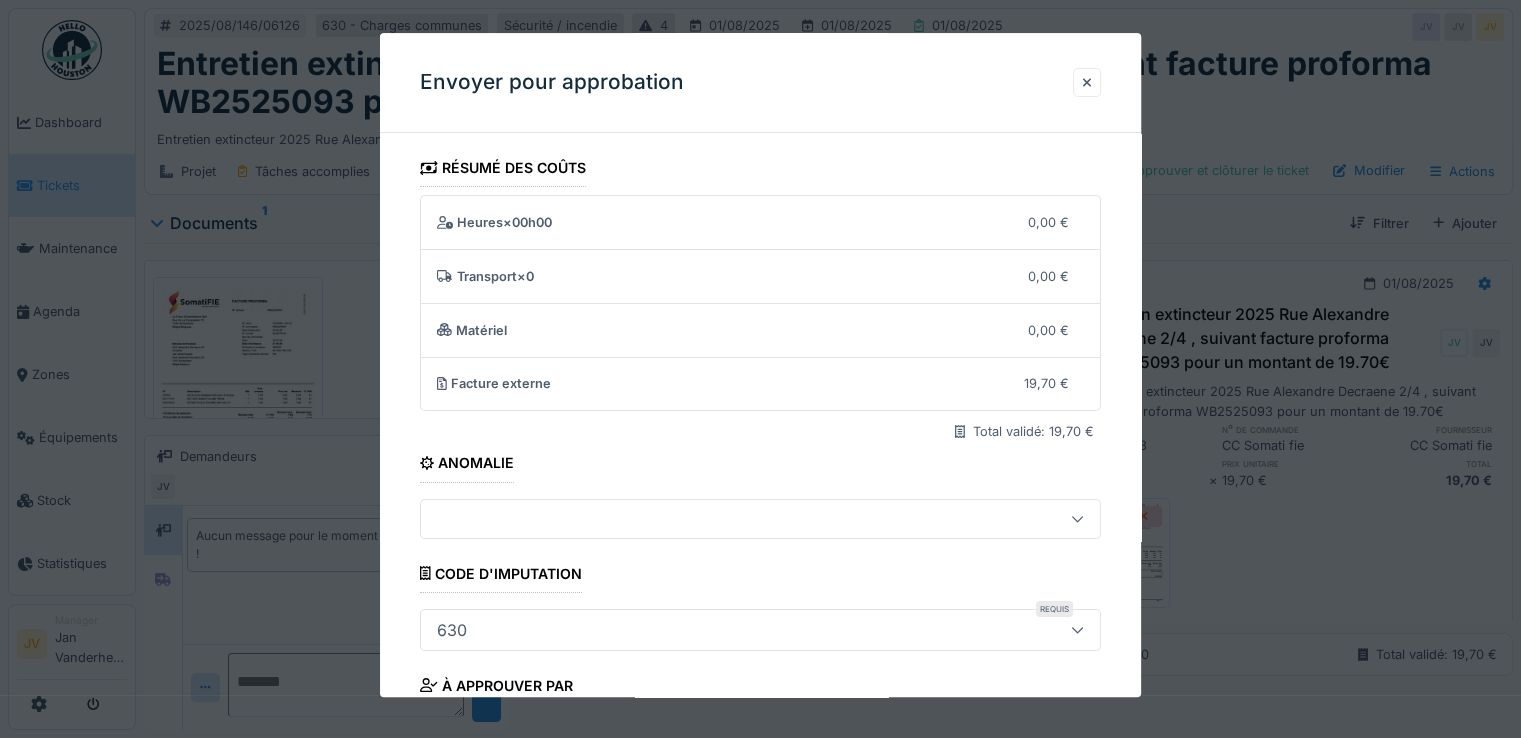 scroll, scrollTop: 175, scrollLeft: 0, axis: vertical 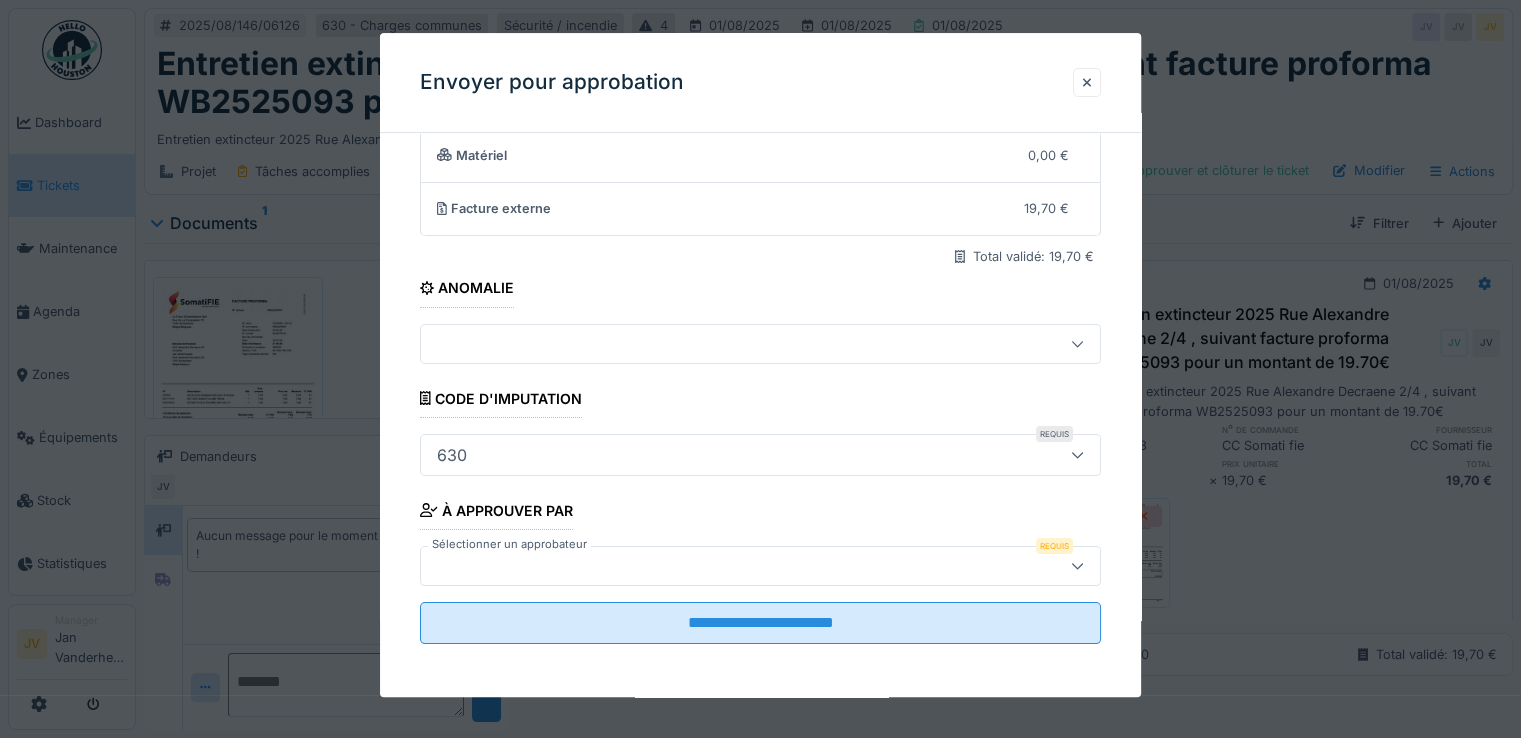 click at bounding box center (726, 566) 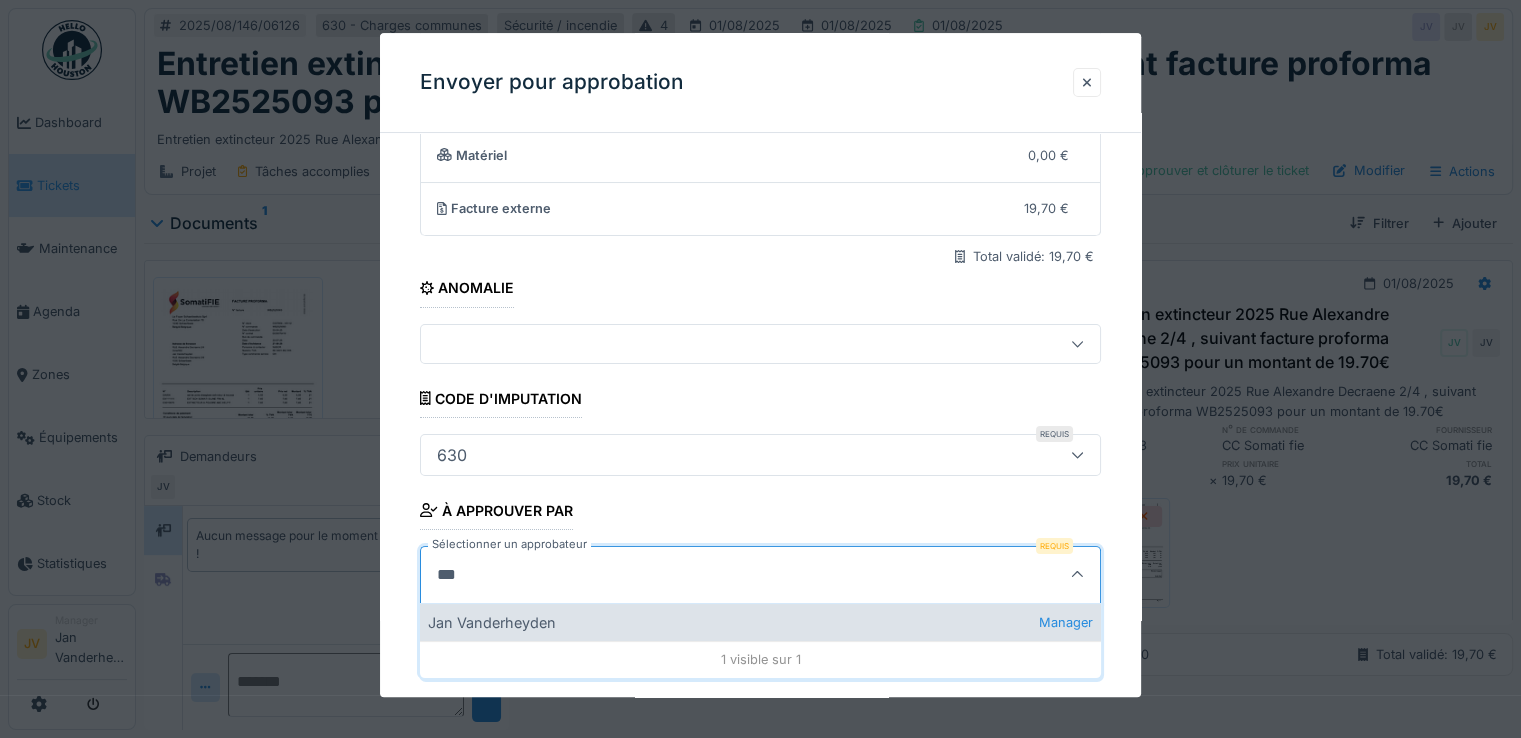 type on "***" 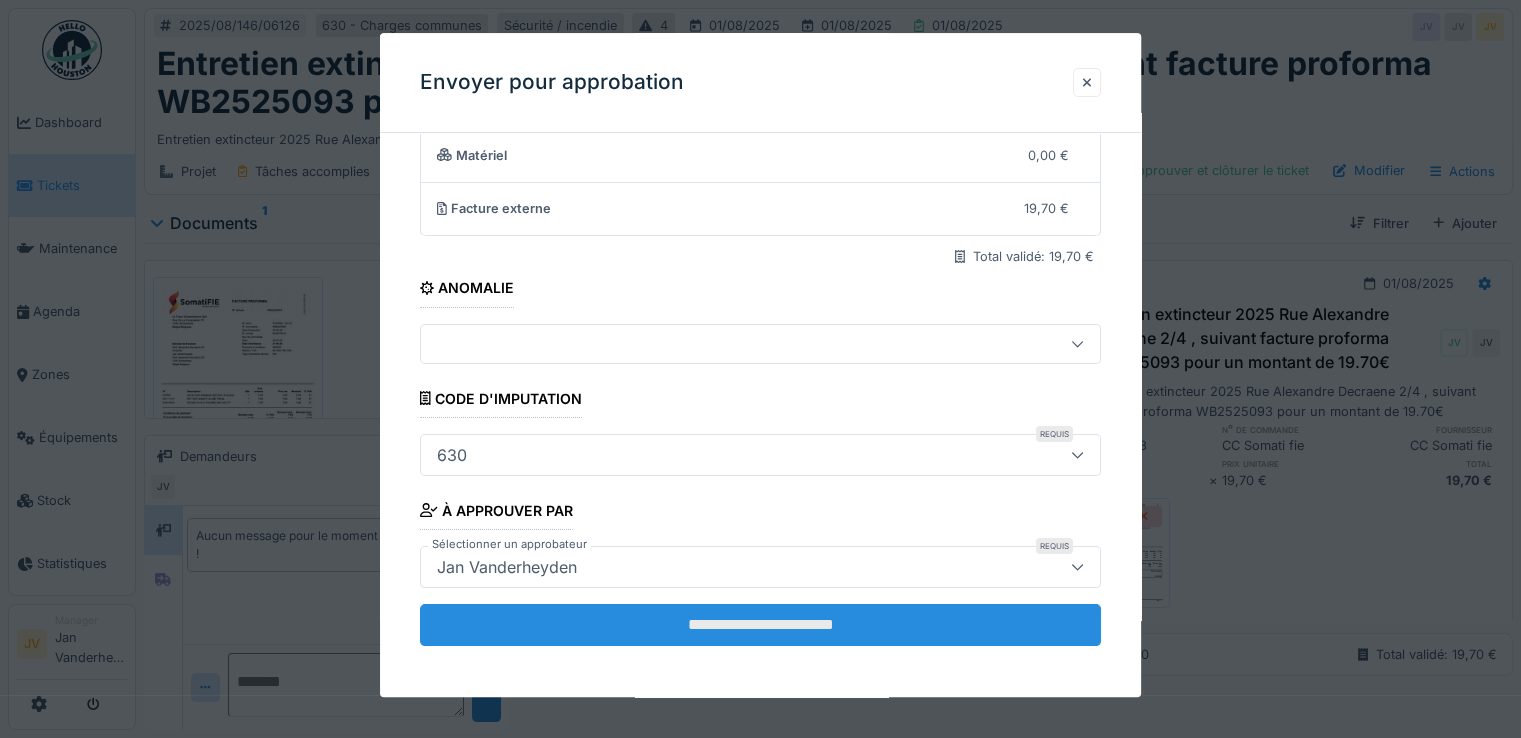 click on "**********" at bounding box center [760, 625] 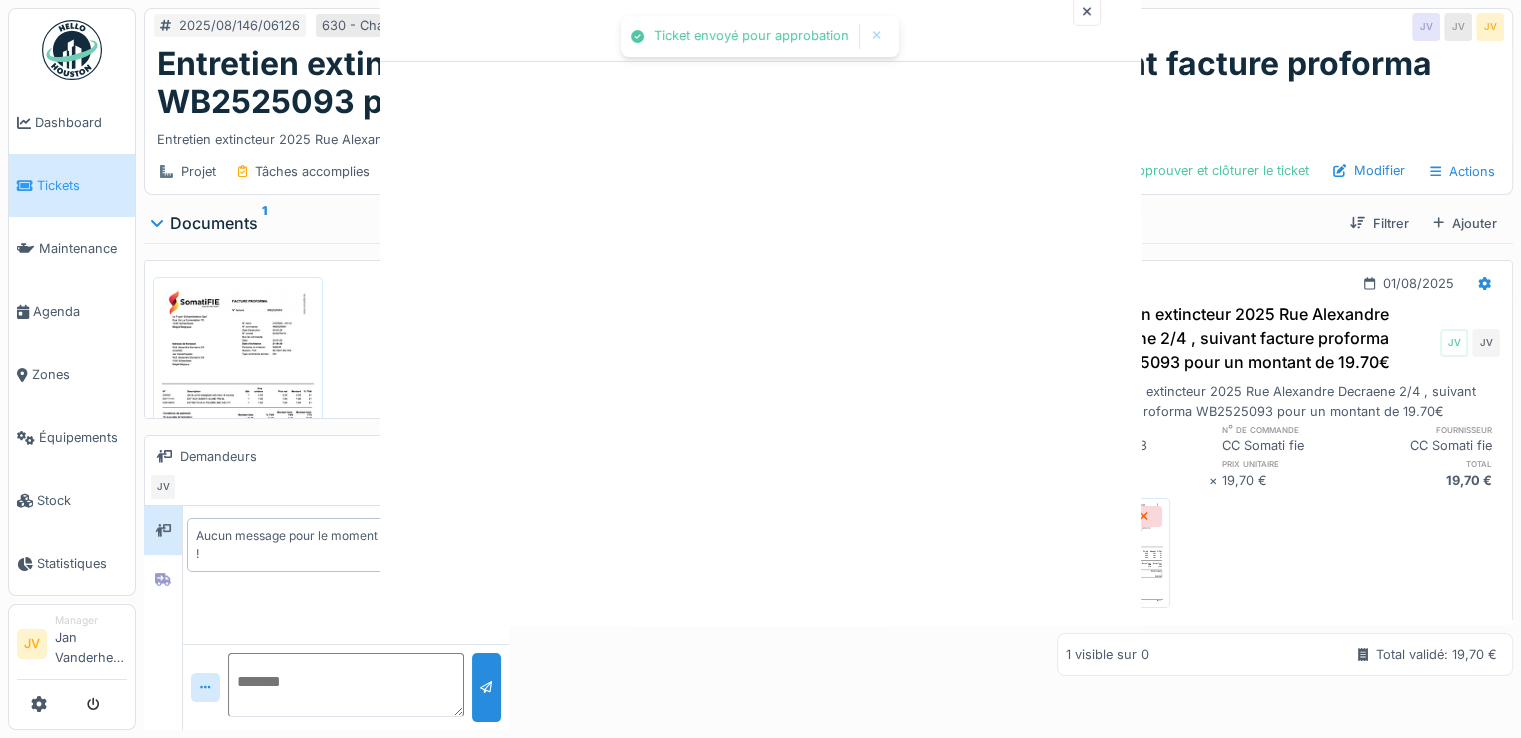scroll, scrollTop: 0, scrollLeft: 0, axis: both 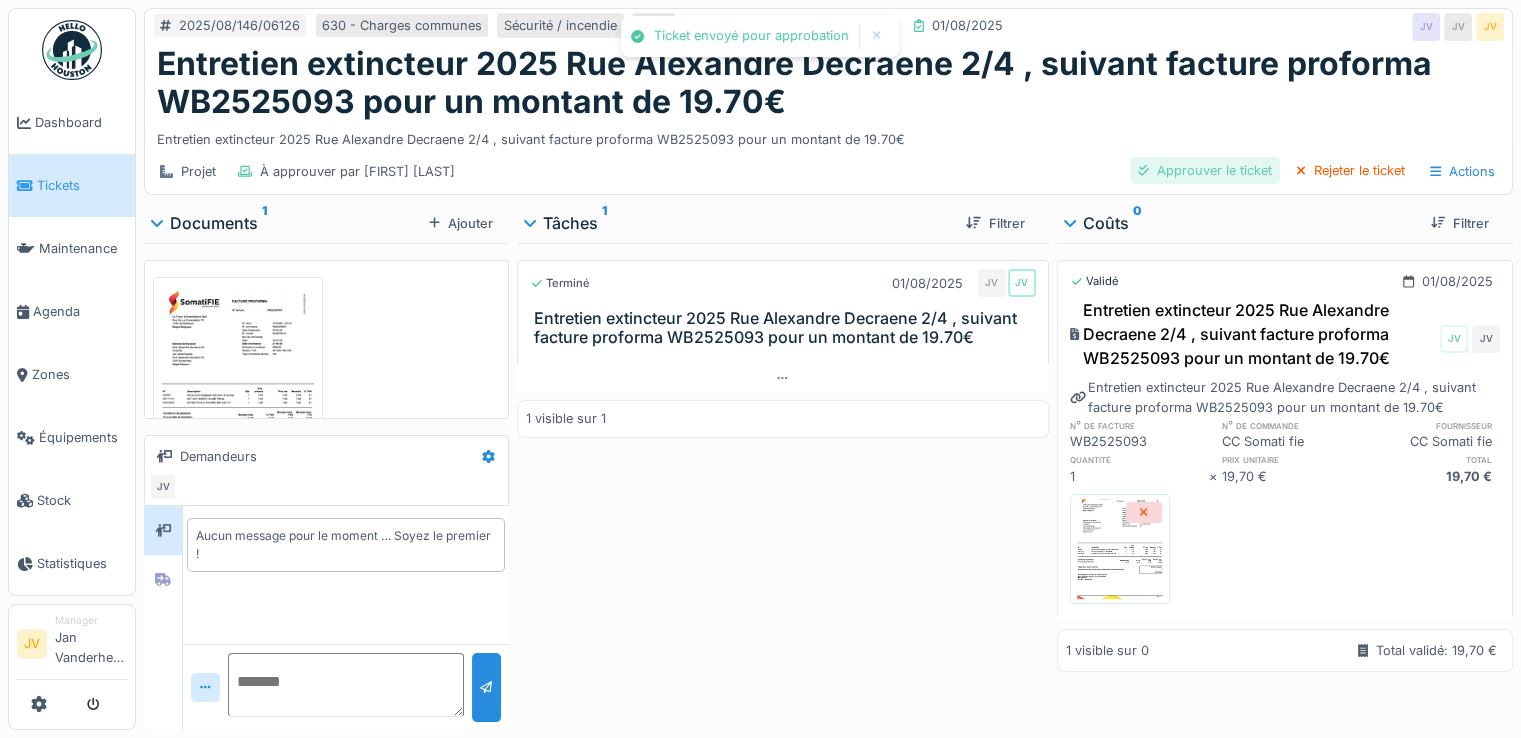 click on "Approuver le ticket" at bounding box center (1205, 170) 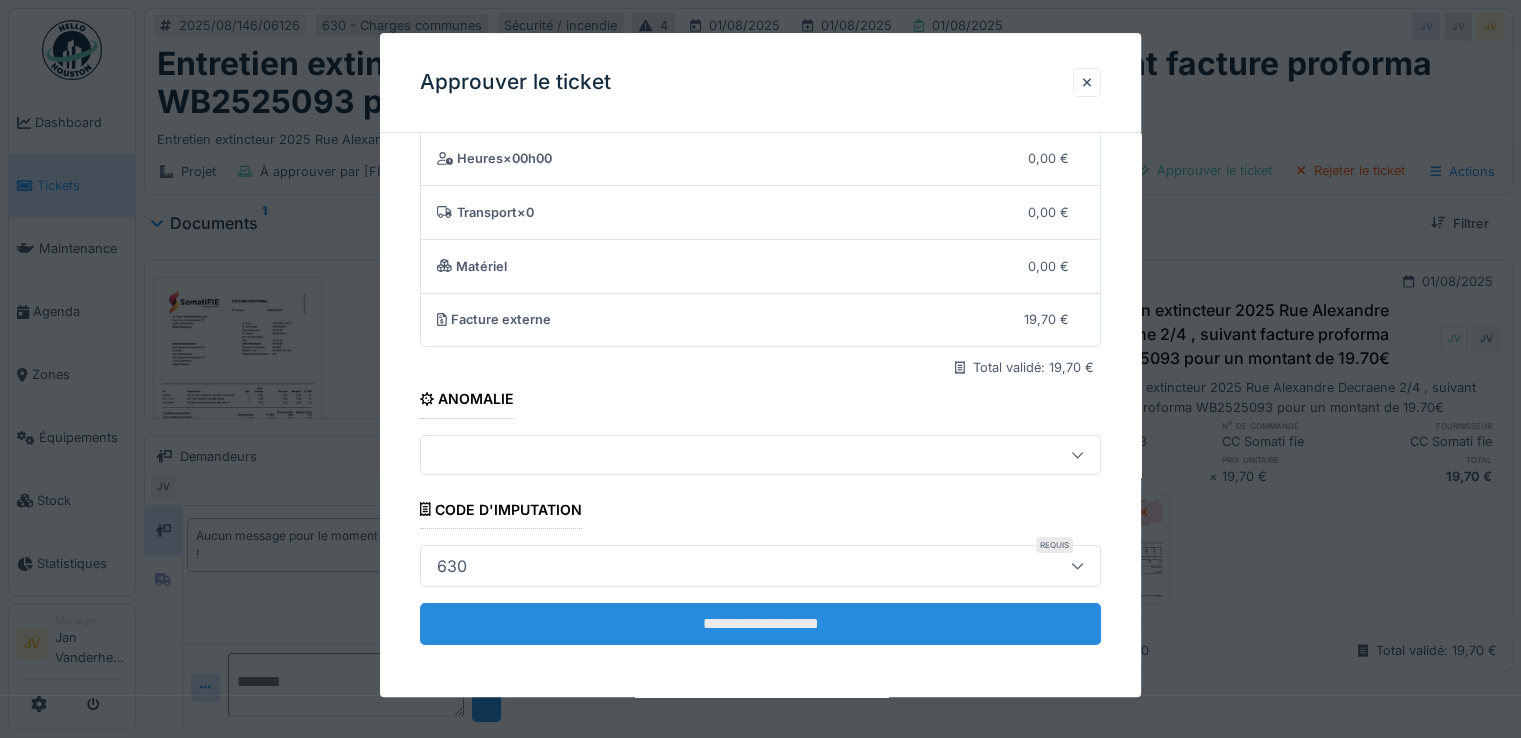click on "**********" at bounding box center (760, 624) 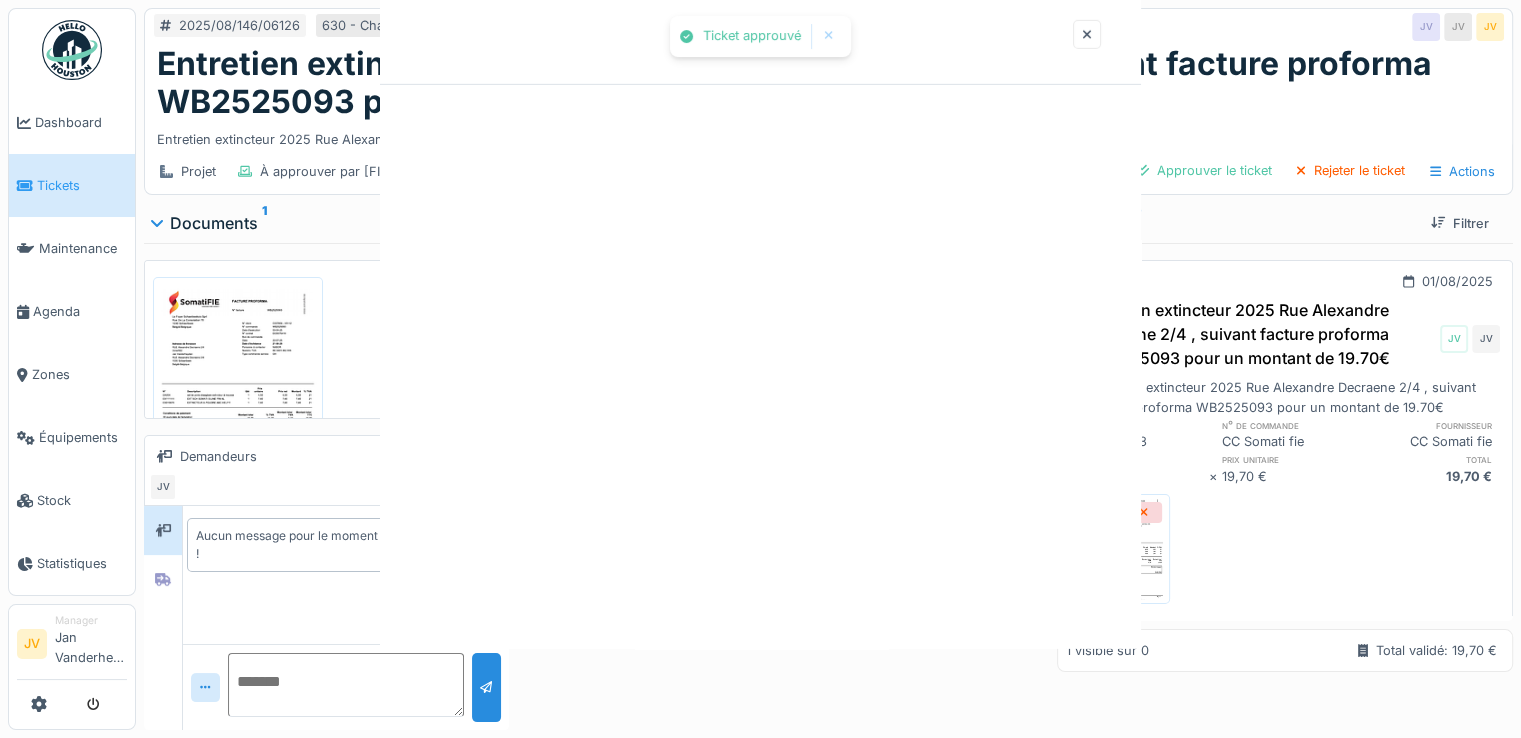 scroll, scrollTop: 0, scrollLeft: 0, axis: both 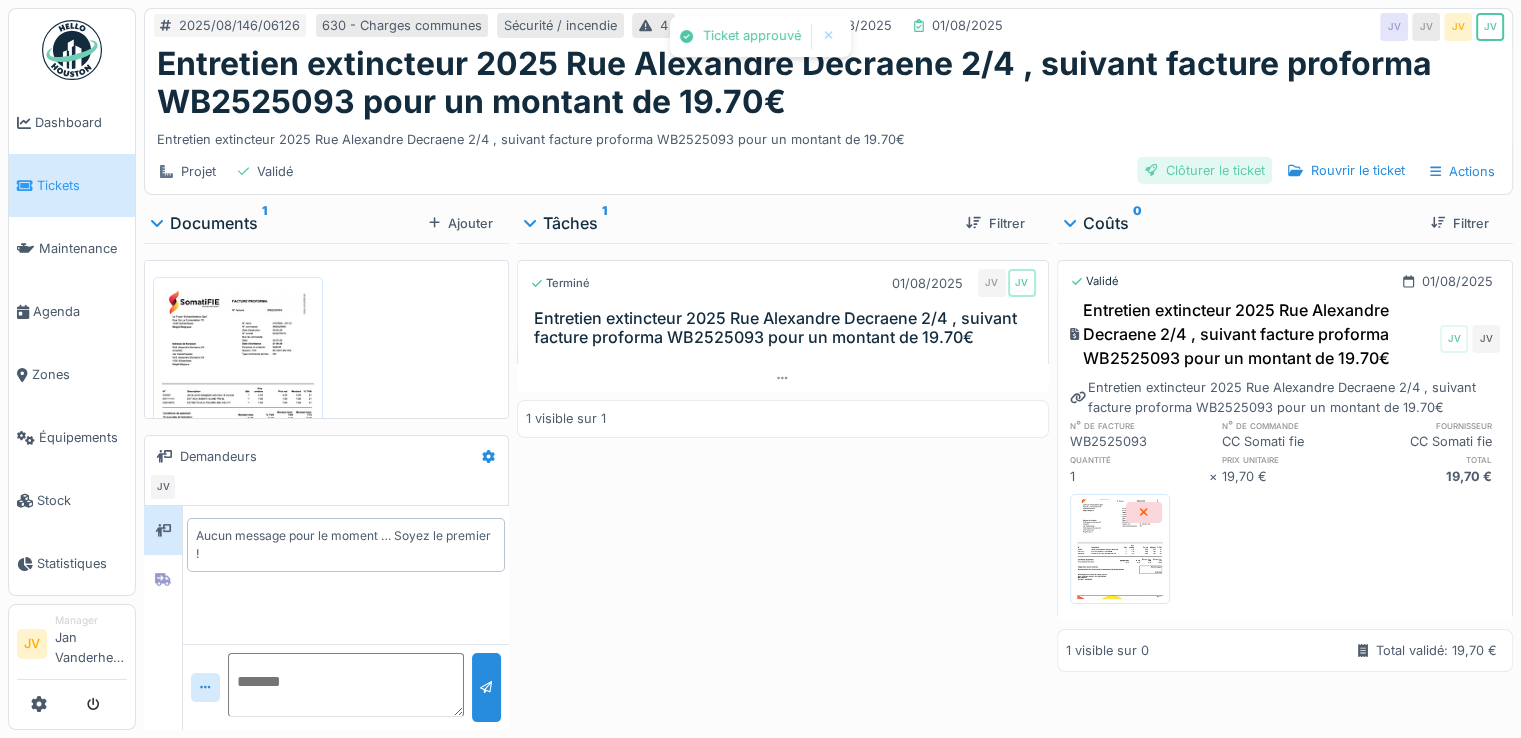 click on "Clôturer le ticket" at bounding box center [1205, 170] 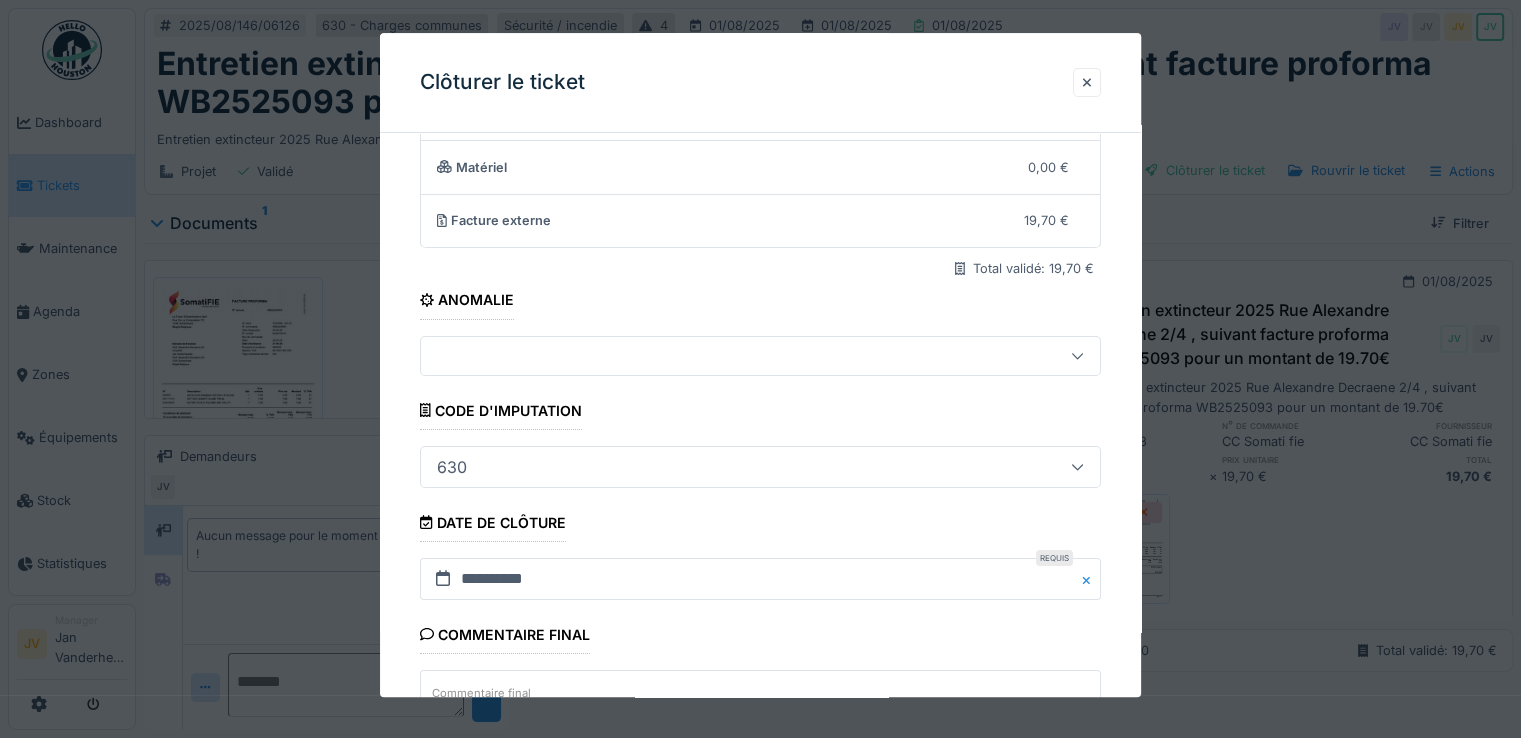 scroll, scrollTop: 300, scrollLeft: 0, axis: vertical 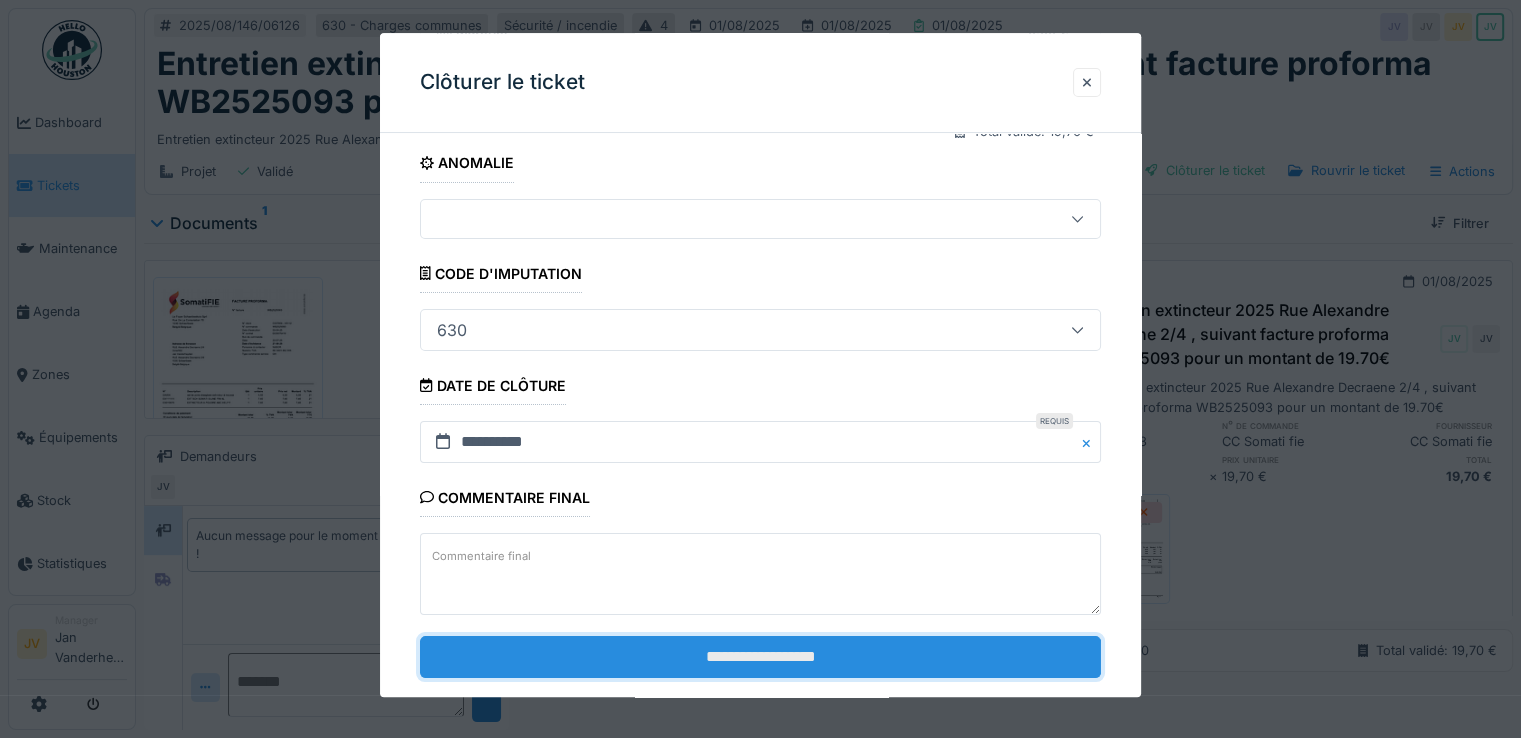 click on "**********" at bounding box center (760, 657) 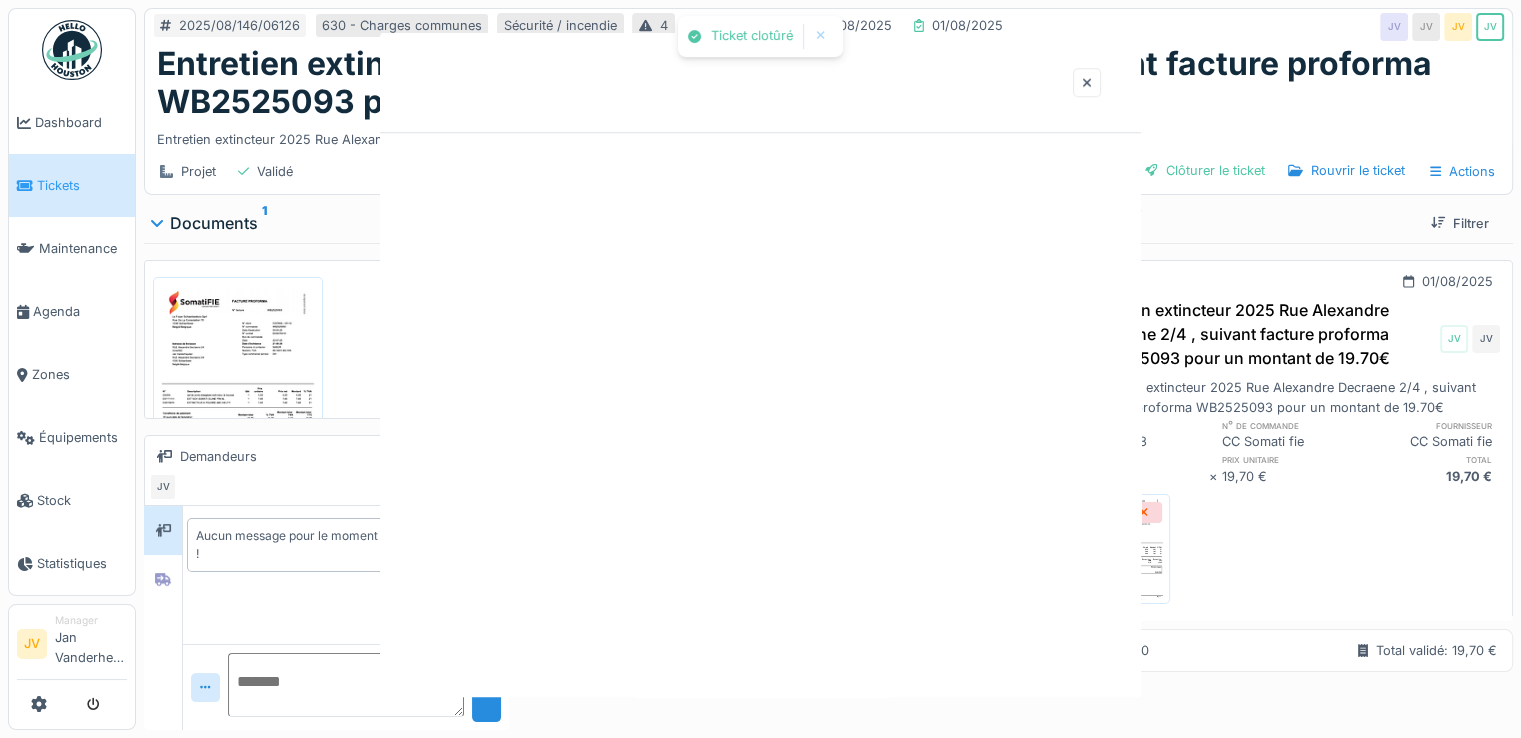 scroll, scrollTop: 0, scrollLeft: 0, axis: both 